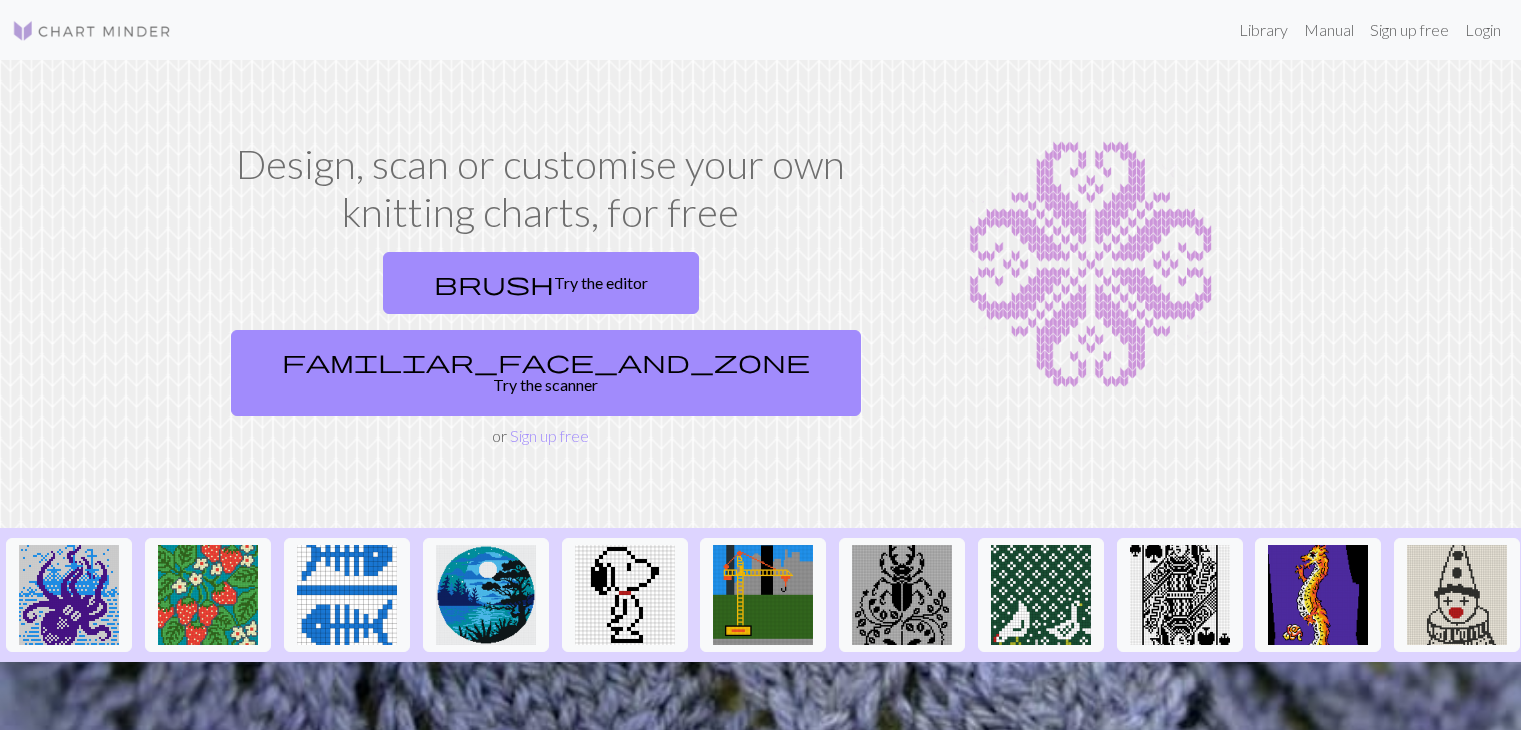 scroll, scrollTop: 0, scrollLeft: 0, axis: both 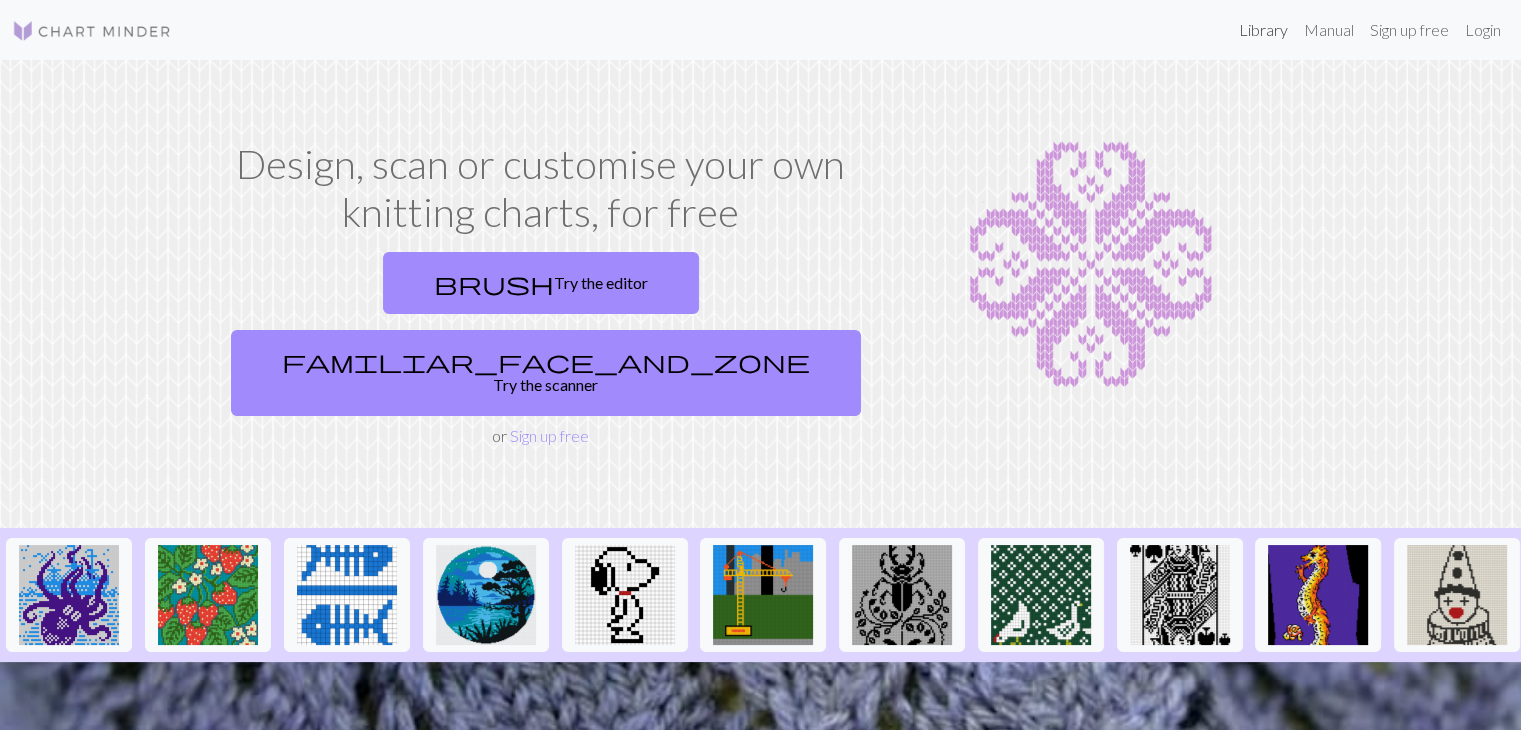 click on "Library" at bounding box center (1263, 30) 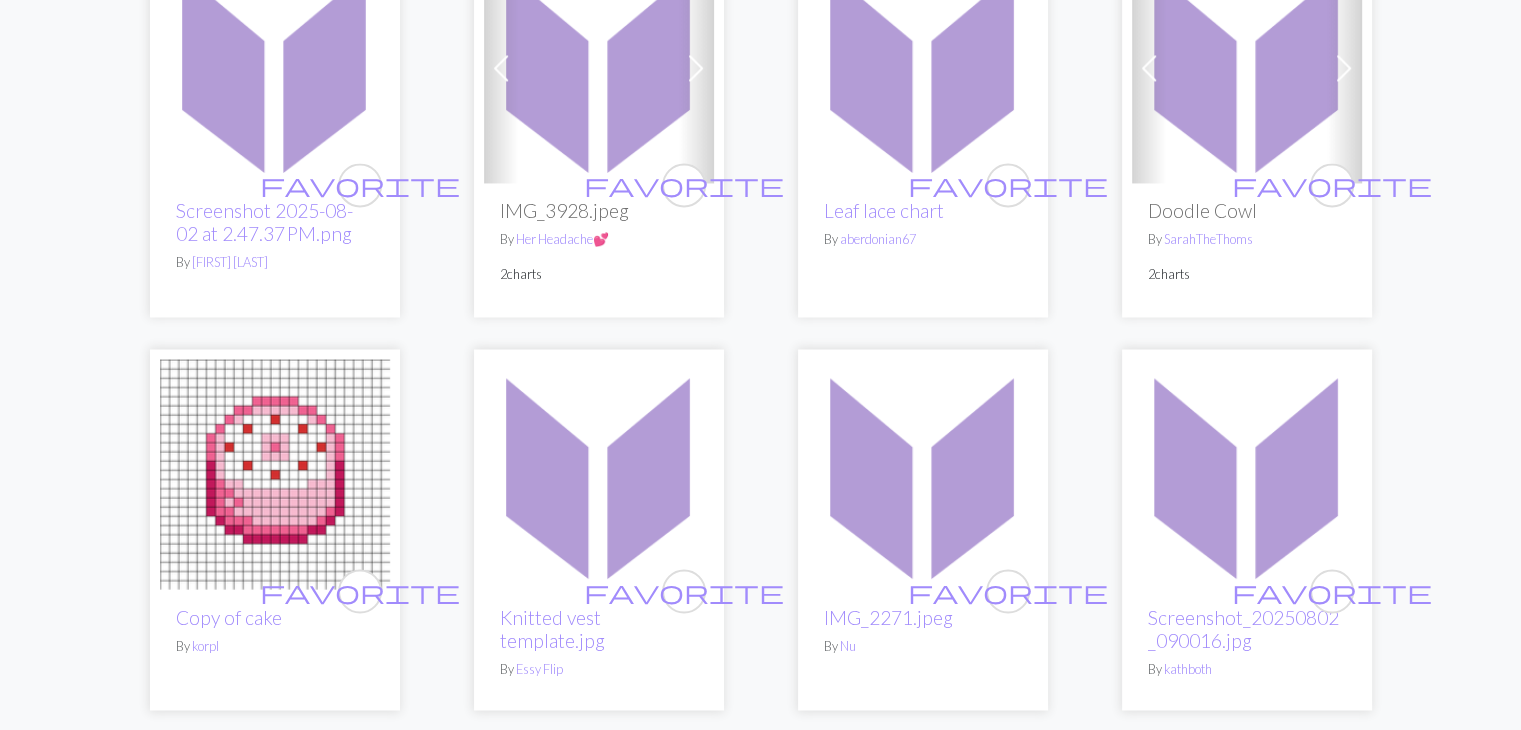 scroll, scrollTop: 3300, scrollLeft: 0, axis: vertical 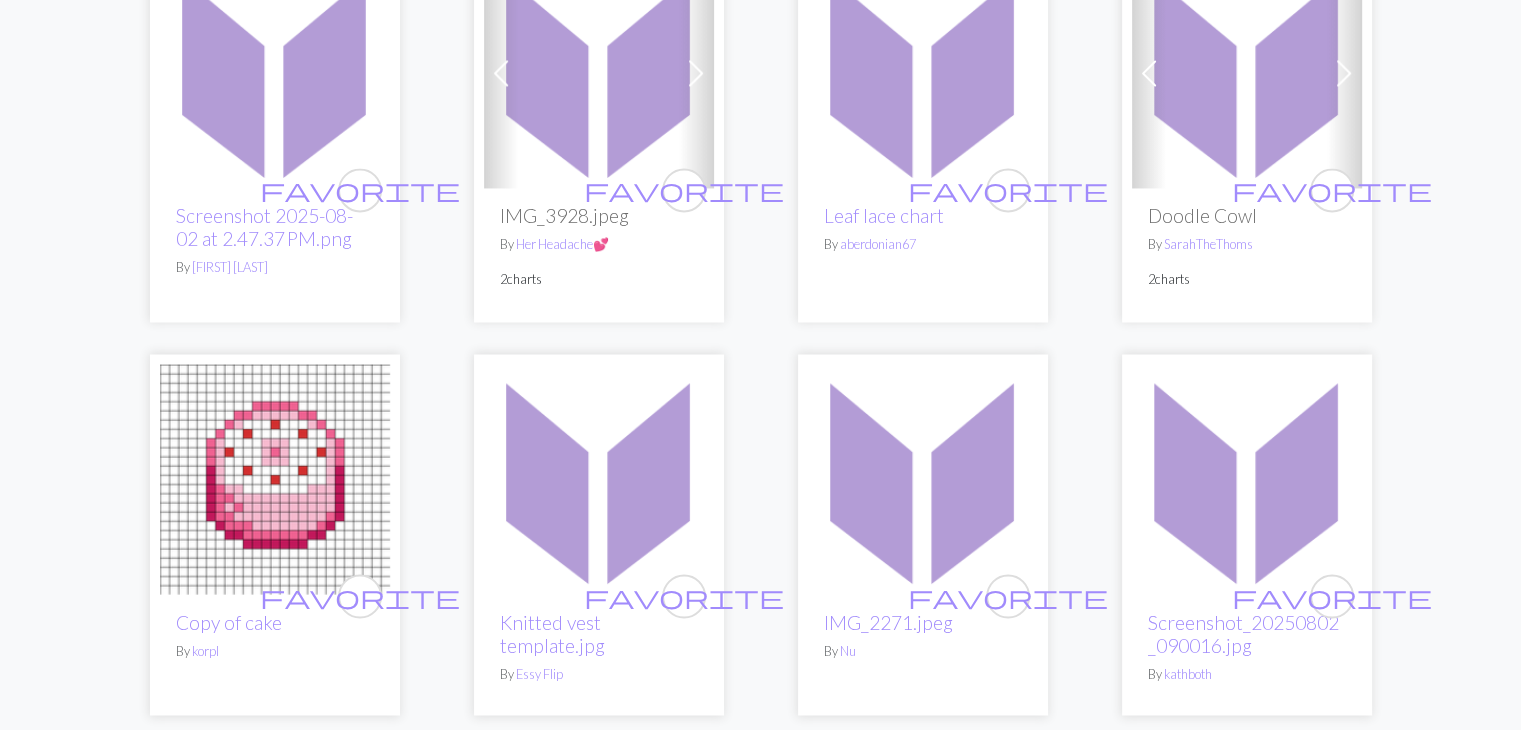 click at bounding box center [1247, 73] 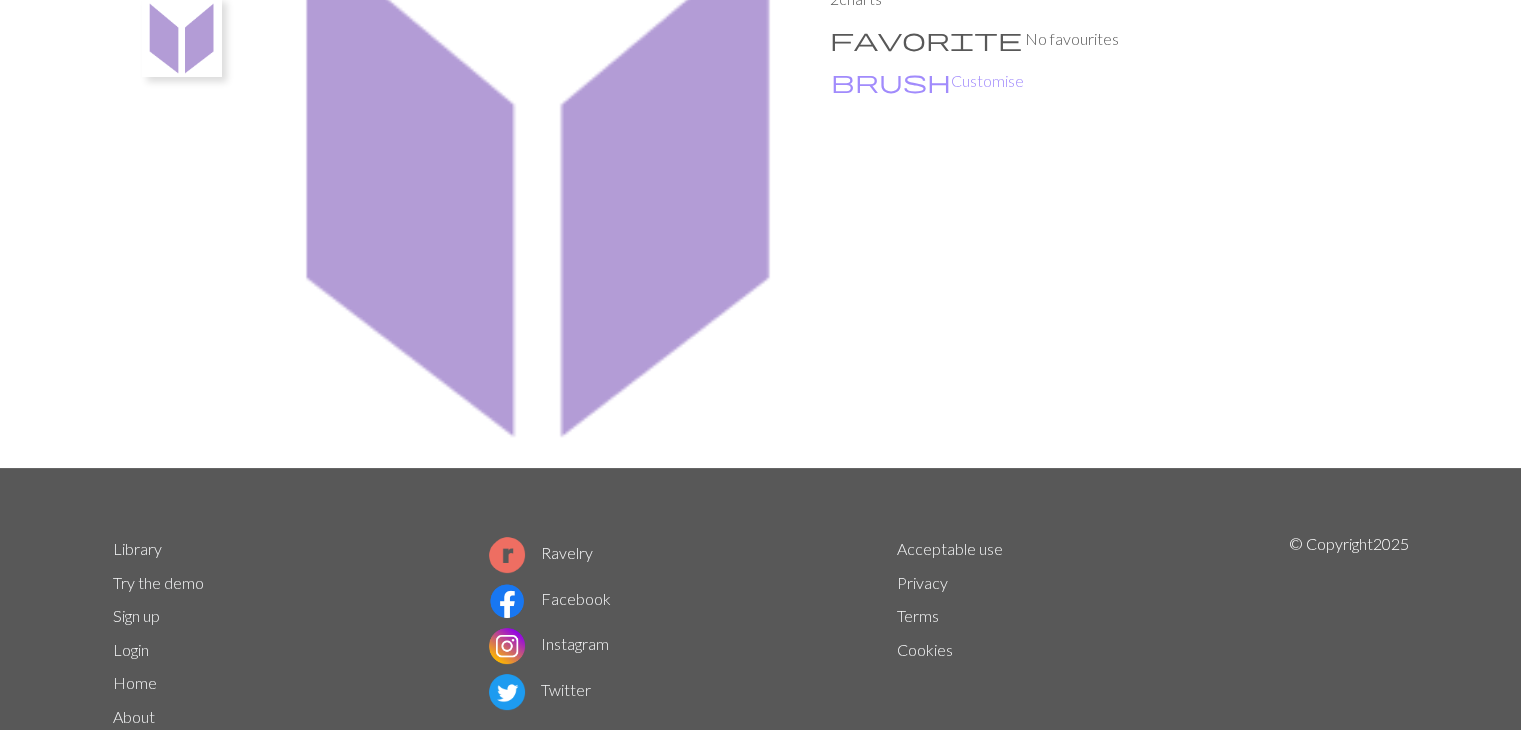 scroll, scrollTop: 295, scrollLeft: 0, axis: vertical 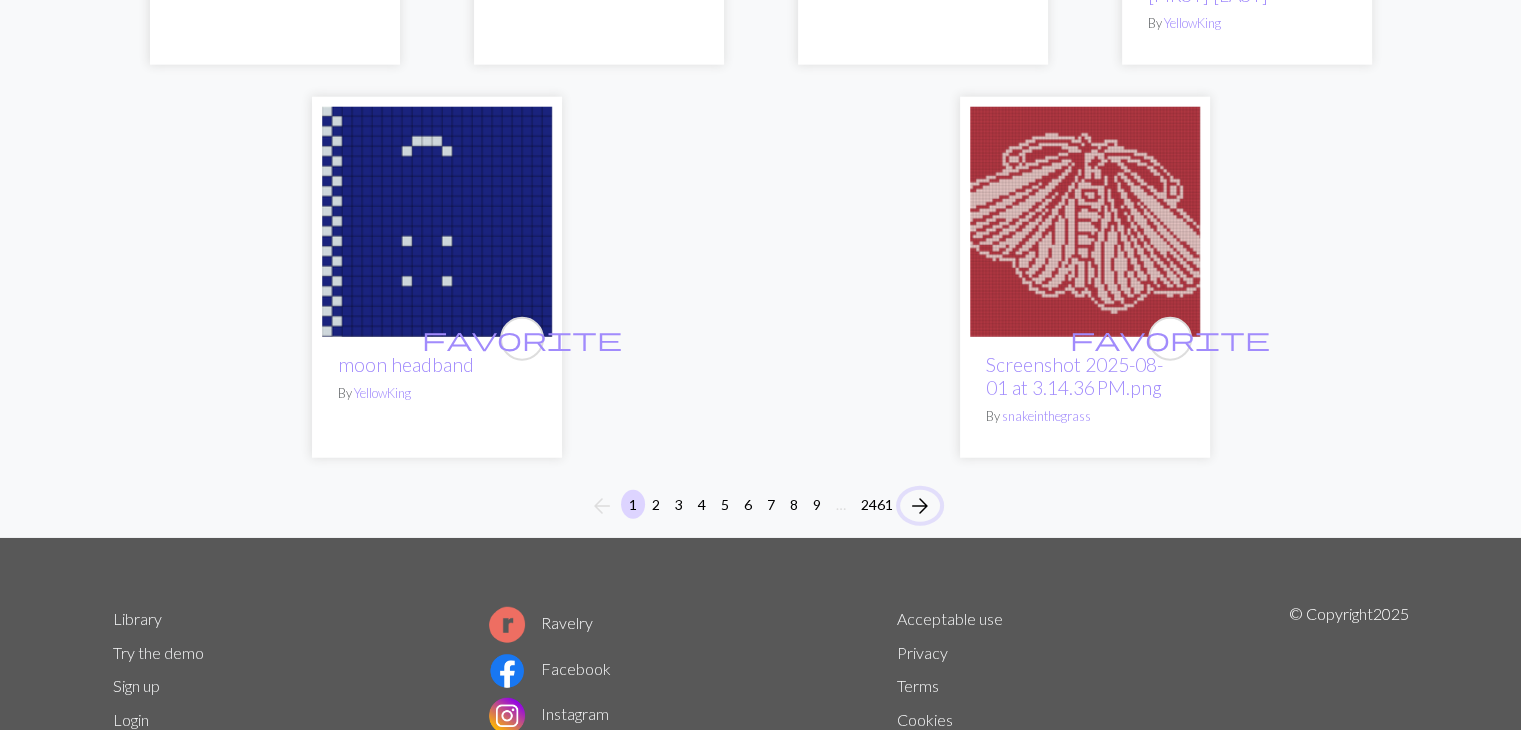 click on "arrow_forward" at bounding box center (920, 506) 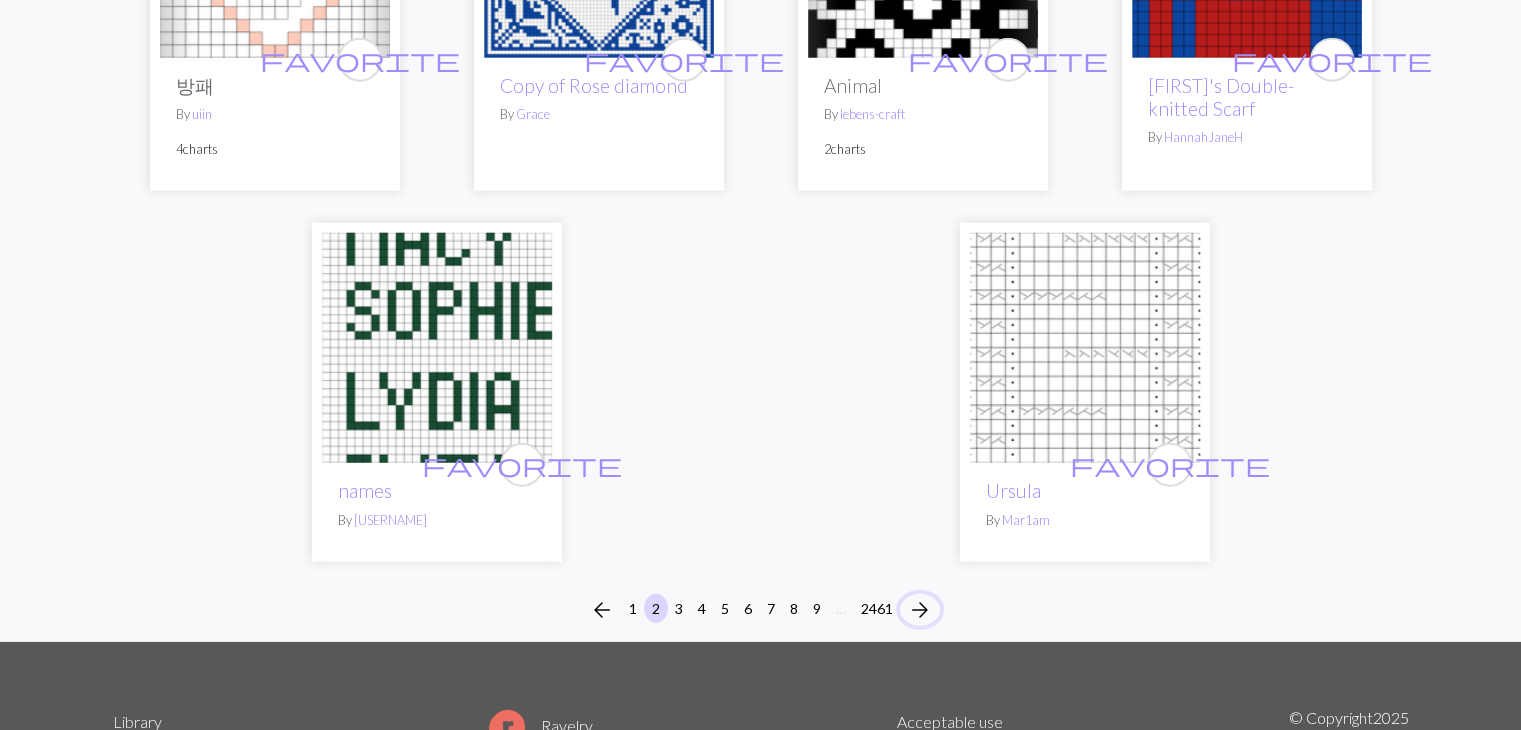 scroll, scrollTop: 5221, scrollLeft: 0, axis: vertical 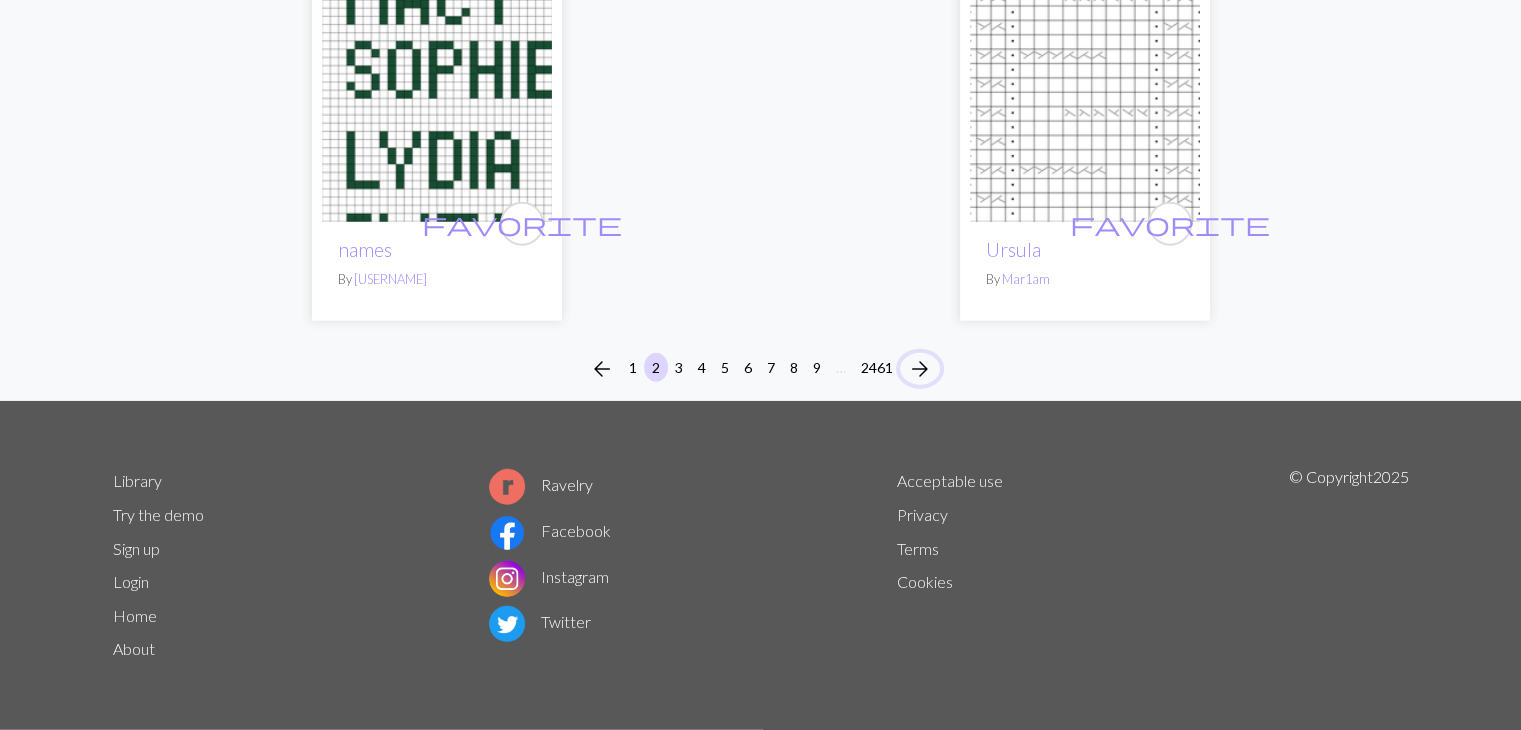 click on "arrow_forward" at bounding box center [920, 369] 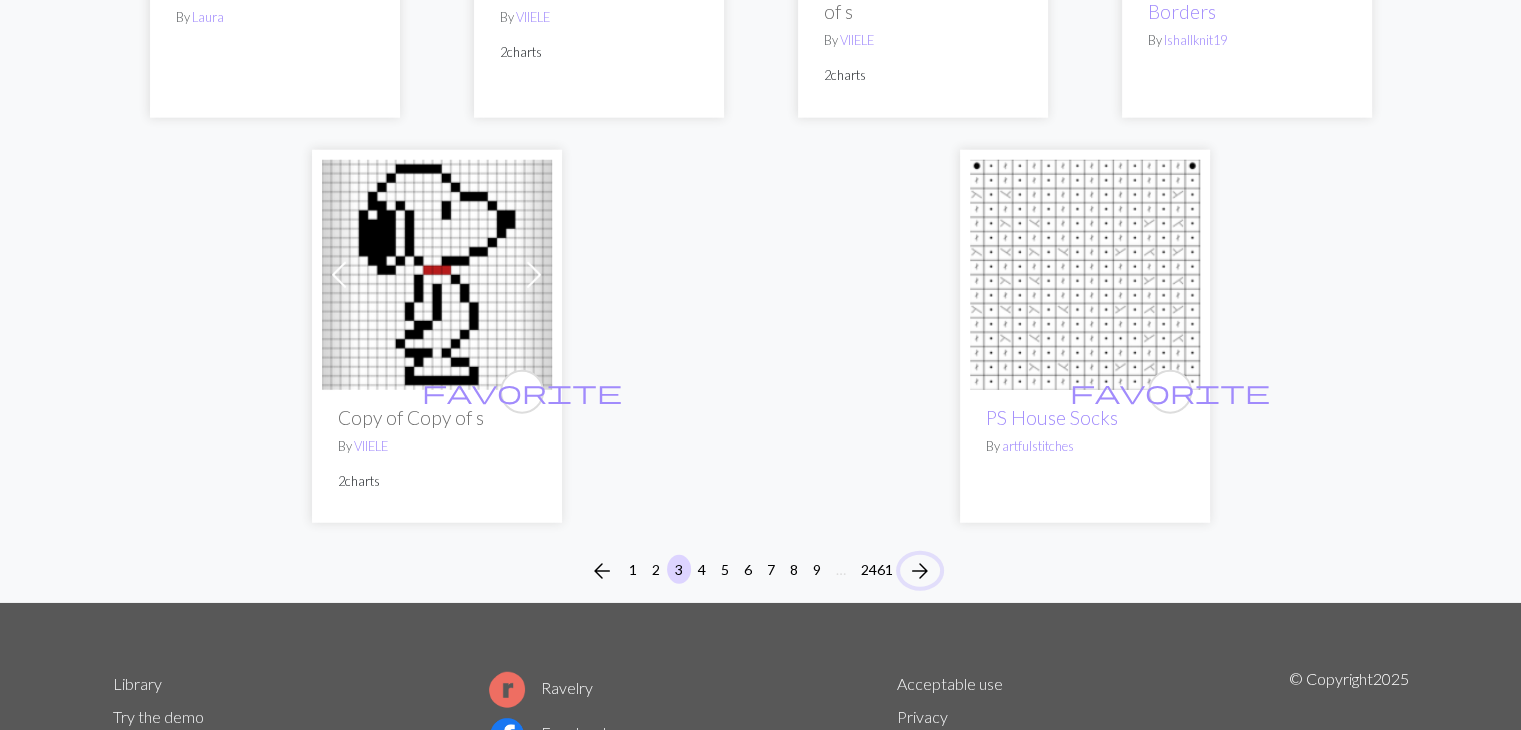 scroll, scrollTop: 5100, scrollLeft: 0, axis: vertical 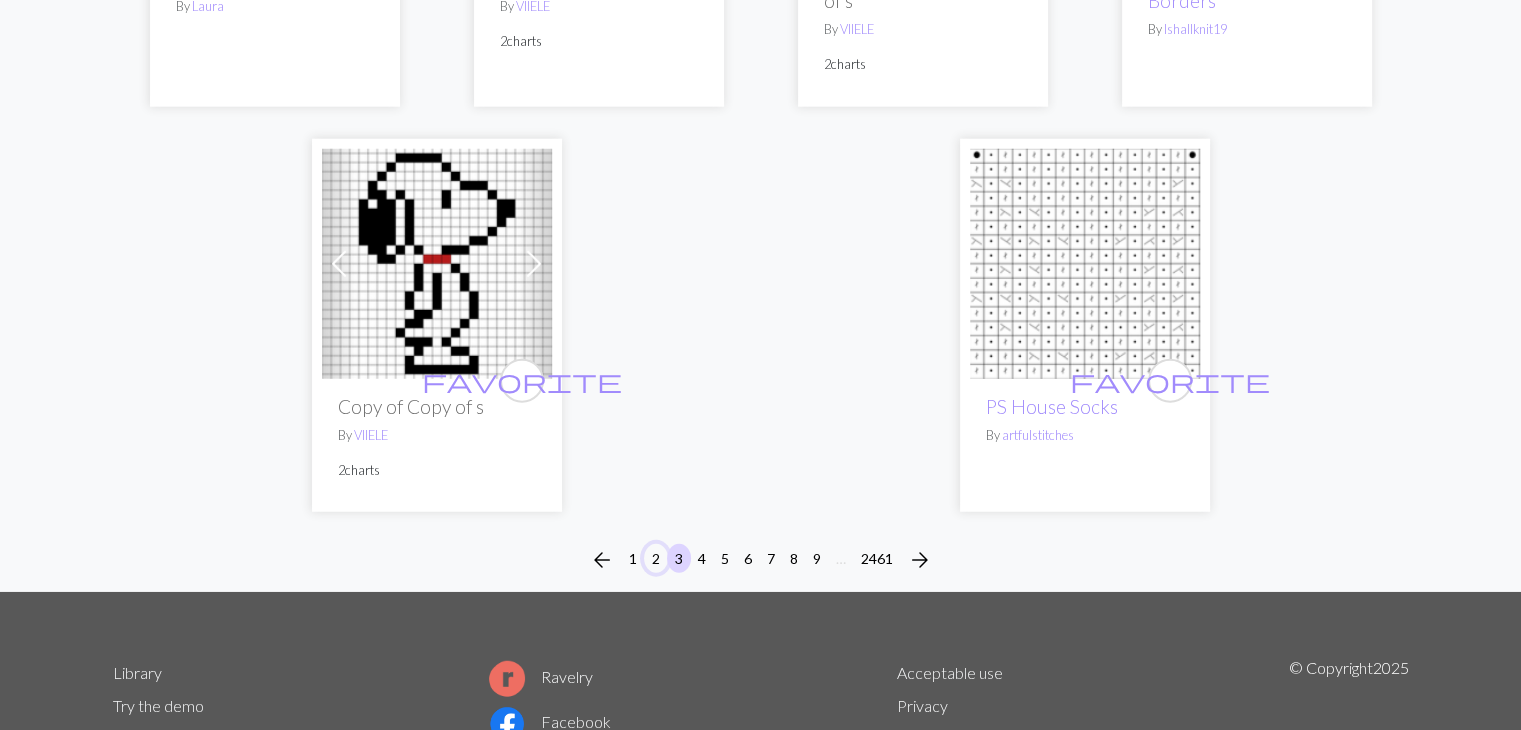 click on "2" at bounding box center (656, 558) 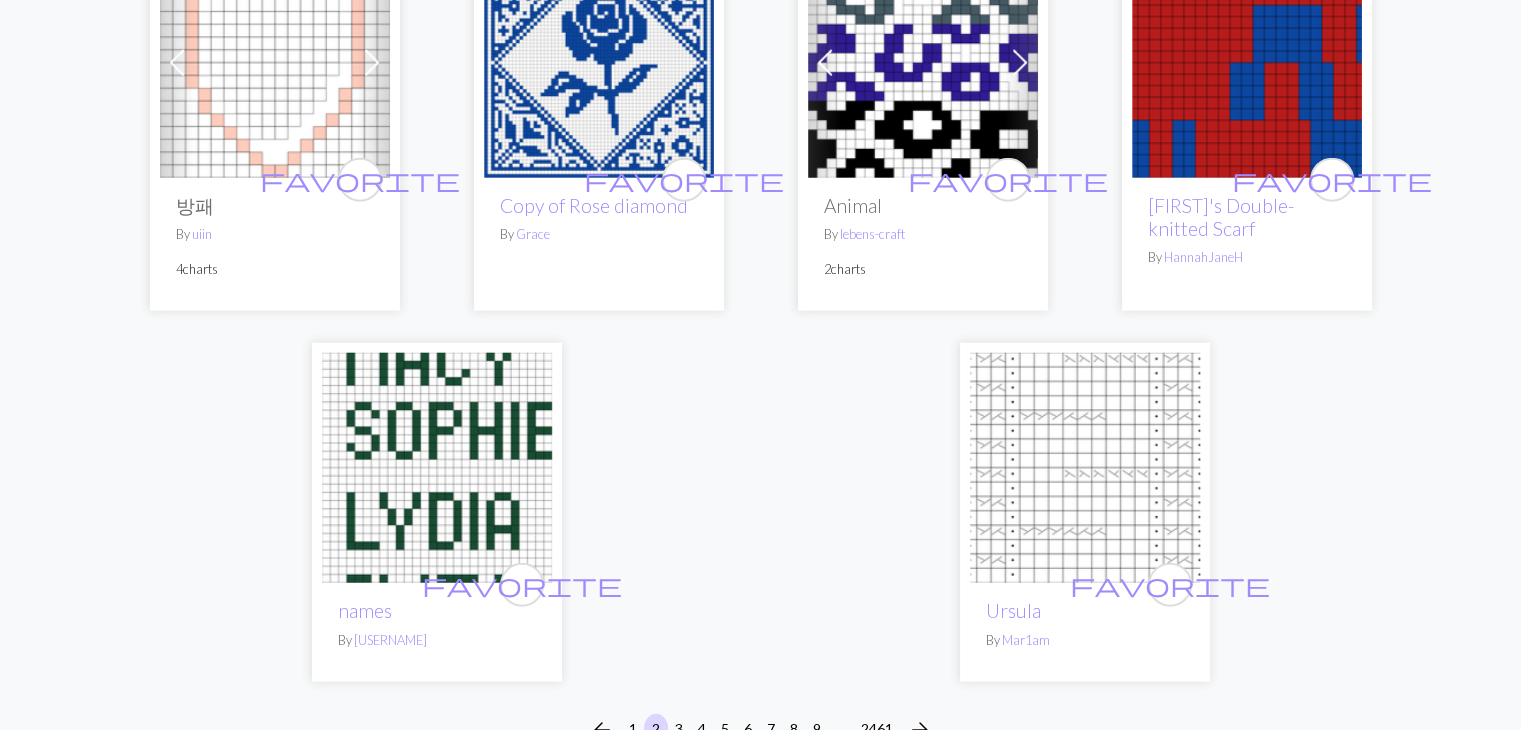 scroll, scrollTop: 4900, scrollLeft: 0, axis: vertical 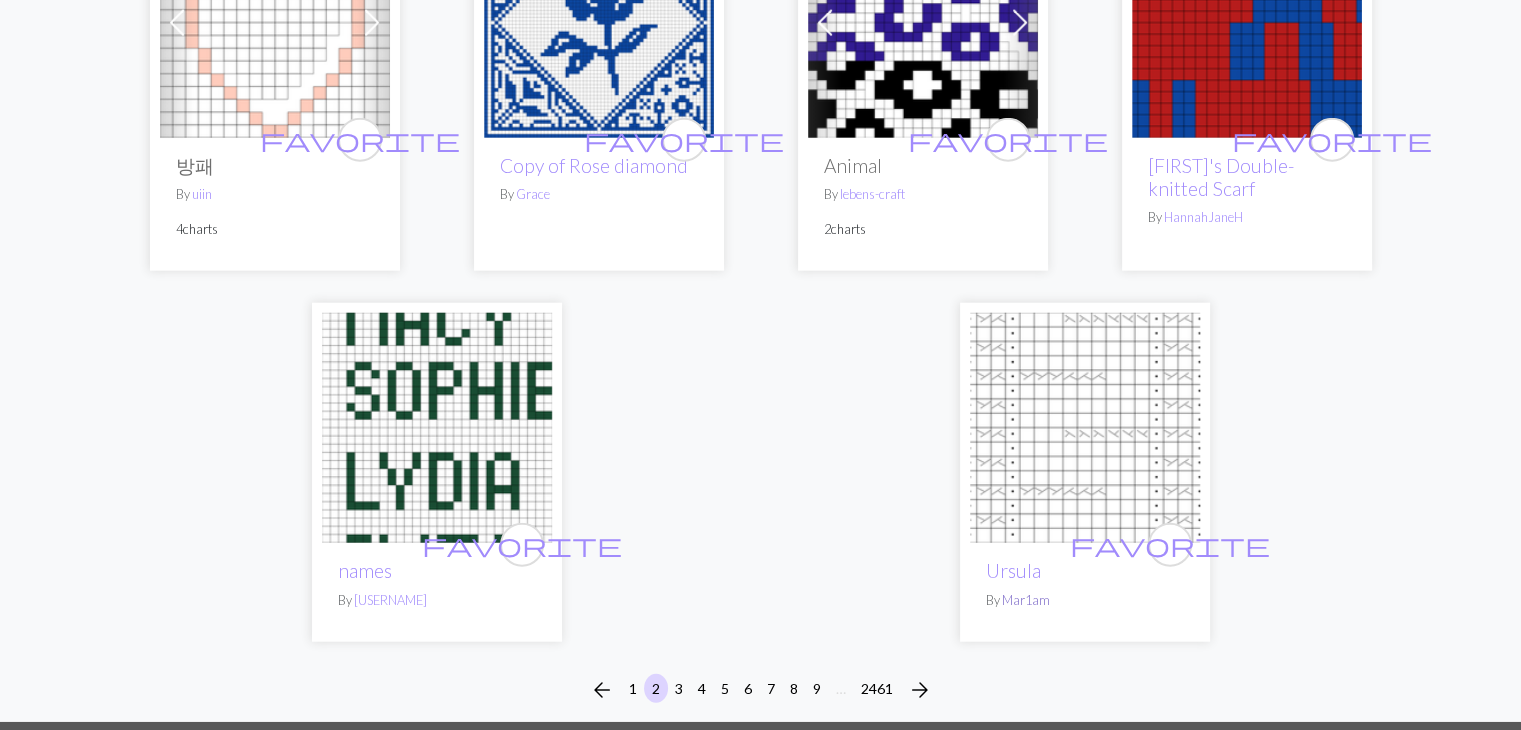 click on "Mar1am" at bounding box center (1026, 600) 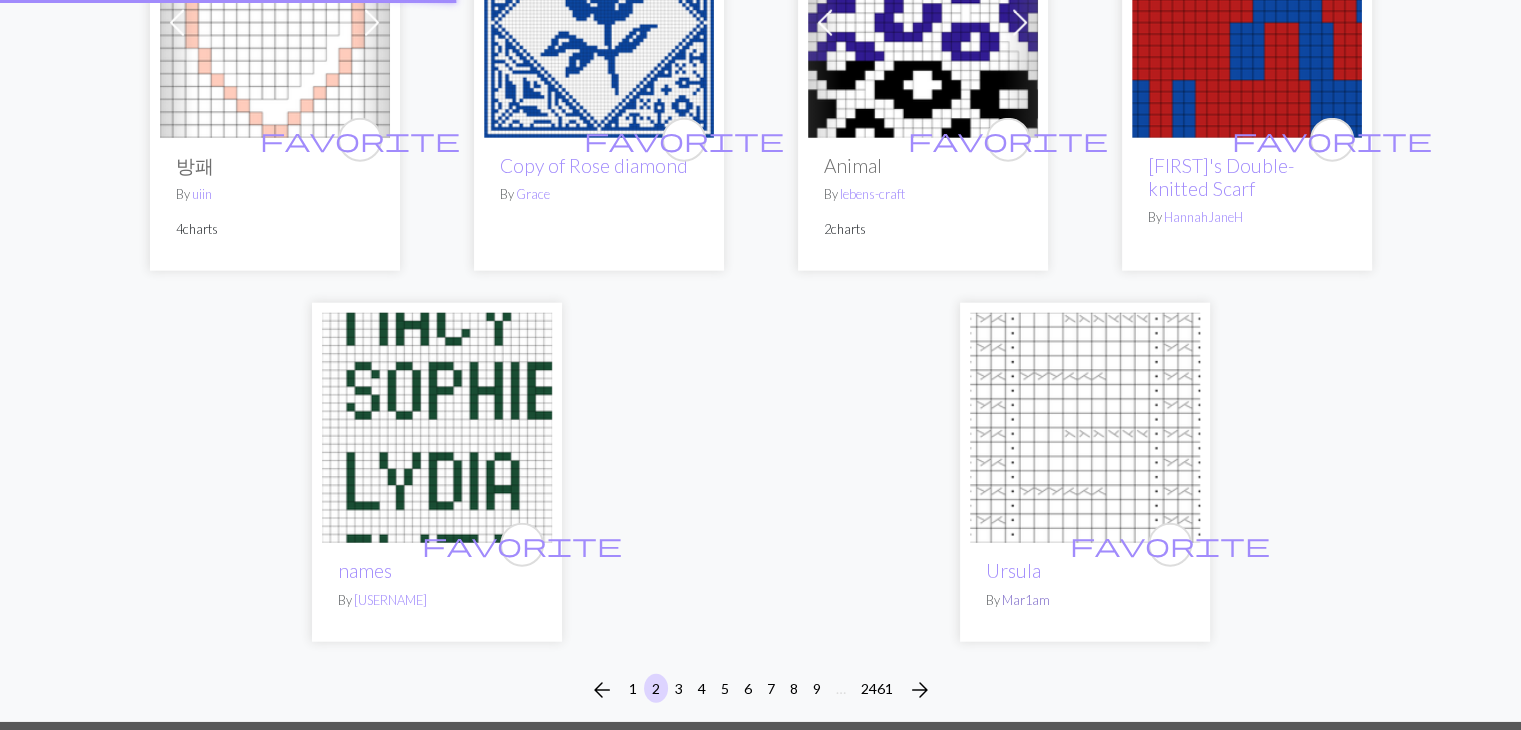 scroll, scrollTop: 0, scrollLeft: 0, axis: both 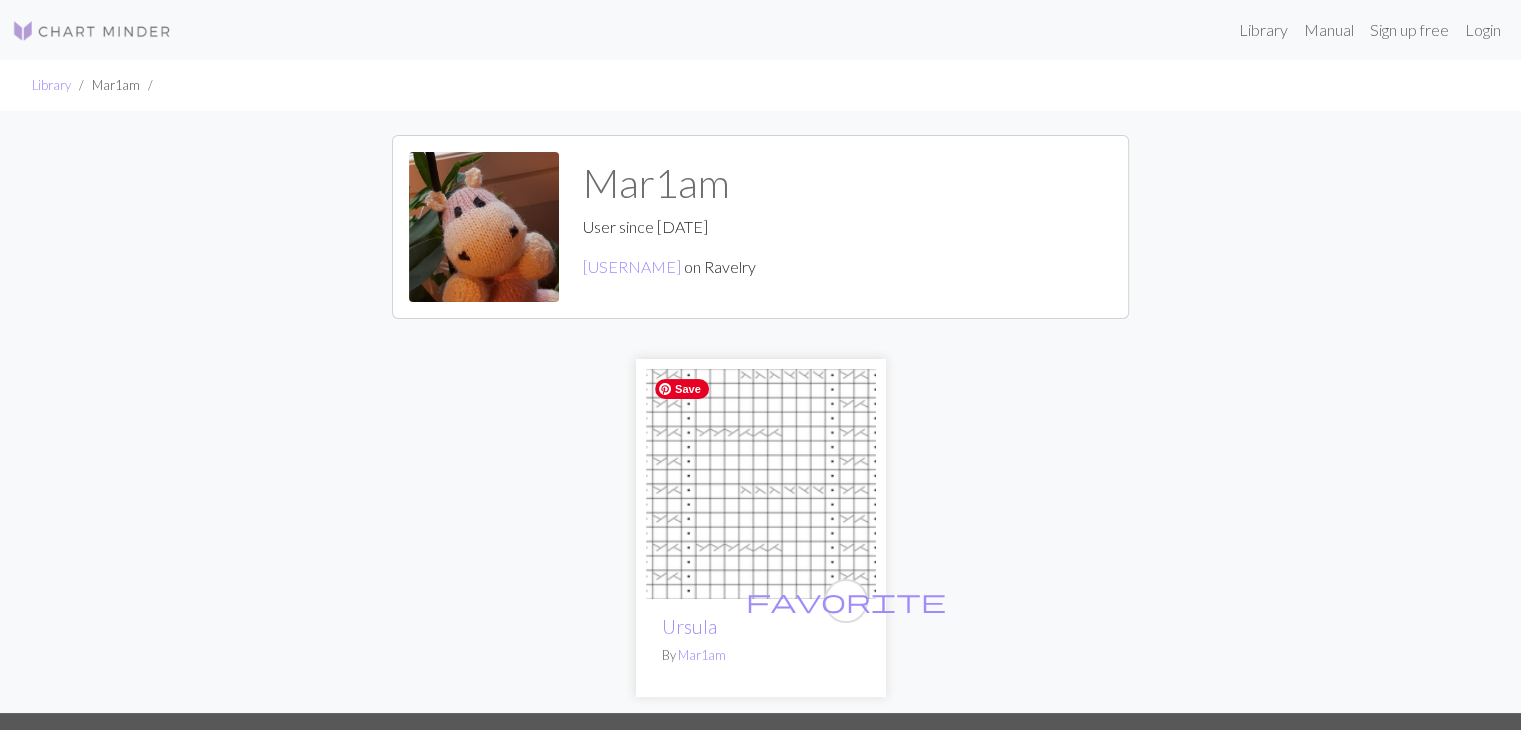 click at bounding box center [761, 484] 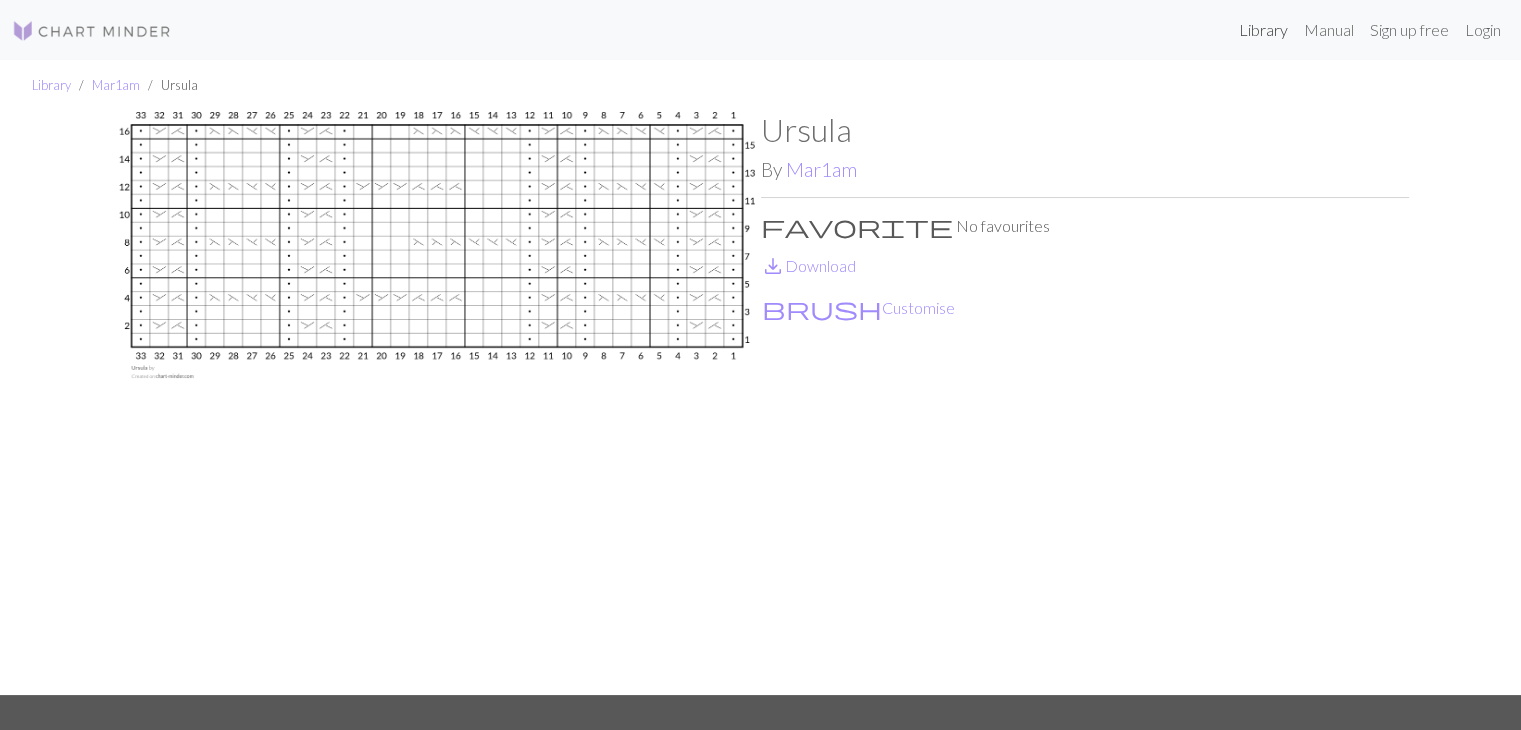 click on "Library" at bounding box center (1263, 30) 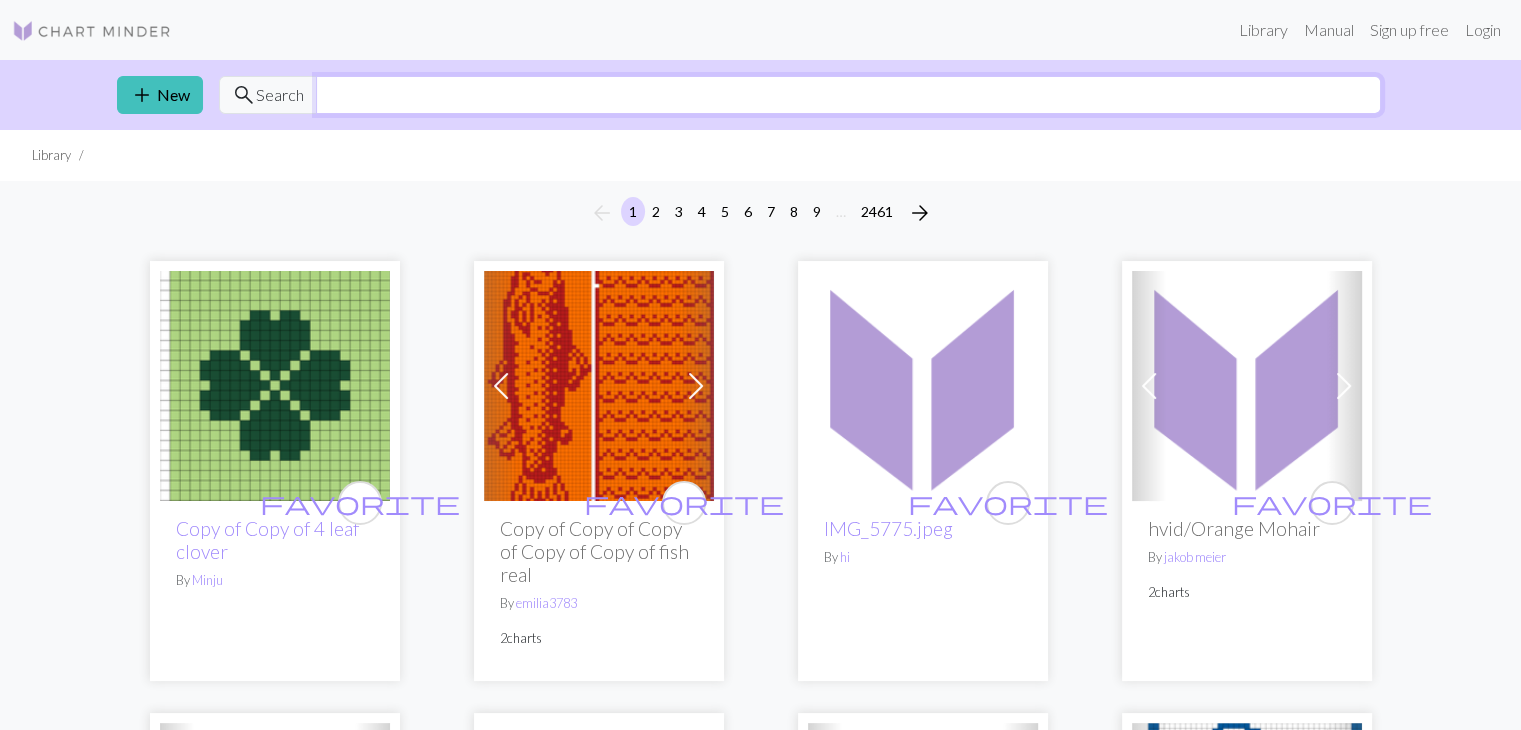 click at bounding box center (848, 95) 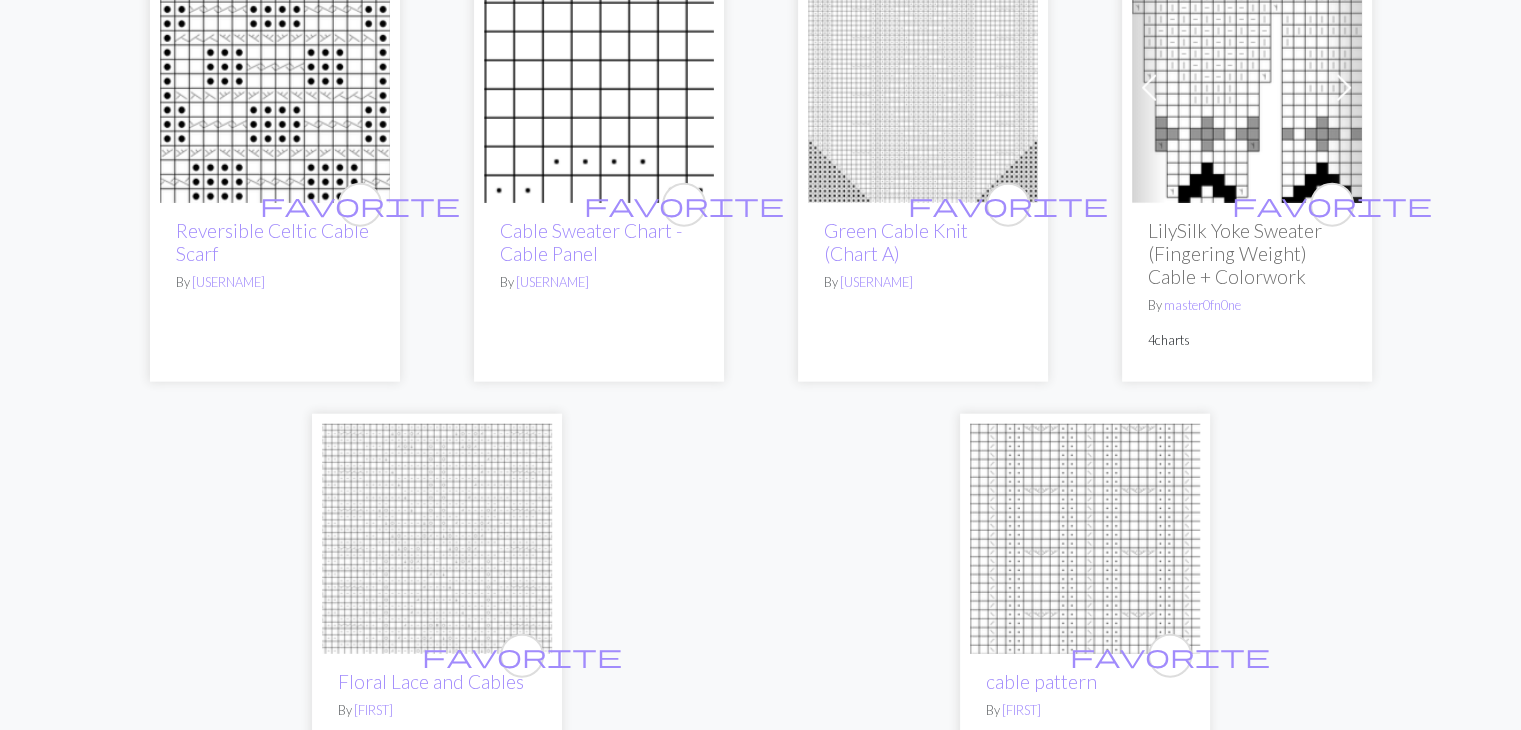 scroll, scrollTop: 5000, scrollLeft: 0, axis: vertical 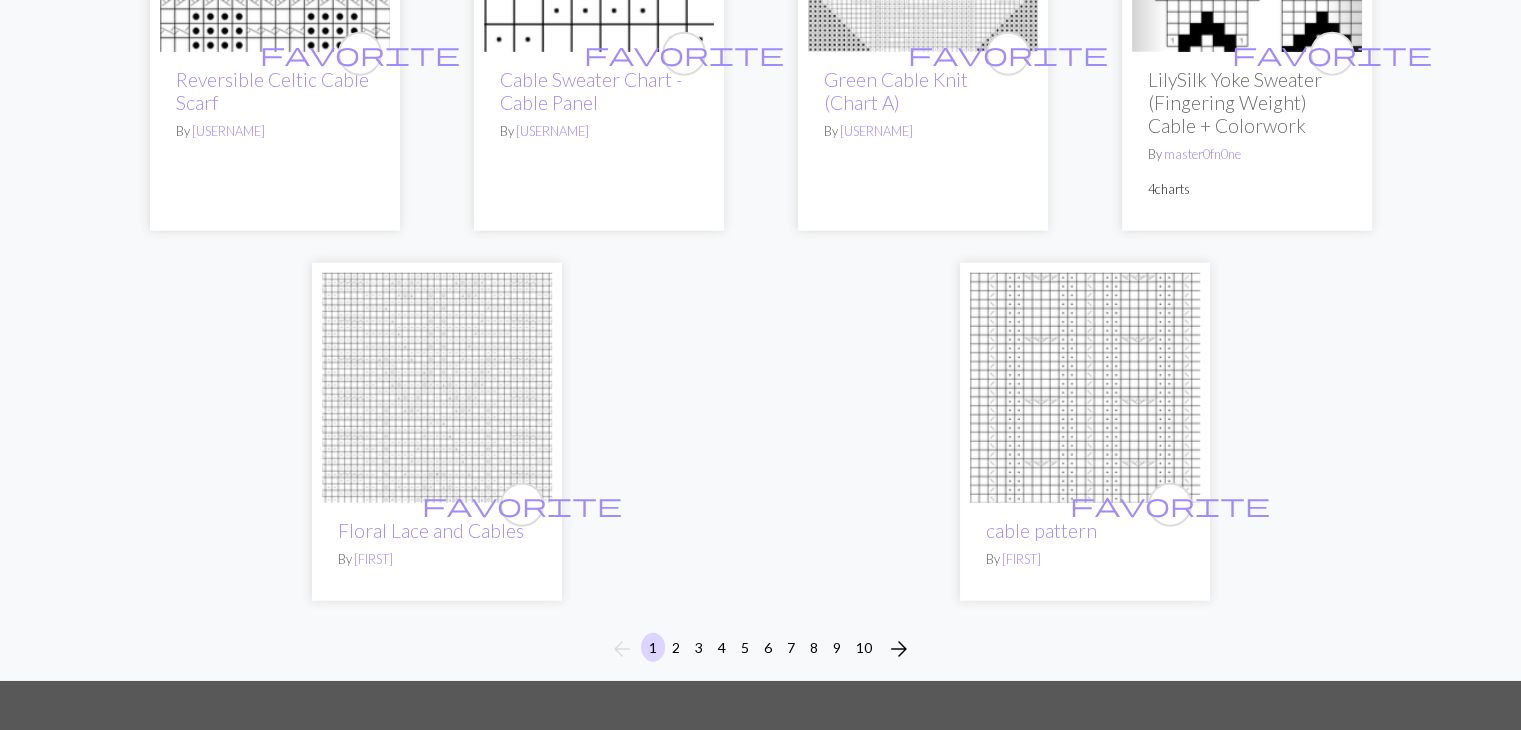 type on "cable" 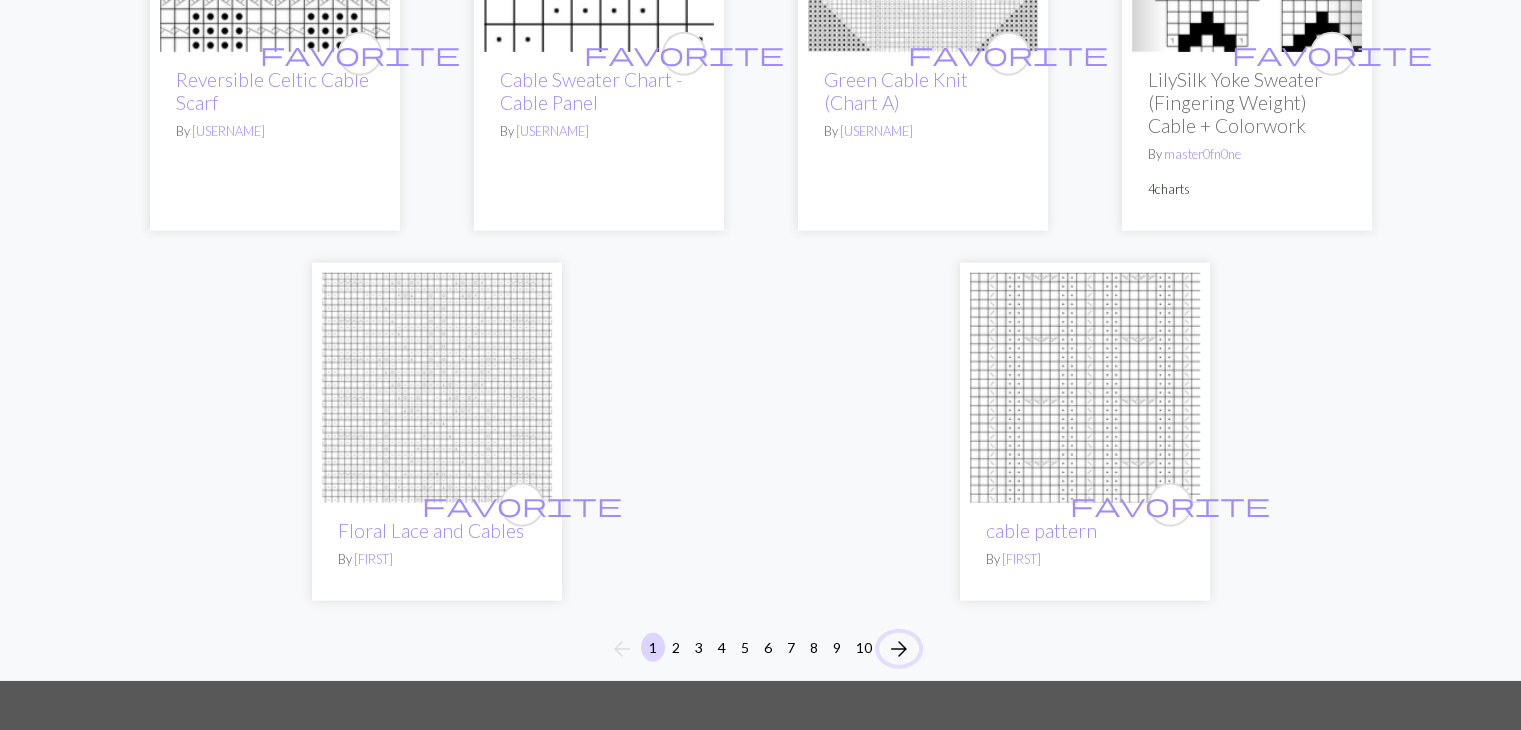 click on "arrow_forward" at bounding box center [899, 649] 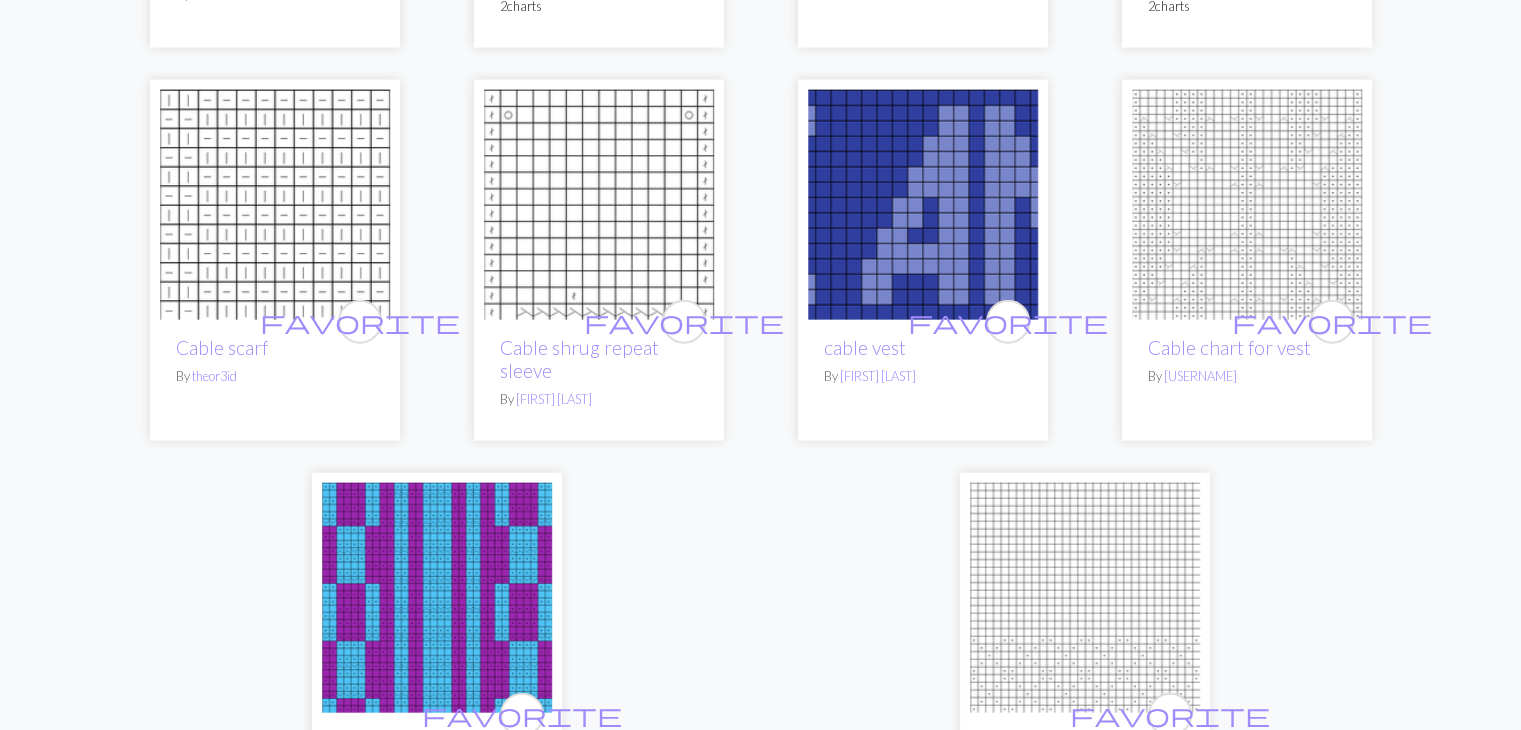 scroll, scrollTop: 4800, scrollLeft: 0, axis: vertical 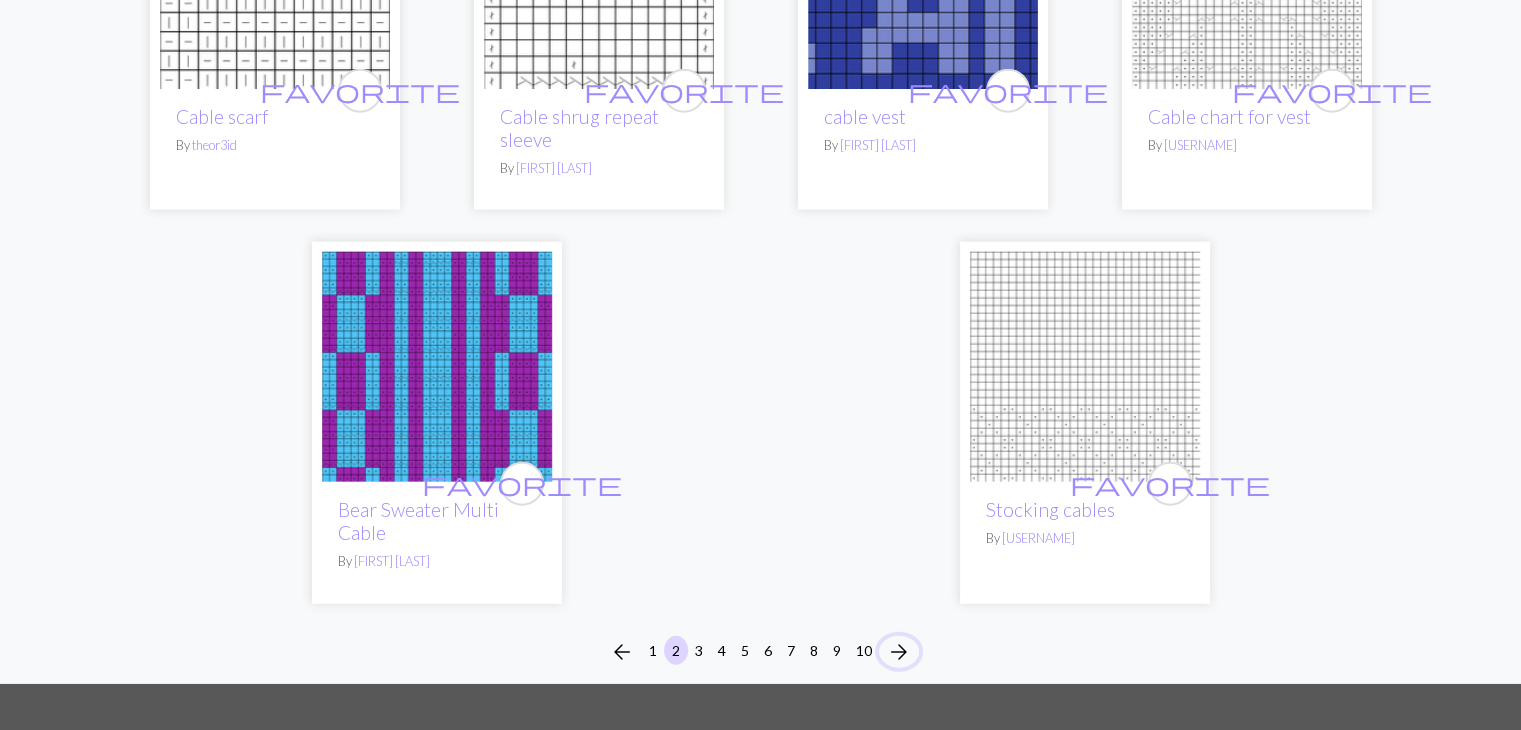 click on "arrow_forward" at bounding box center (899, 652) 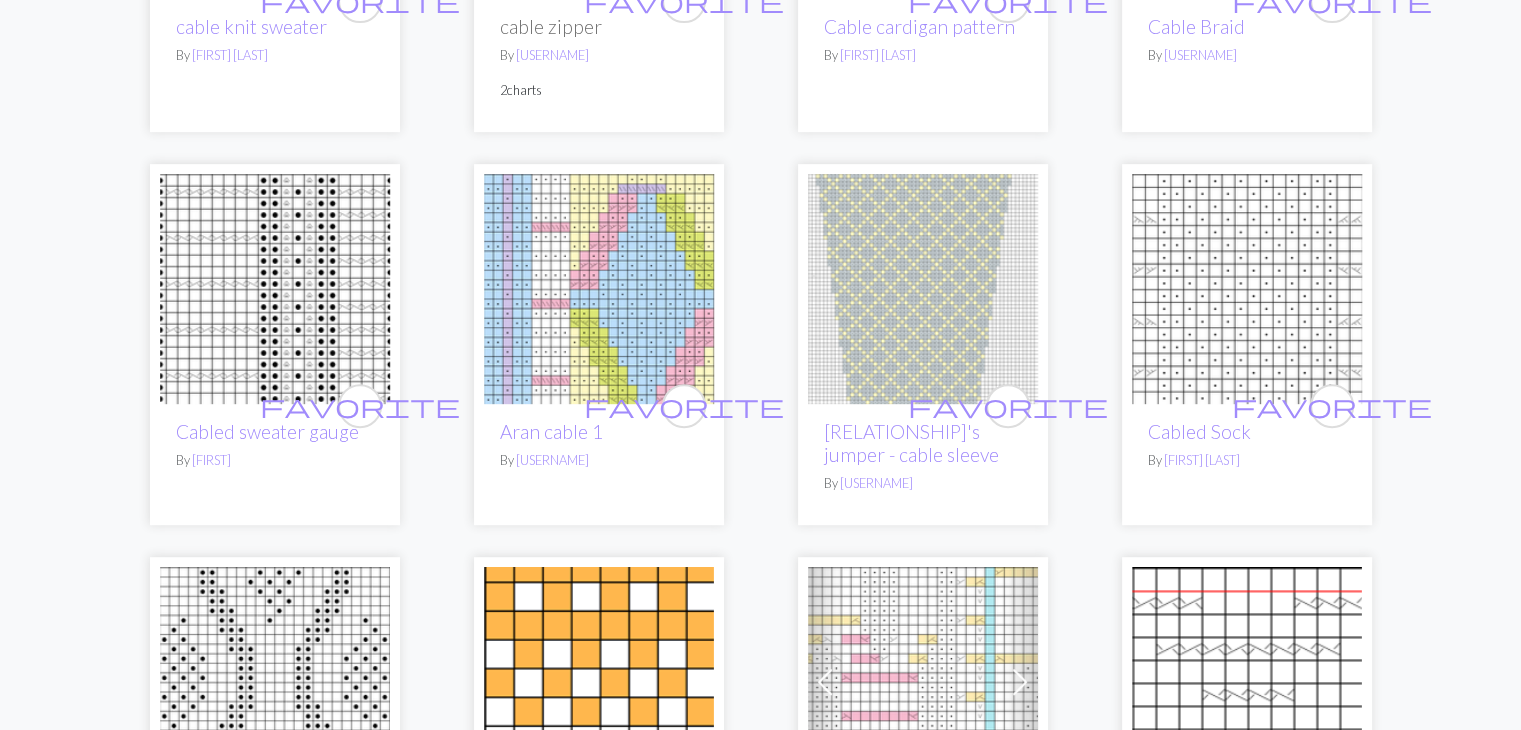 scroll, scrollTop: 900, scrollLeft: 0, axis: vertical 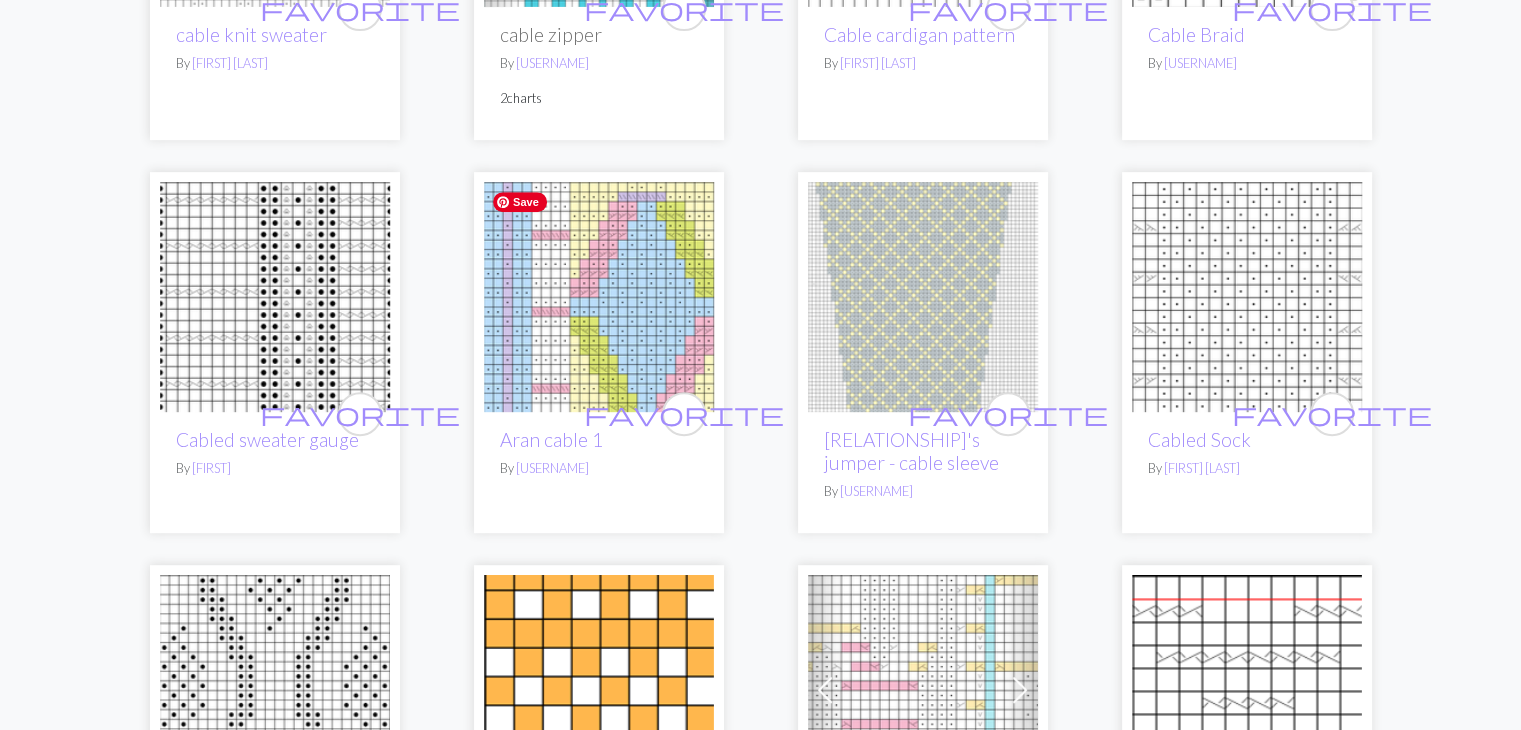 click at bounding box center (599, 297) 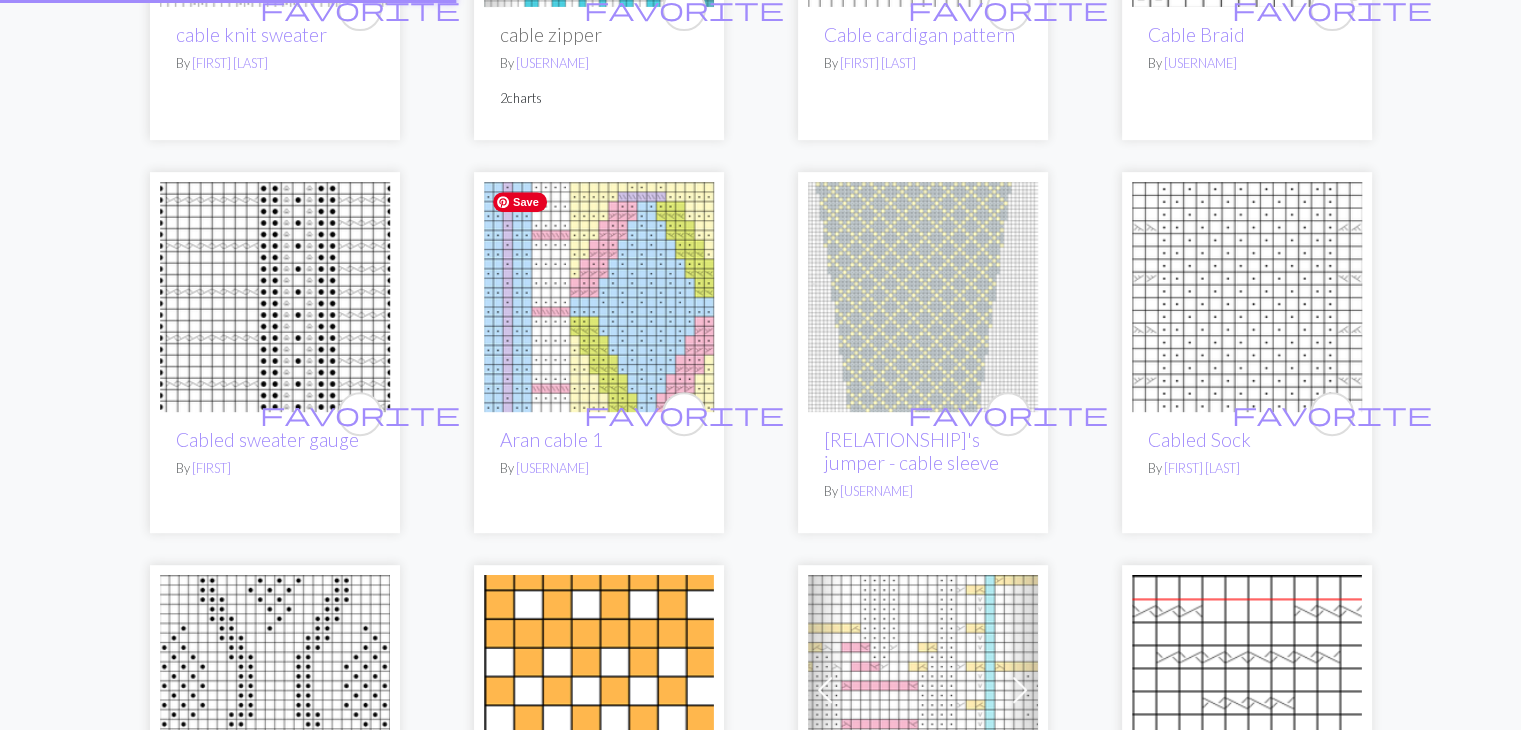 scroll, scrollTop: 0, scrollLeft: 0, axis: both 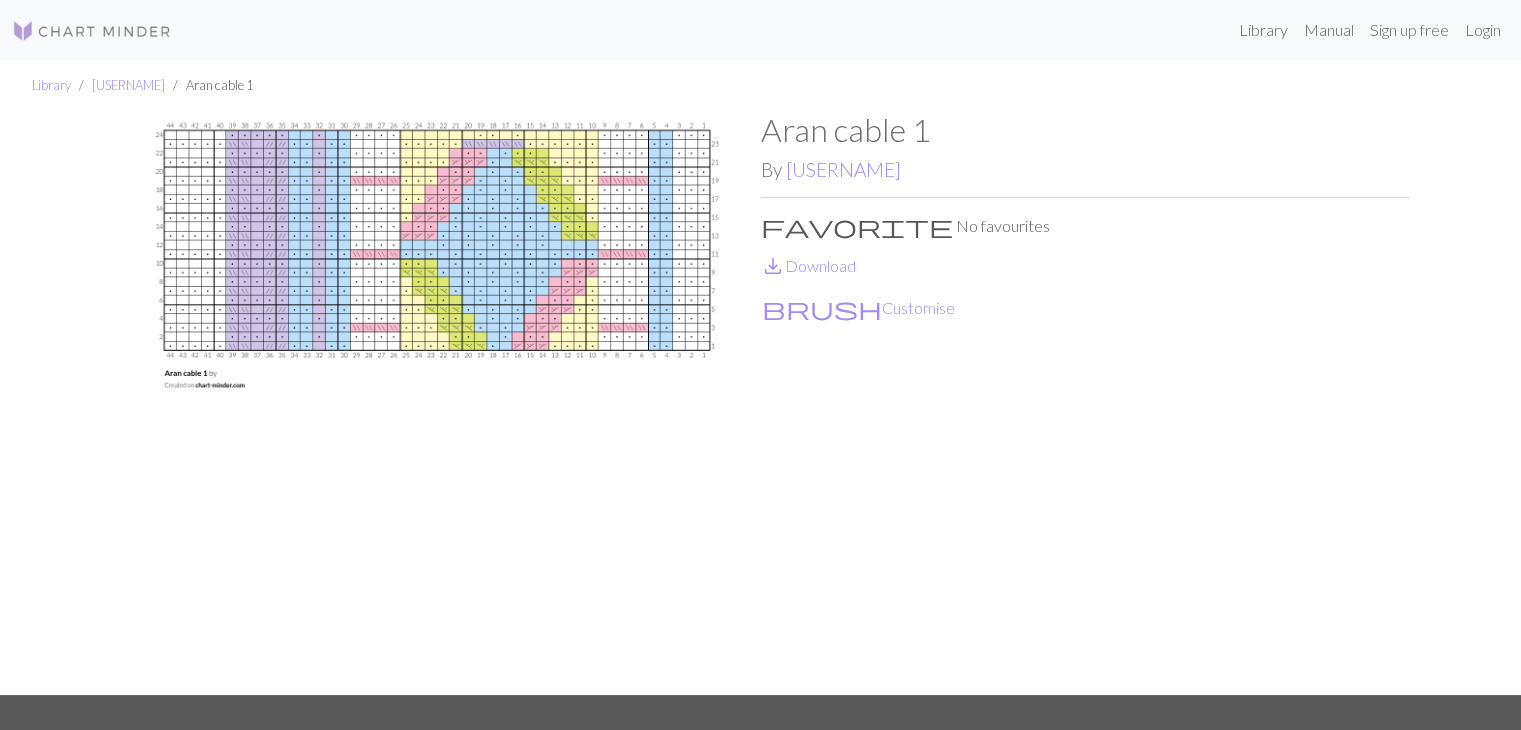 click at bounding box center (437, 403) 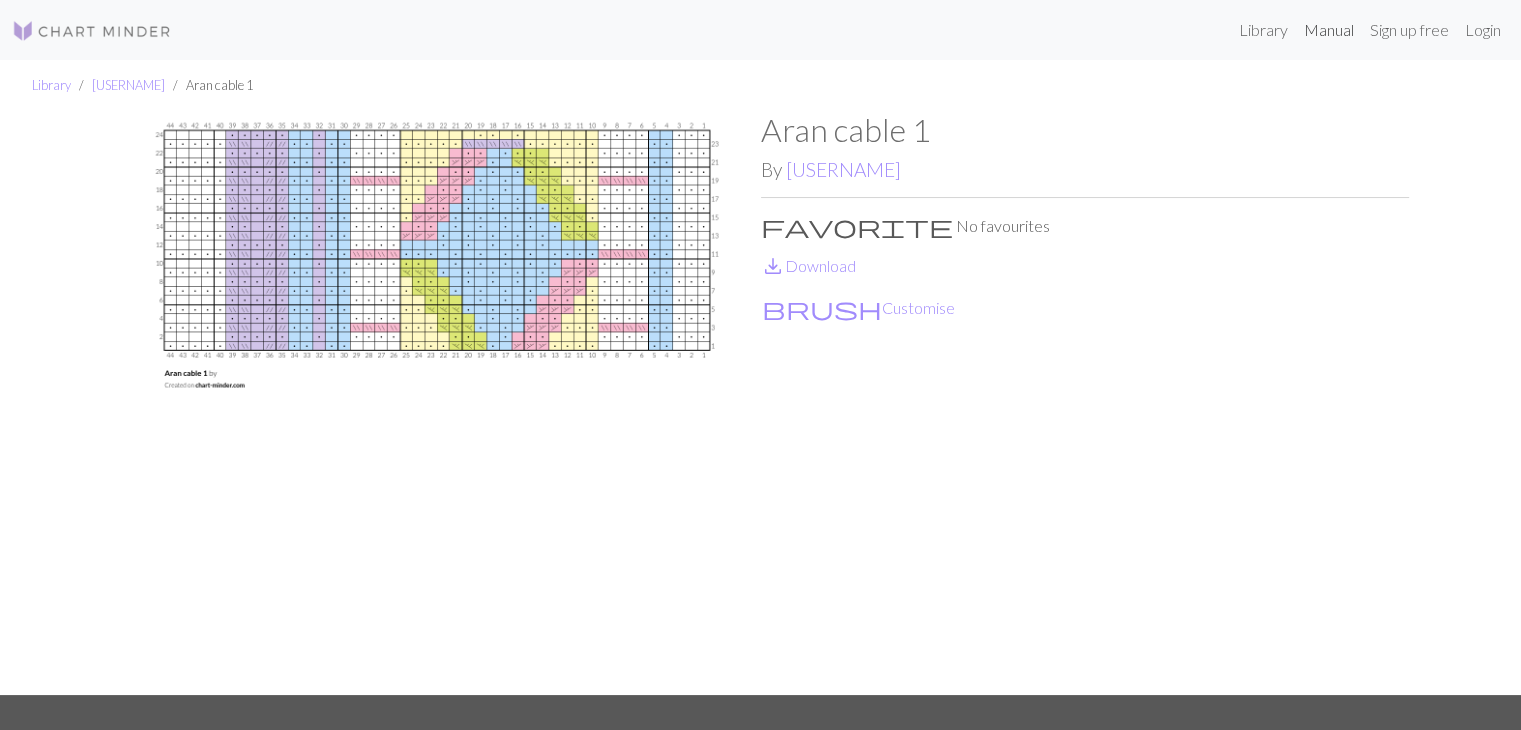 click on "Manual" at bounding box center [1329, 30] 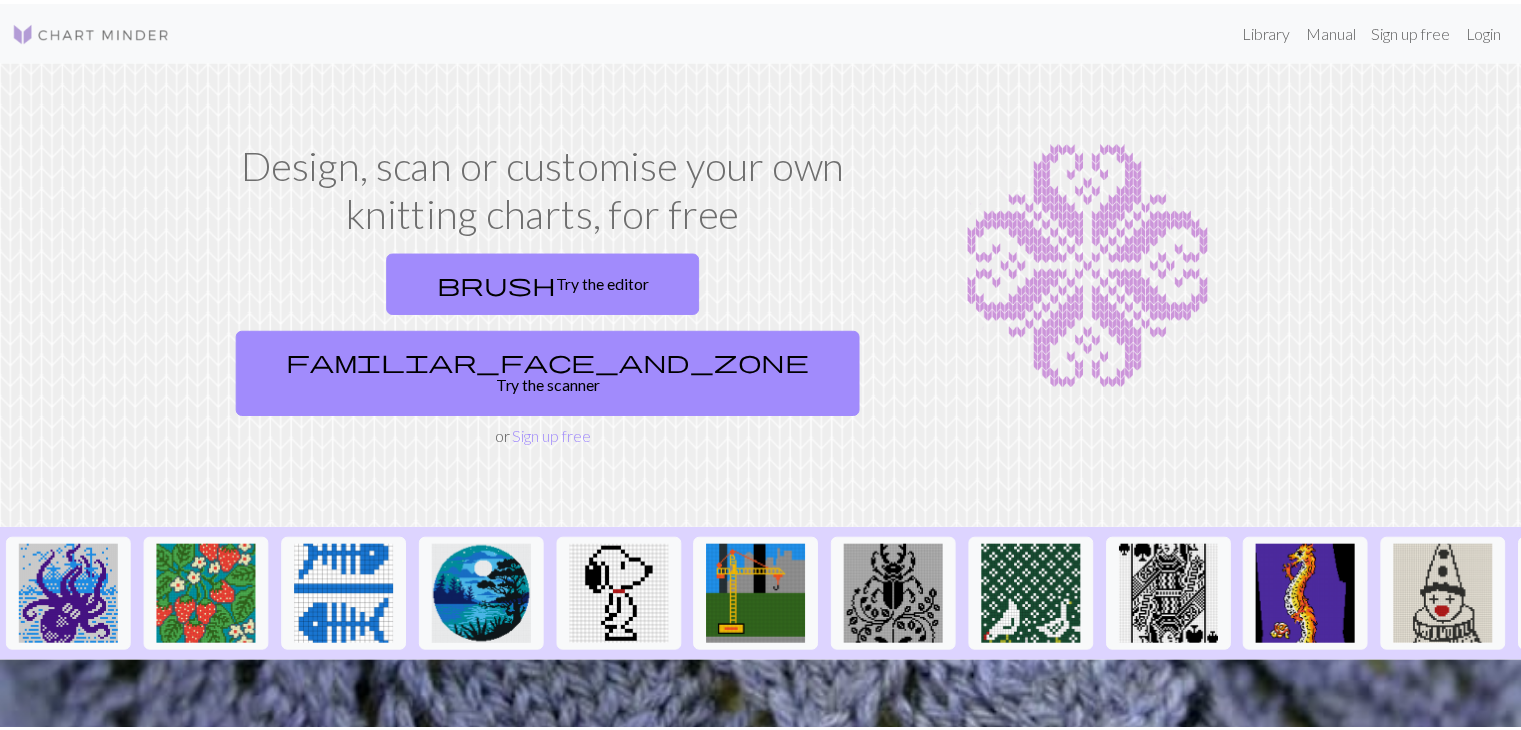 scroll, scrollTop: 0, scrollLeft: 0, axis: both 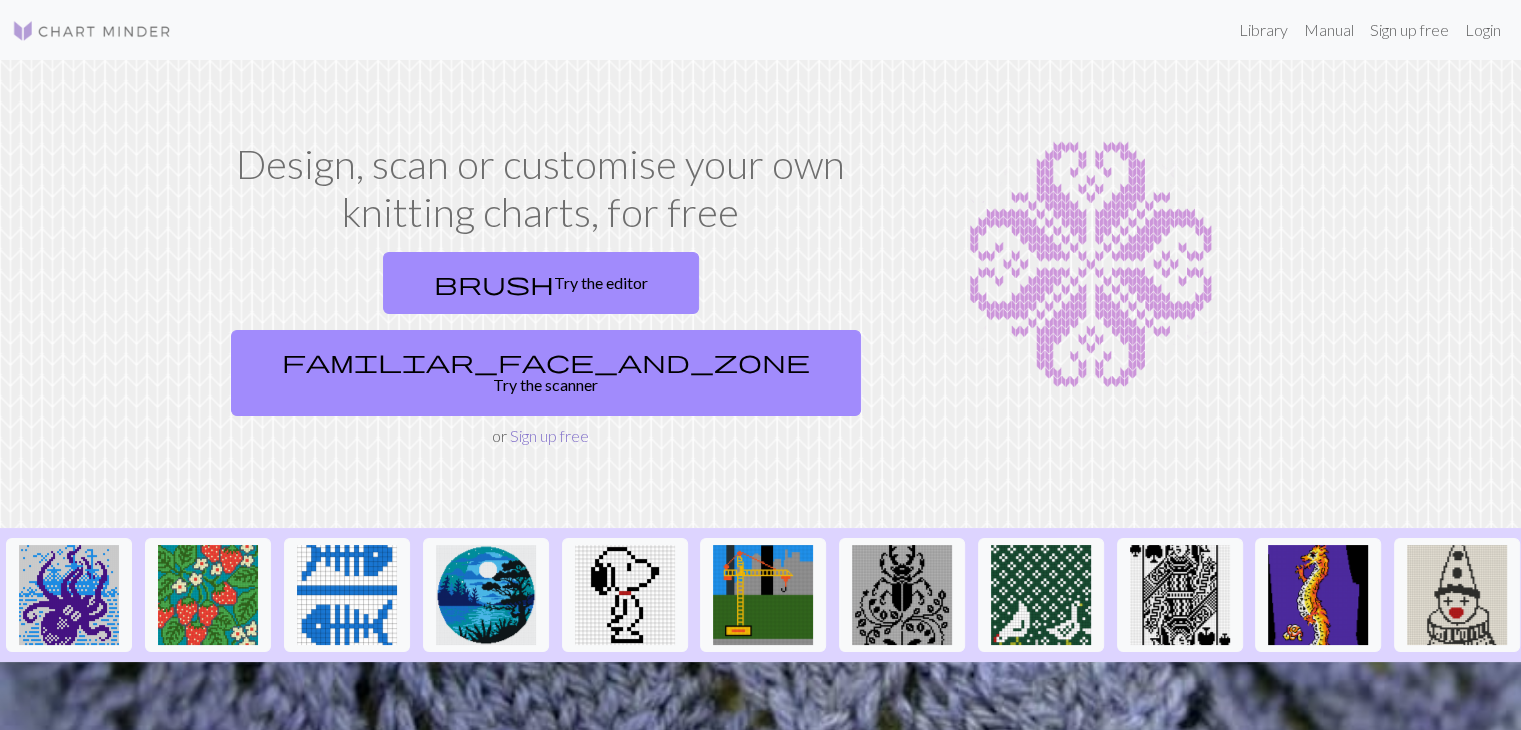 click on "Sign up free" at bounding box center (549, 435) 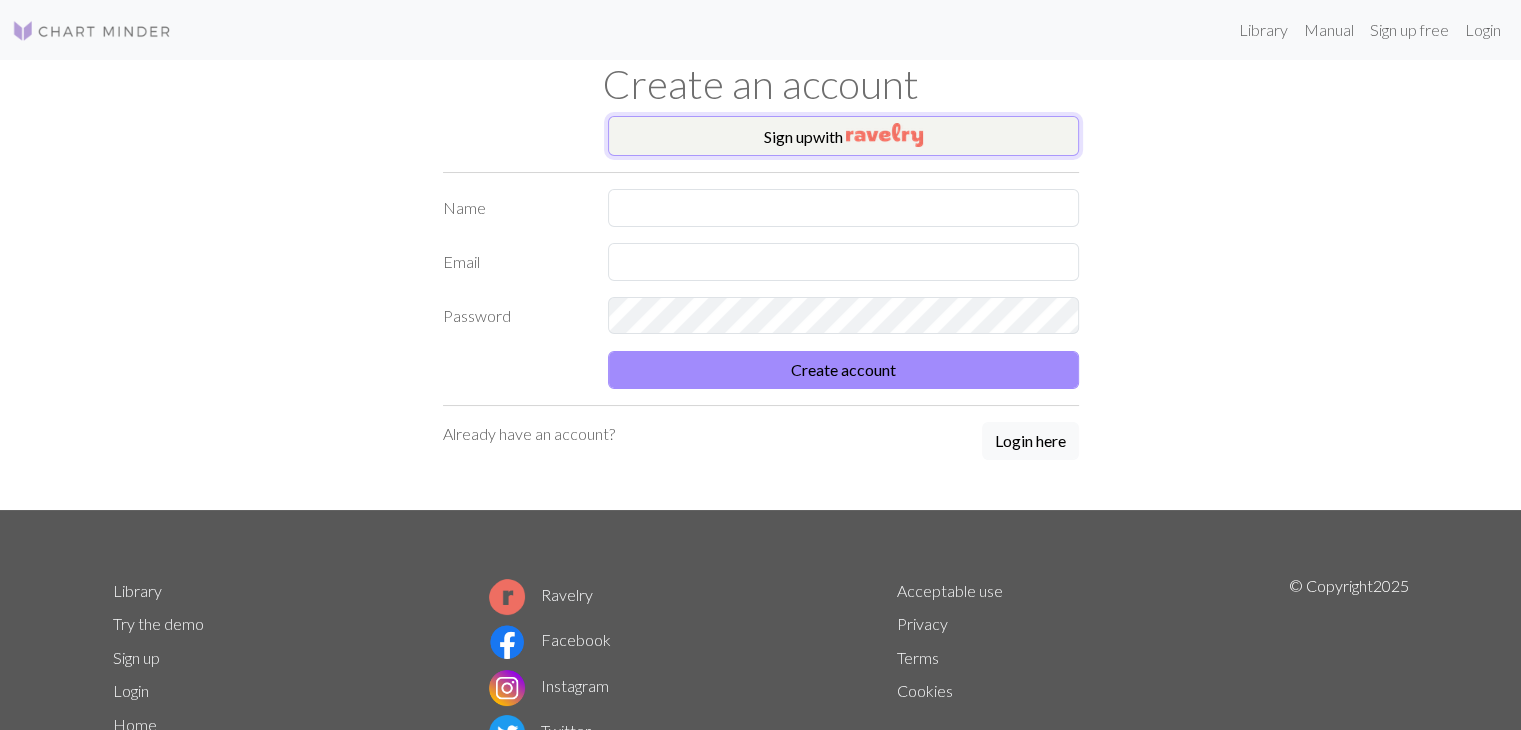 click on "Sign up  with" at bounding box center (843, 136) 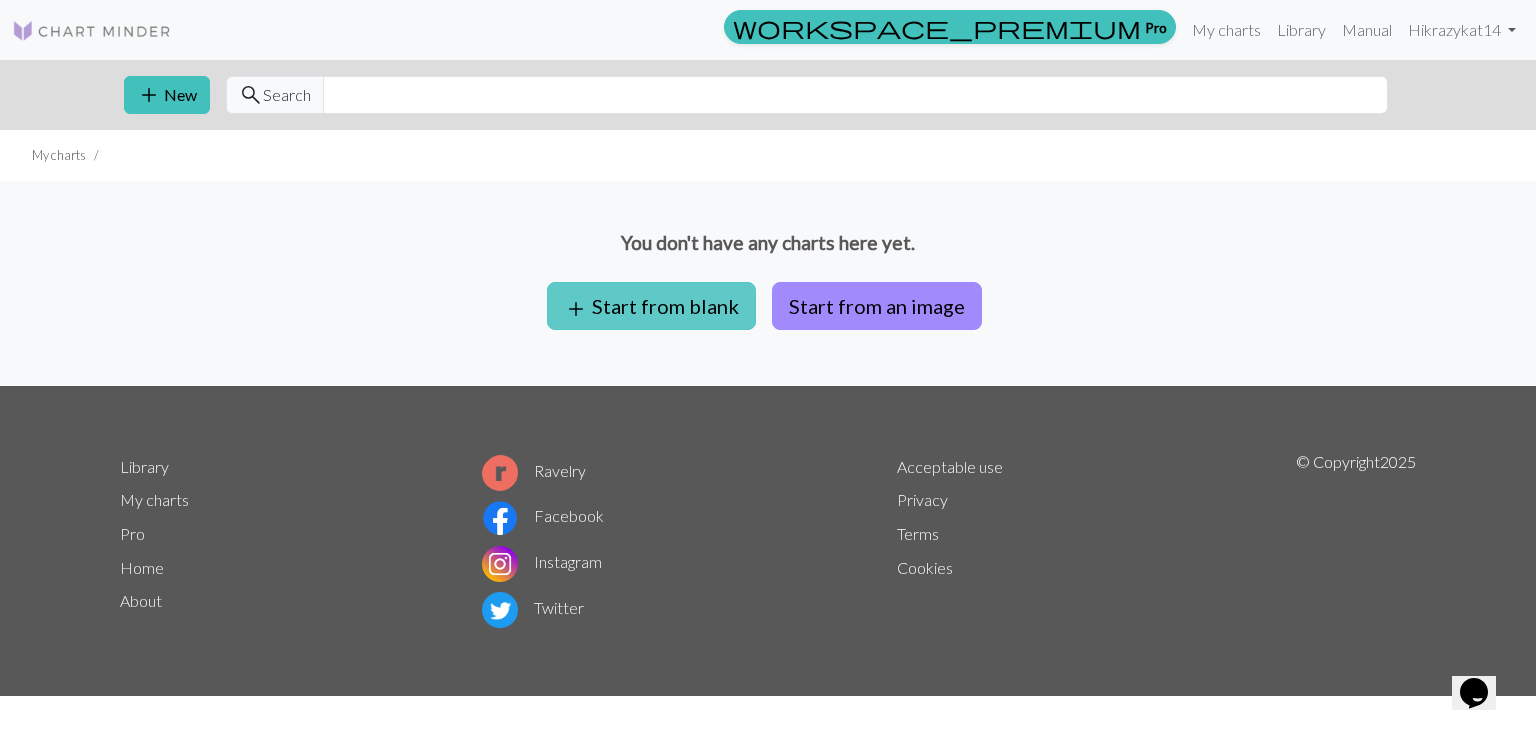 click on "add   Start from blank" at bounding box center [651, 306] 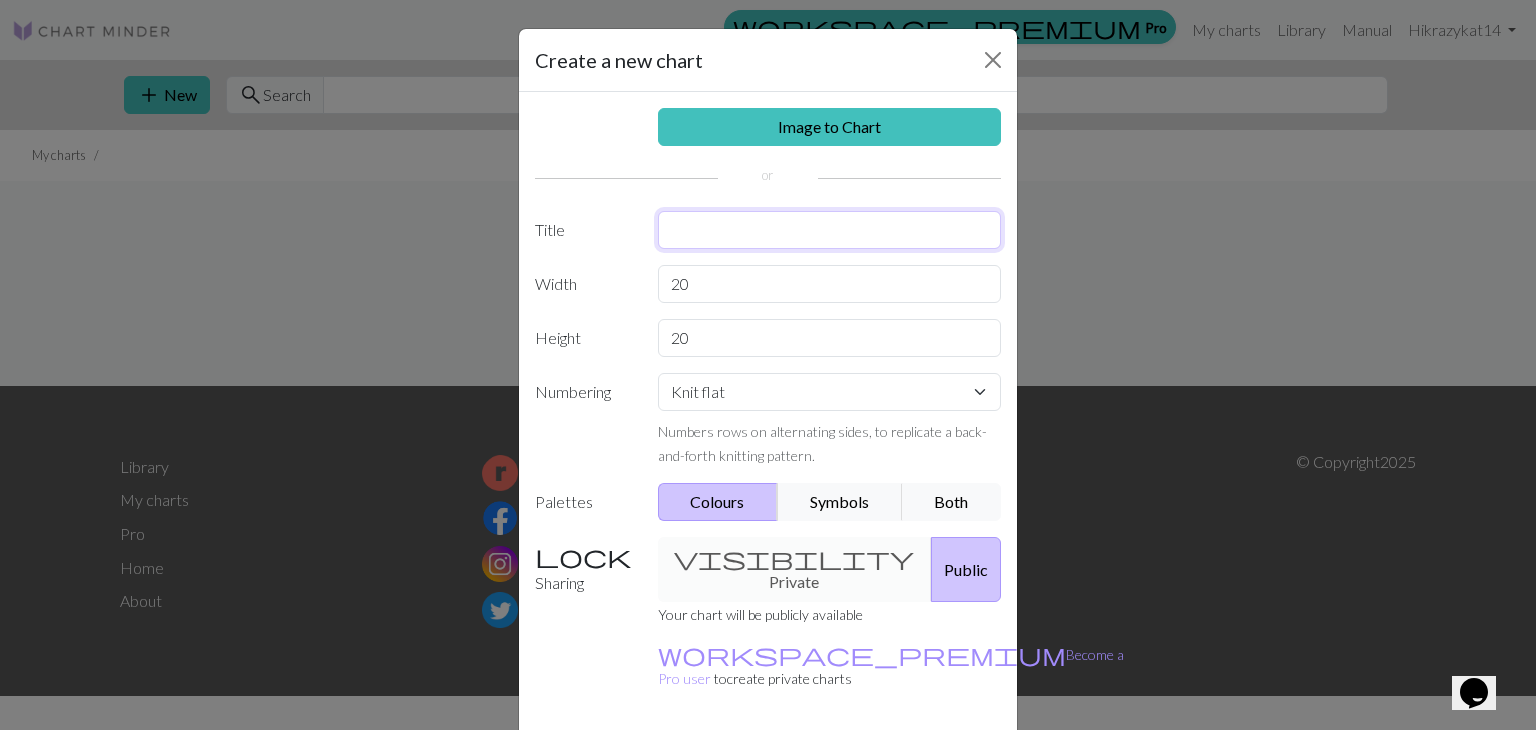 click at bounding box center [830, 230] 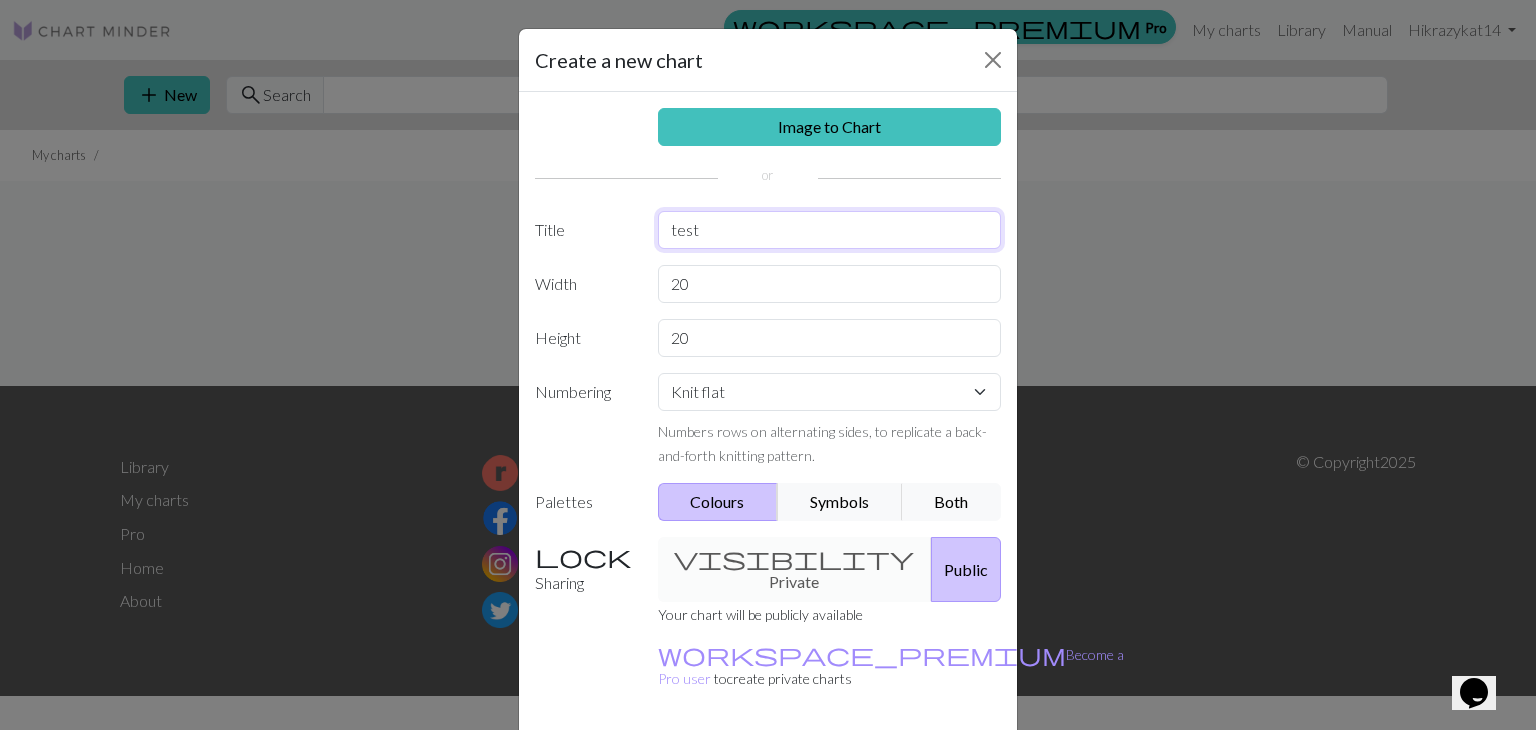 type on "test" 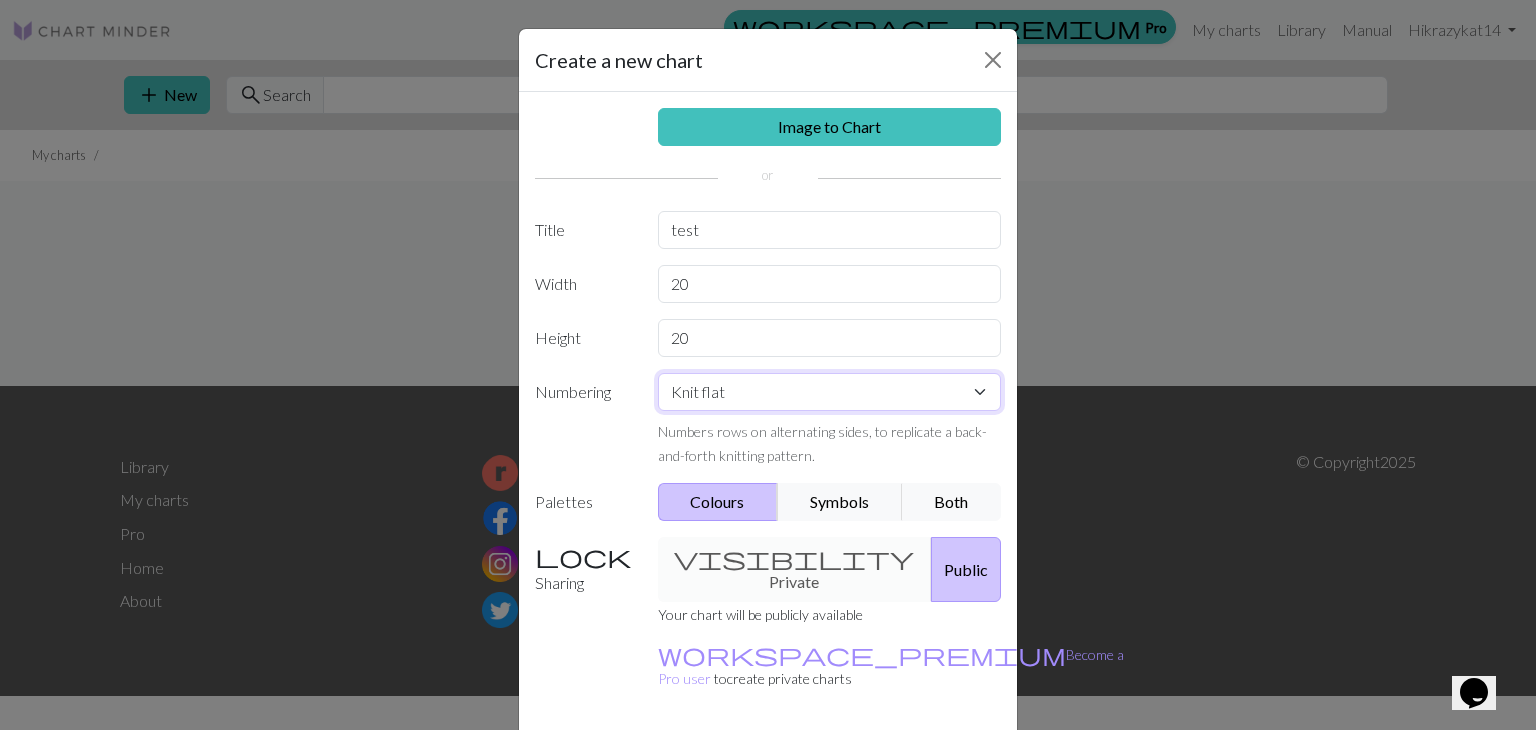 click on "Knit flat Knit in the round Lace knitting Cross stitch" at bounding box center (830, 392) 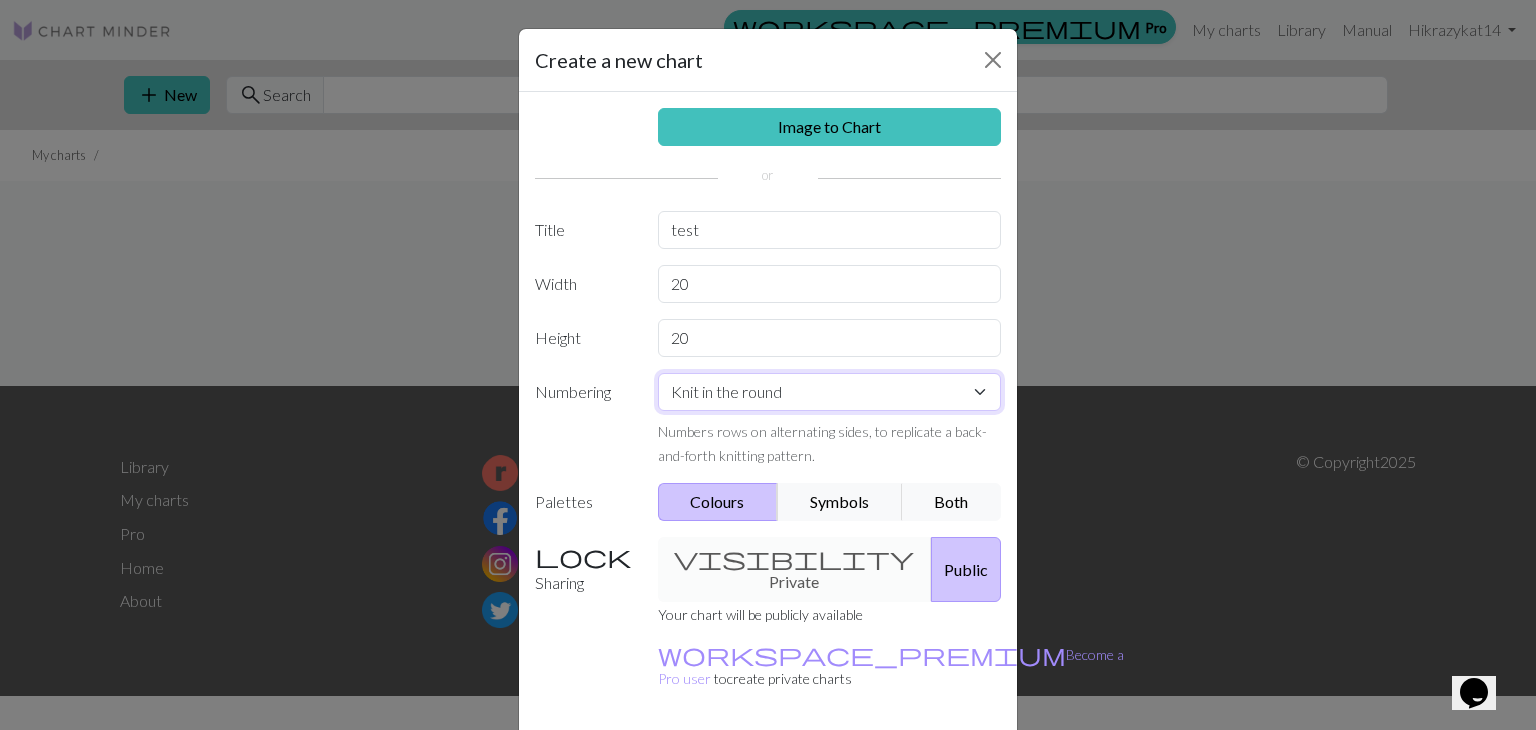 click on "Knit flat Knit in the round Lace knitting Cross stitch" at bounding box center (830, 392) 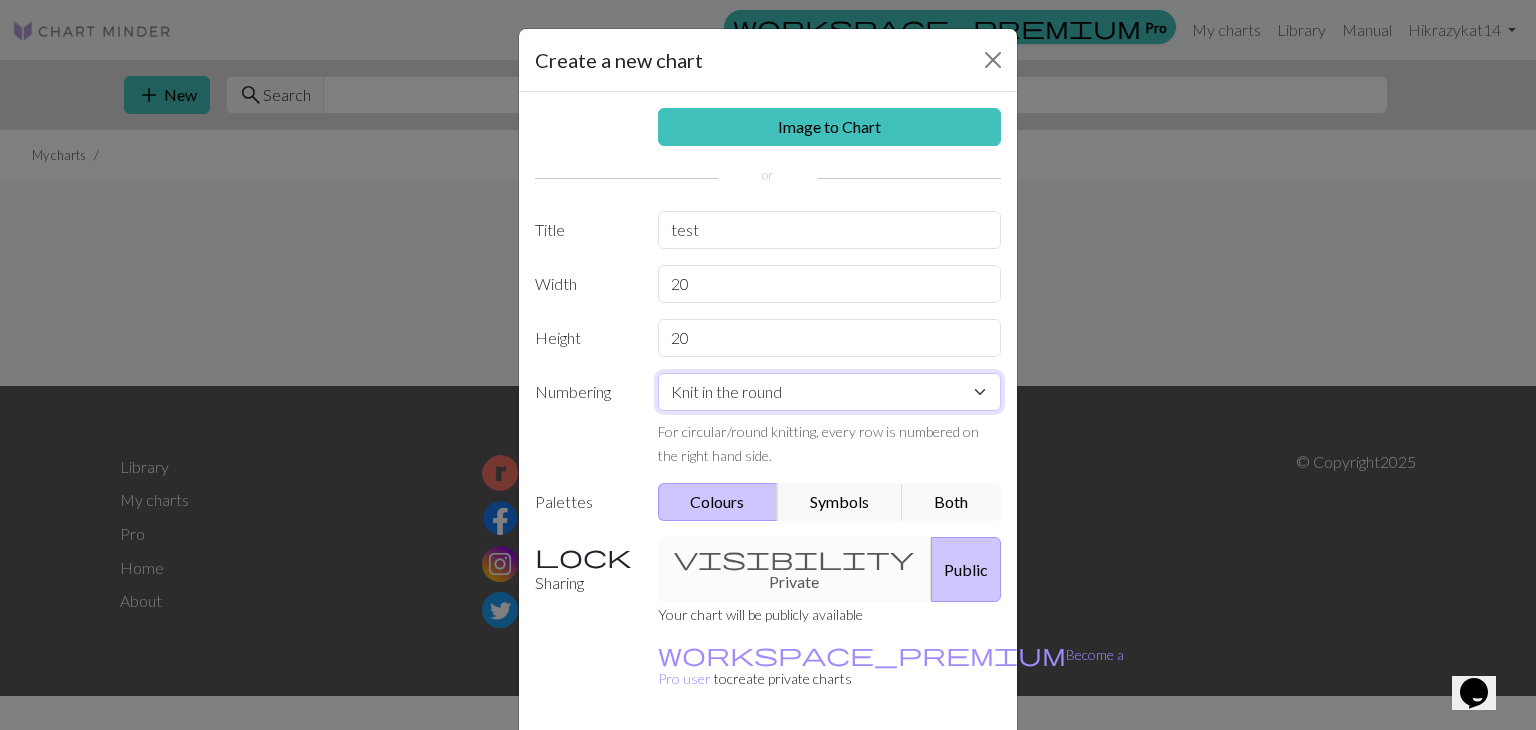 scroll, scrollTop: 58, scrollLeft: 0, axis: vertical 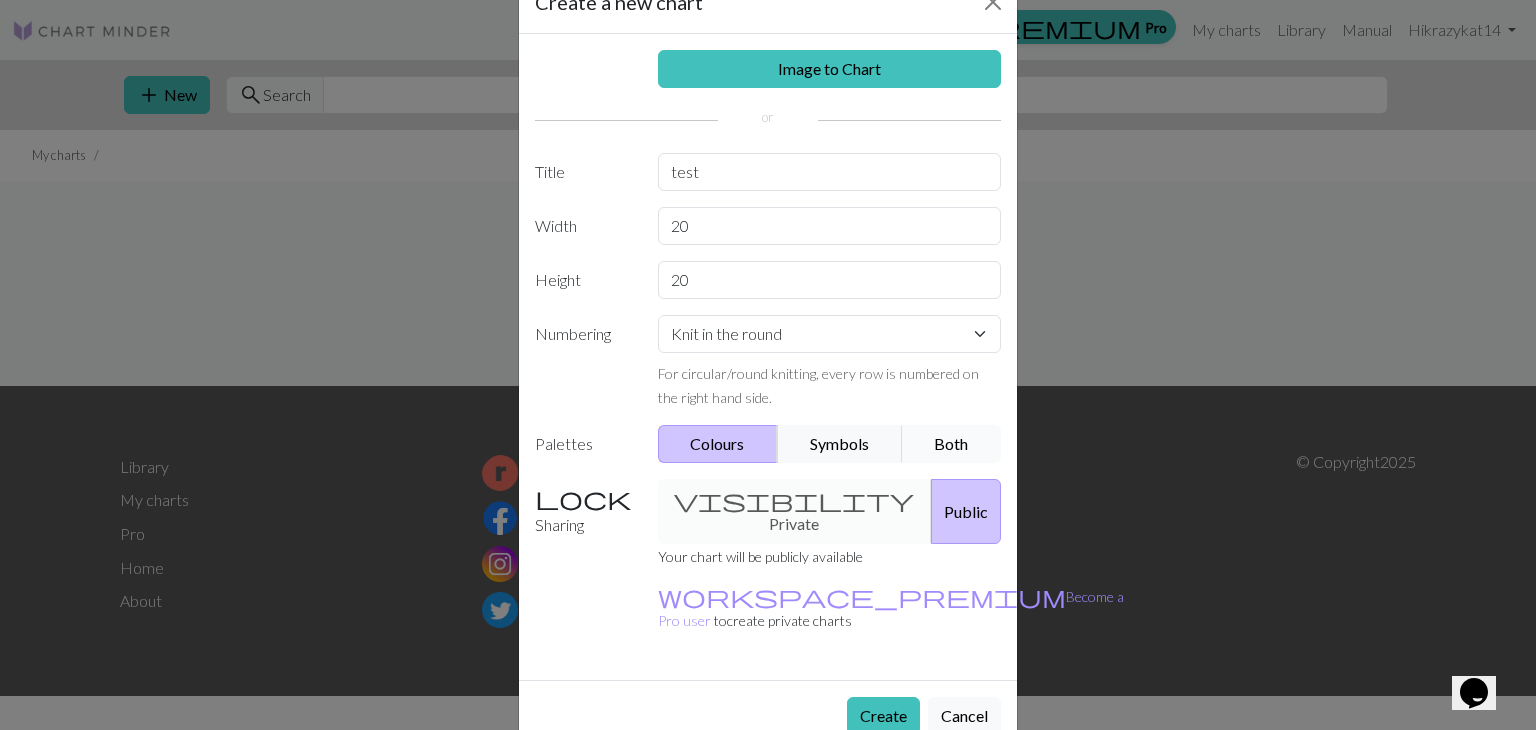 click on "Both" at bounding box center (952, 444) 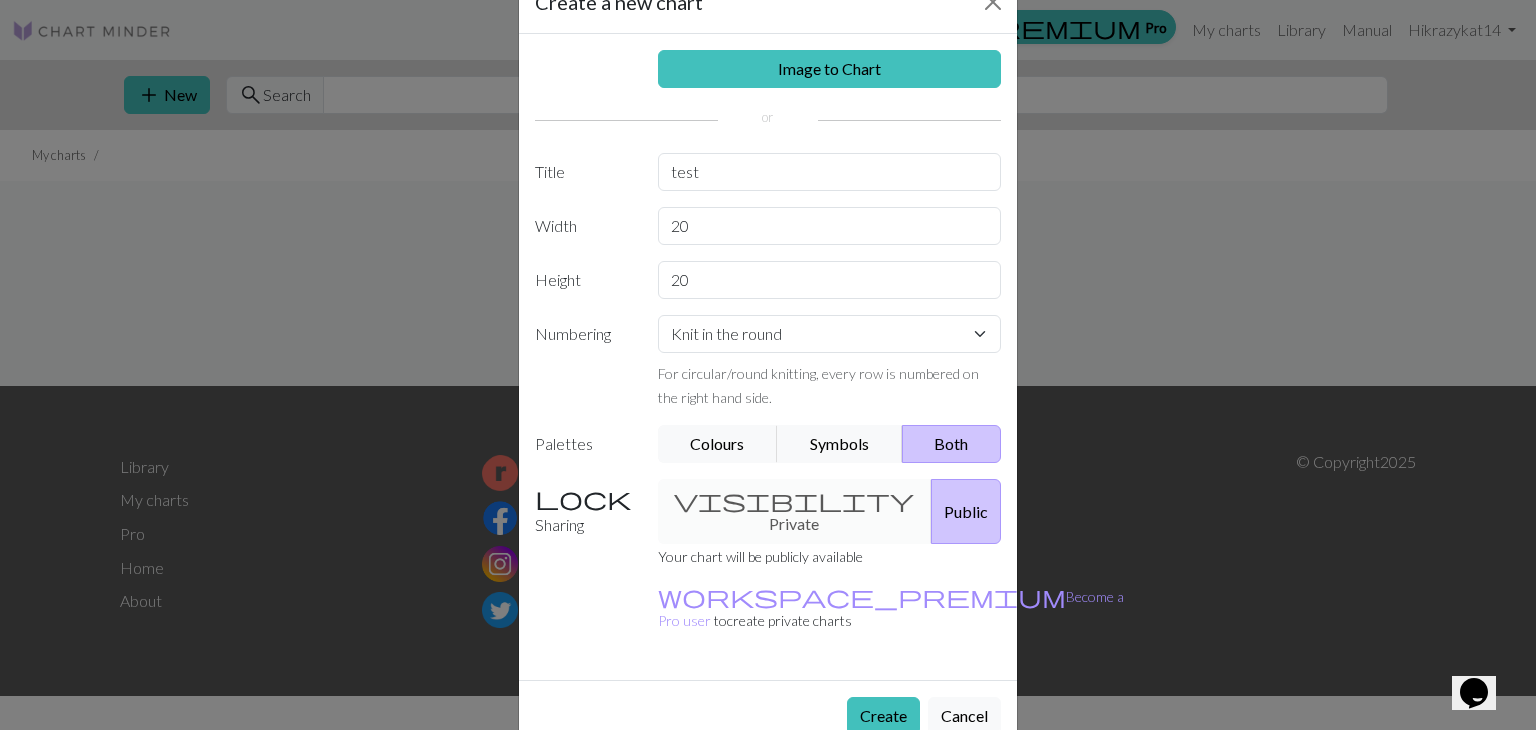click on "visibility  Private Public" at bounding box center (830, 511) 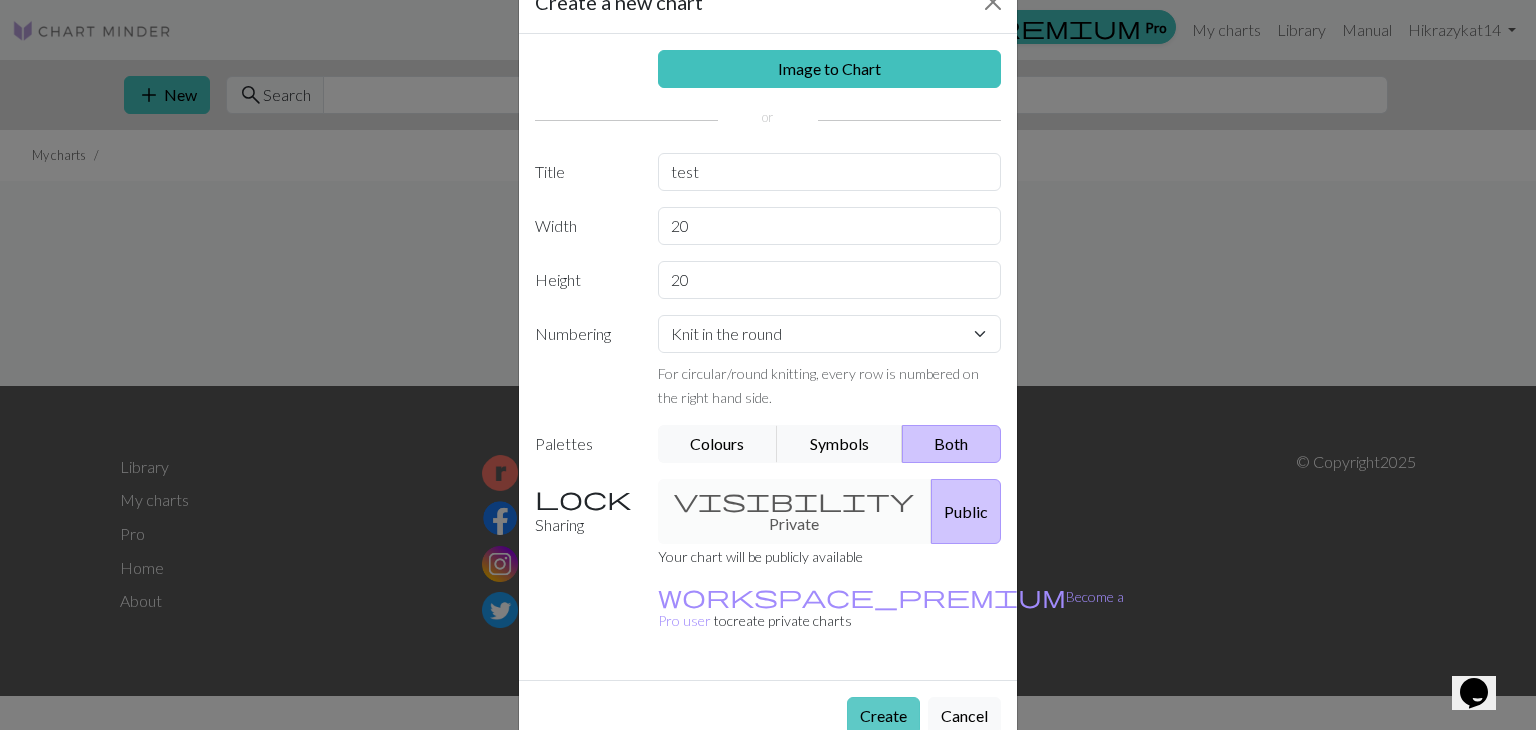 click on "Create" at bounding box center (883, 716) 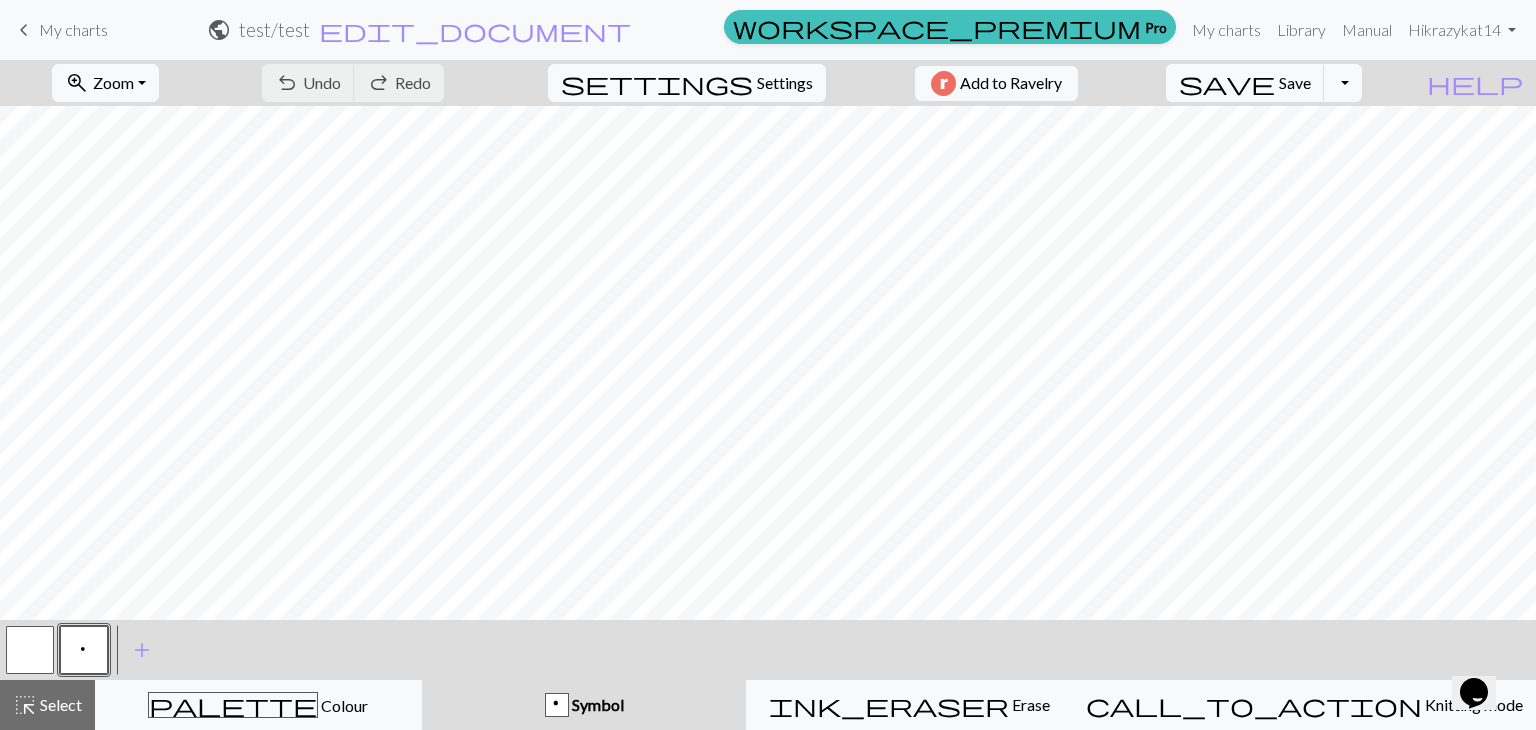 click on "Symbol" at bounding box center (596, 704) 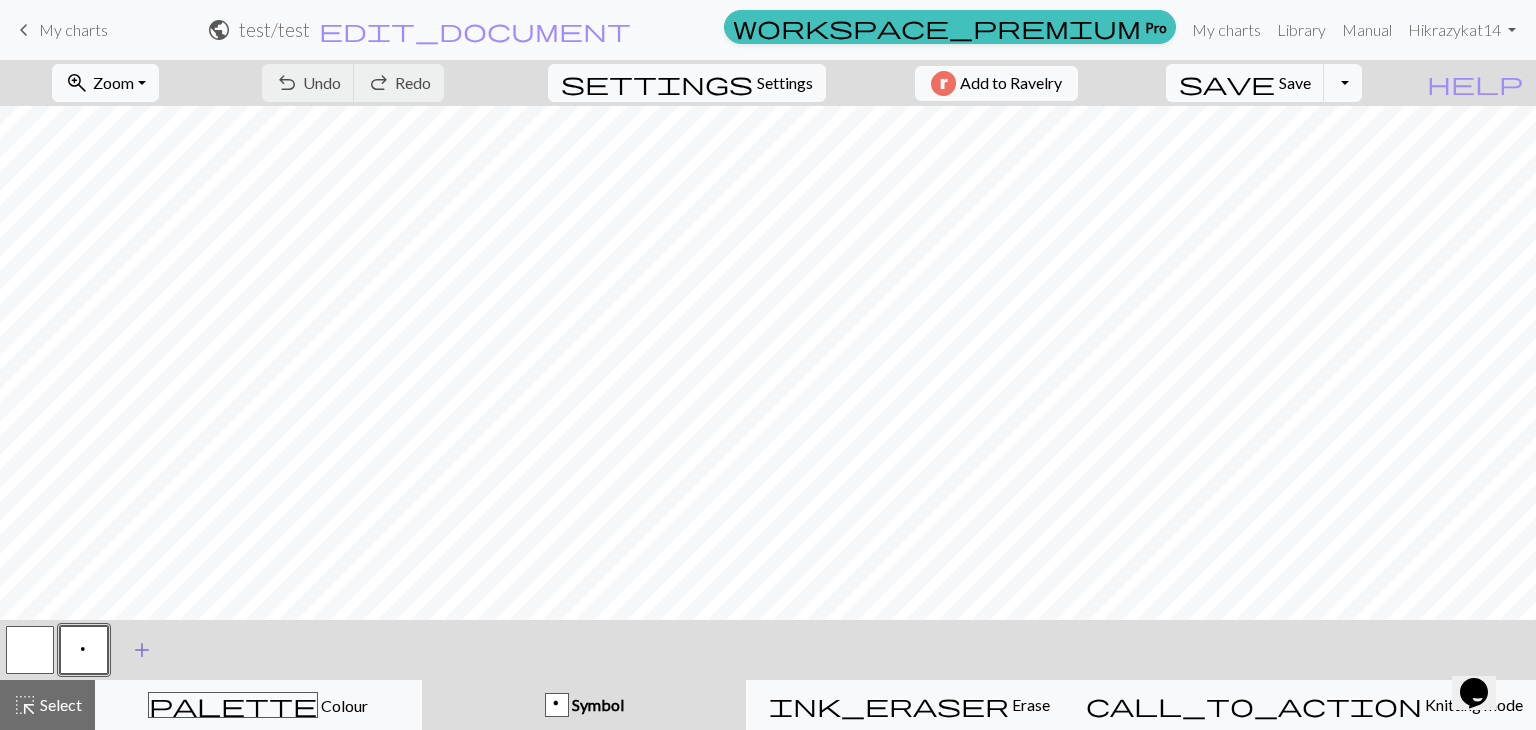 click on "add" at bounding box center (142, 650) 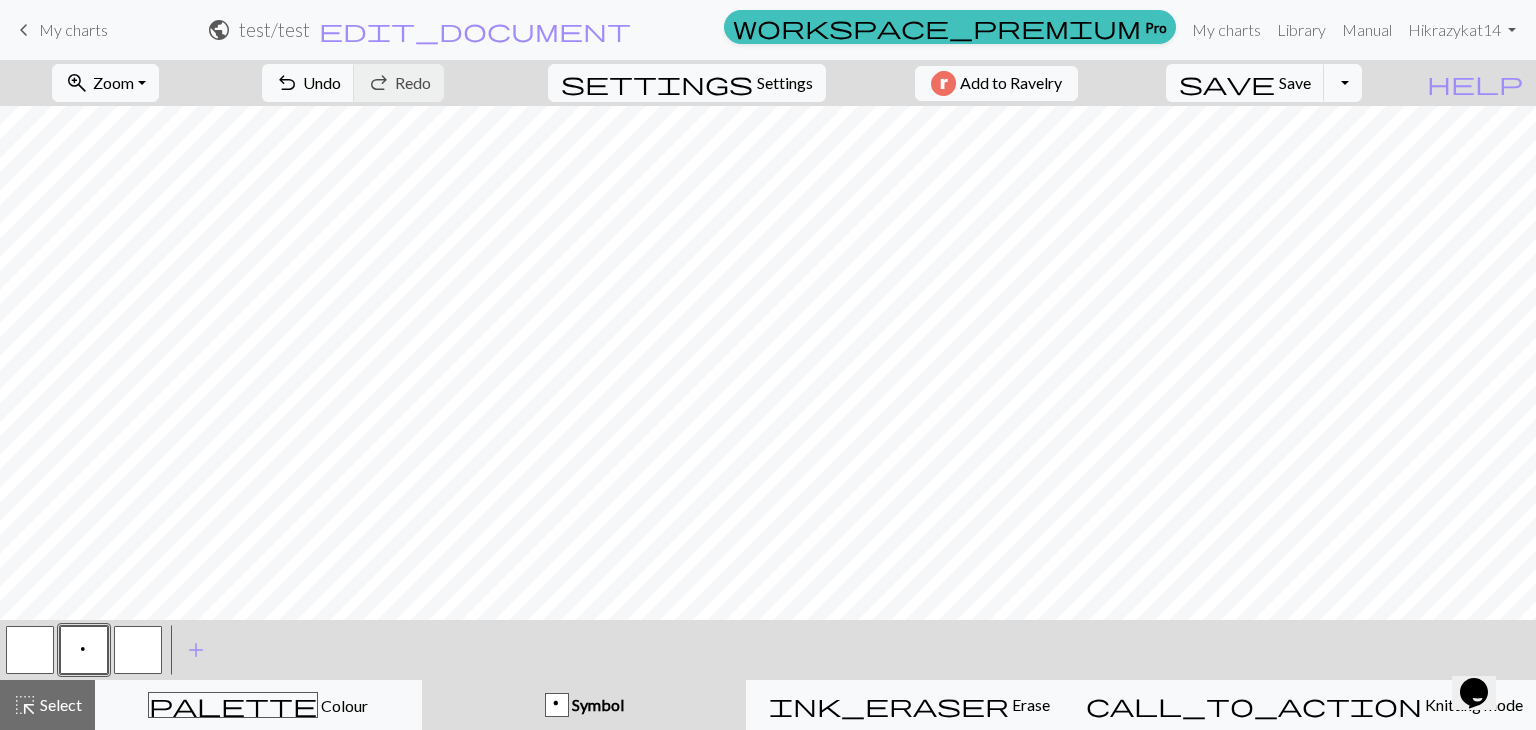 click at bounding box center [138, 650] 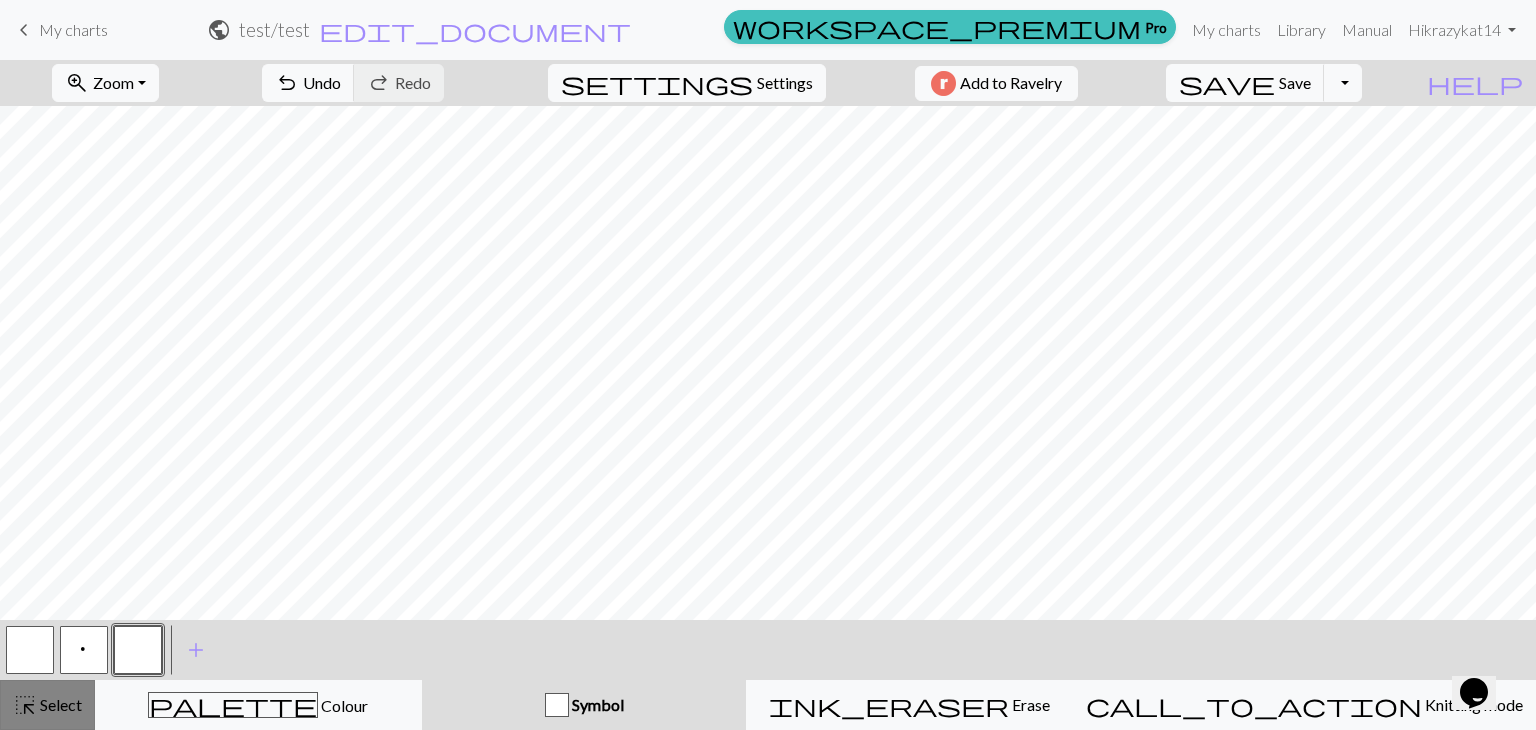 click on "highlight_alt" at bounding box center (25, 705) 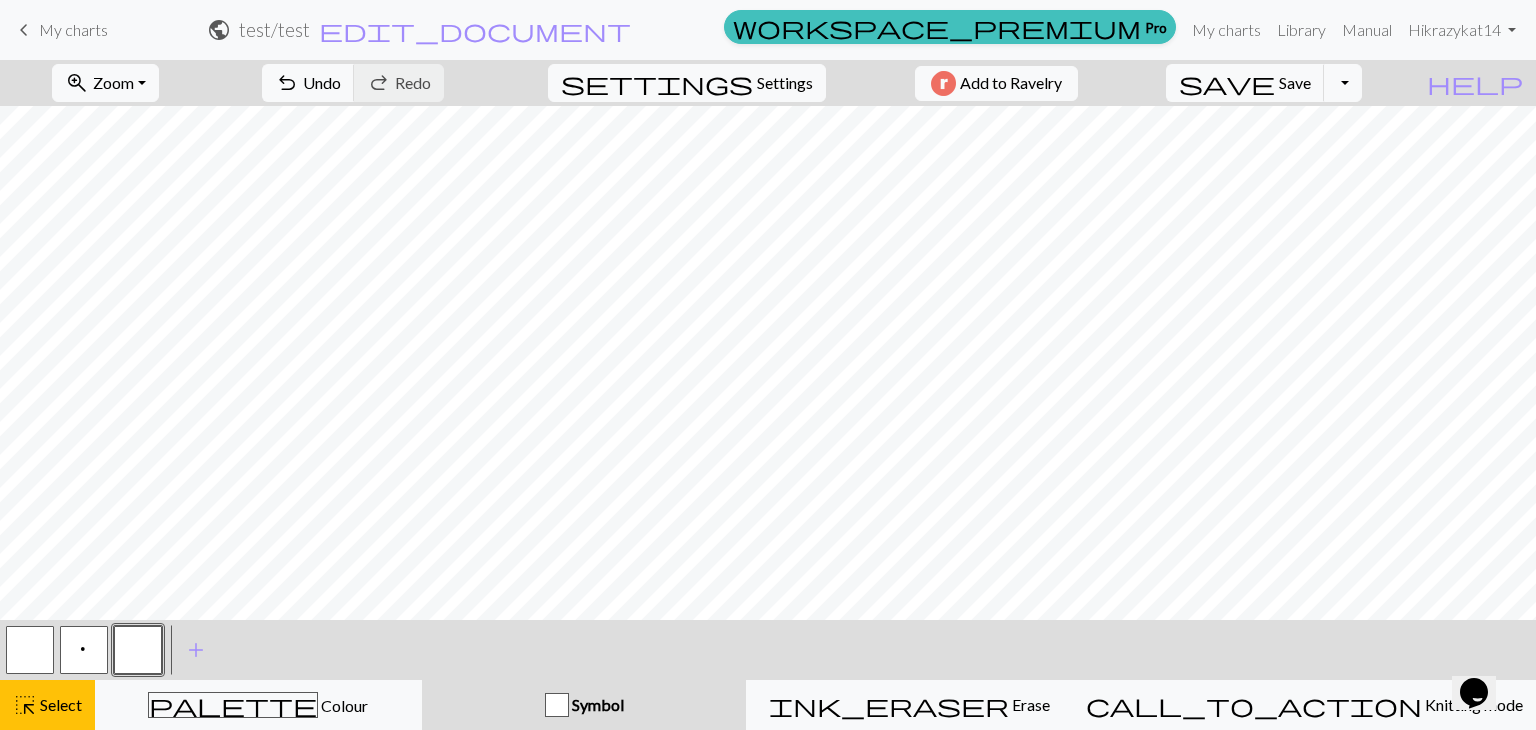 click at bounding box center [30, 650] 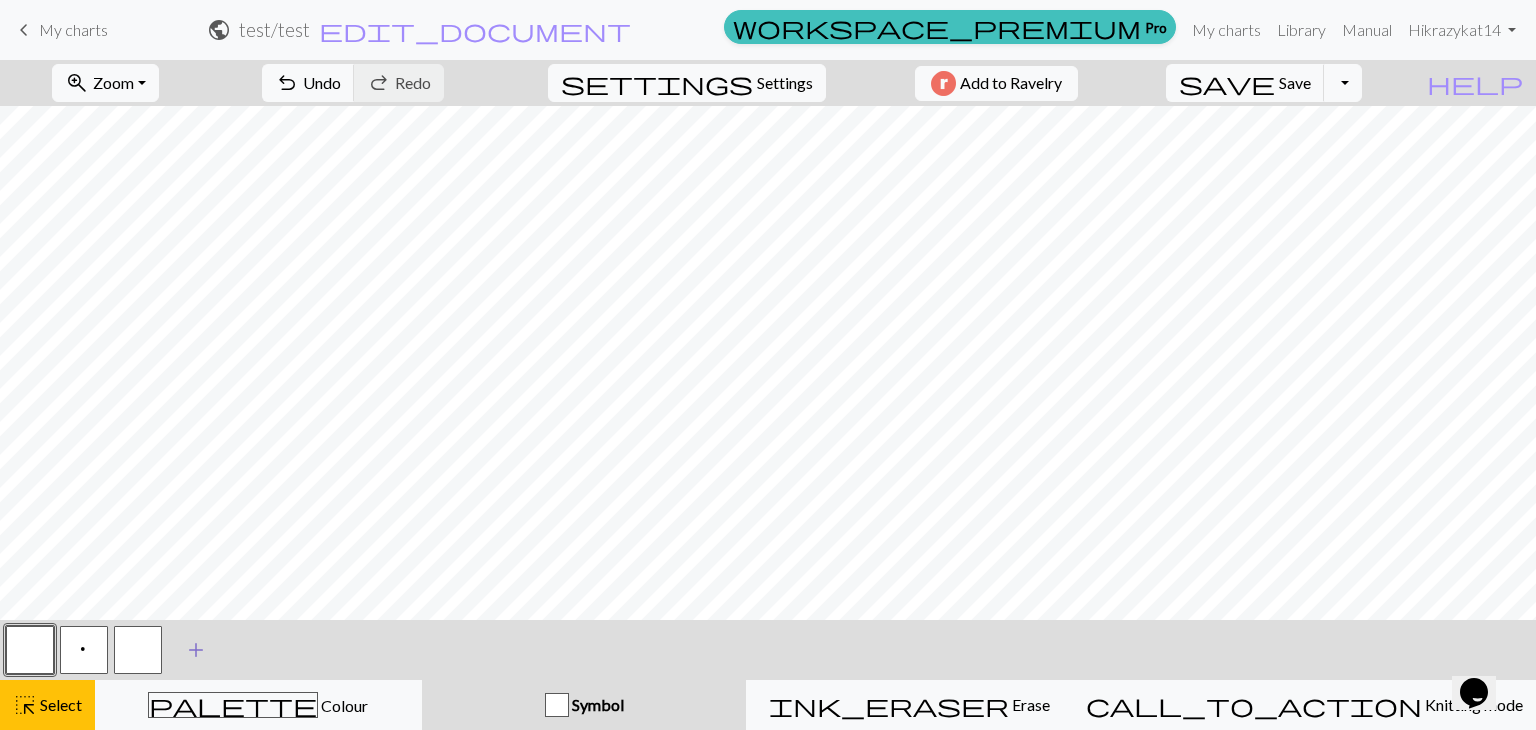 click on "add" at bounding box center [196, 650] 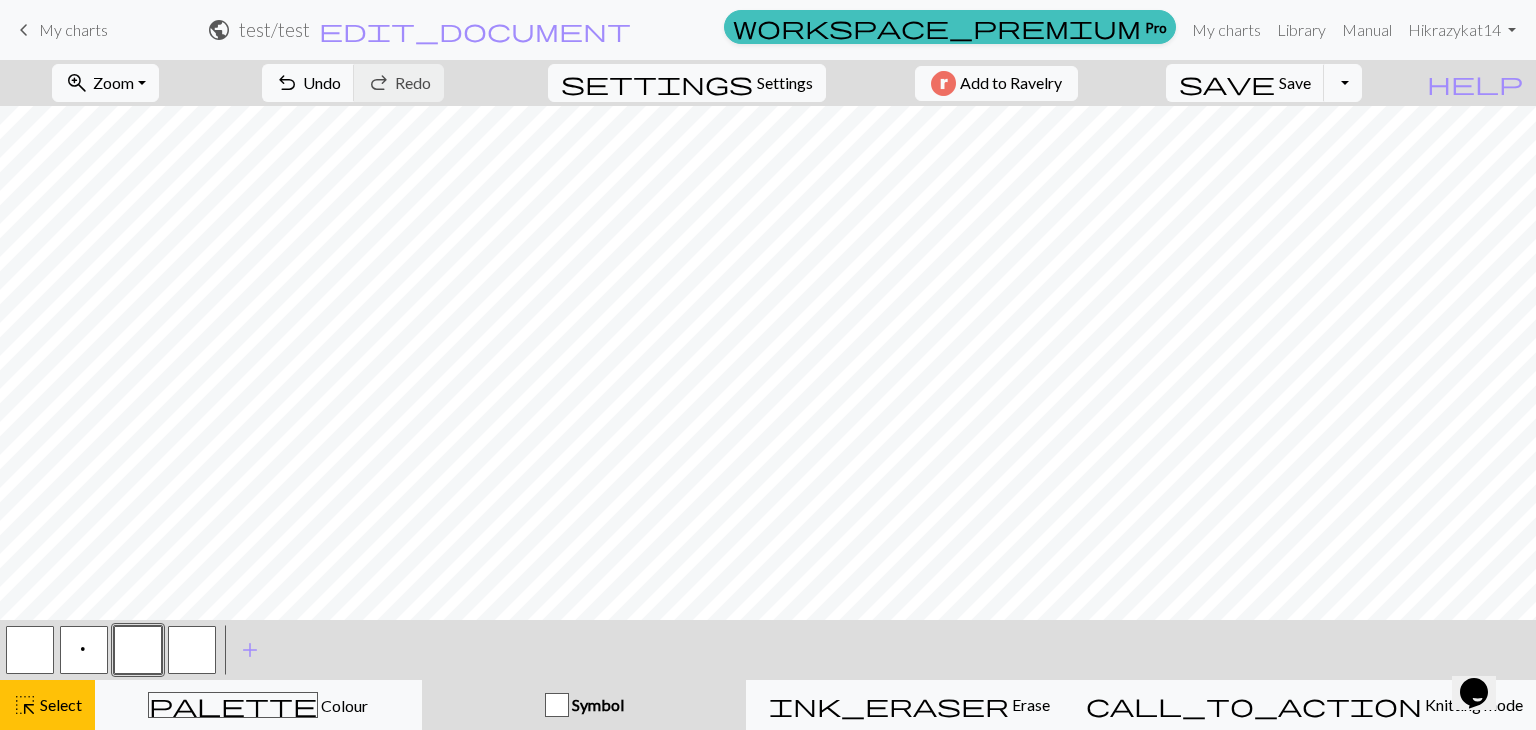 click at bounding box center (30, 650) 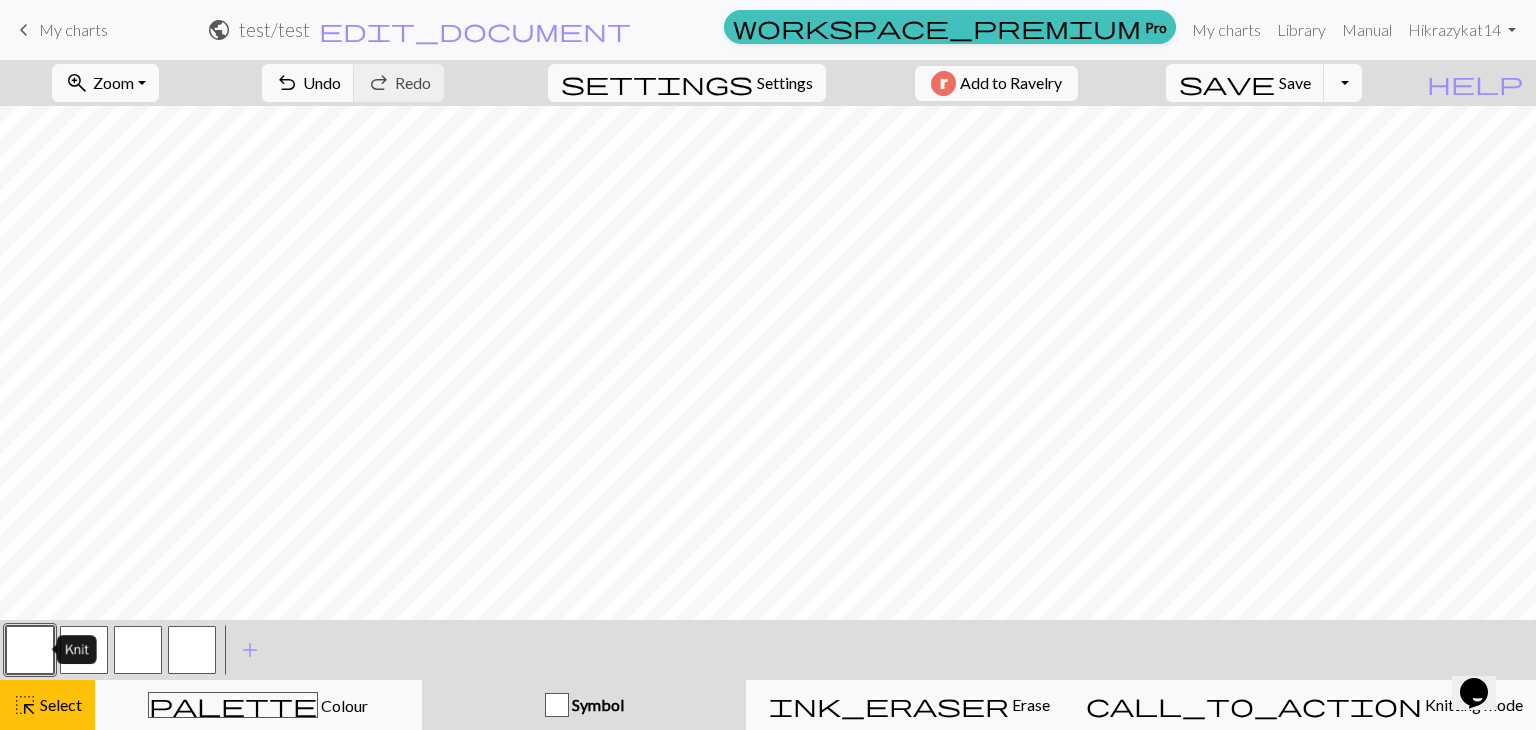 click at bounding box center (30, 650) 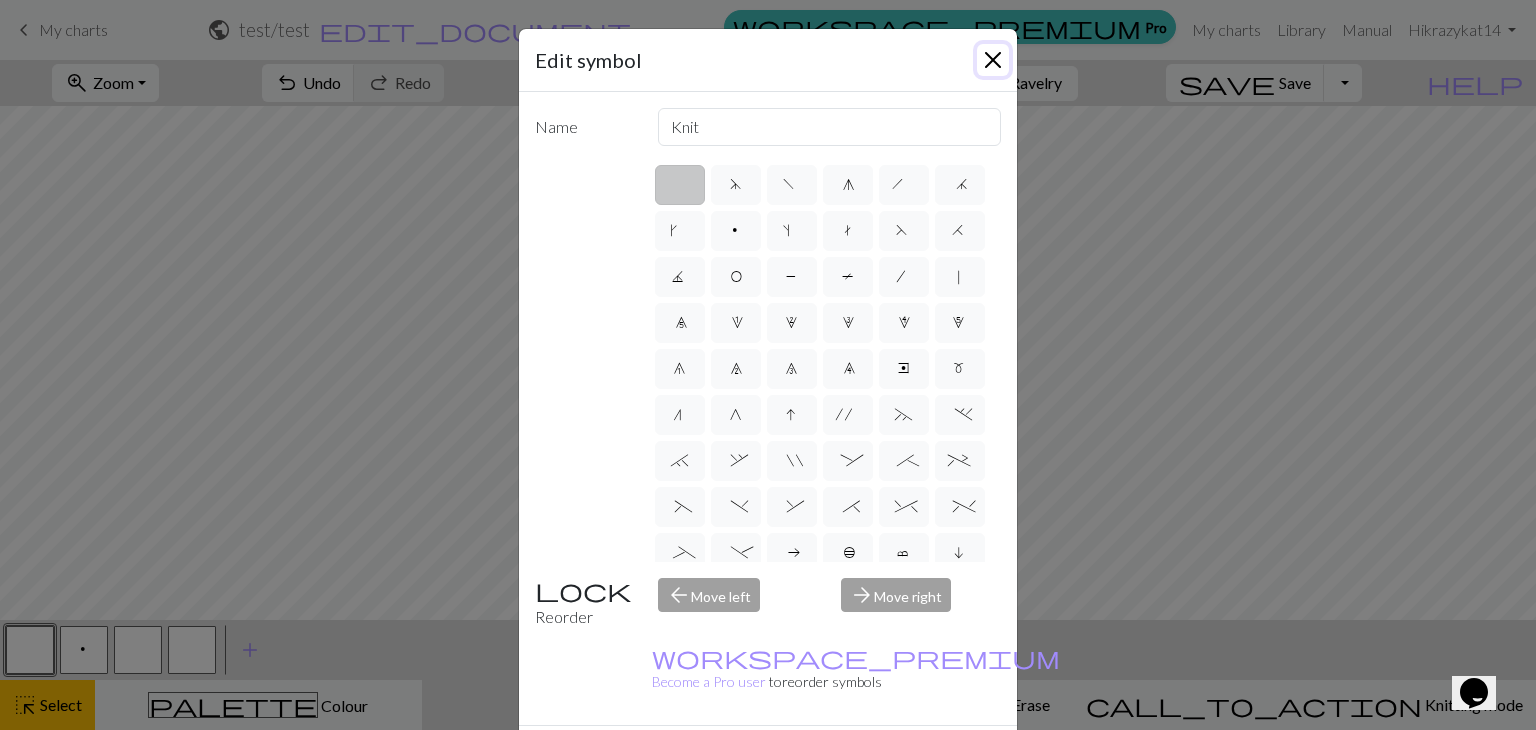 click at bounding box center (993, 60) 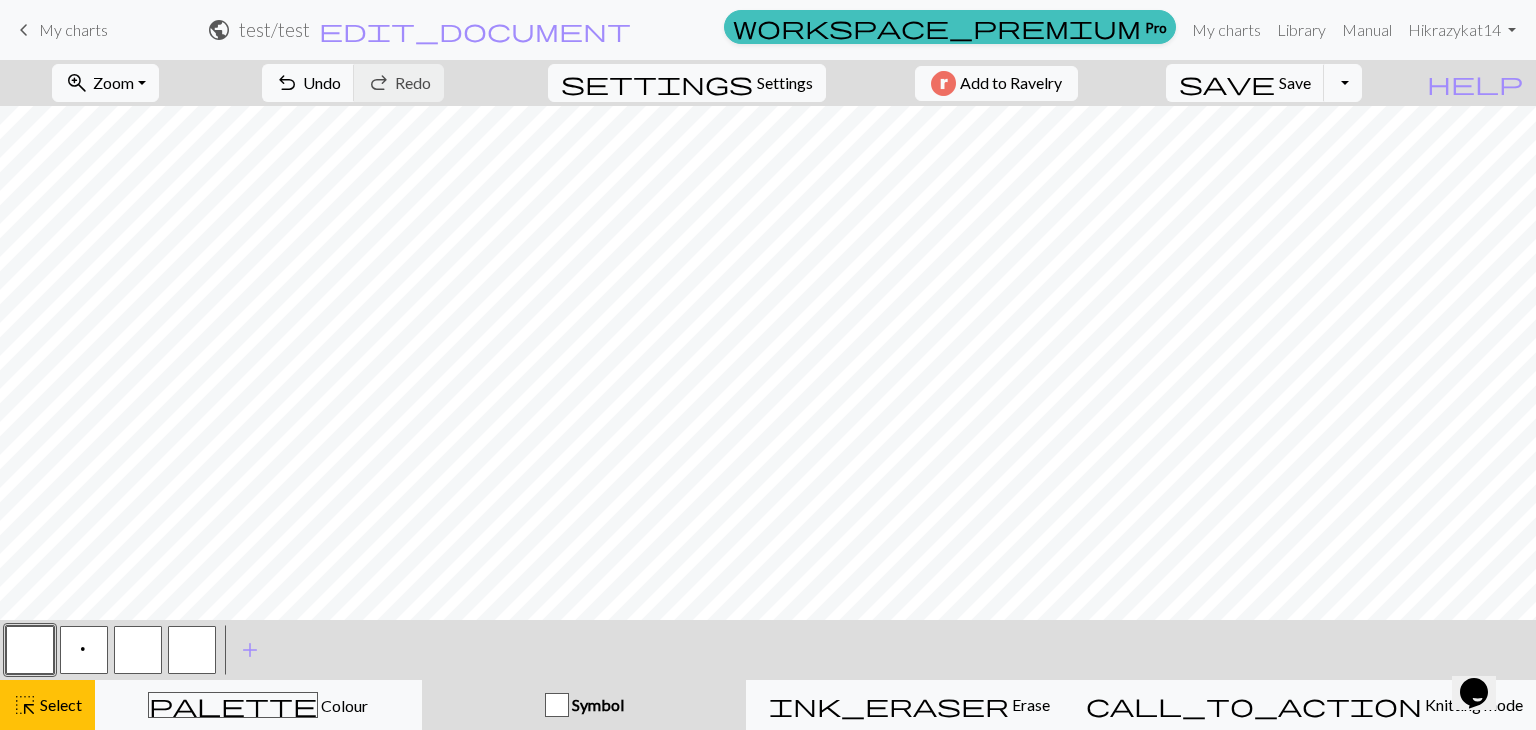 click at bounding box center (138, 650) 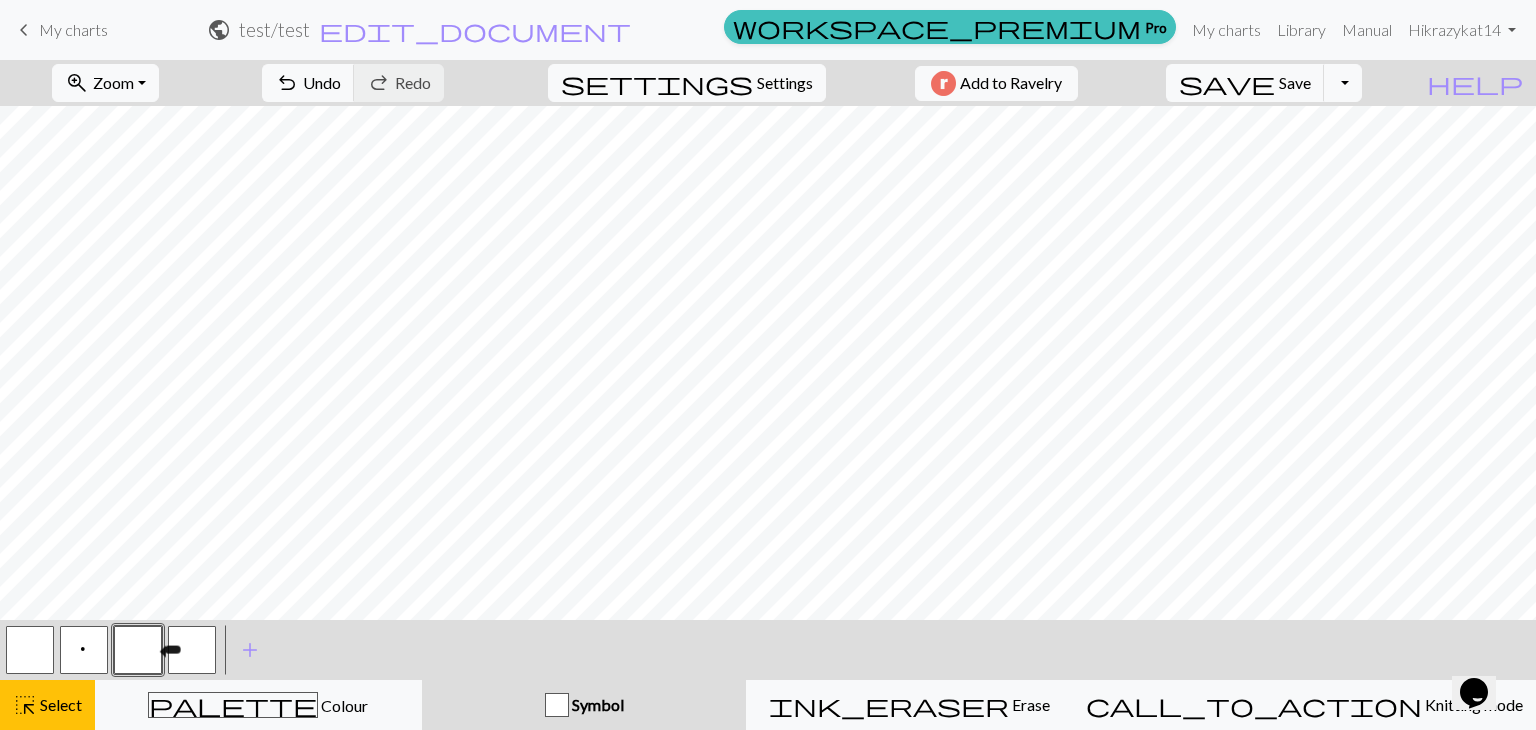 click at bounding box center [138, 650] 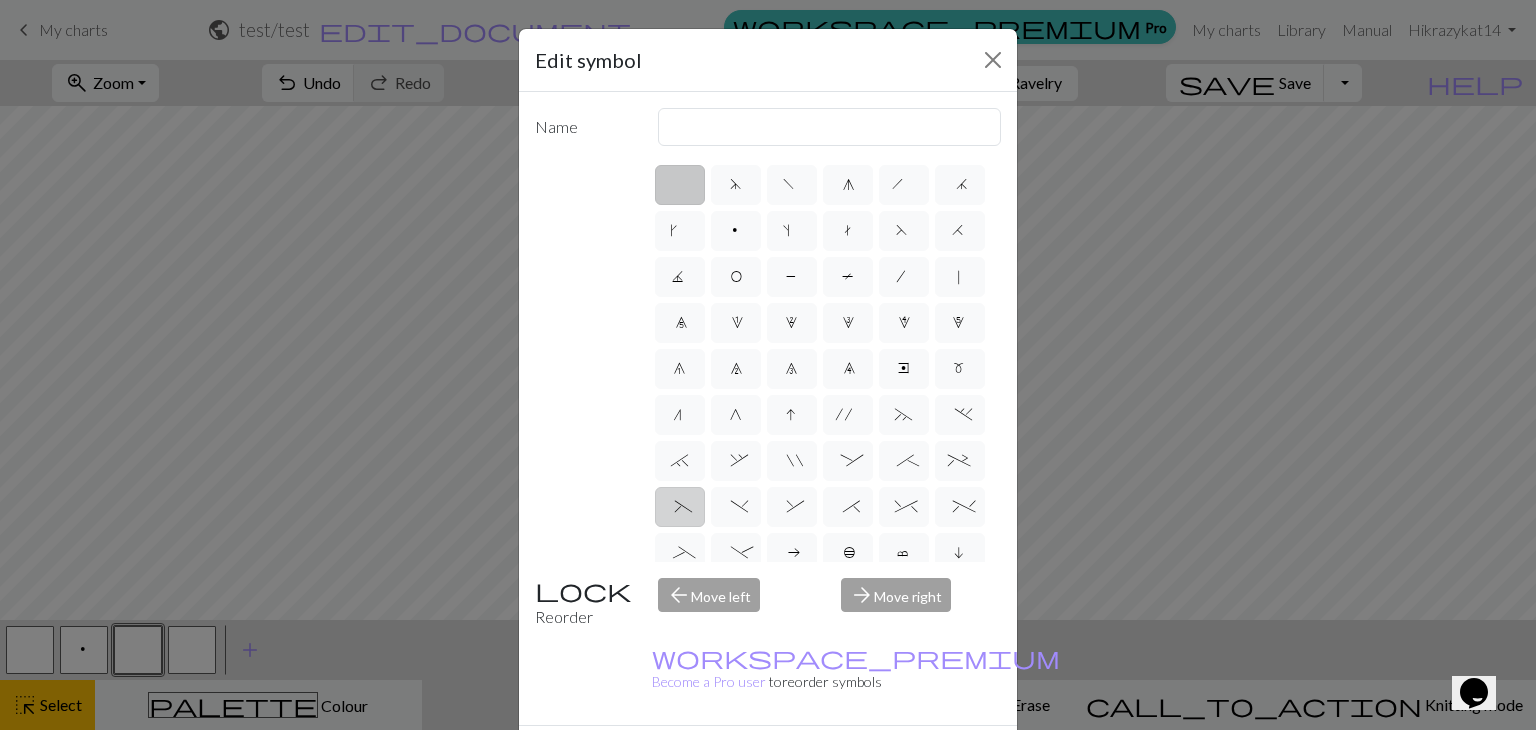 click on "(" at bounding box center (679, 509) 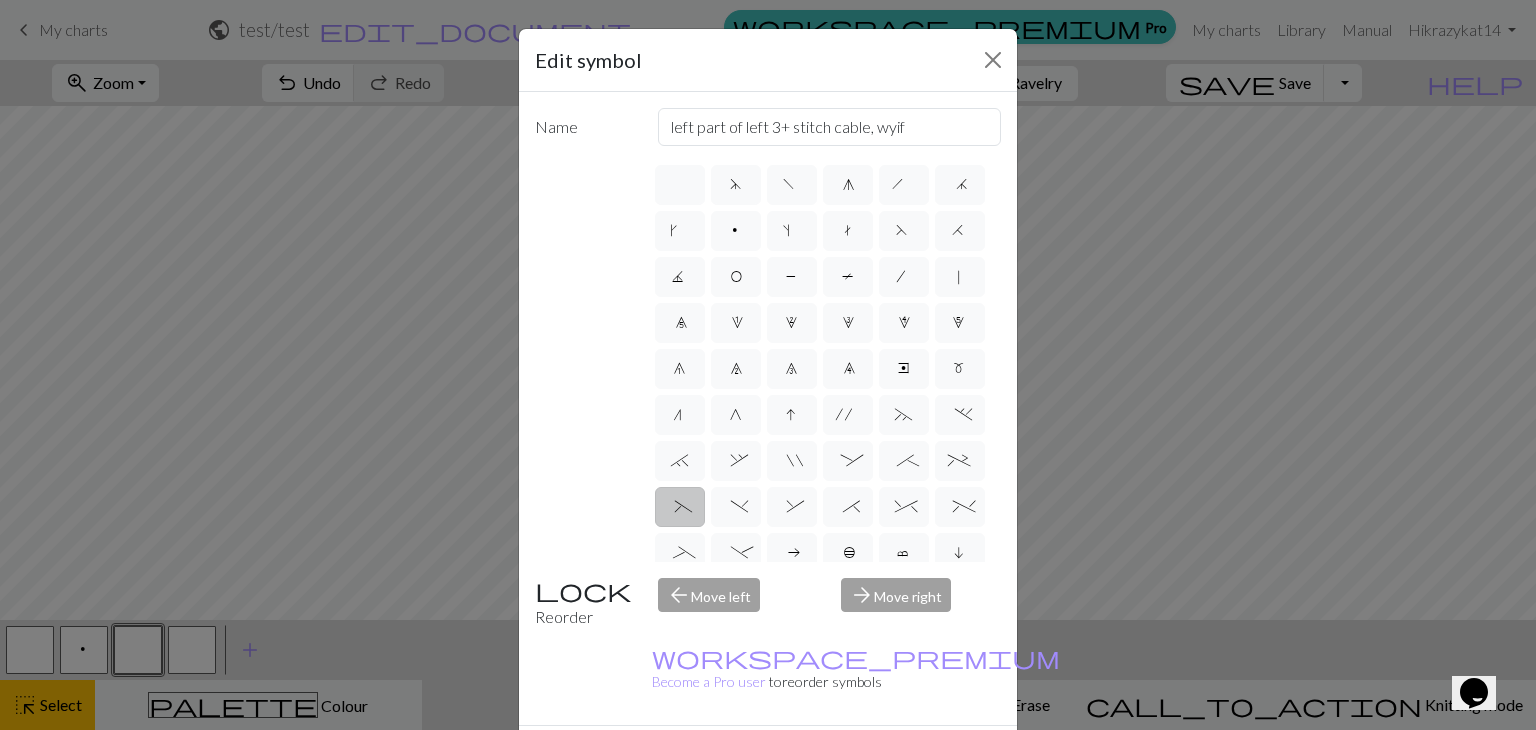 click on "arrow_forward Move right" at bounding box center [921, 603] 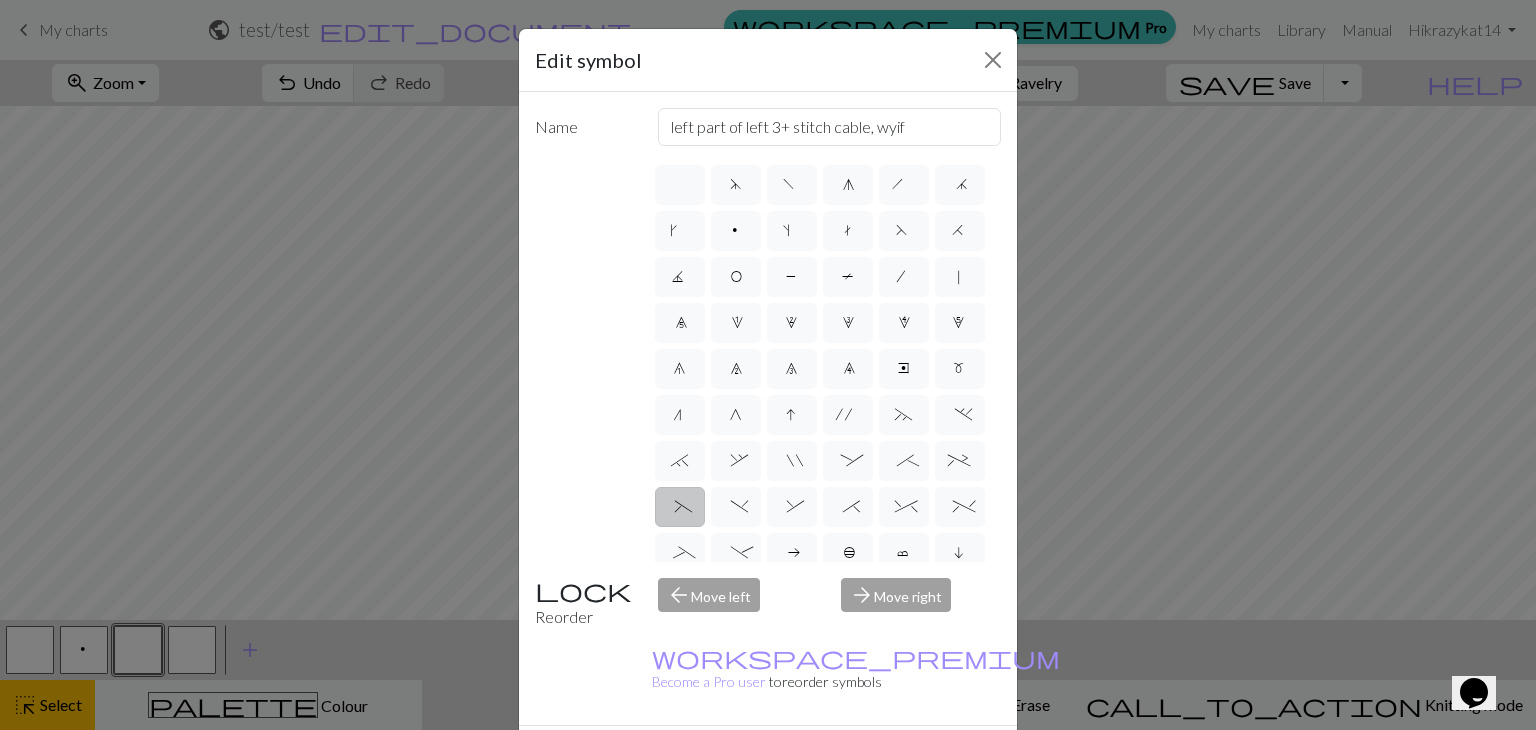 click on "arrow_forward Move right" at bounding box center [921, 603] 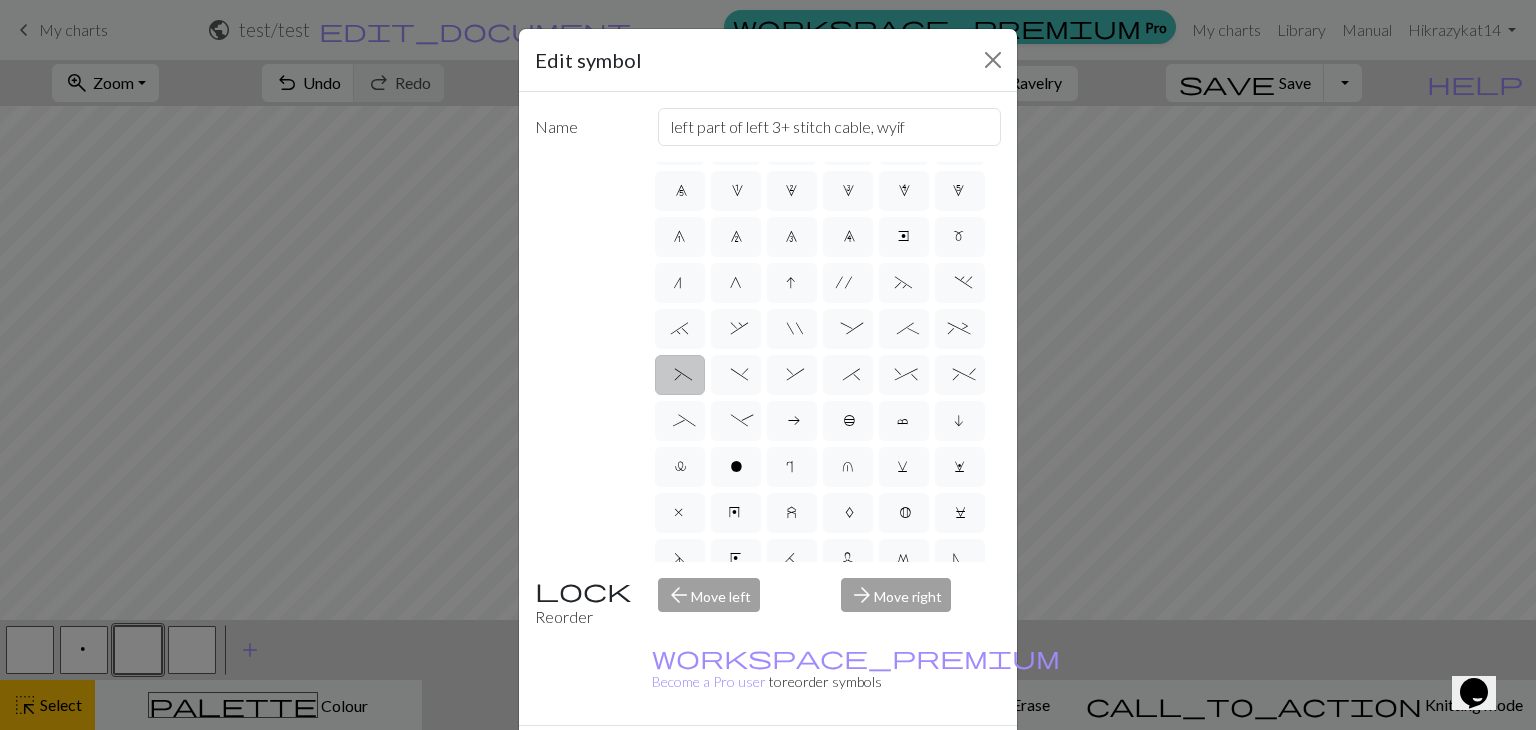 scroll, scrollTop: 200, scrollLeft: 0, axis: vertical 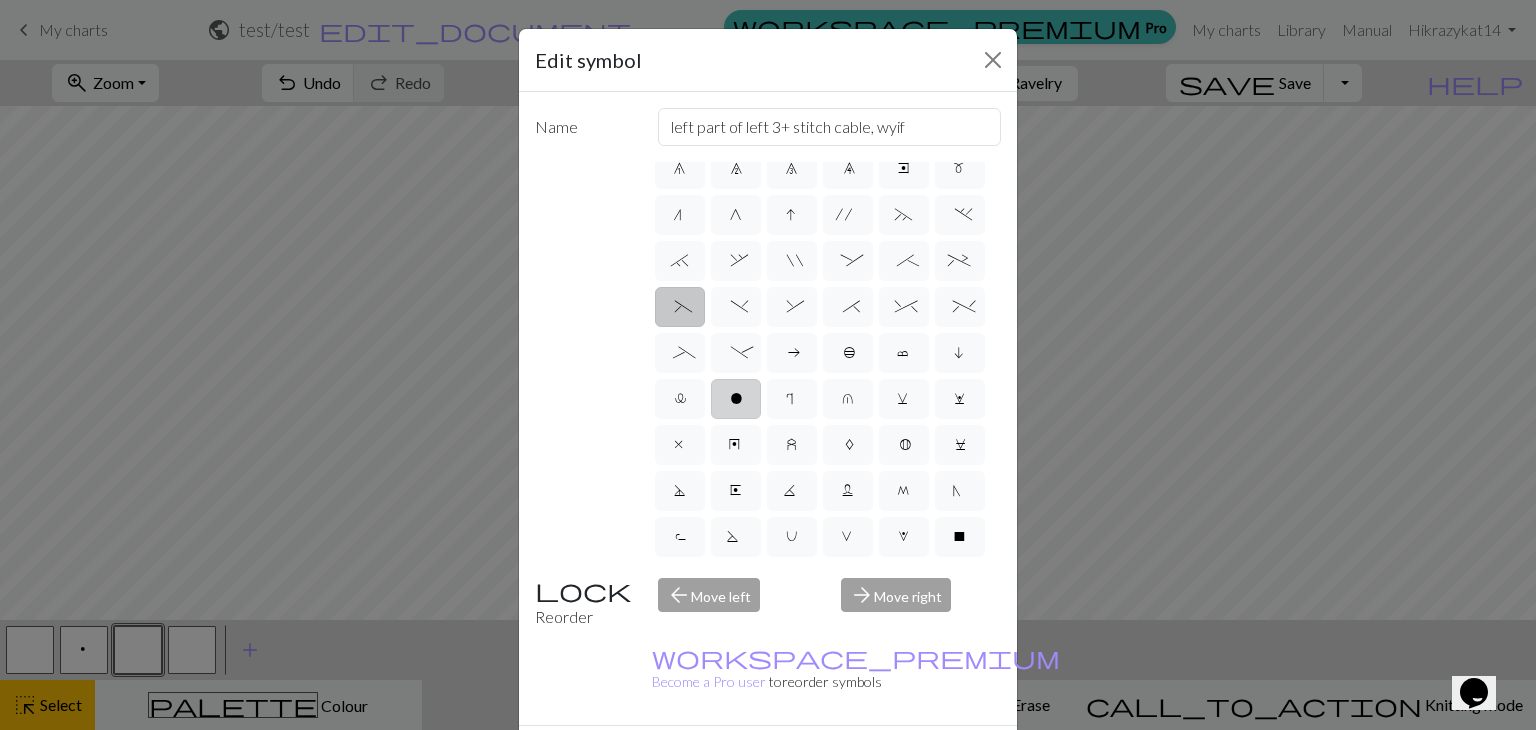click on "o" at bounding box center (736, 401) 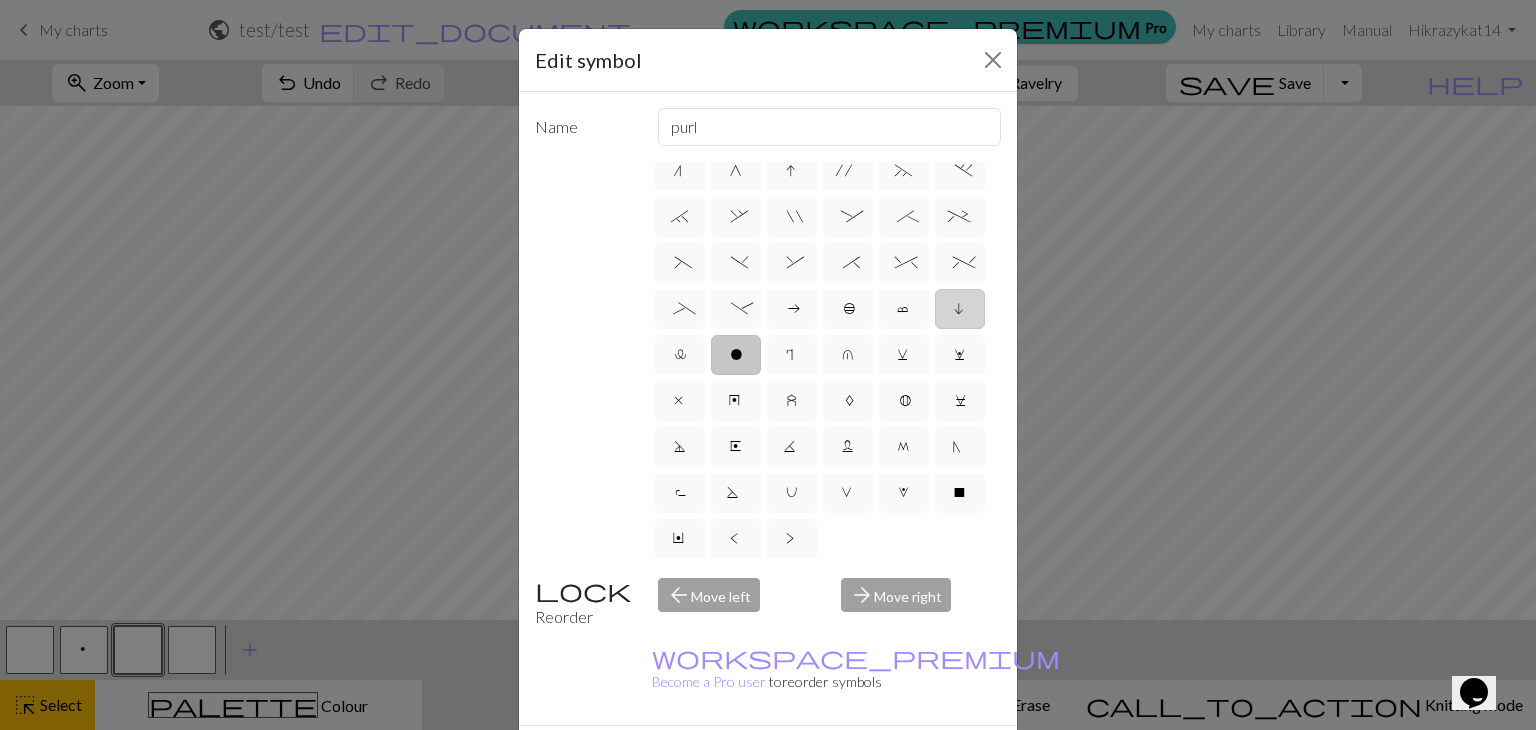 scroll, scrollTop: 383, scrollLeft: 0, axis: vertical 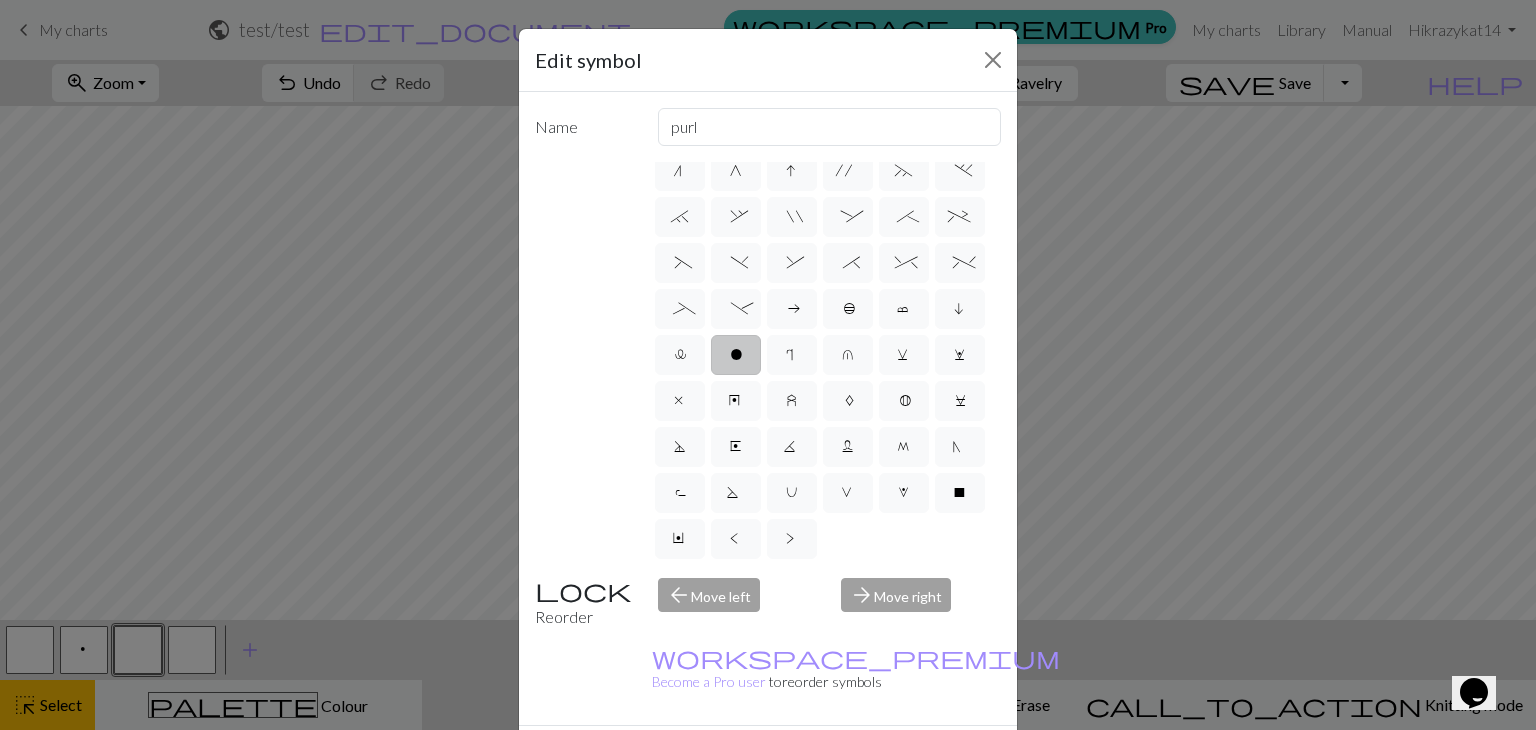 click on "arrow_forward Move right" at bounding box center (921, 603) 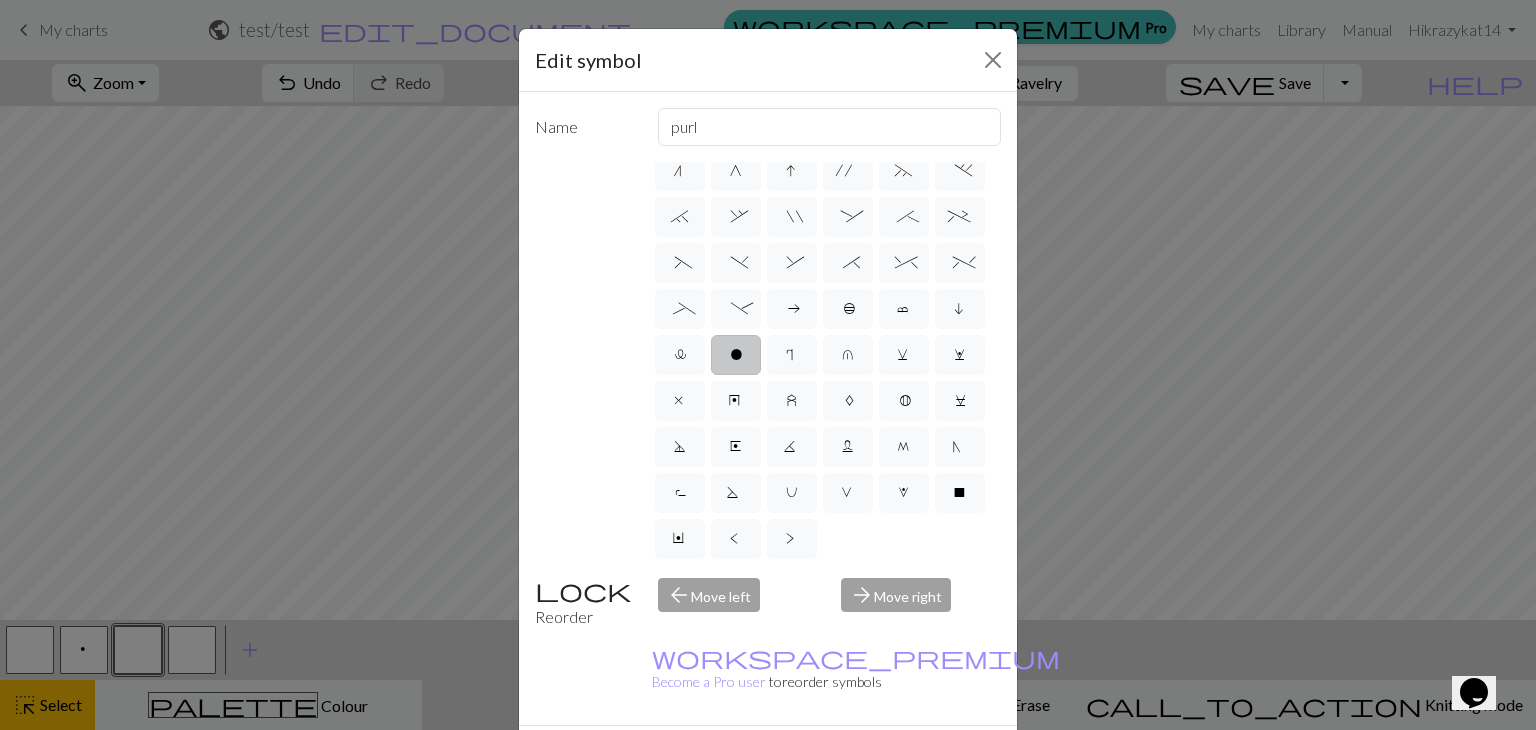 click on "arrow_forward Move right" at bounding box center (921, 603) 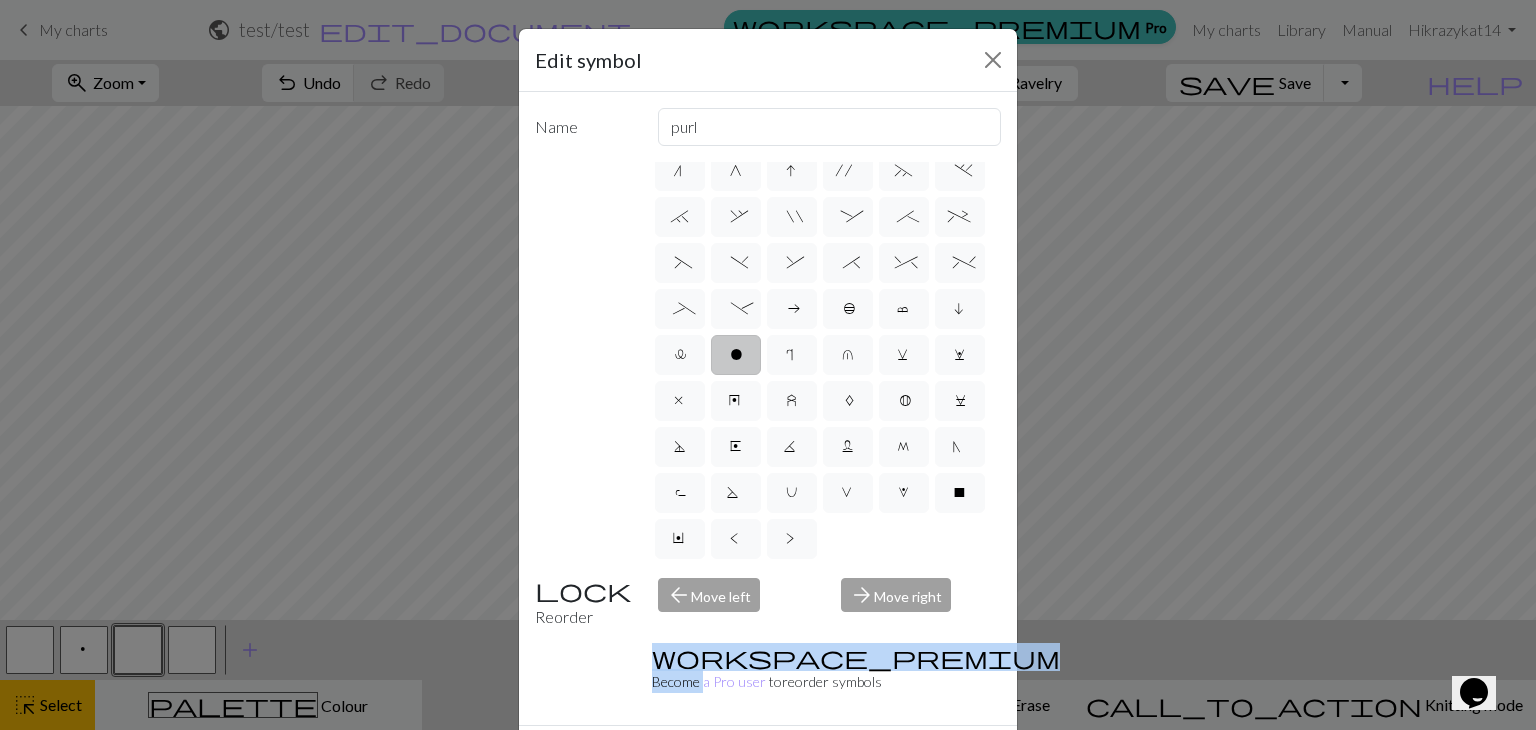 click on "arrow_forward Move right" at bounding box center [921, 603] 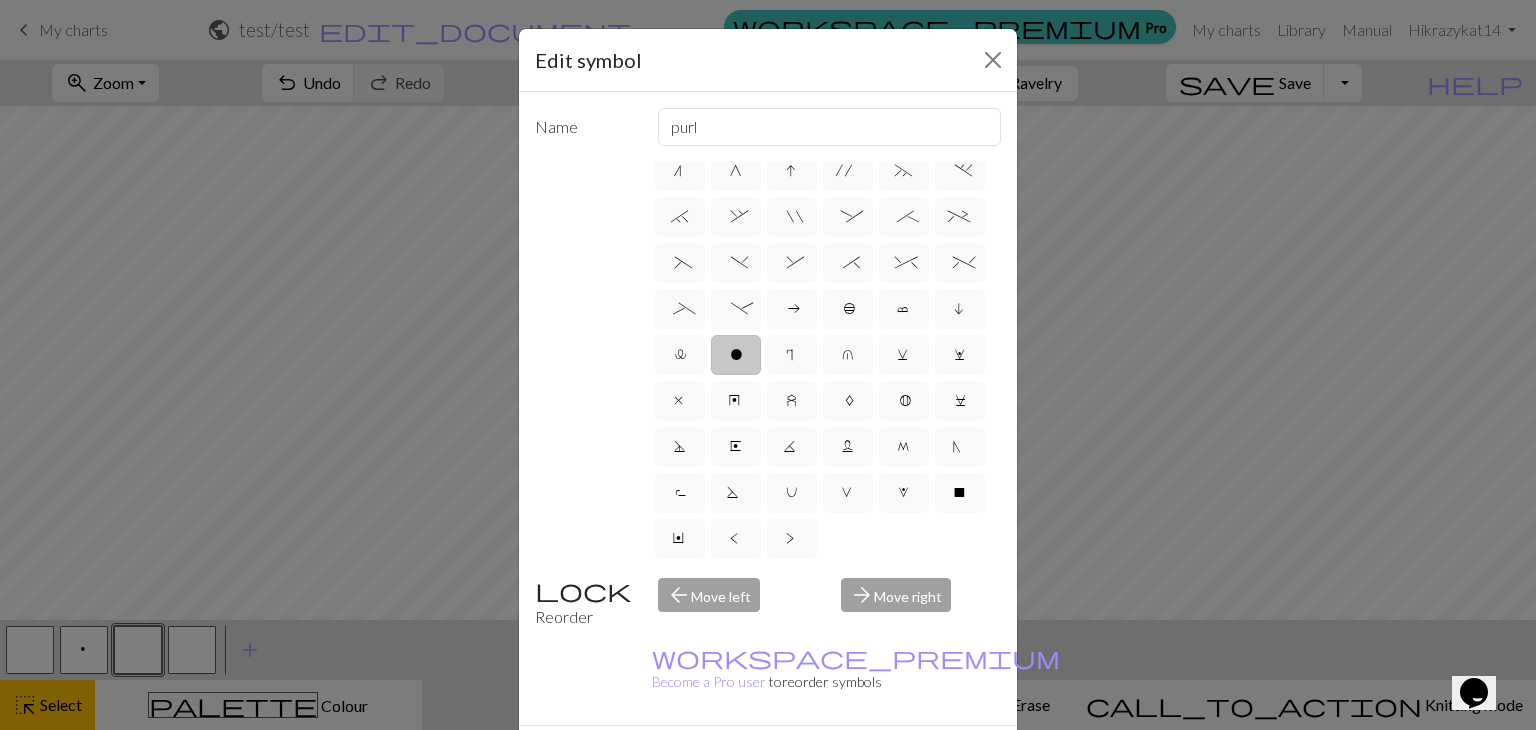 click on "arrow_back Move left" at bounding box center [738, 603] 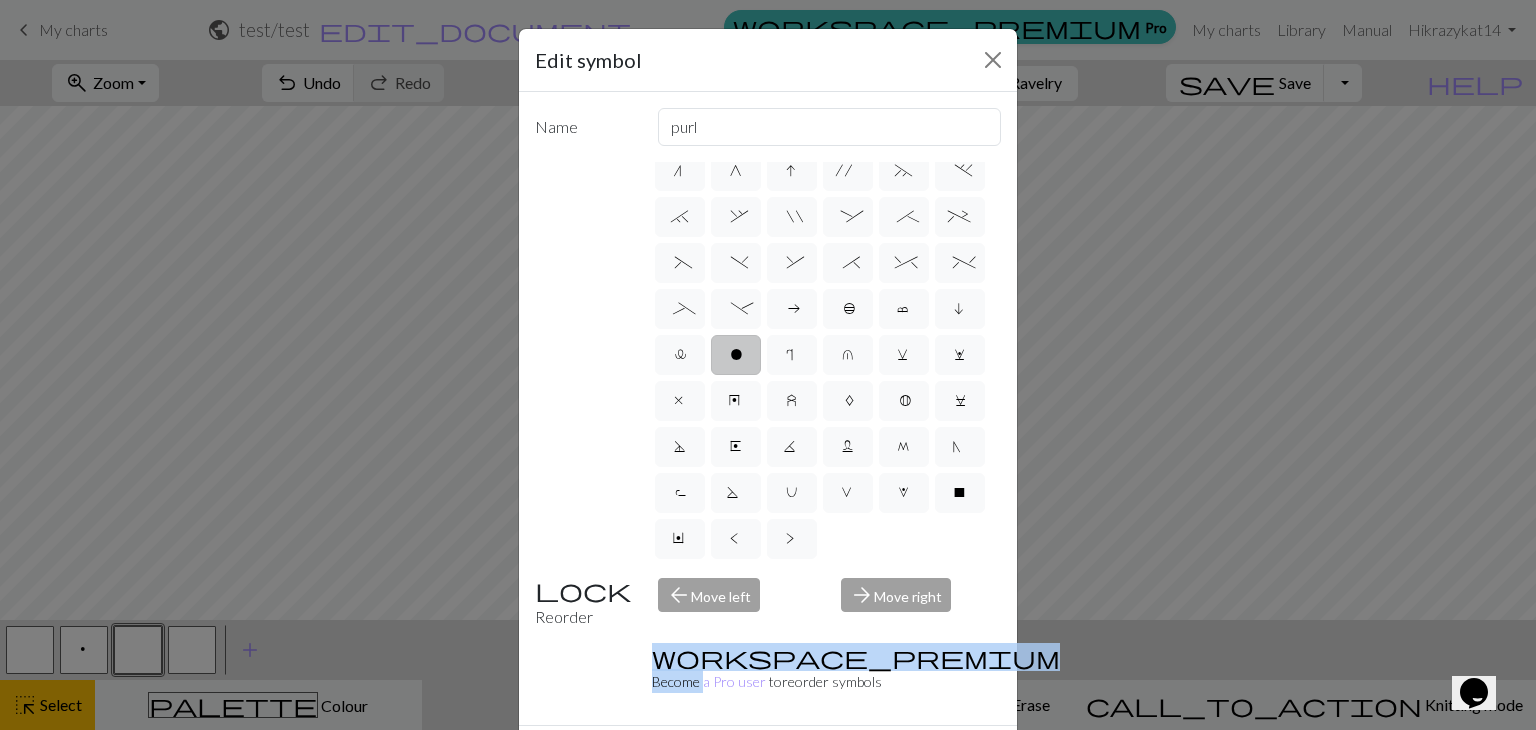 click on "arrow_back Move left" at bounding box center [738, 603] 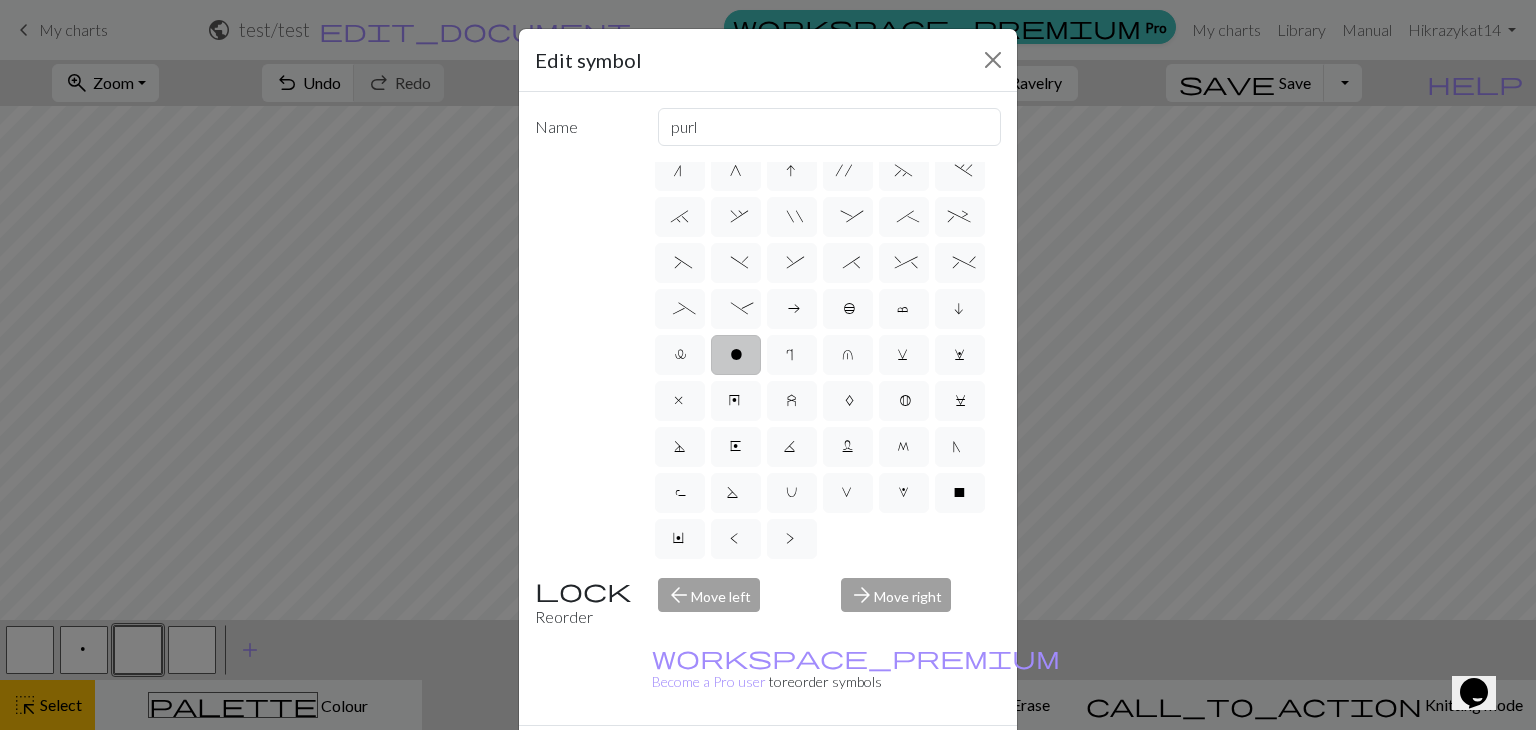 click on "arrow_back Move left" at bounding box center [738, 603] 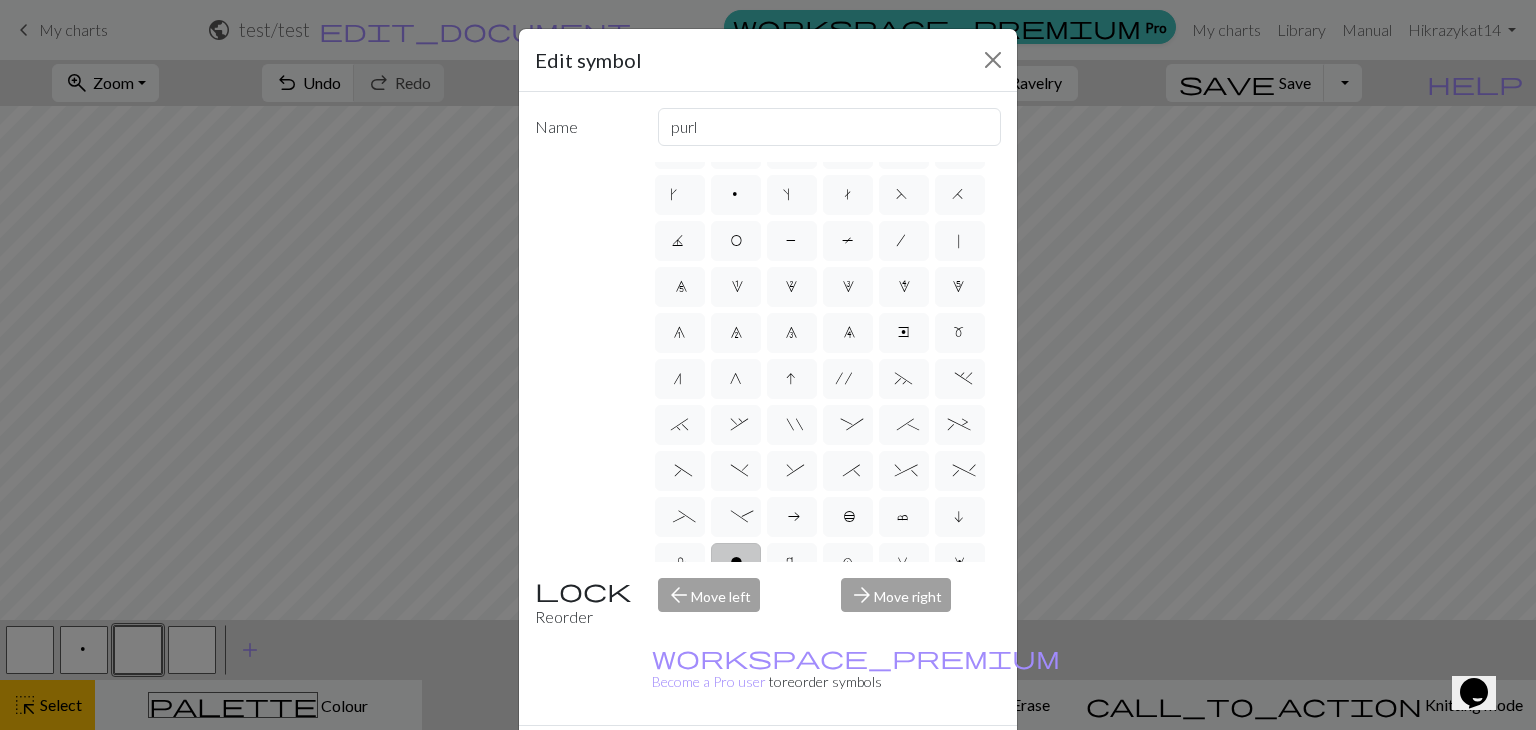 scroll, scrollTop: 0, scrollLeft: 0, axis: both 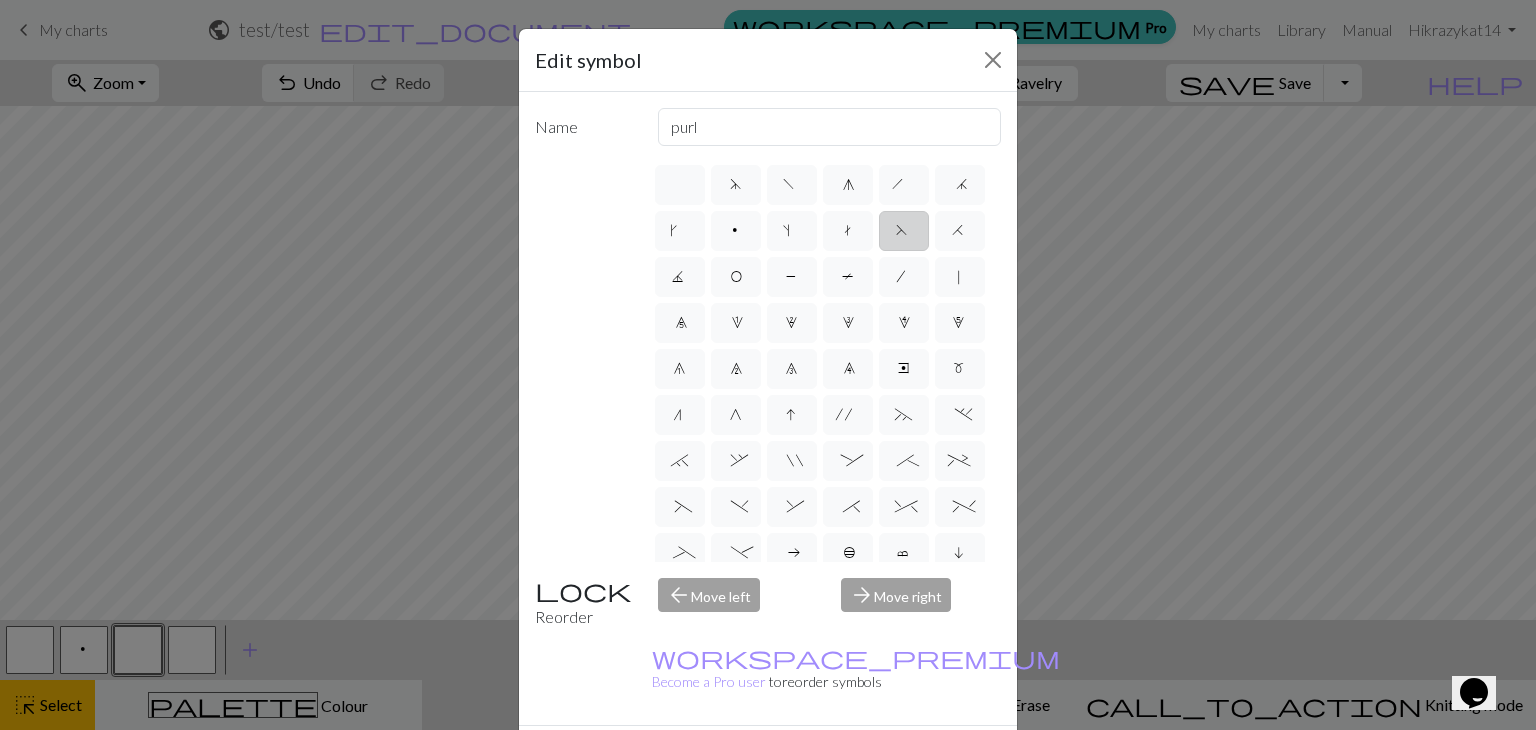 click on "F" at bounding box center [904, 233] 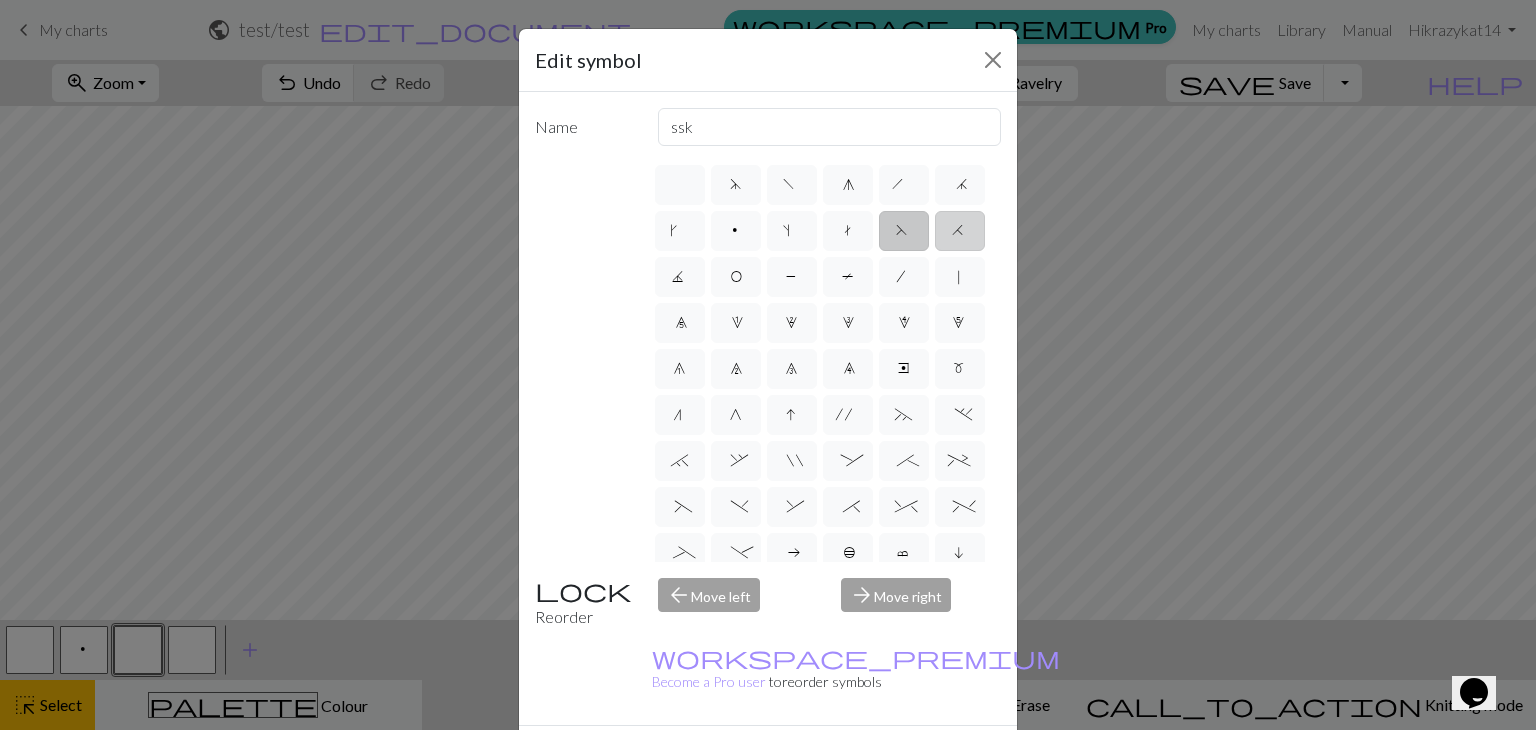 click on "H" at bounding box center (960, 233) 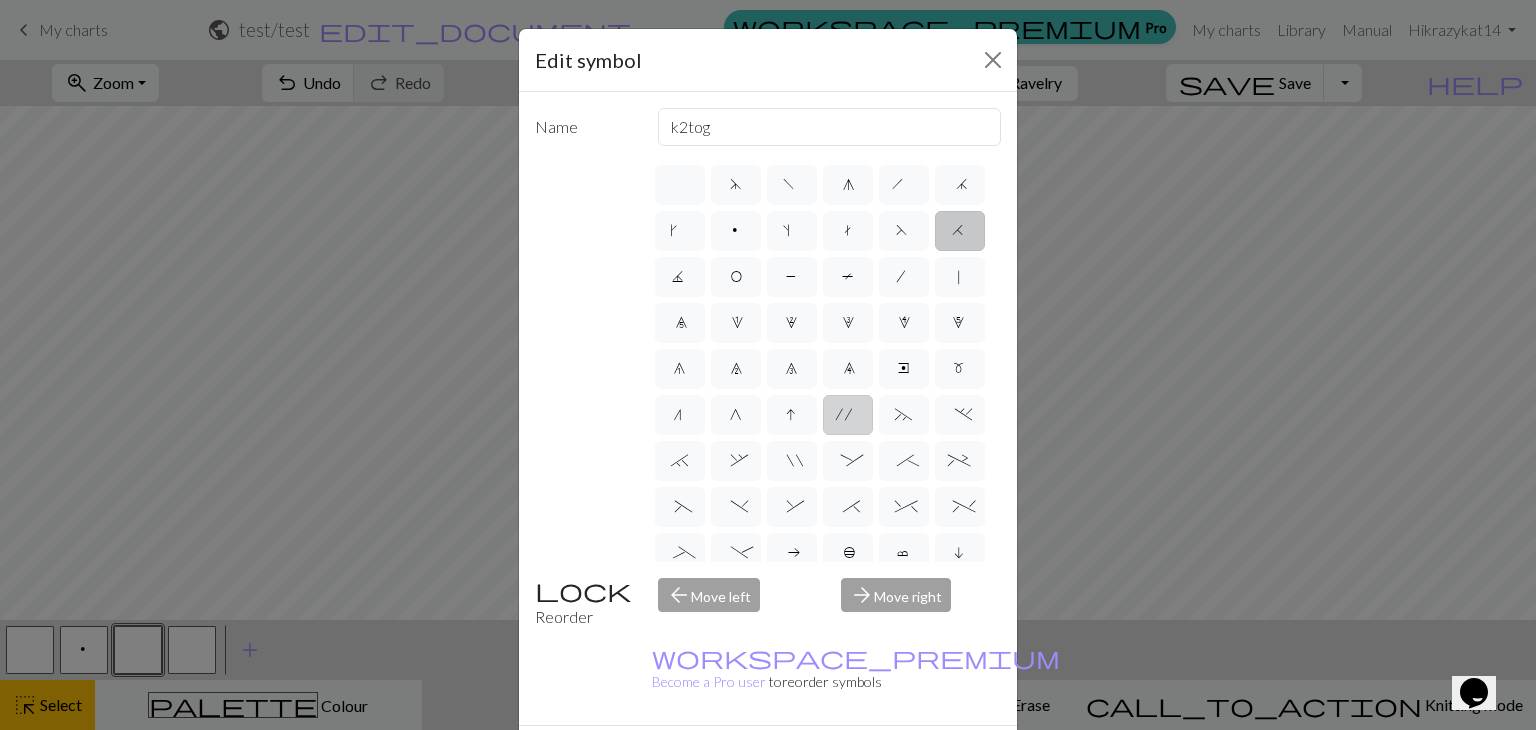 click on "'" at bounding box center [848, 417] 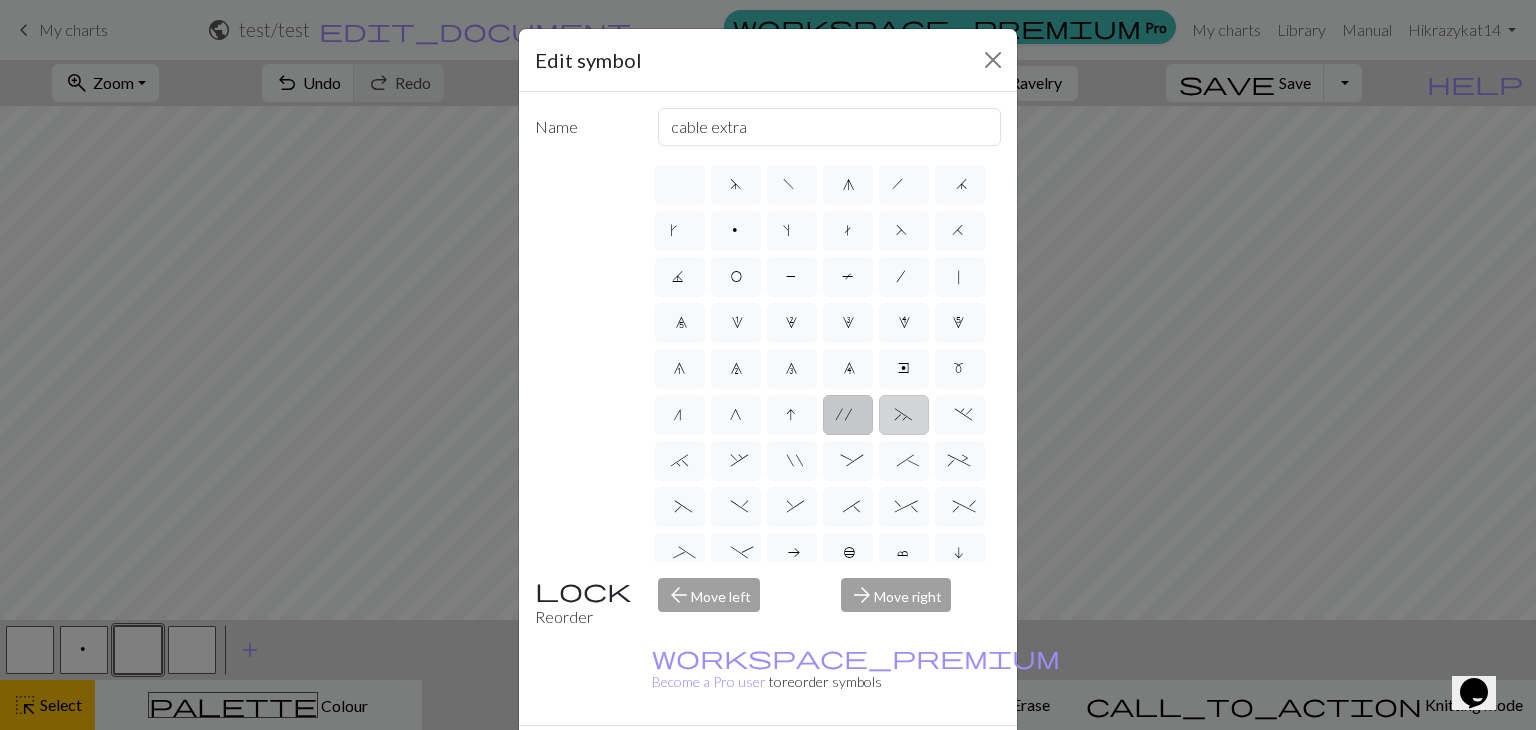 click on "~" at bounding box center (904, 417) 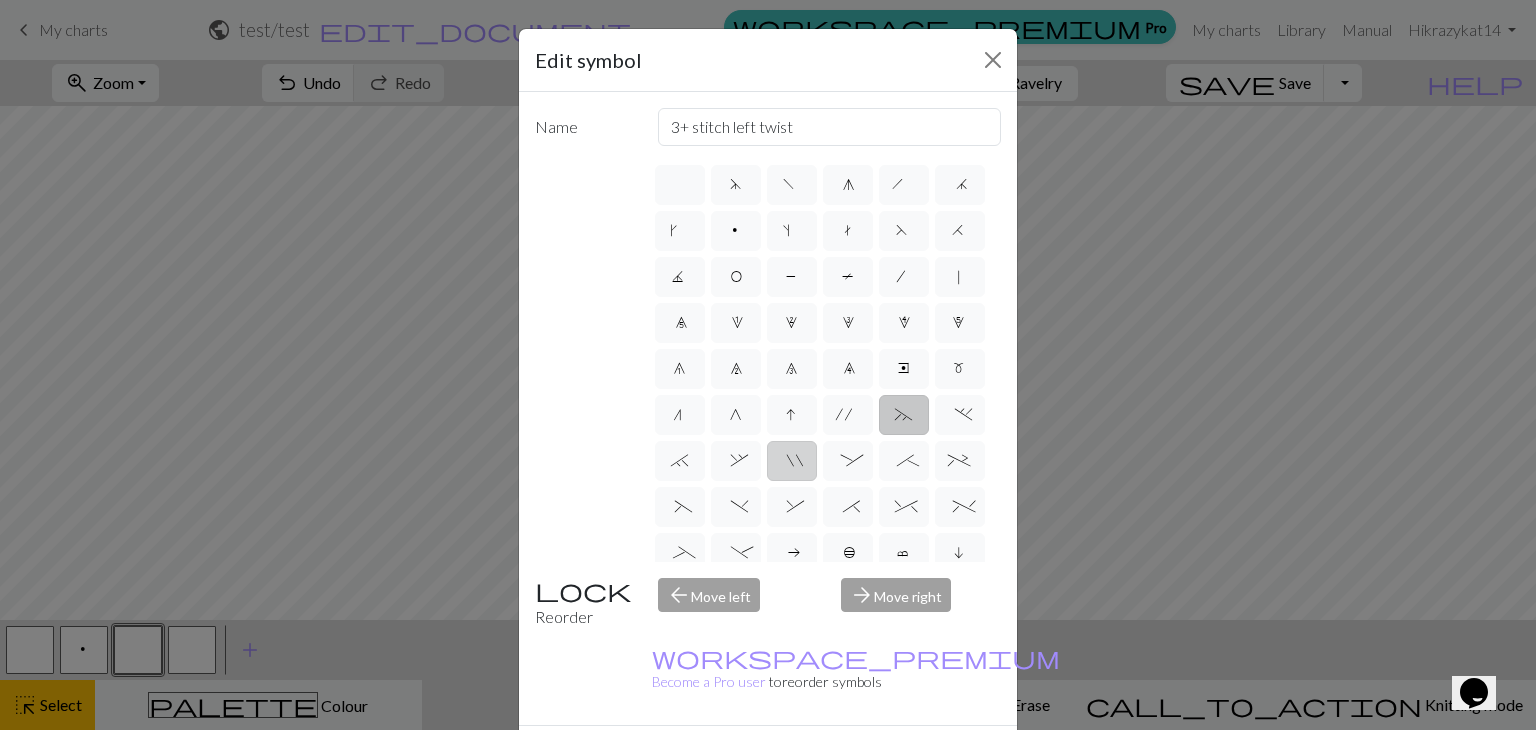 click on """ at bounding box center (791, 463) 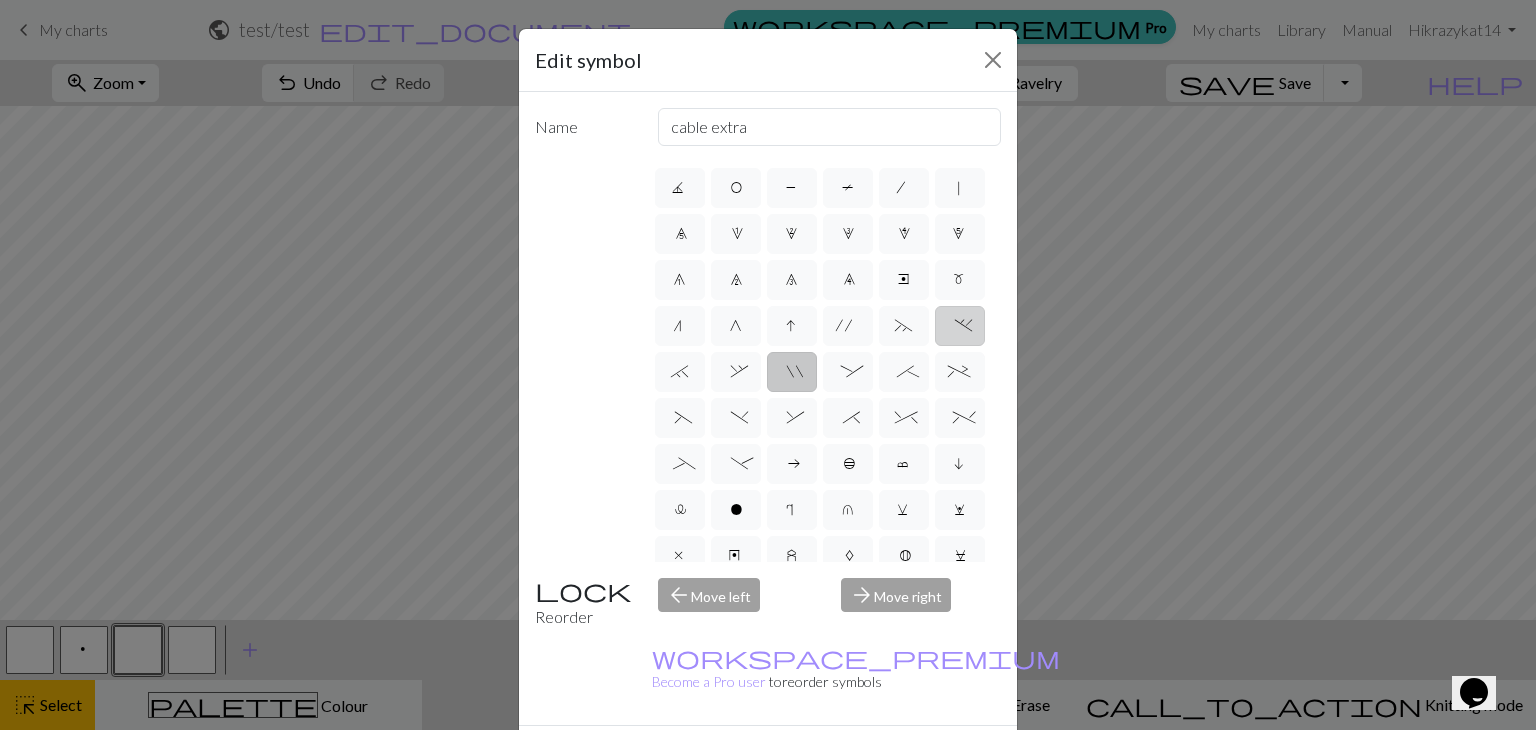 scroll, scrollTop: 100, scrollLeft: 0, axis: vertical 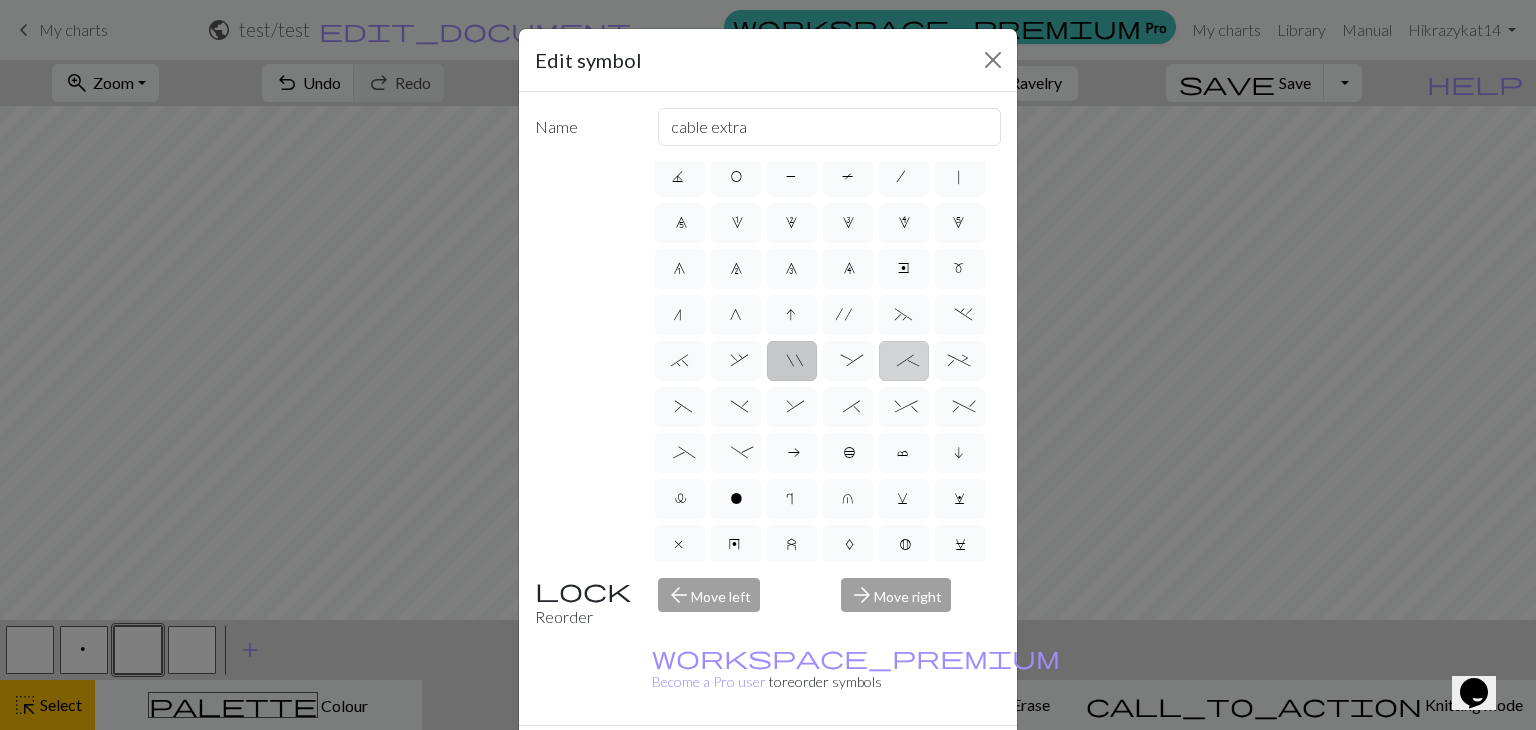 click on ";" at bounding box center [903, 363] 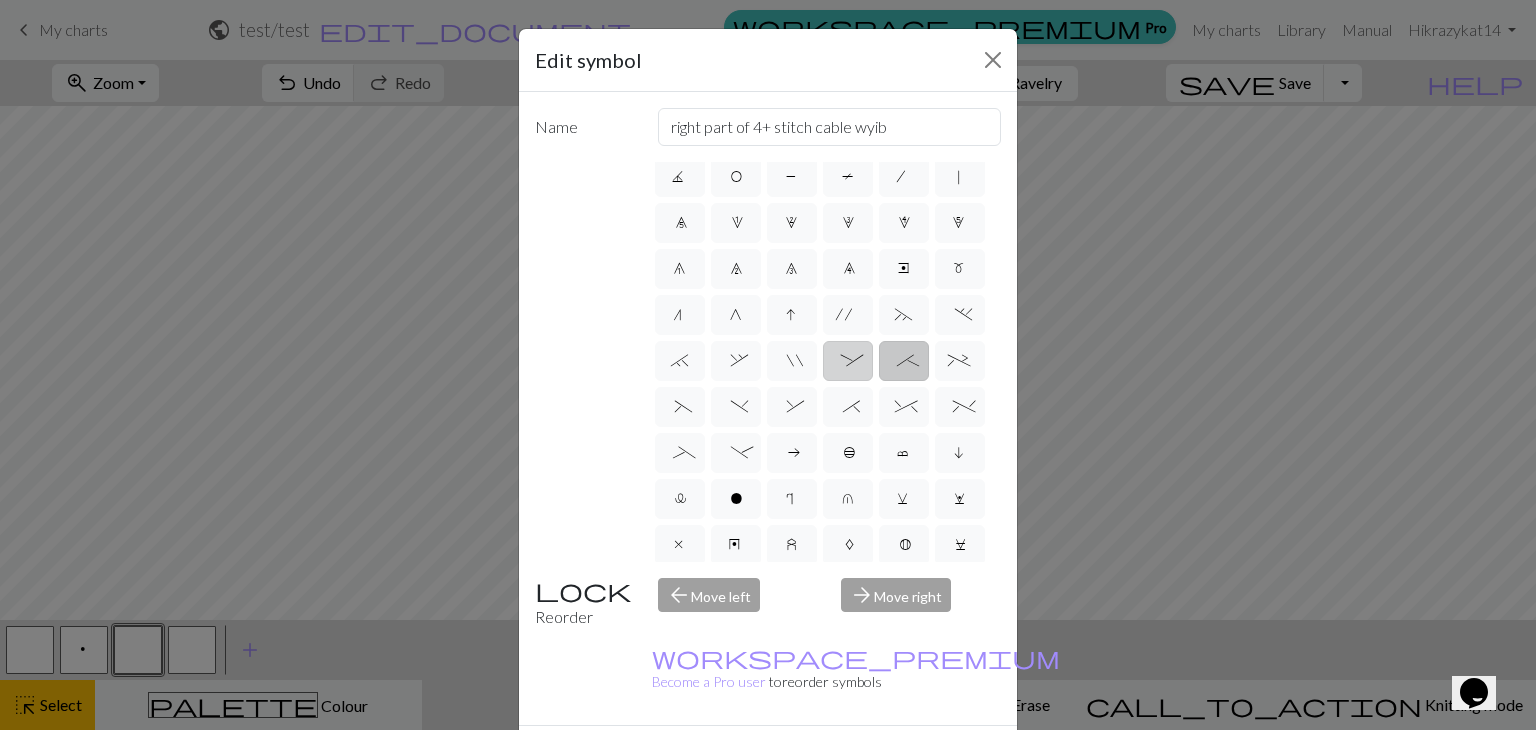 click on ":" at bounding box center (848, 361) 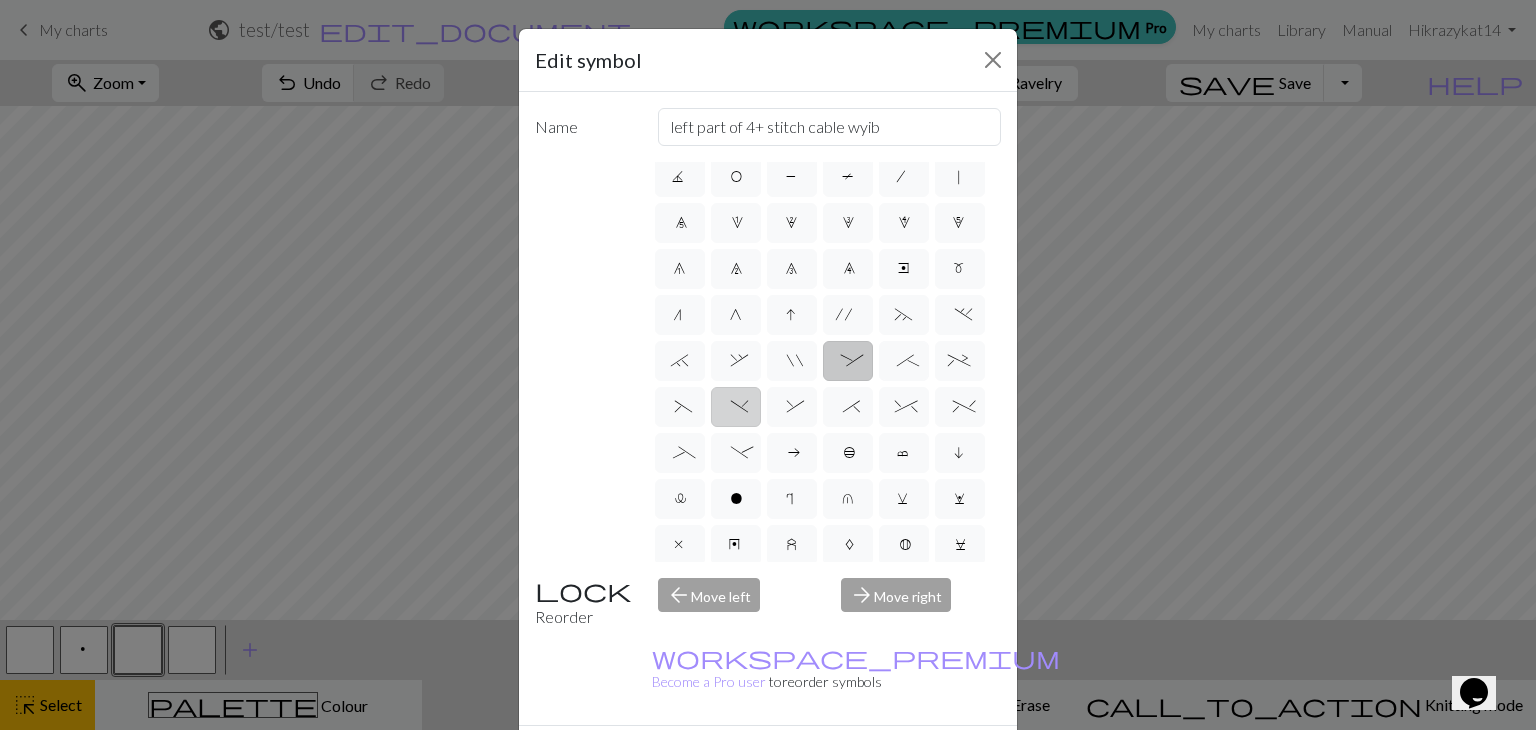 click on ")" at bounding box center [736, 407] 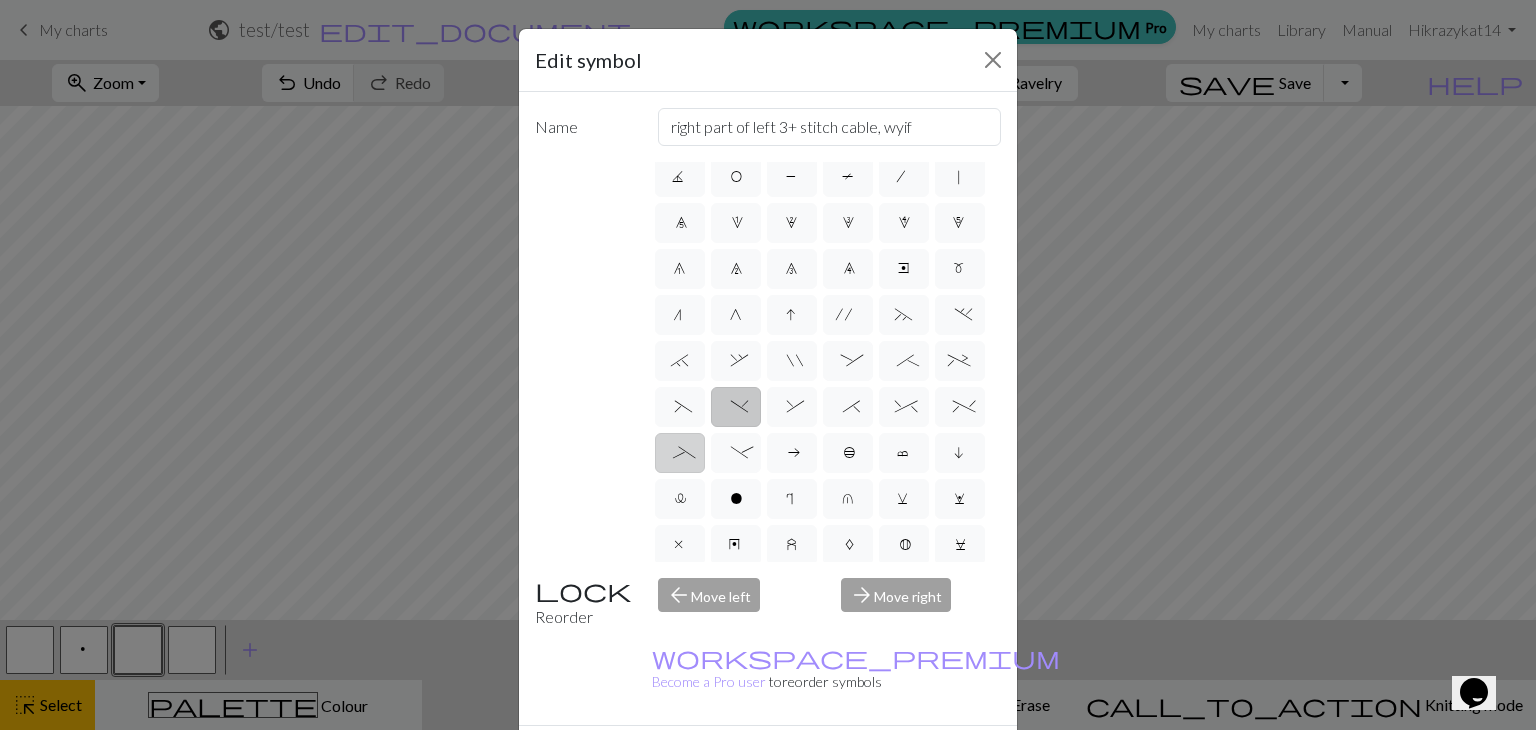 click on "_" at bounding box center [679, 455] 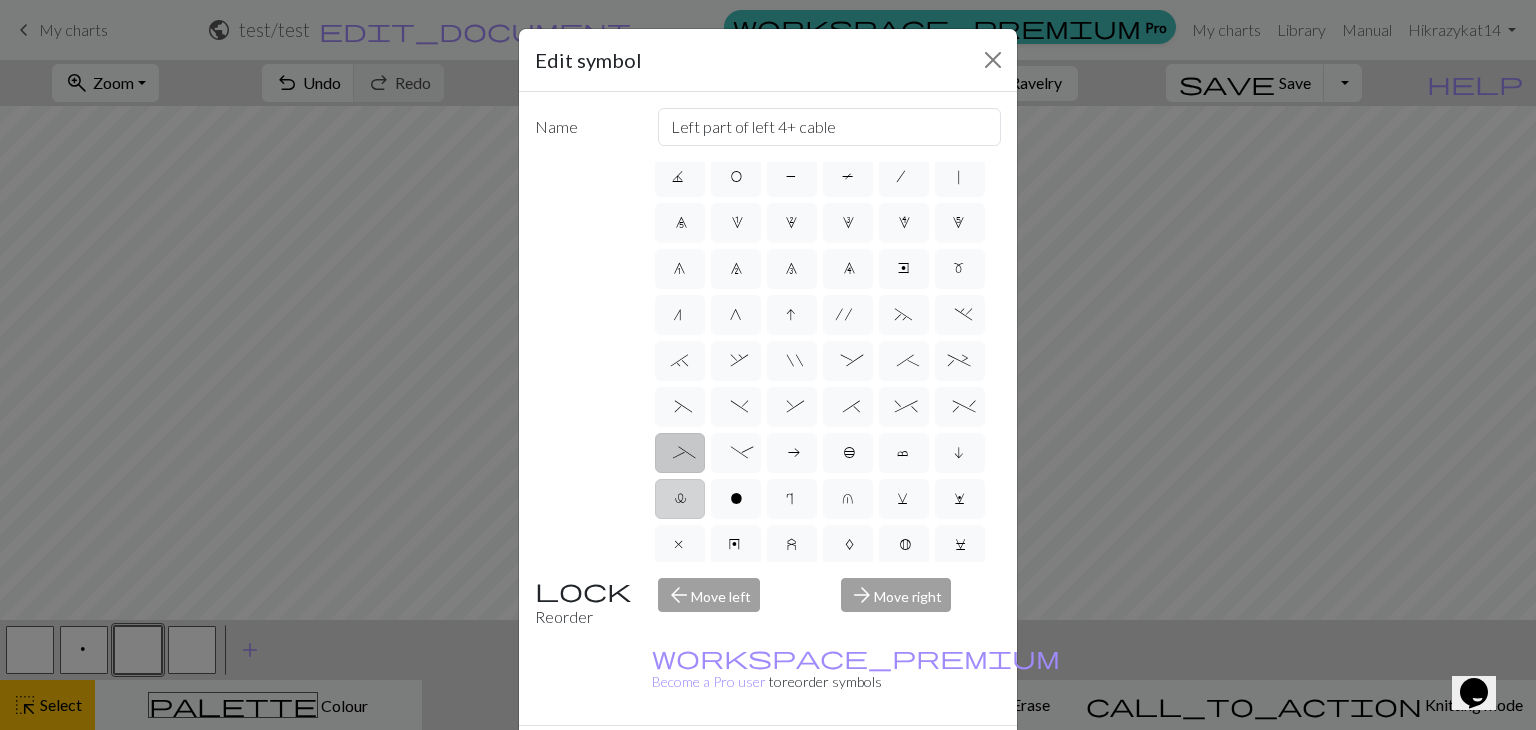click on "l" at bounding box center (680, 499) 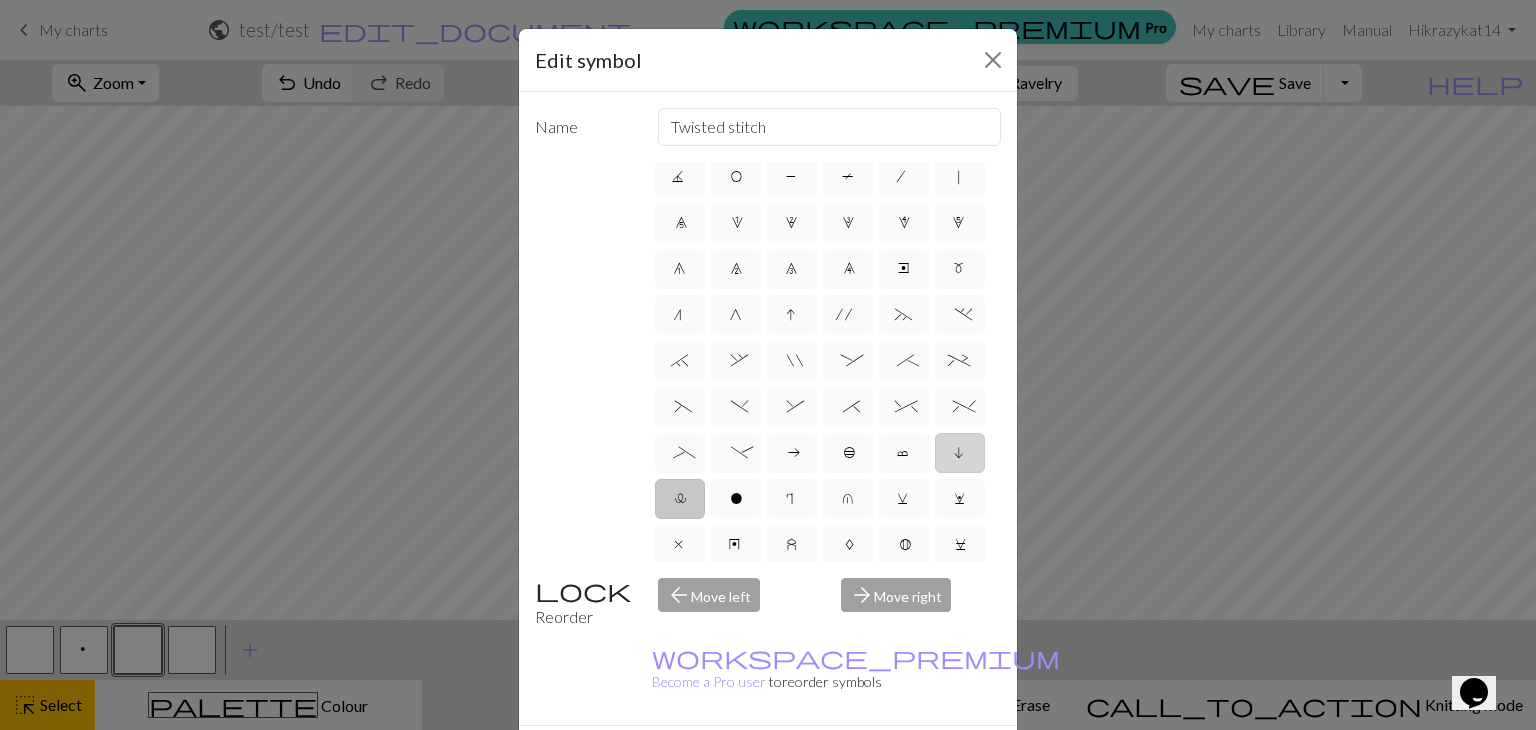click on "i" at bounding box center (960, 455) 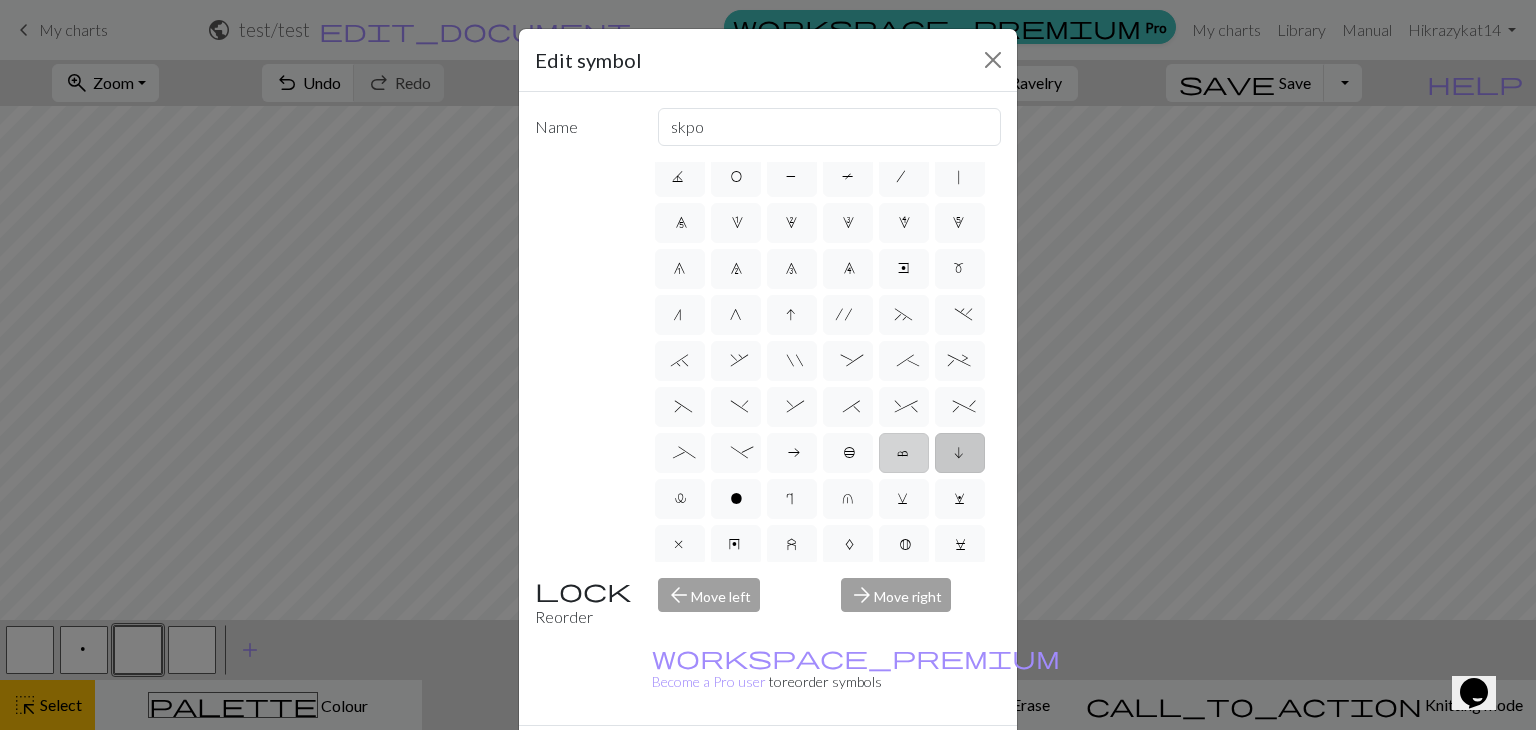 click on "c" at bounding box center (904, 455) 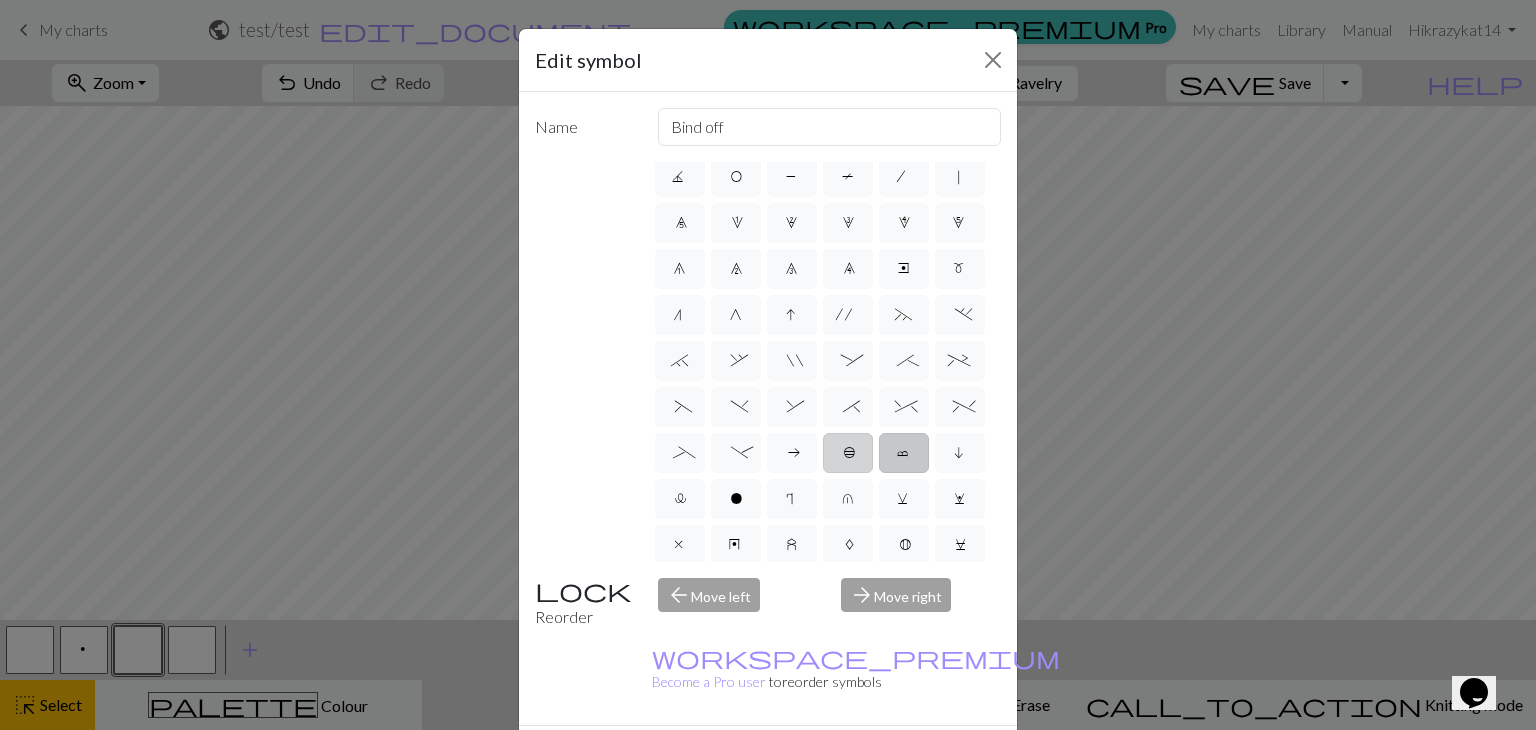 click on "b" at bounding box center [848, 455] 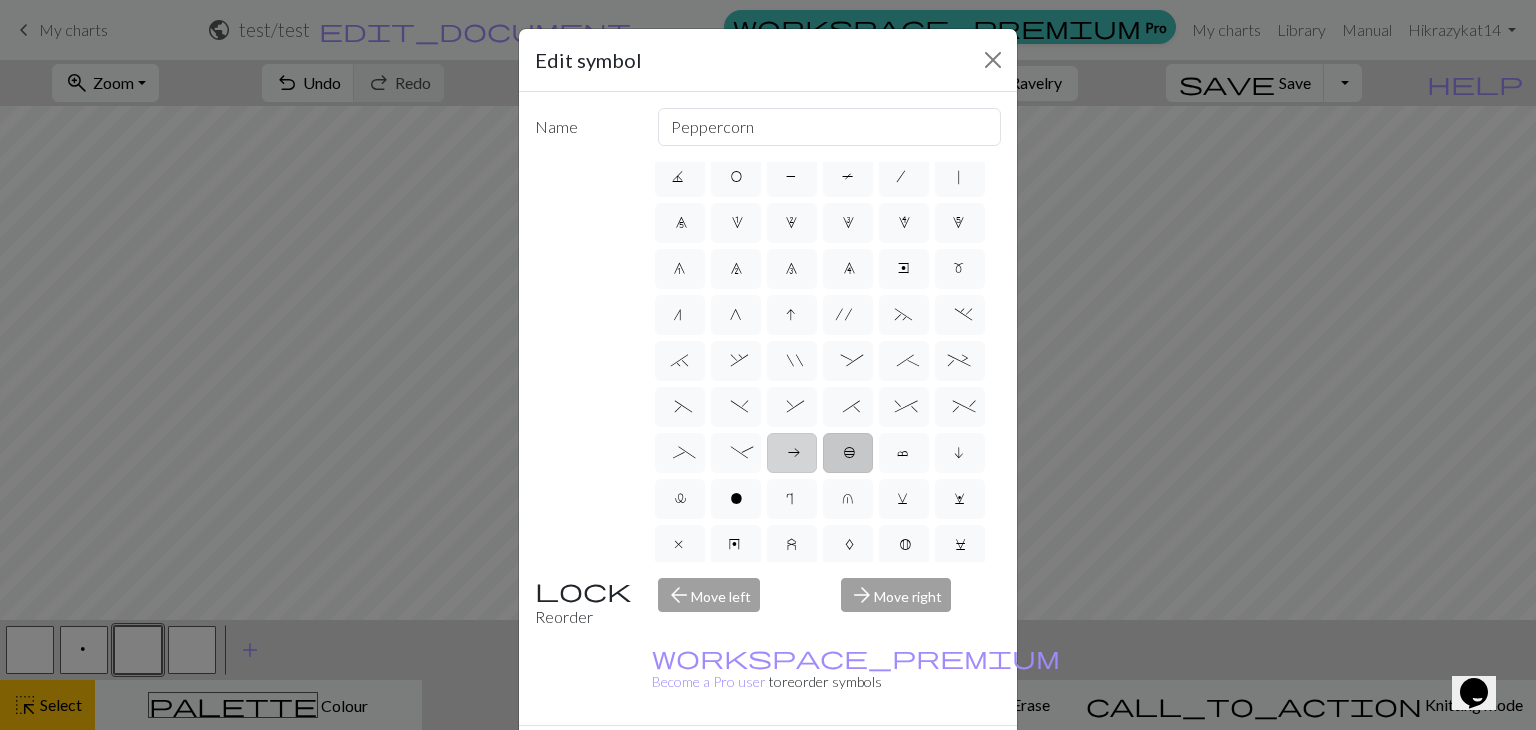 click on "a" at bounding box center (792, 455) 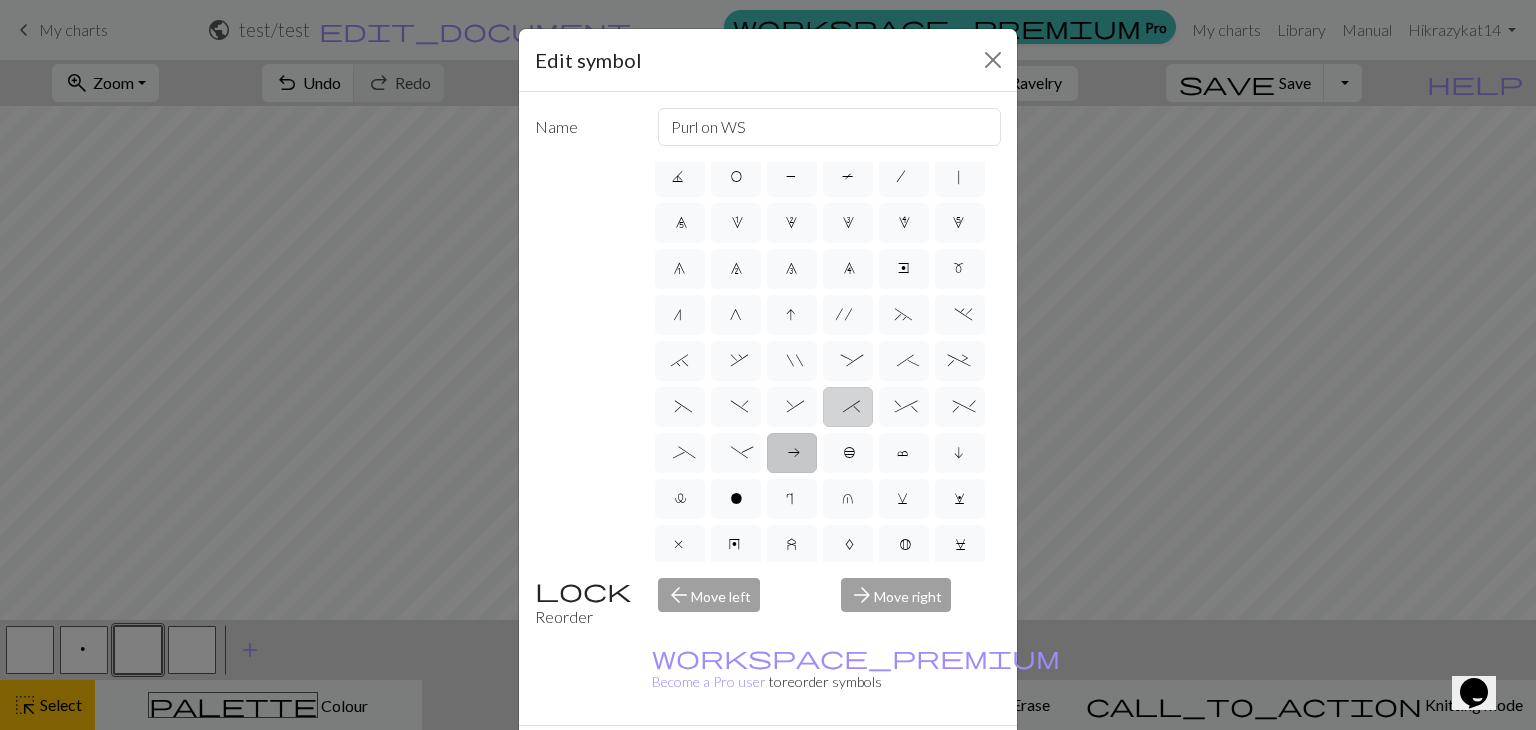 click on "*" at bounding box center (847, 409) 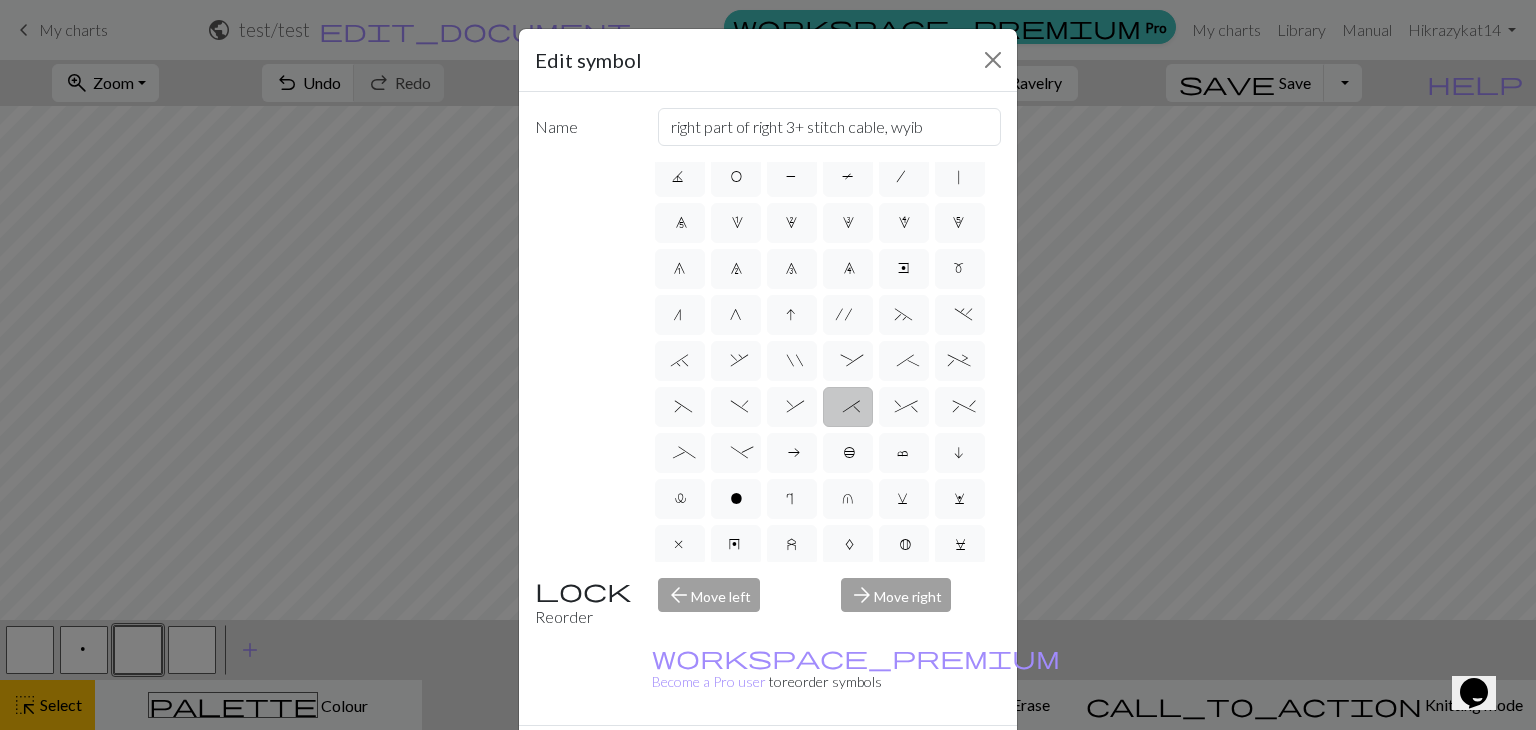 click on "*" at bounding box center (847, 409) 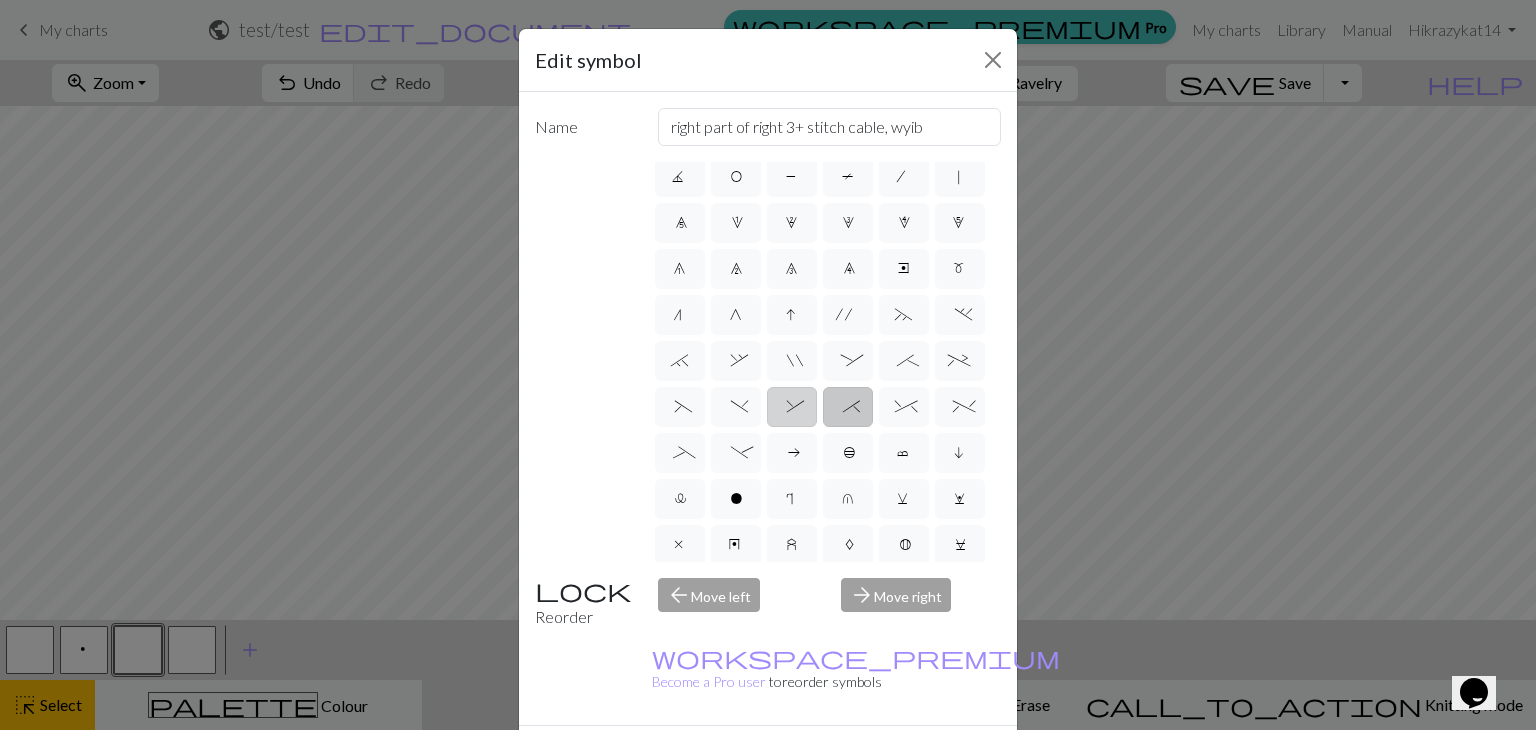 click on "&" at bounding box center [792, 407] 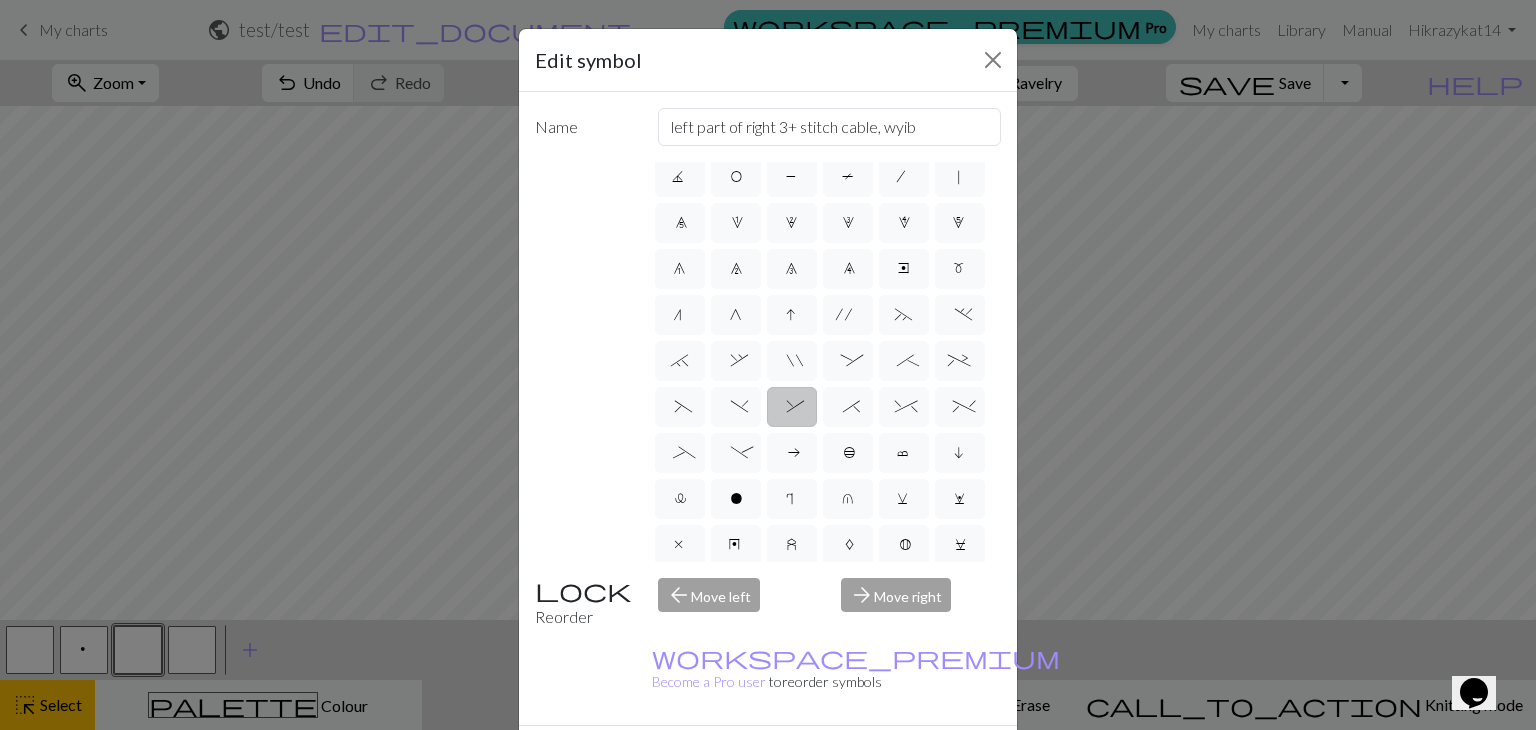 click on "Done" at bounding box center [888, 761] 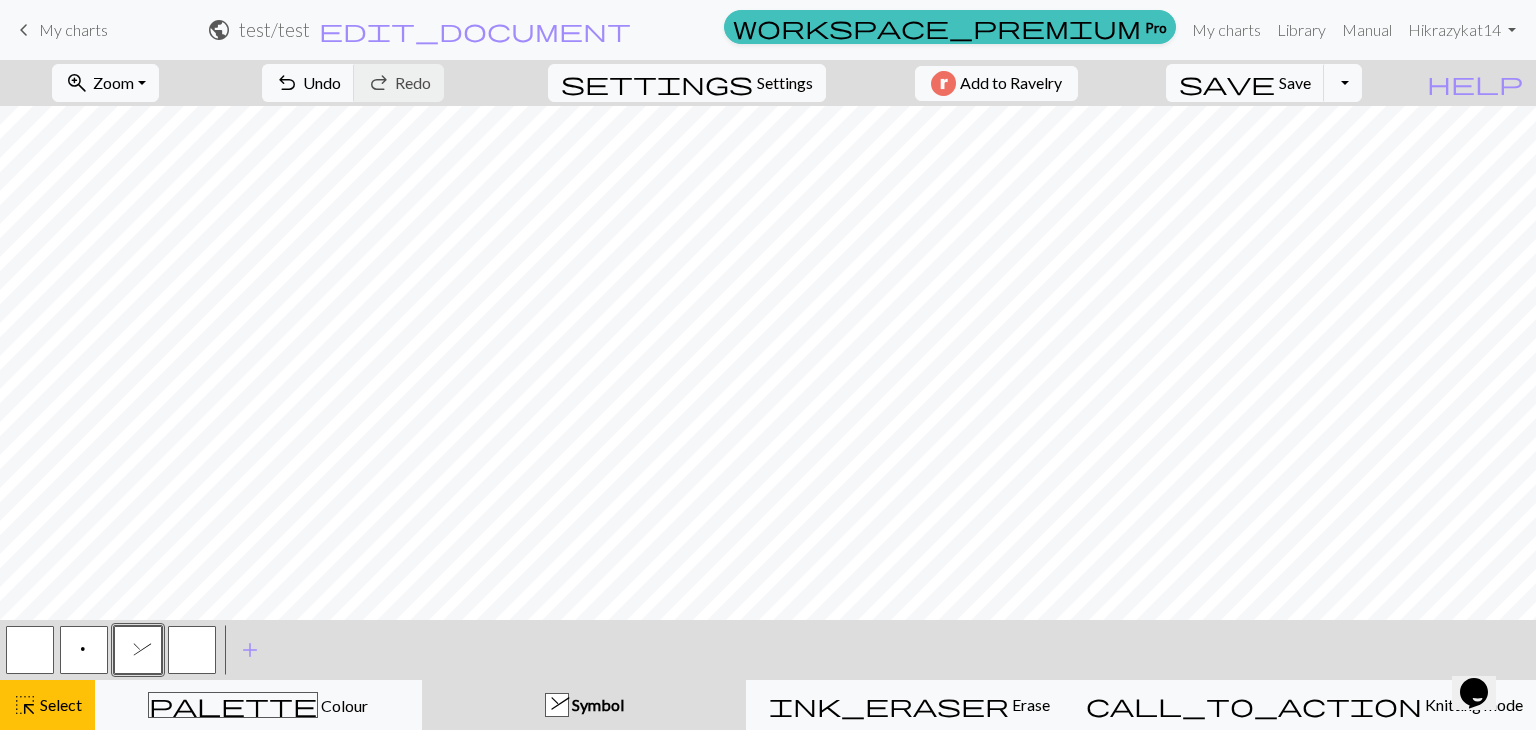 click at bounding box center (192, 650) 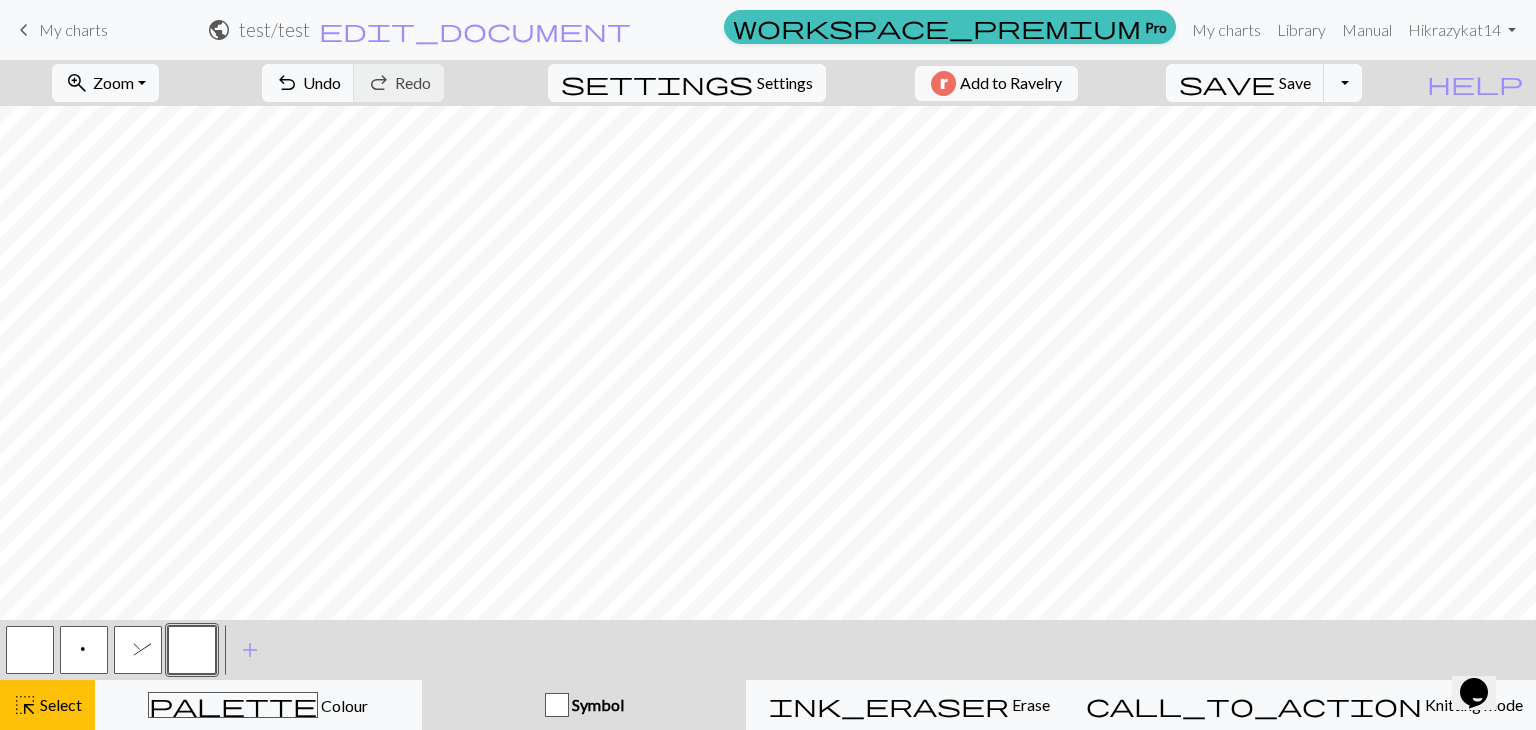click at bounding box center [192, 650] 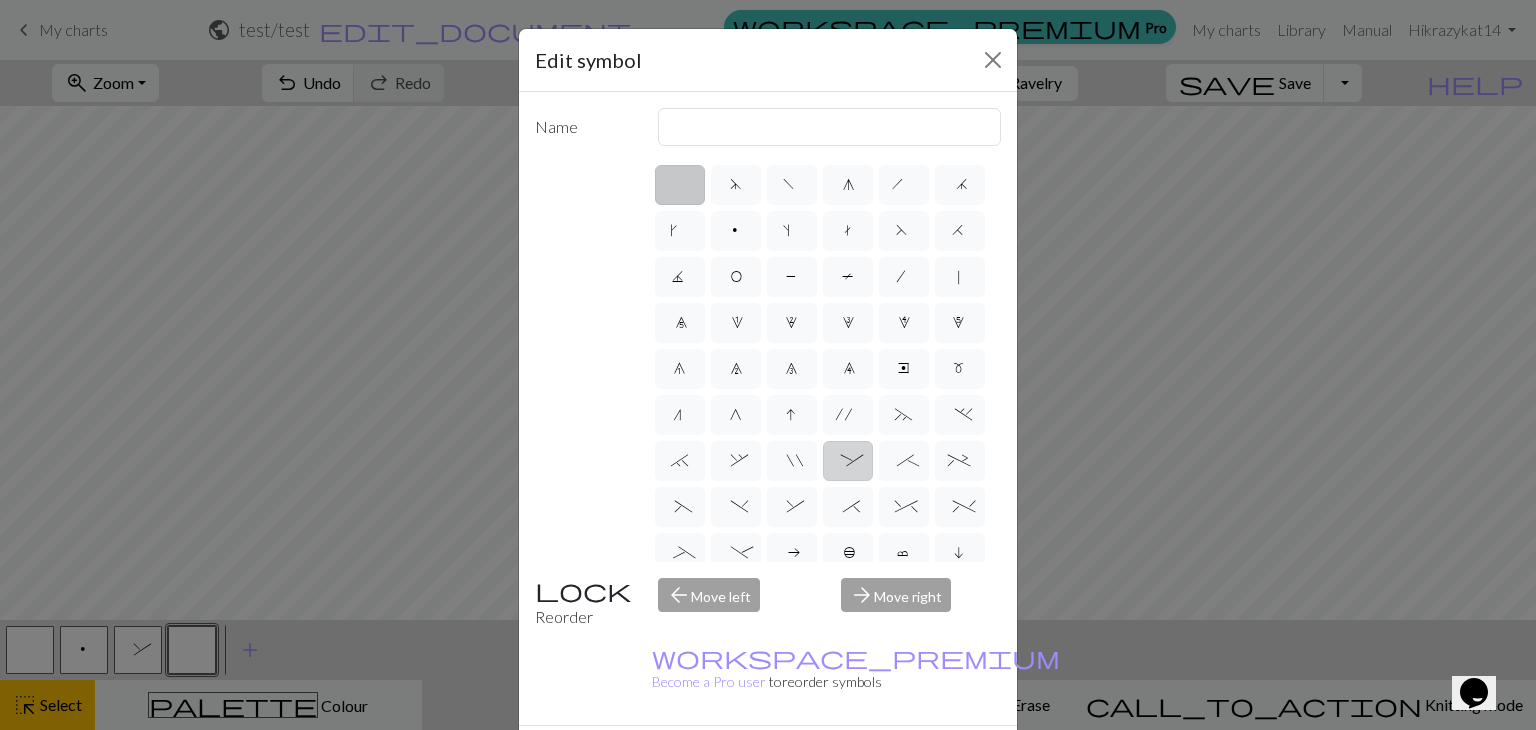 click on ":" at bounding box center (848, 463) 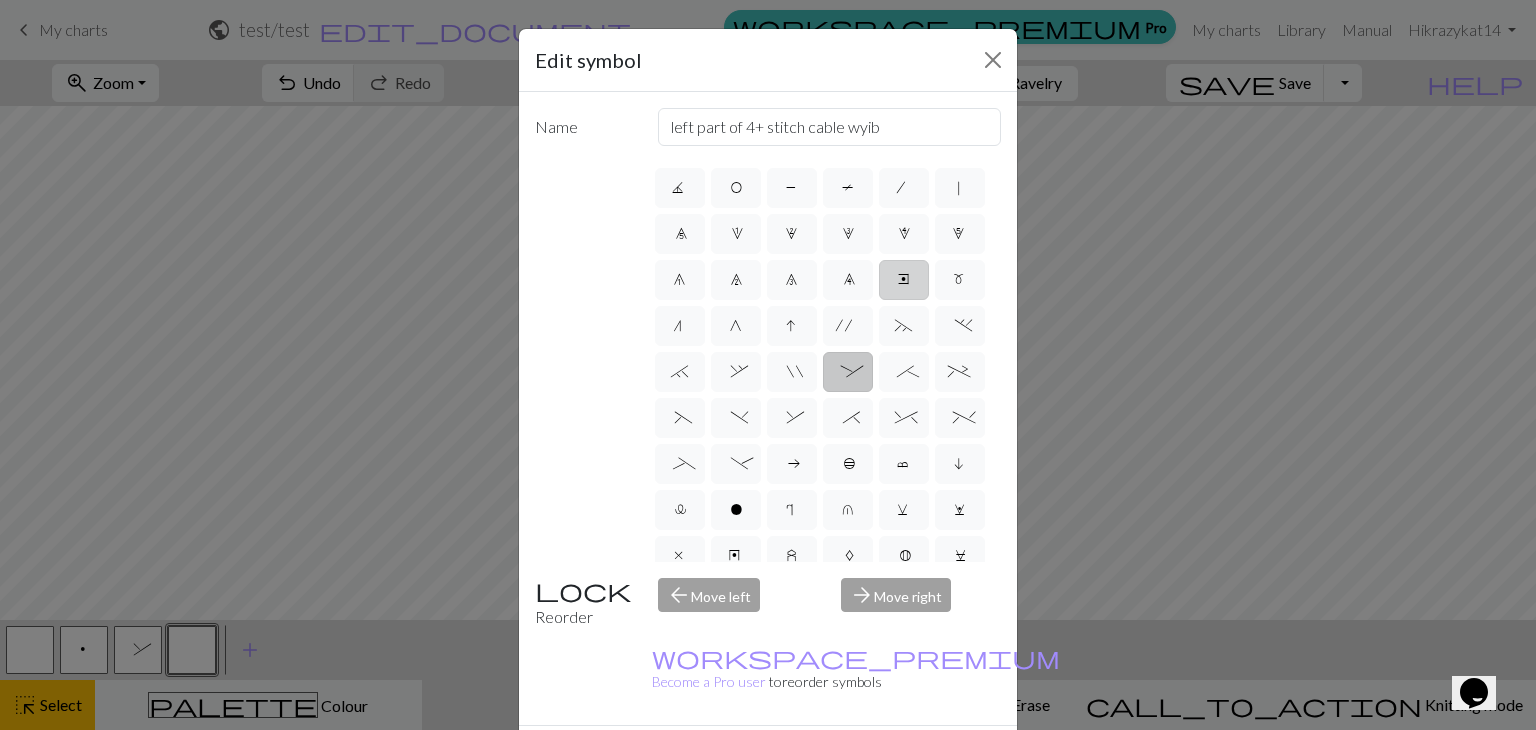 scroll, scrollTop: 100, scrollLeft: 0, axis: vertical 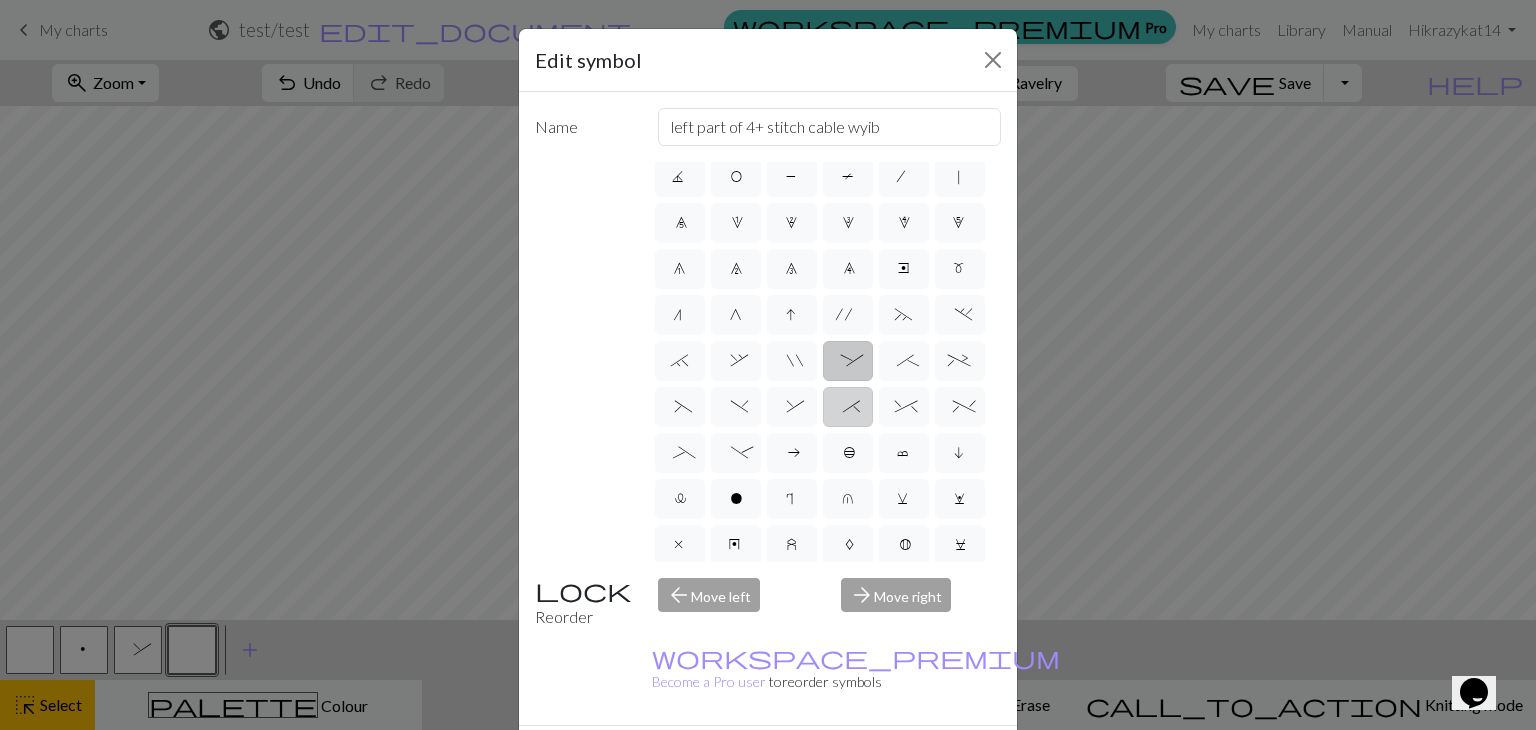 click on "*" at bounding box center [847, 409] 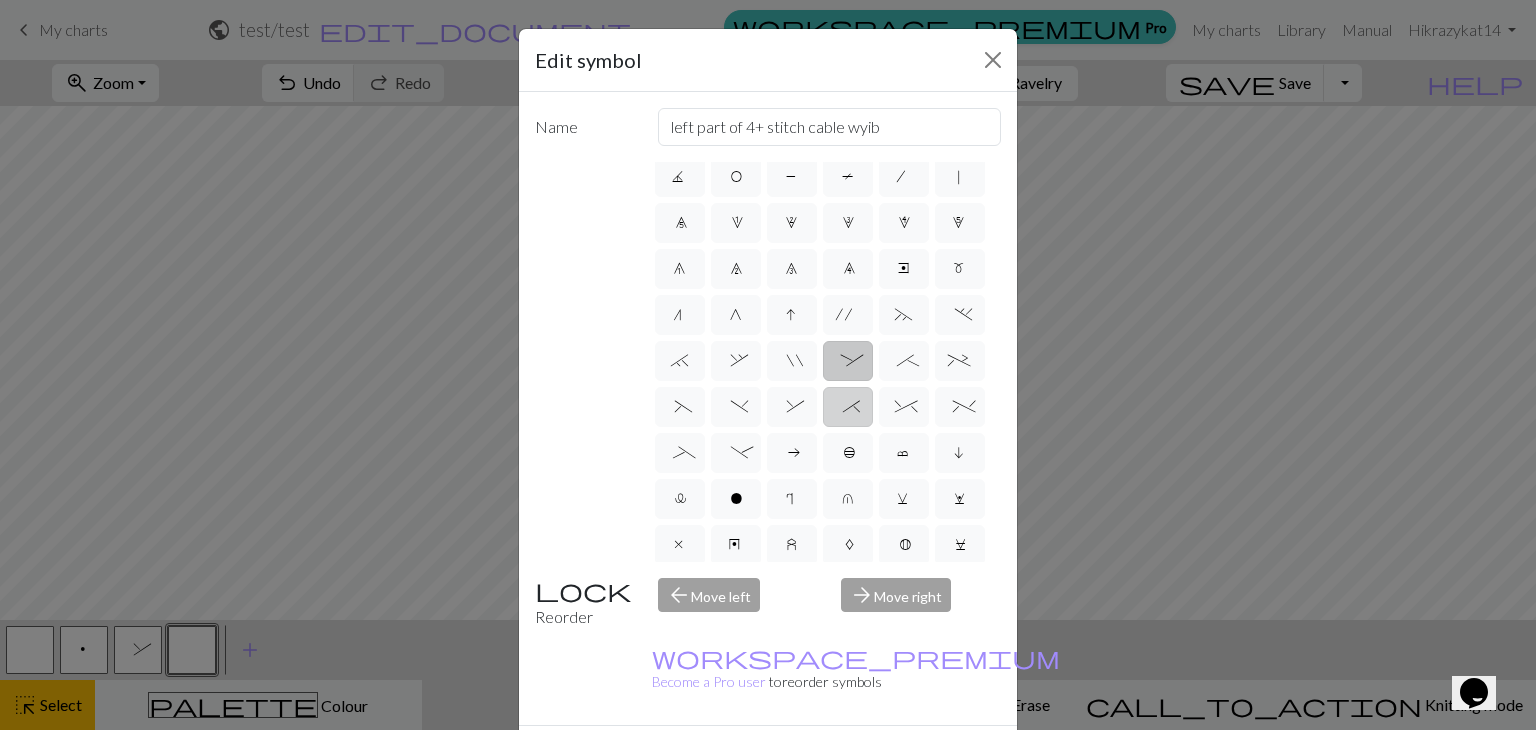 radio on "true" 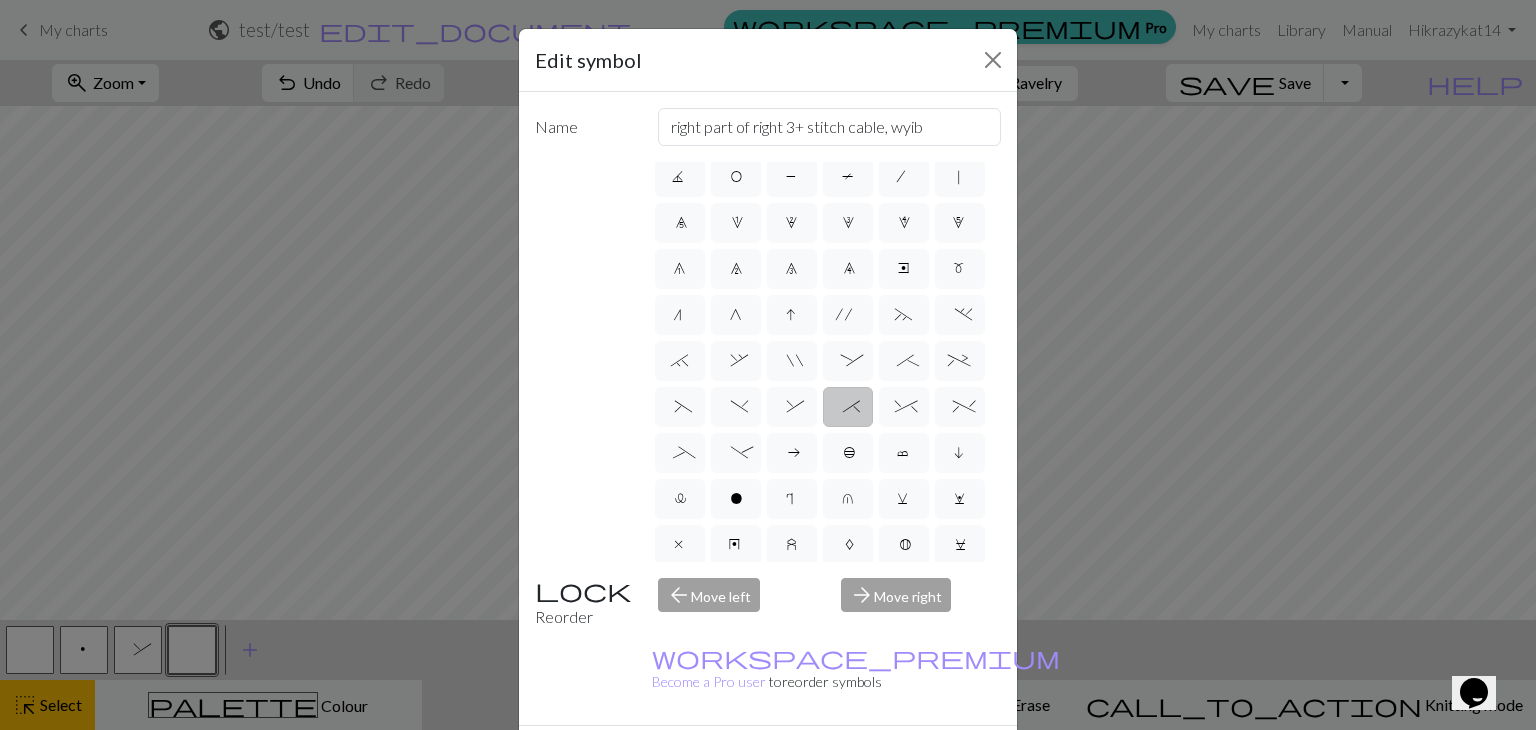 click on "Done" at bounding box center (888, 761) 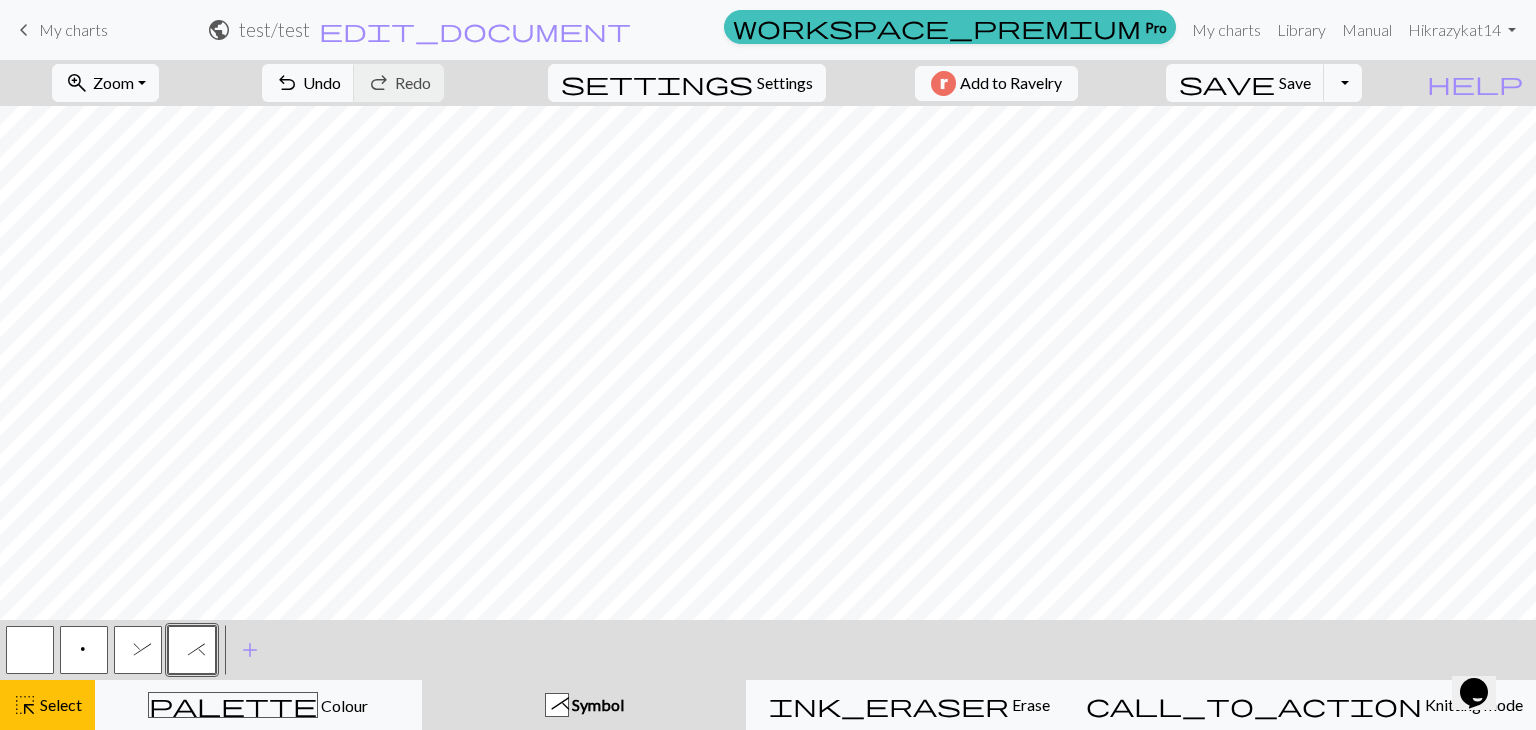 click on "p" at bounding box center (84, 650) 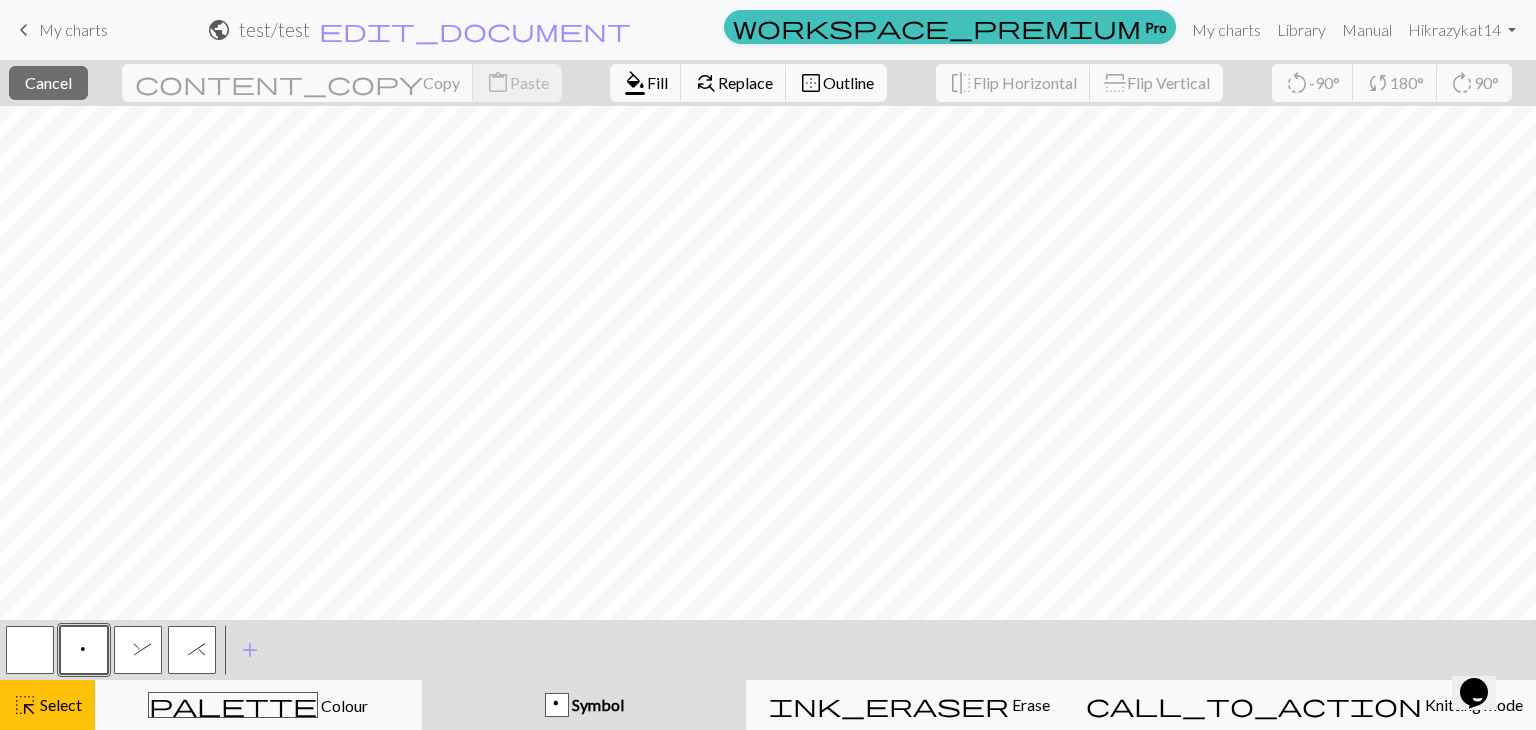 click on "p" at bounding box center [84, 650] 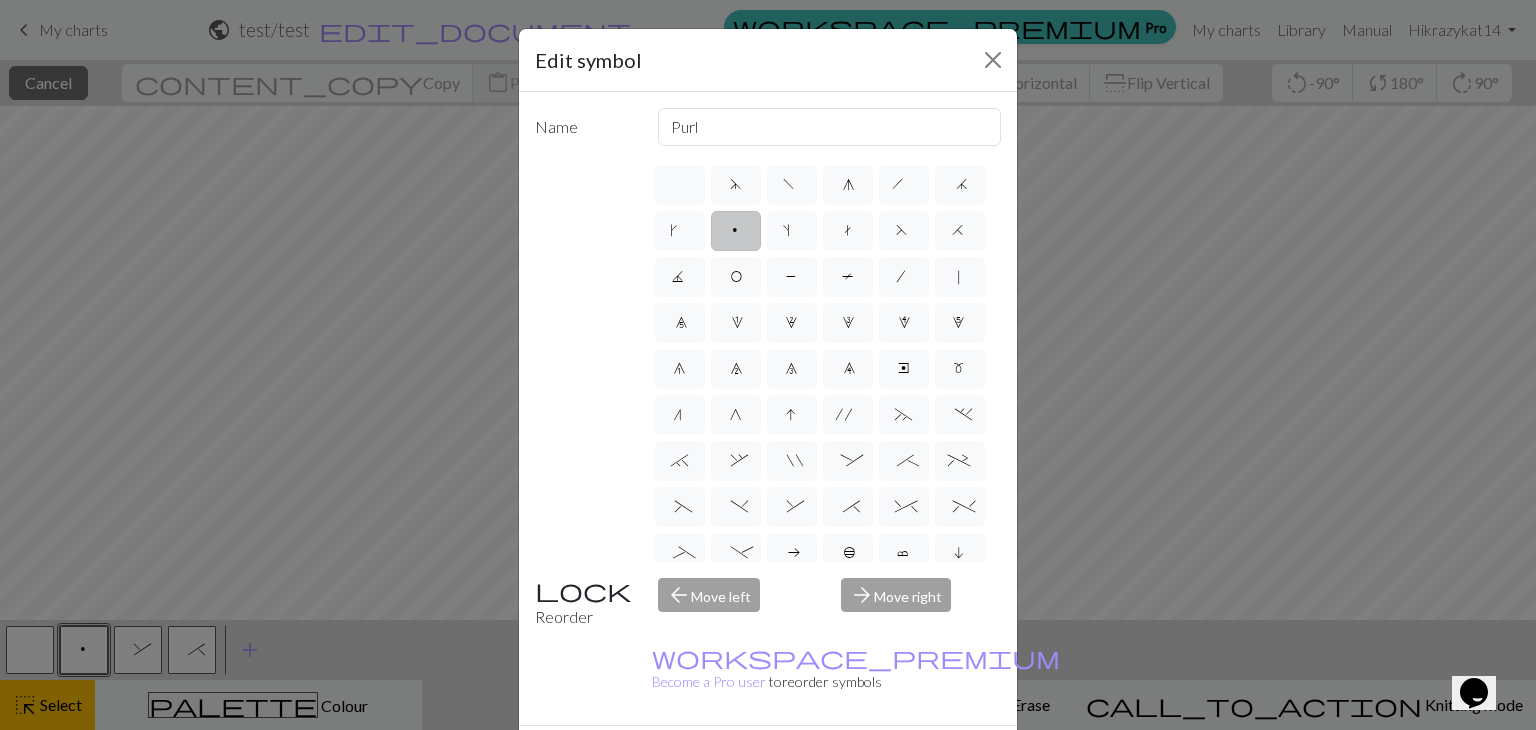 click on "Cancel" at bounding box center (964, 761) 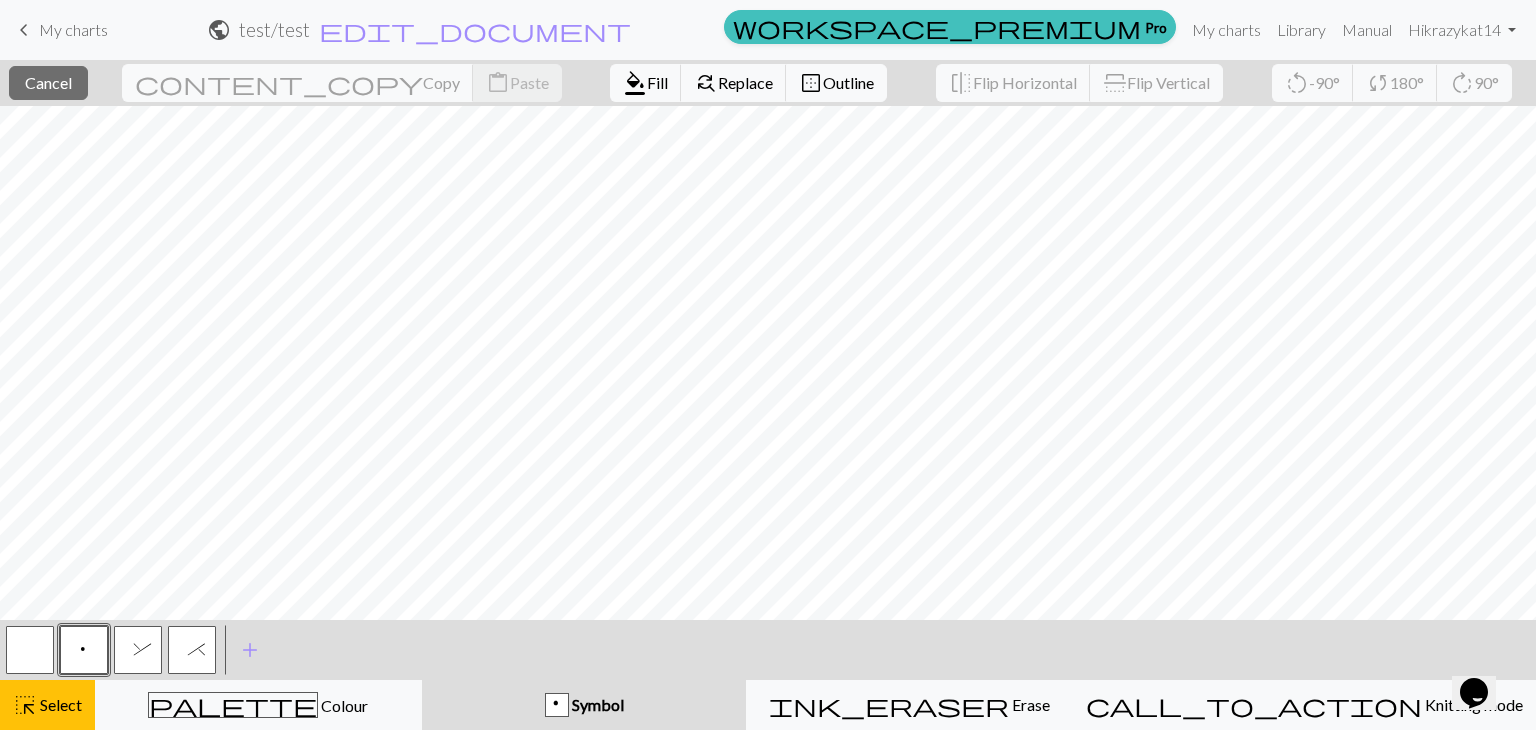 click on "Symbol" at bounding box center [596, 704] 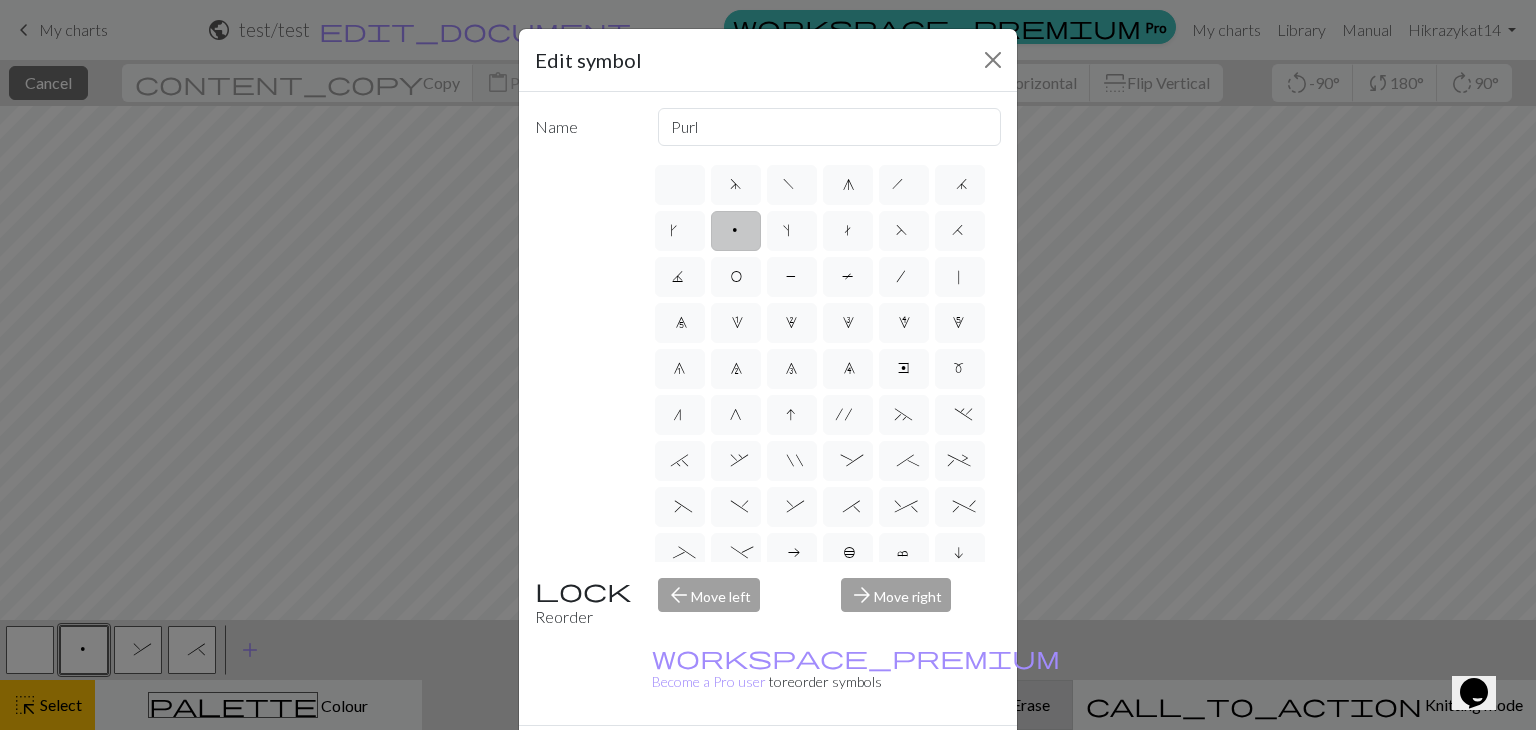click on "Done" at bounding box center [888, 761] 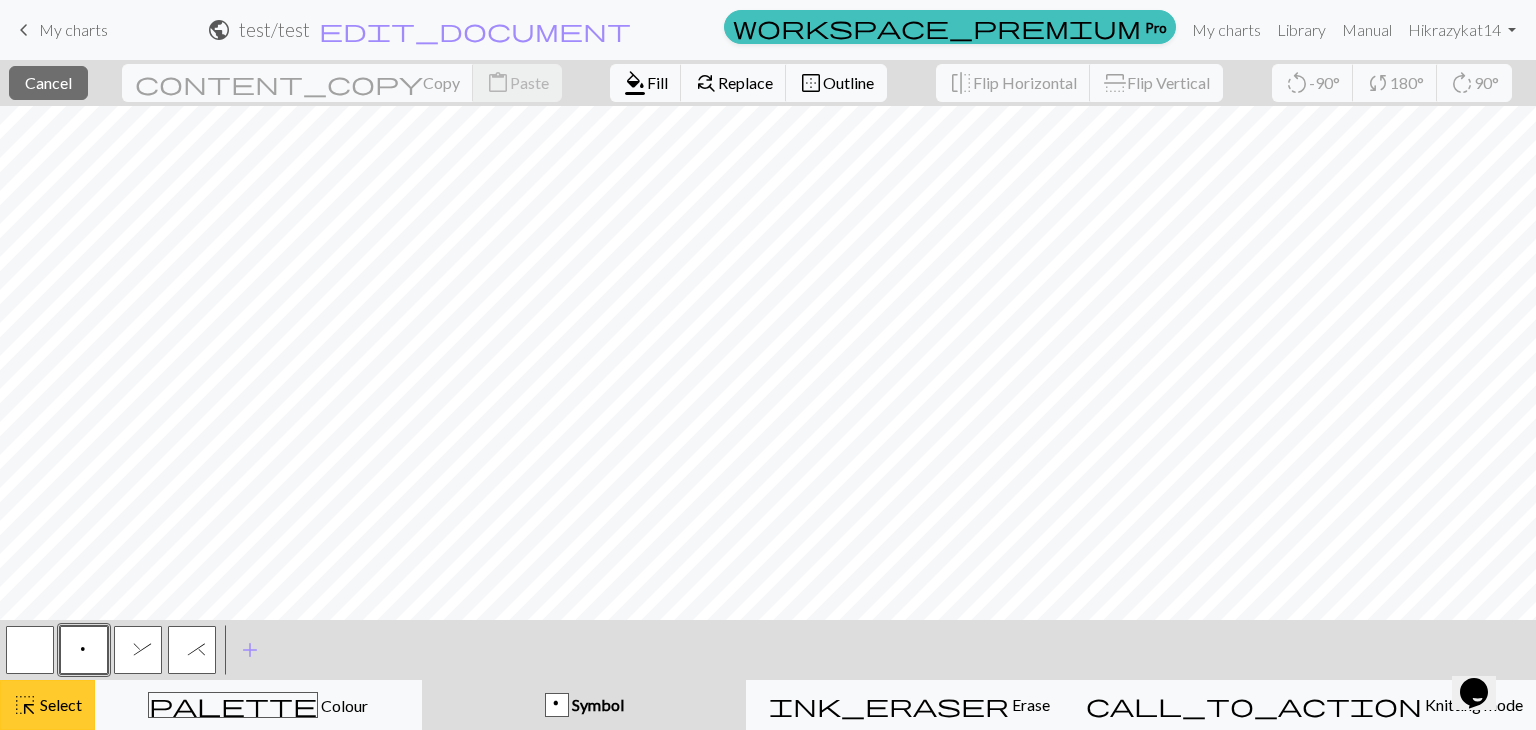 click on "Select" at bounding box center (59, 704) 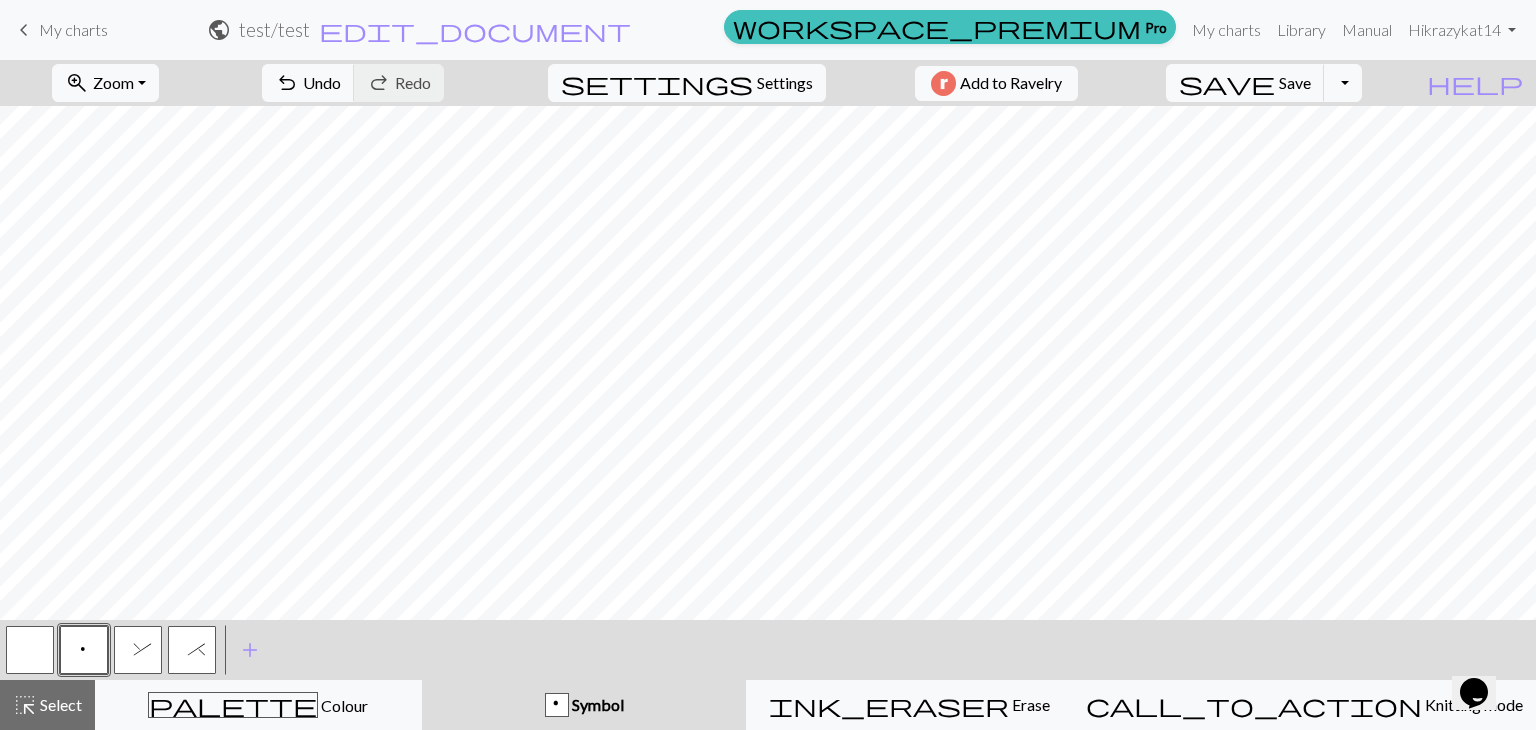 click on "p" at bounding box center (84, 650) 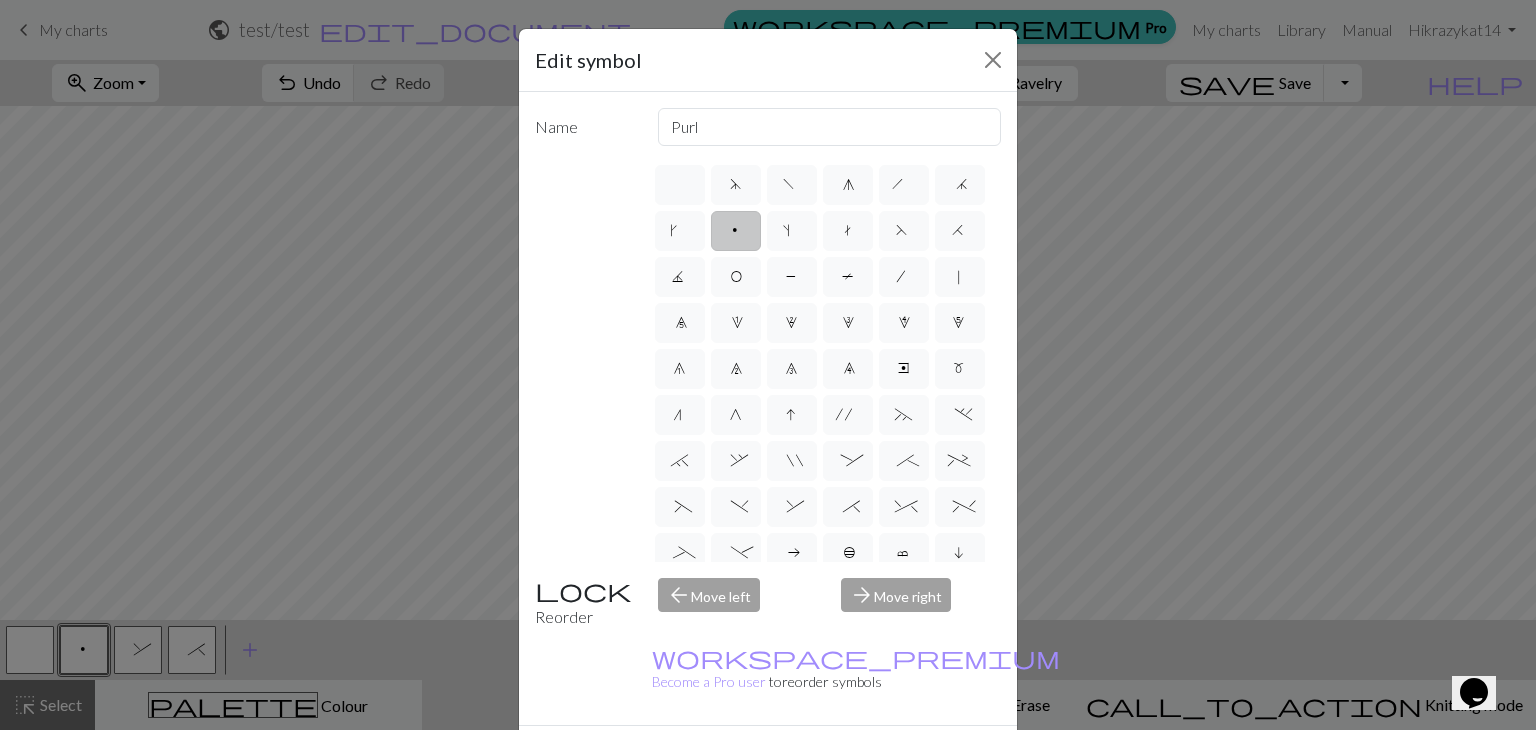 click on "Done" at bounding box center (888, 761) 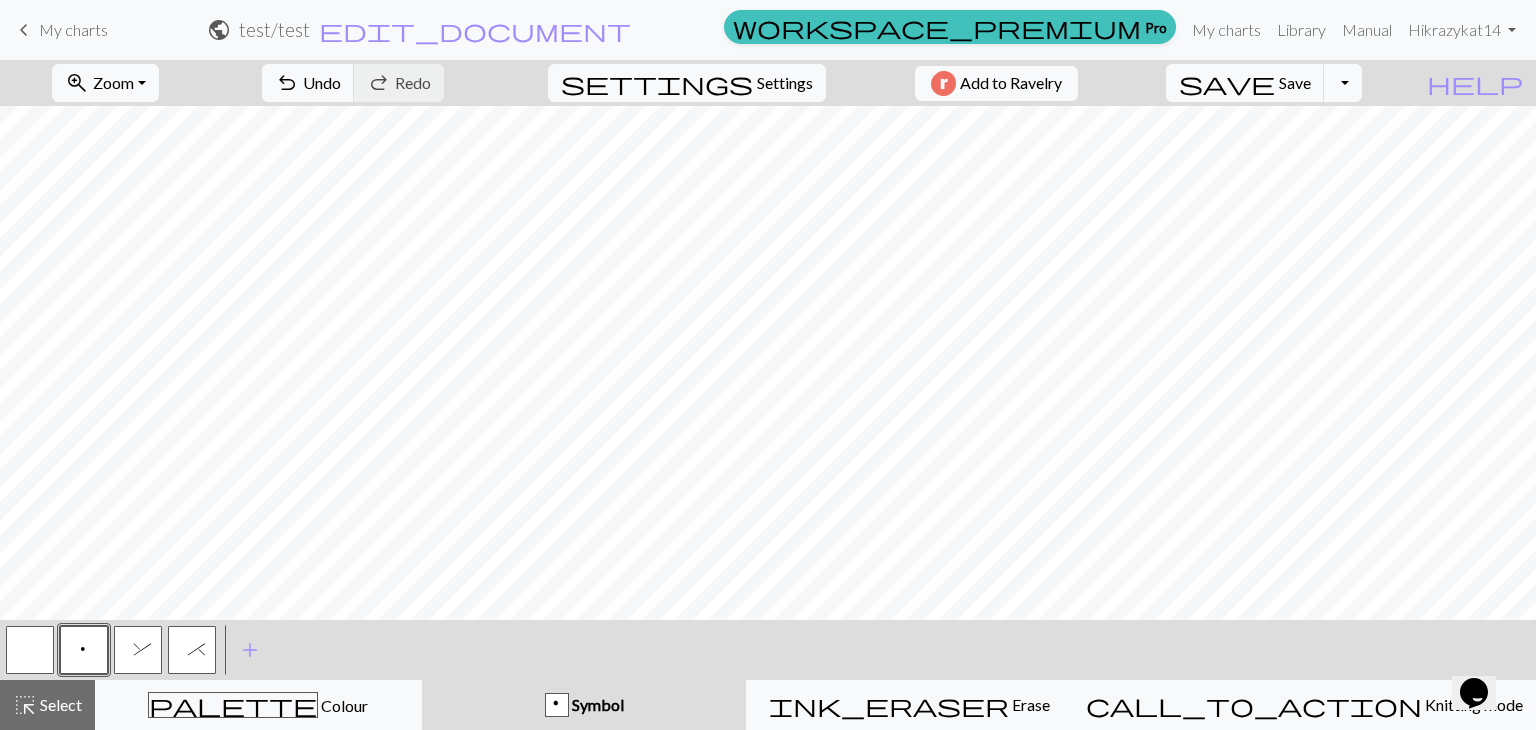 click on "&" at bounding box center (138, 652) 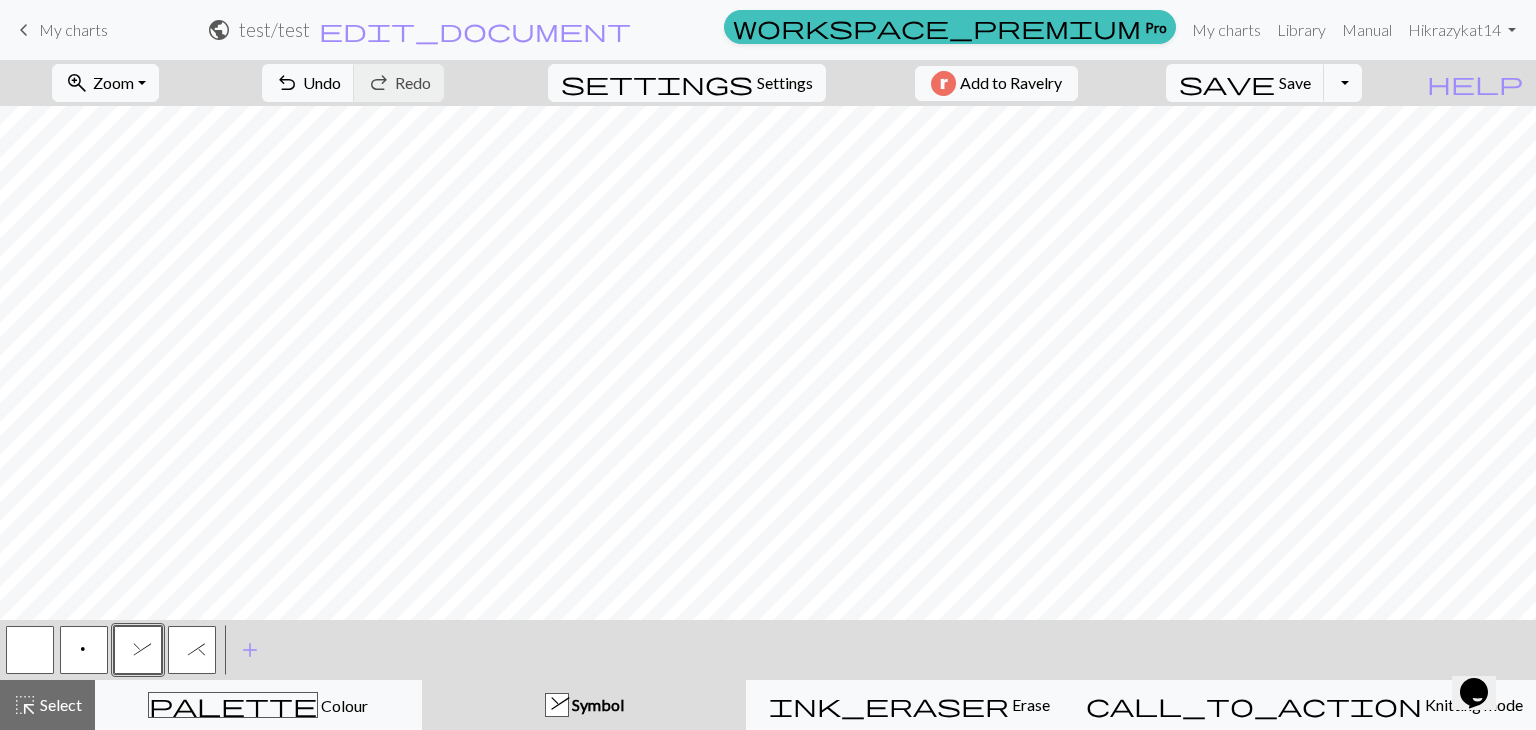 click on "&" at bounding box center [138, 652] 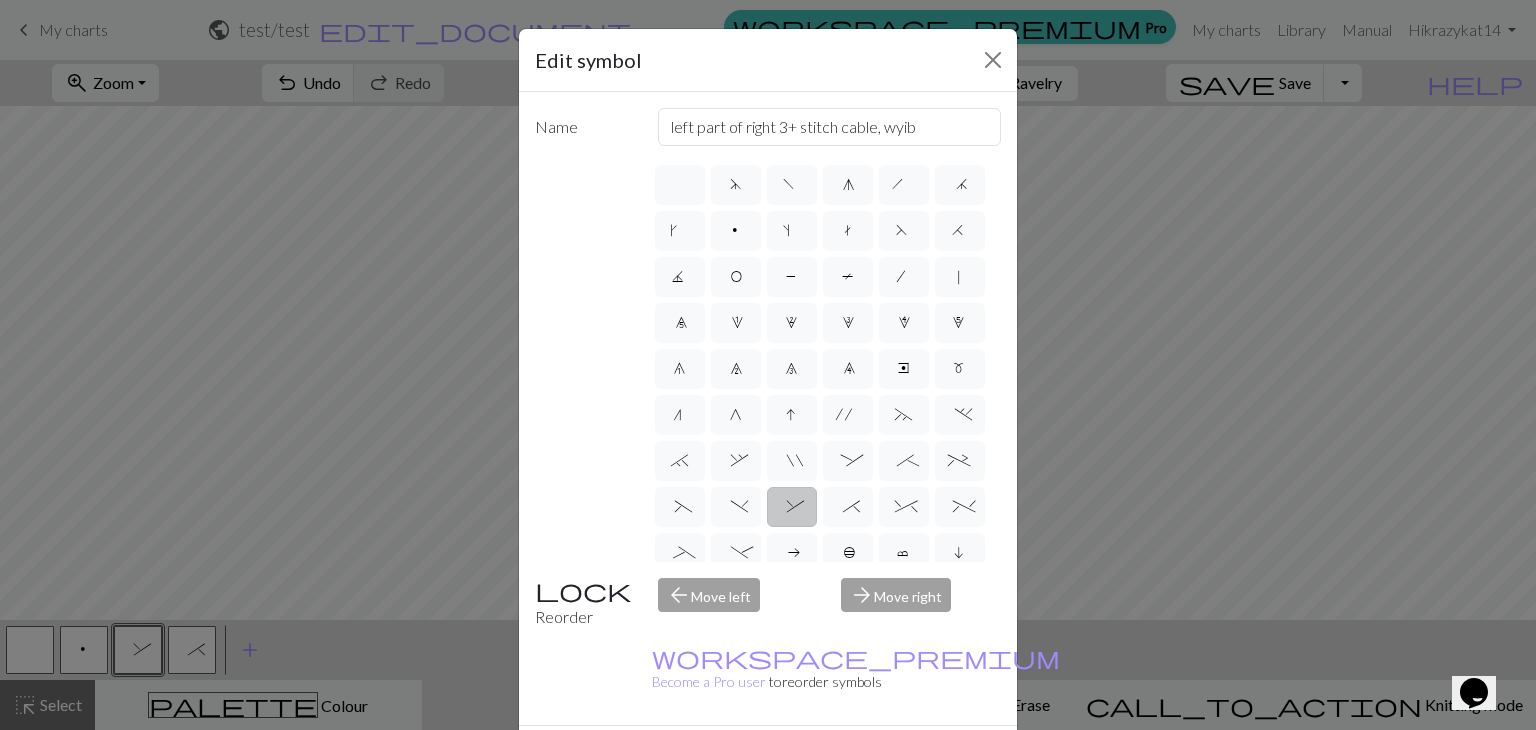 click on "Done" at bounding box center [888, 761] 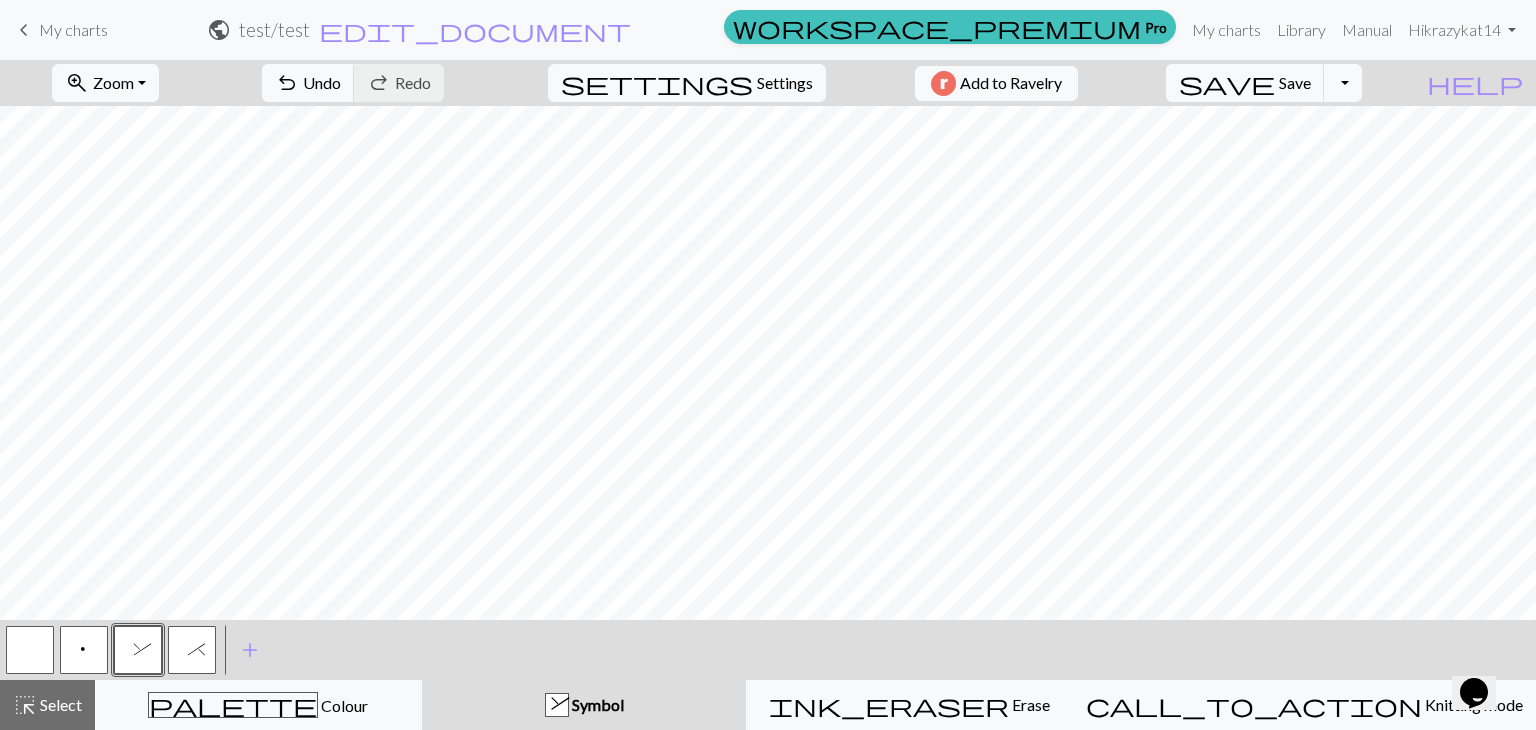 click on "&" at bounding box center [138, 650] 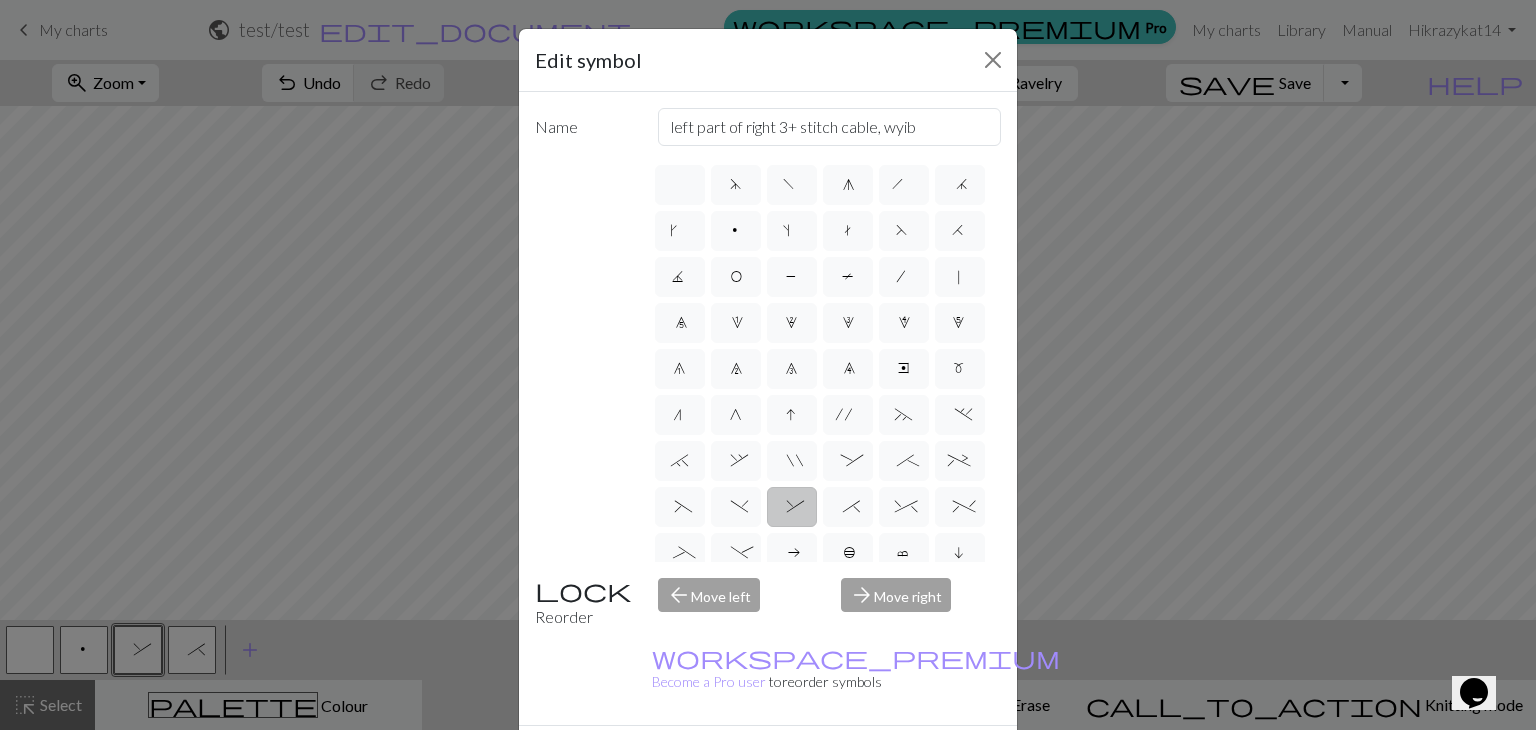 click on "Done" at bounding box center (888, 761) 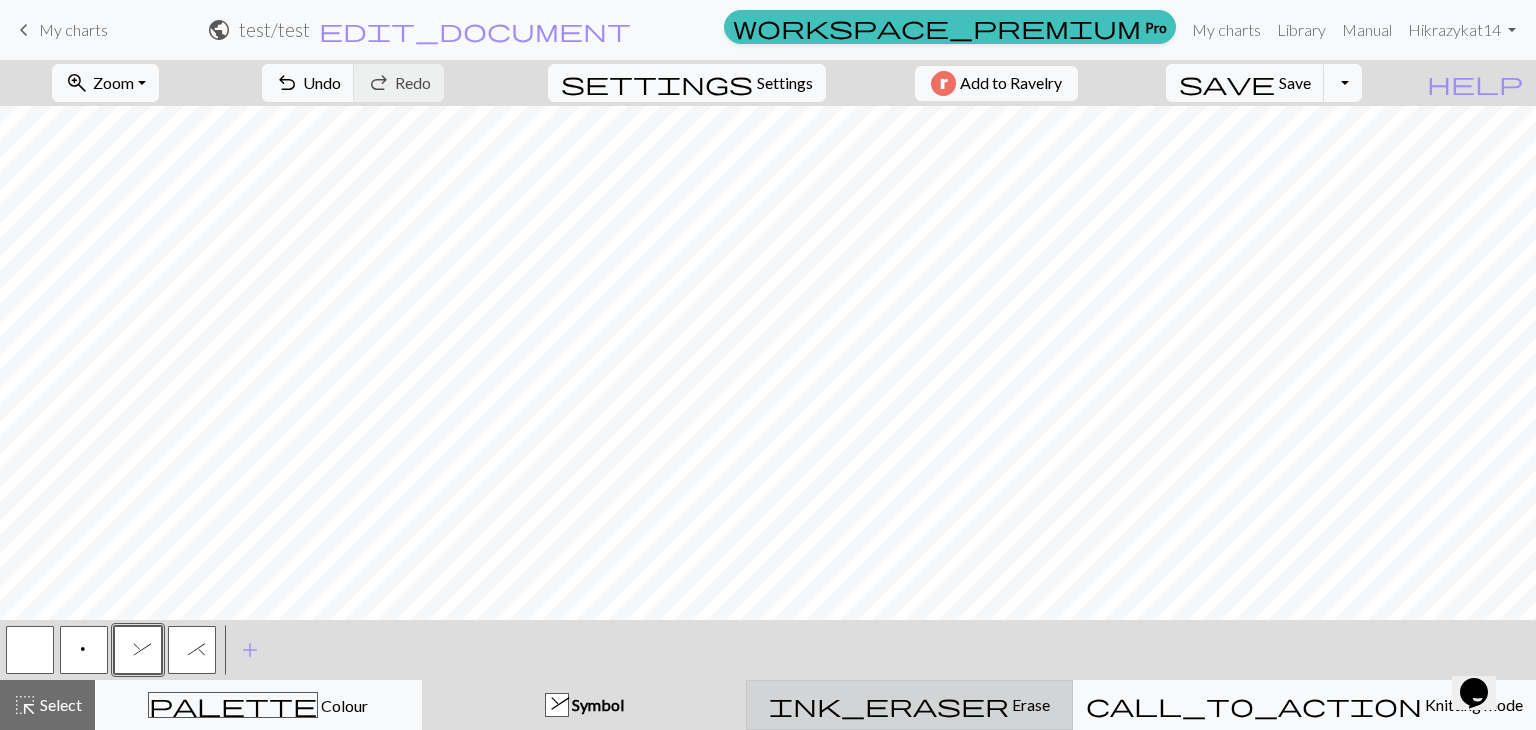 click on "Erase" at bounding box center (1029, 704) 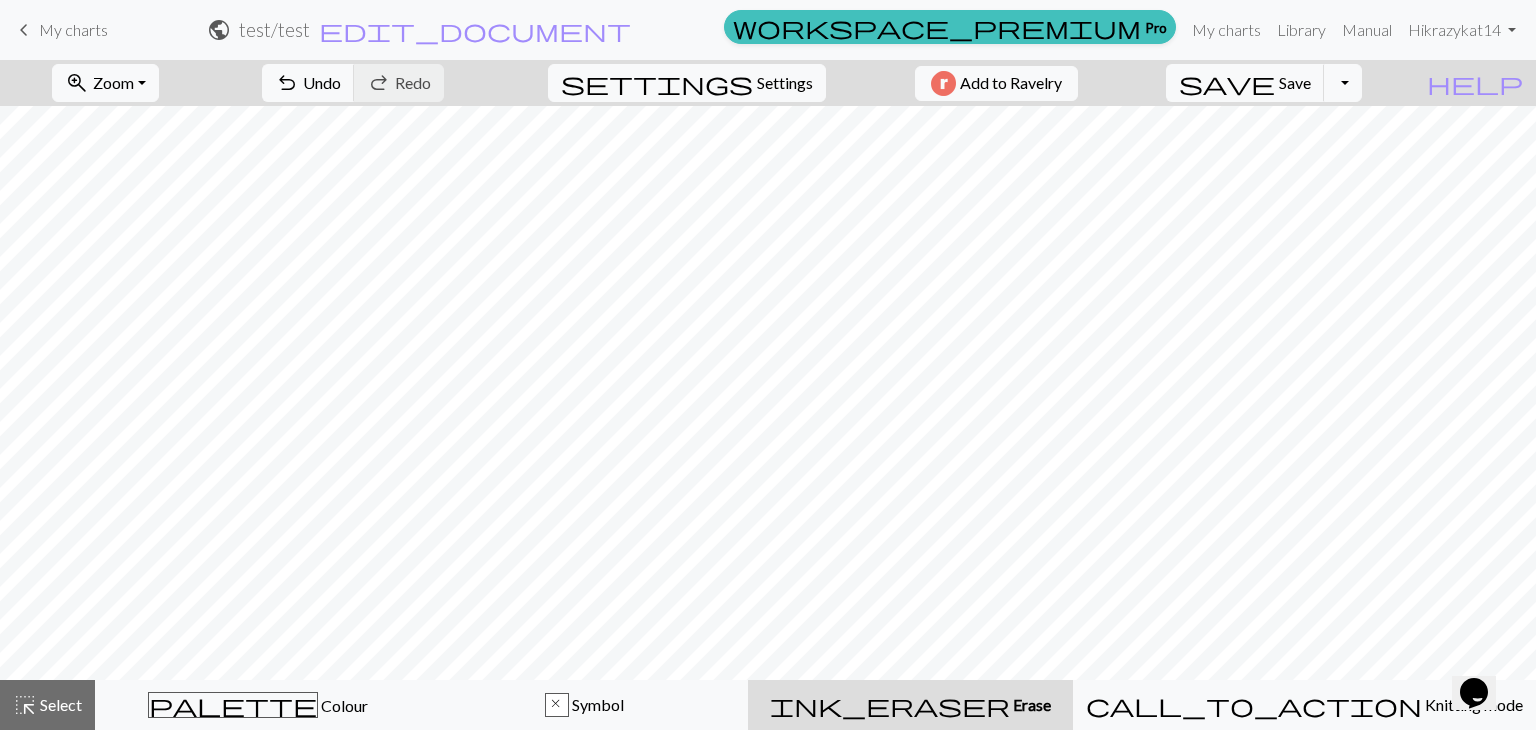 click on "ink_eraser   Erase   Erase" at bounding box center (910, 705) 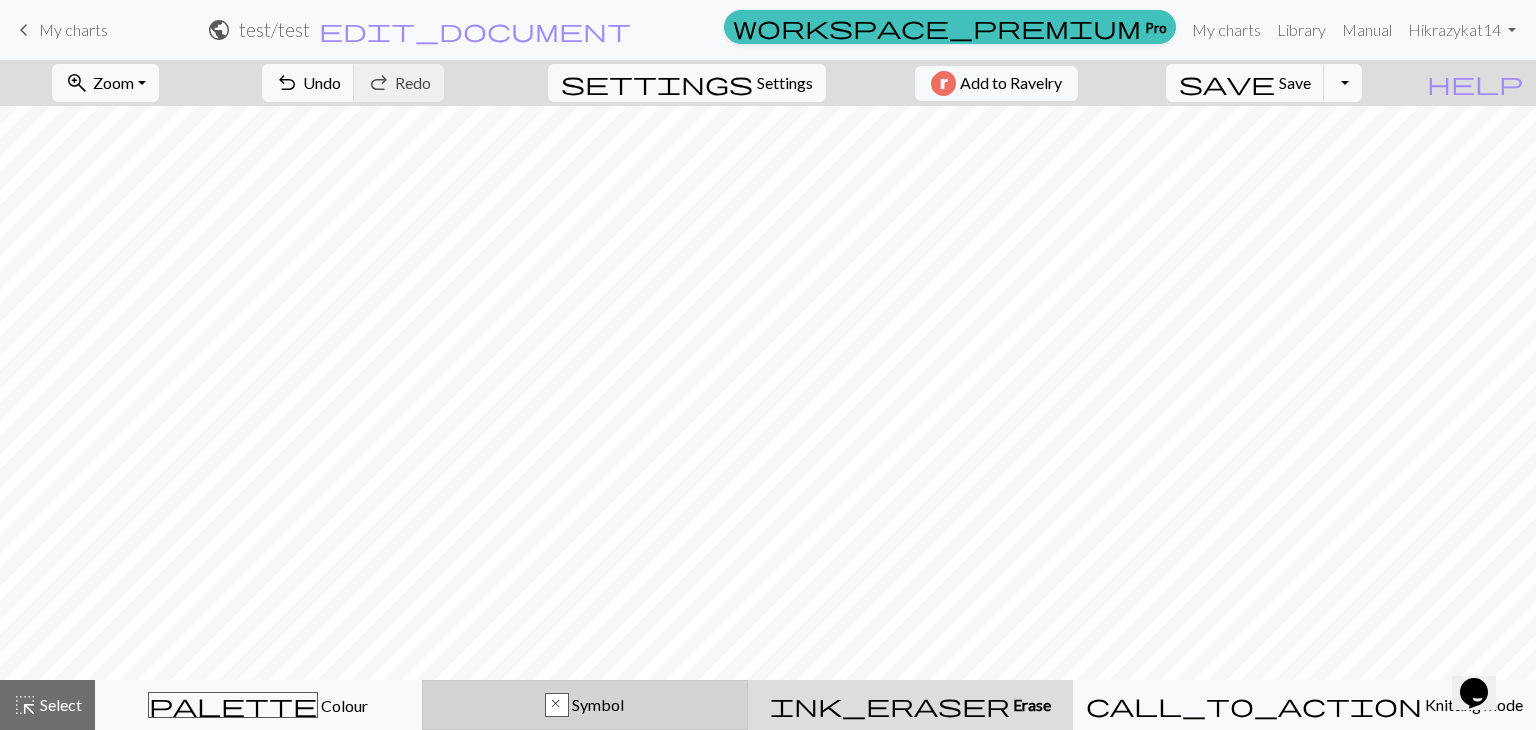 click on "x   Symbol" at bounding box center [585, 705] 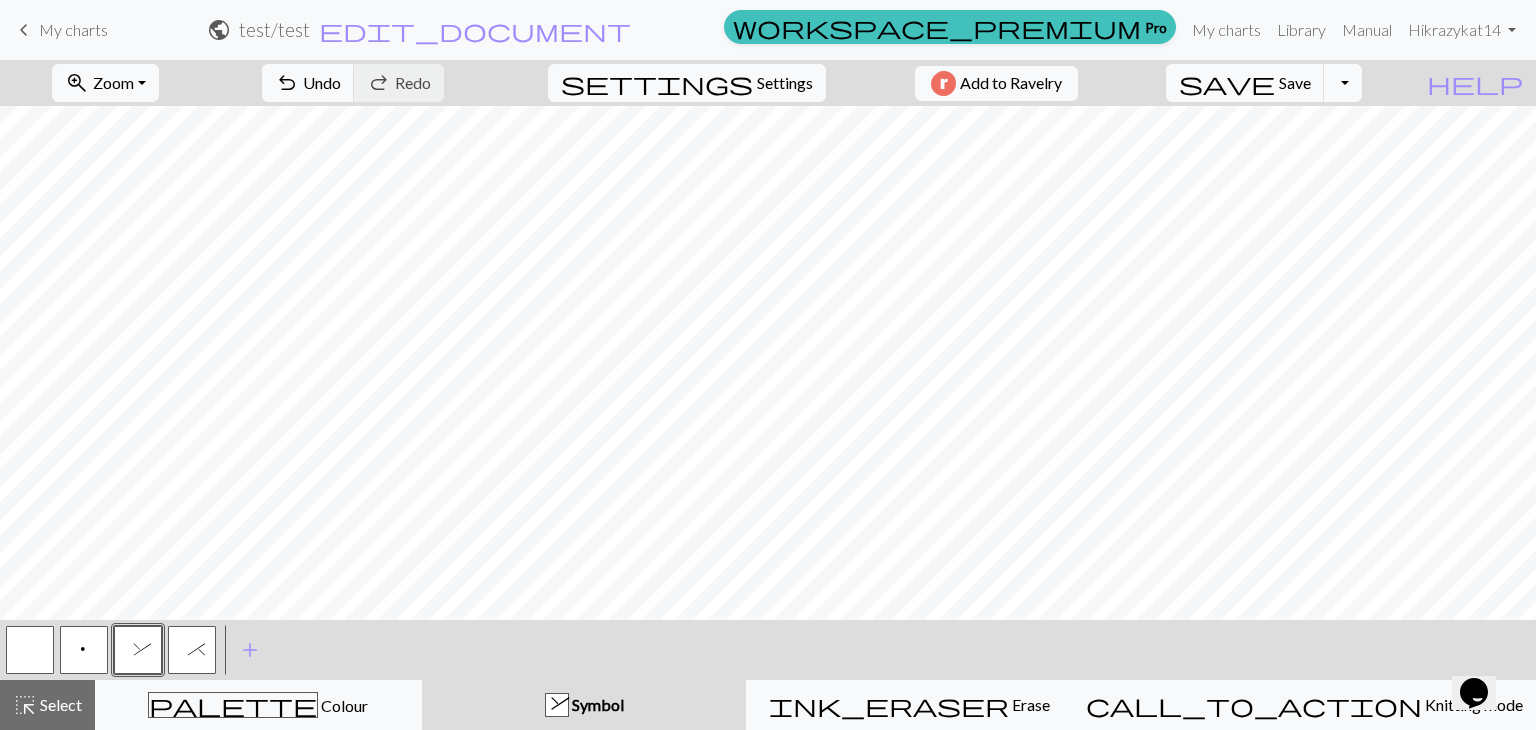 click at bounding box center (30, 650) 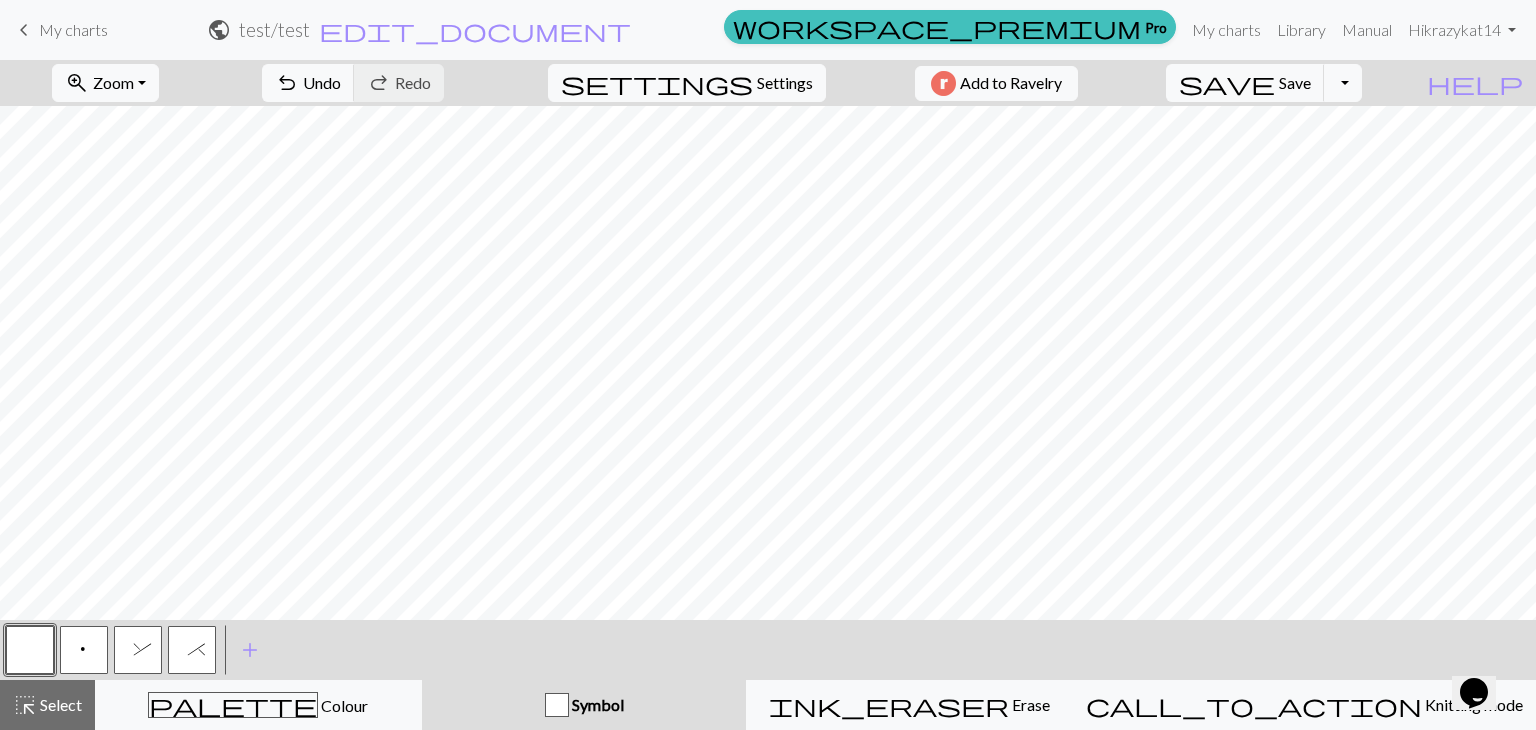 click on "*" at bounding box center [192, 652] 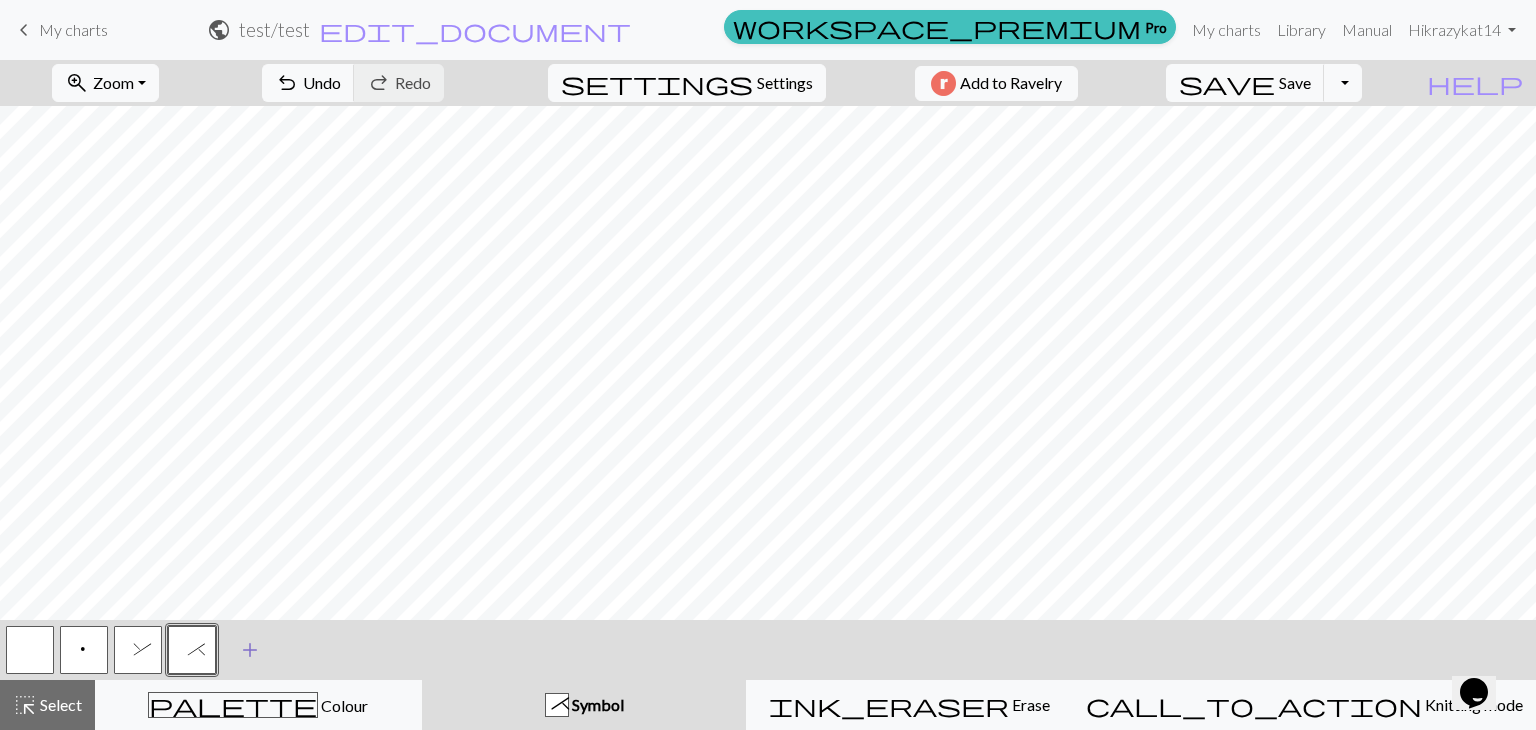 click on "add" at bounding box center (250, 650) 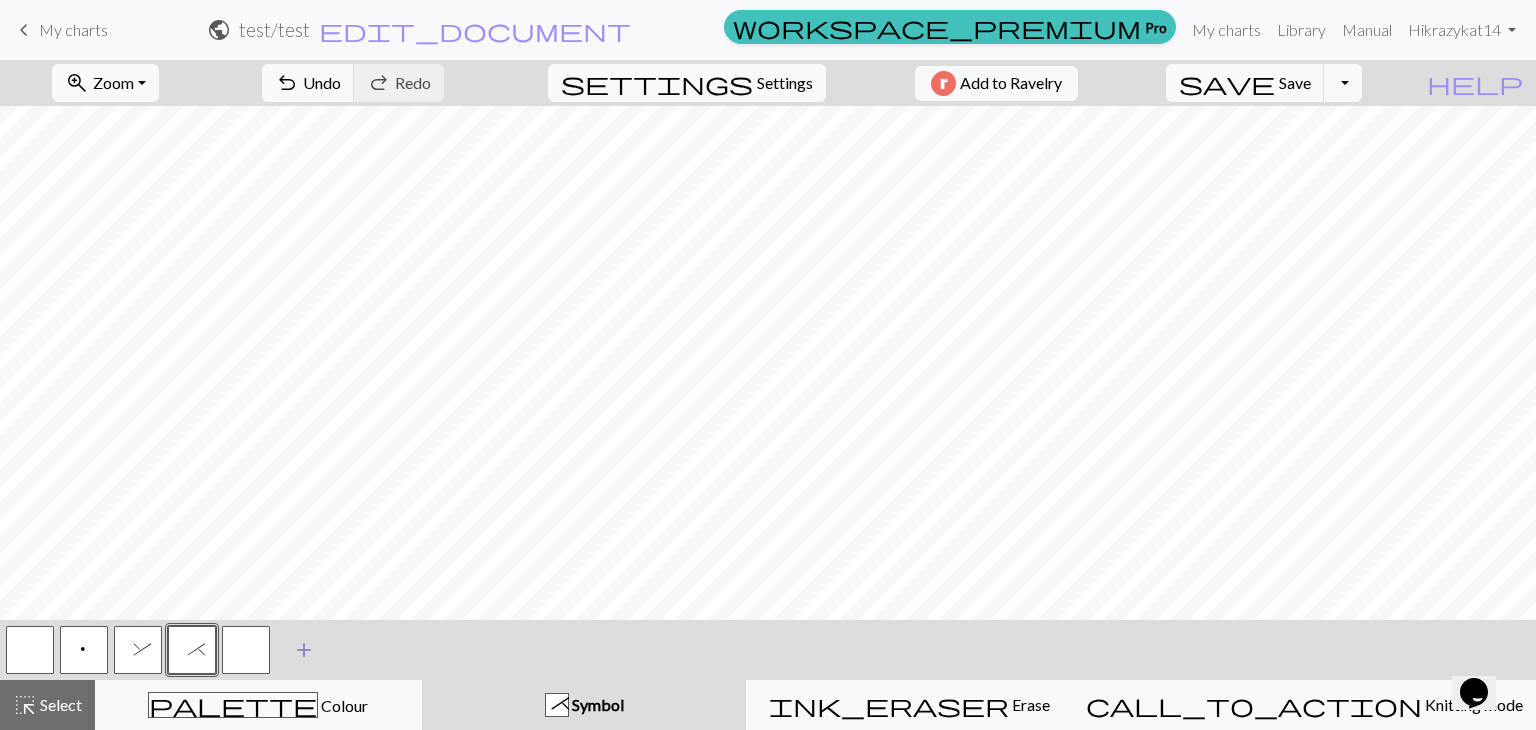 click on "add" at bounding box center [304, 650] 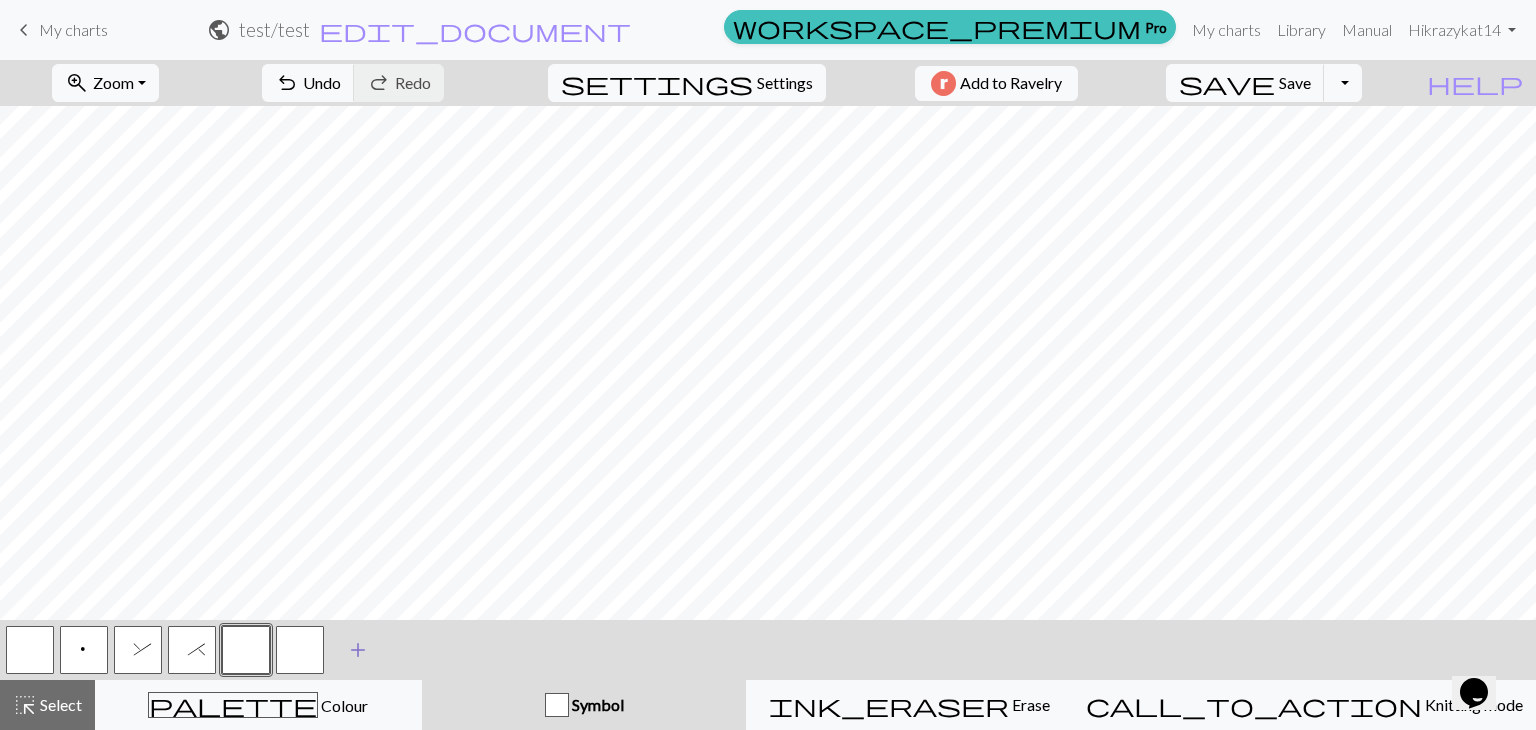 click at bounding box center (300, 650) 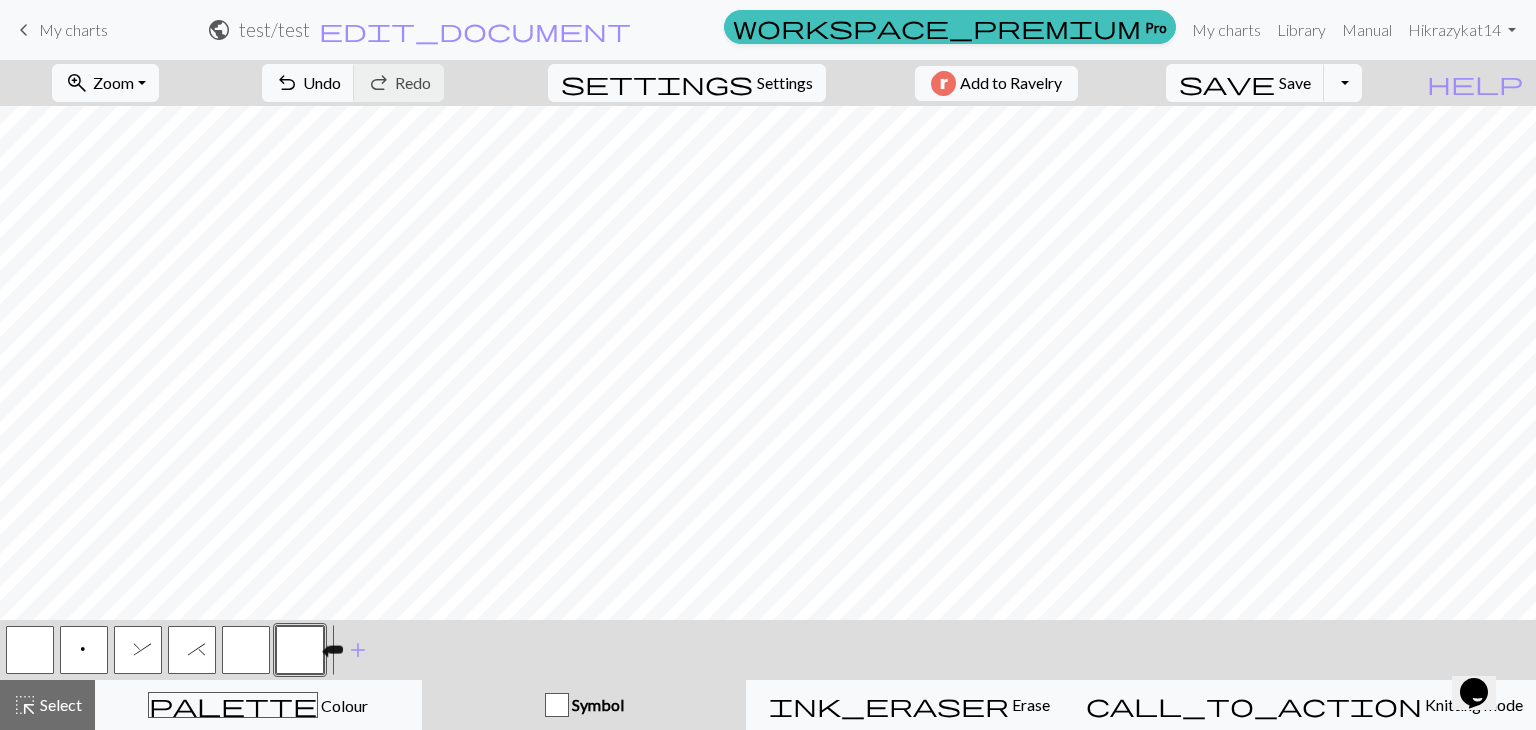 click at bounding box center (300, 650) 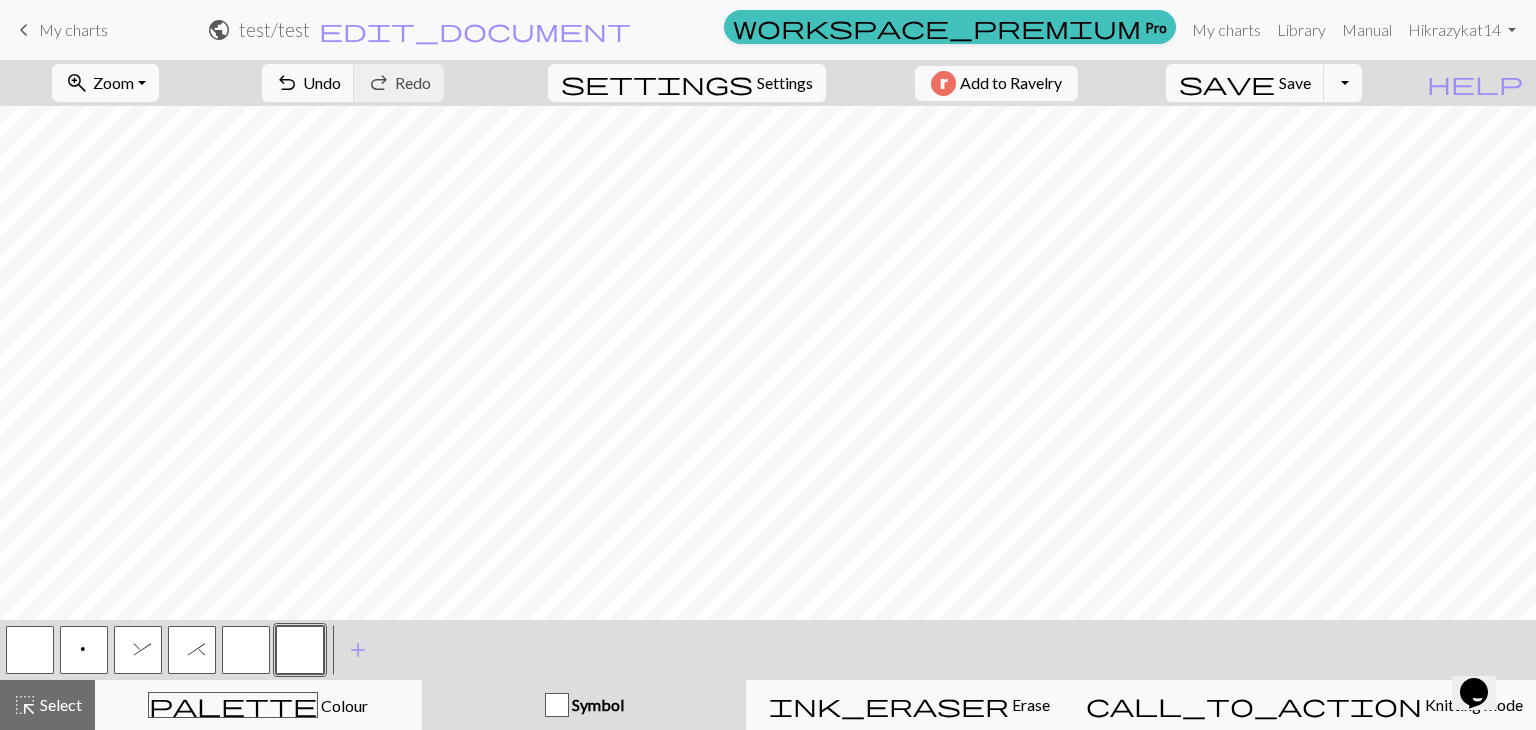 click on "Edit symbol Name d f g h j k p s t F H J O P T / | 0 1 2 3 4 5 6 7 8 9 e m n G I ' ~ . ` , " : ; + ( ) & * ^ % _ - a b c i l o r u v w x y z A B C D E K L M N R S U V W X Y < > Reorder arrow_back Move left arrow_forward Move right workspace_premium Become a Pro user   to  reorder symbols Delete Done Cancel" at bounding box center (768, 365) 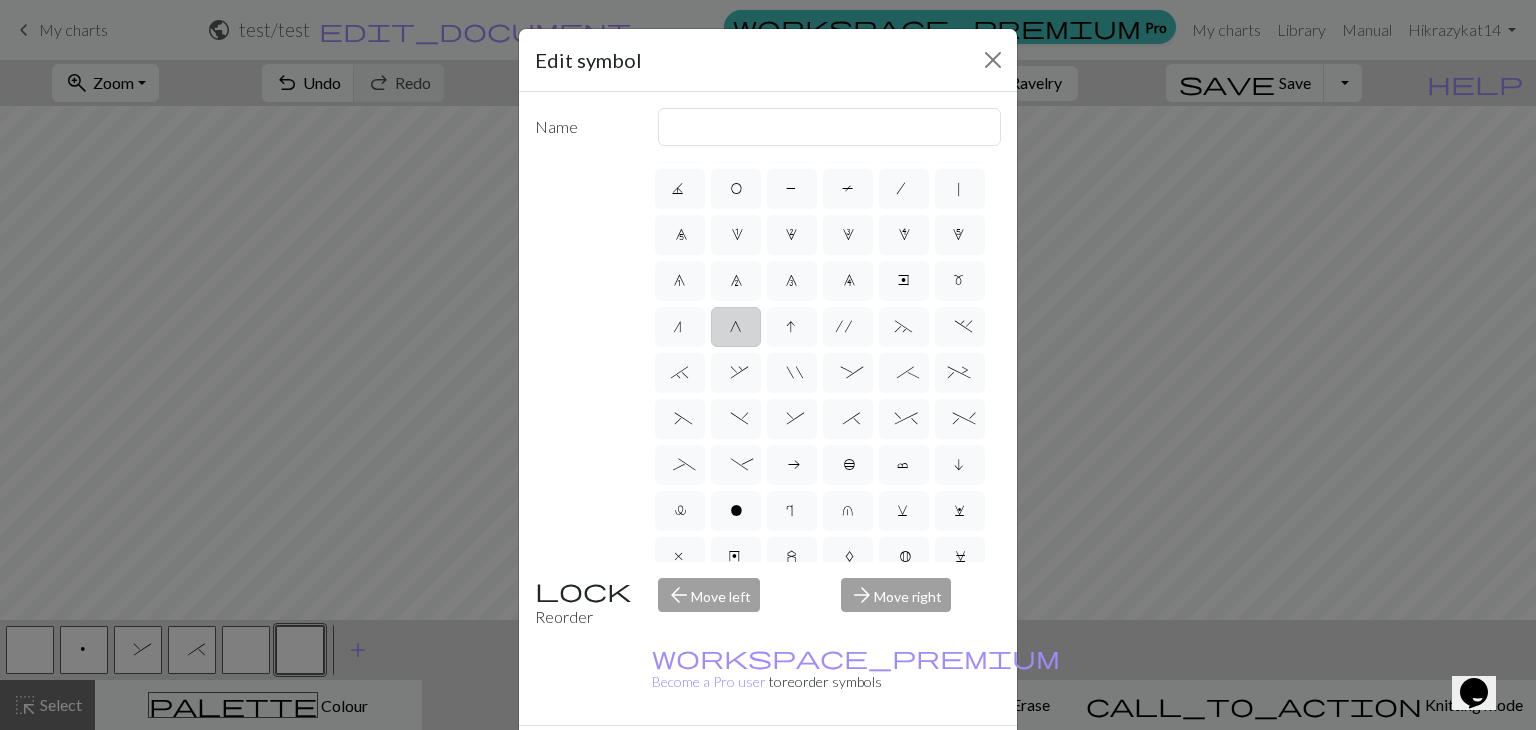 scroll, scrollTop: 100, scrollLeft: 0, axis: vertical 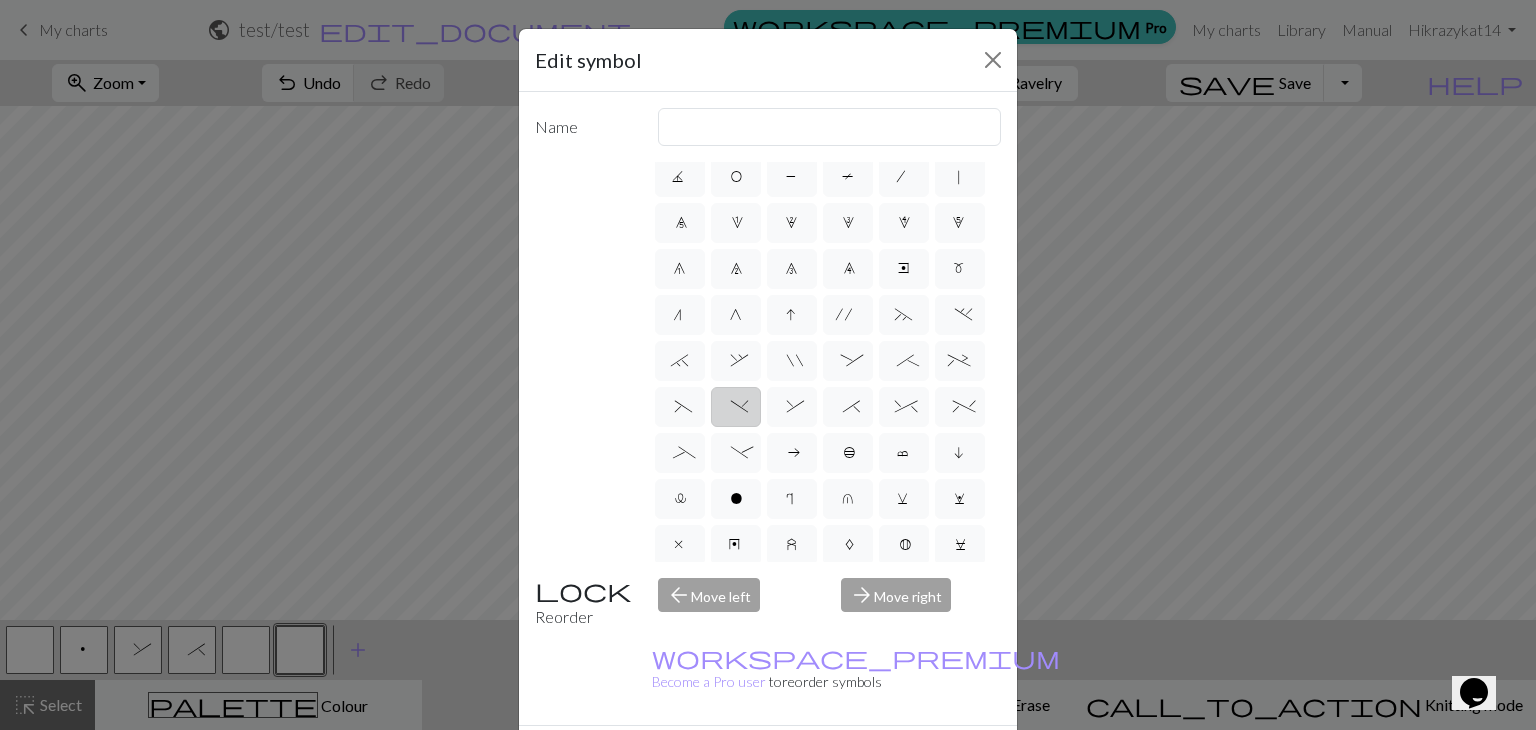 click on ")" at bounding box center [736, 407] 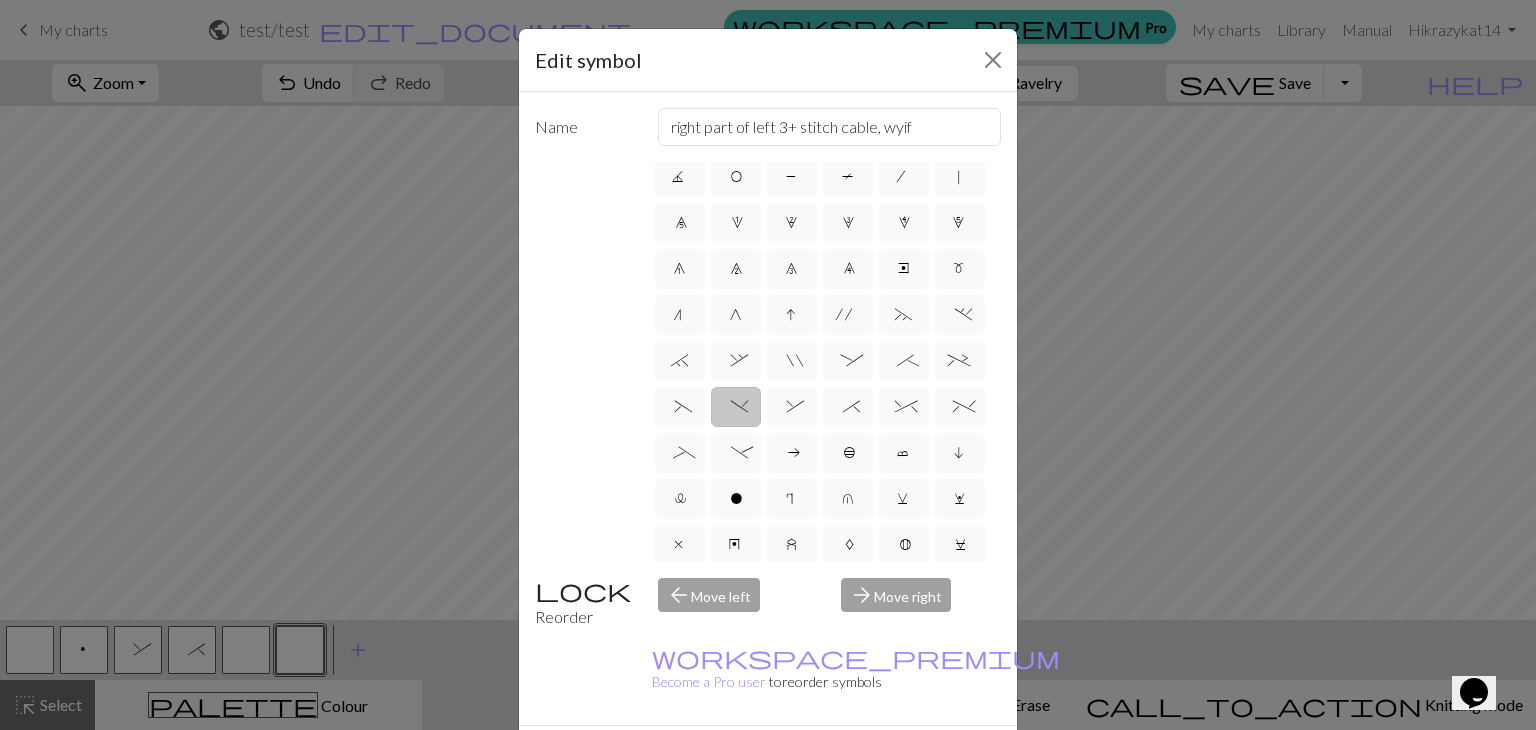 click on ")" at bounding box center [736, 407] 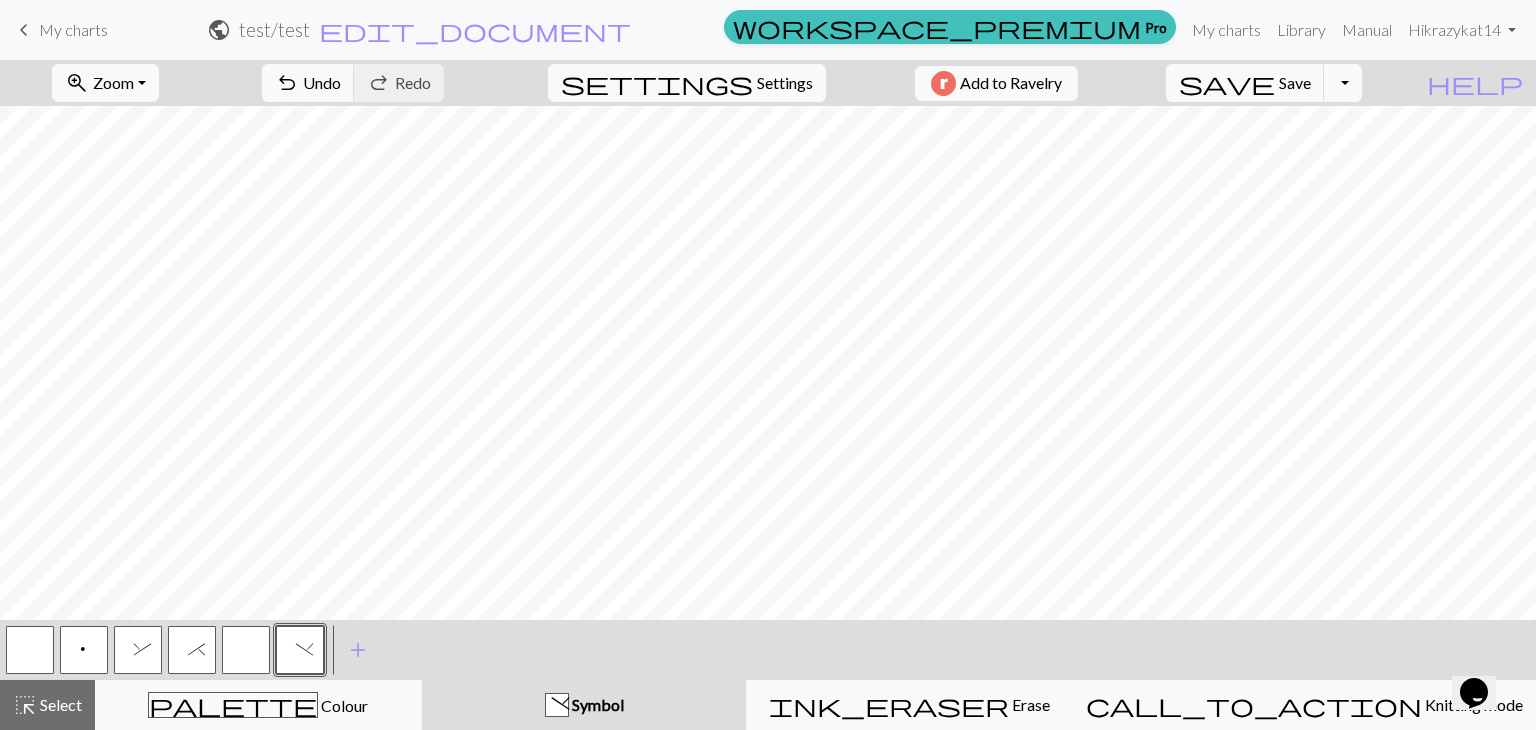 click at bounding box center (246, 650) 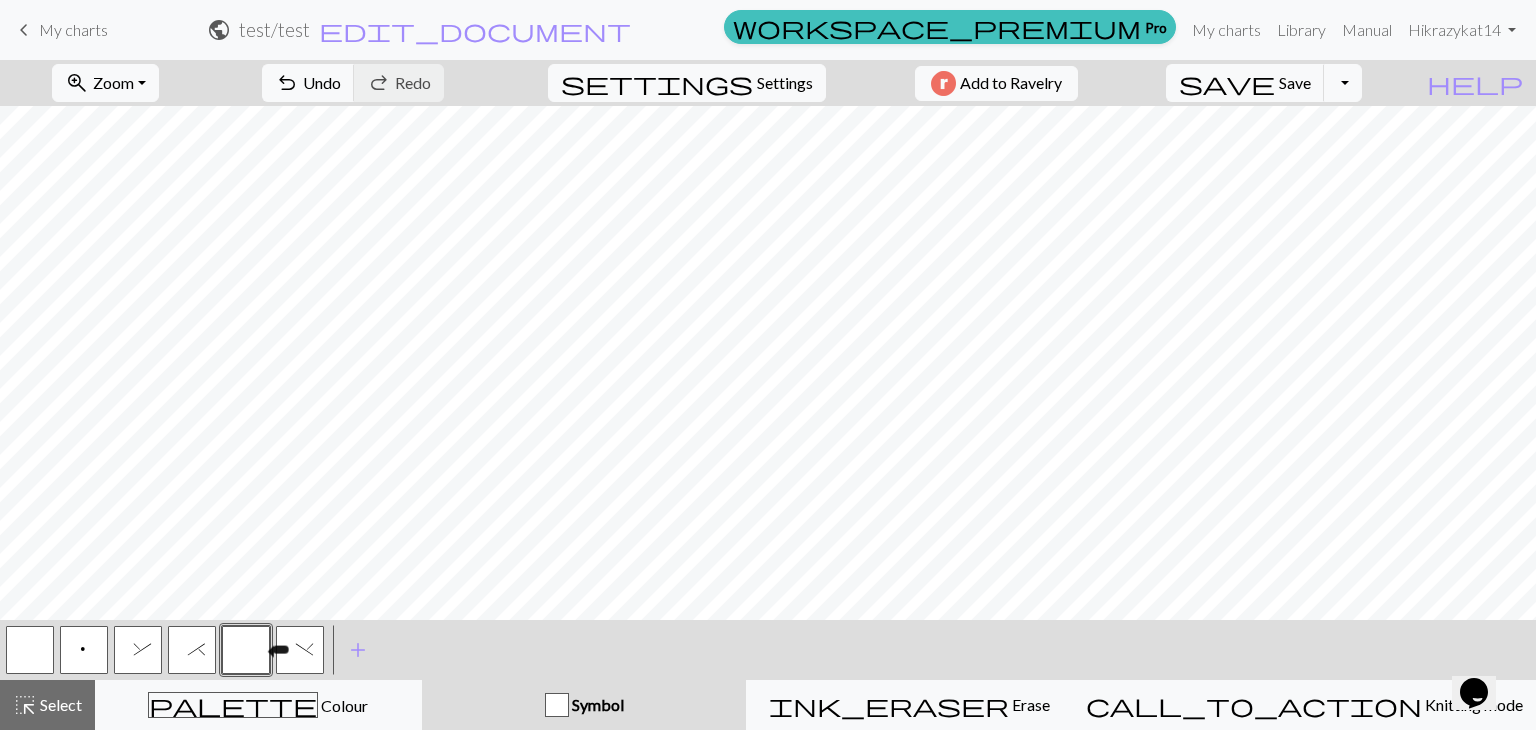 click at bounding box center (246, 650) 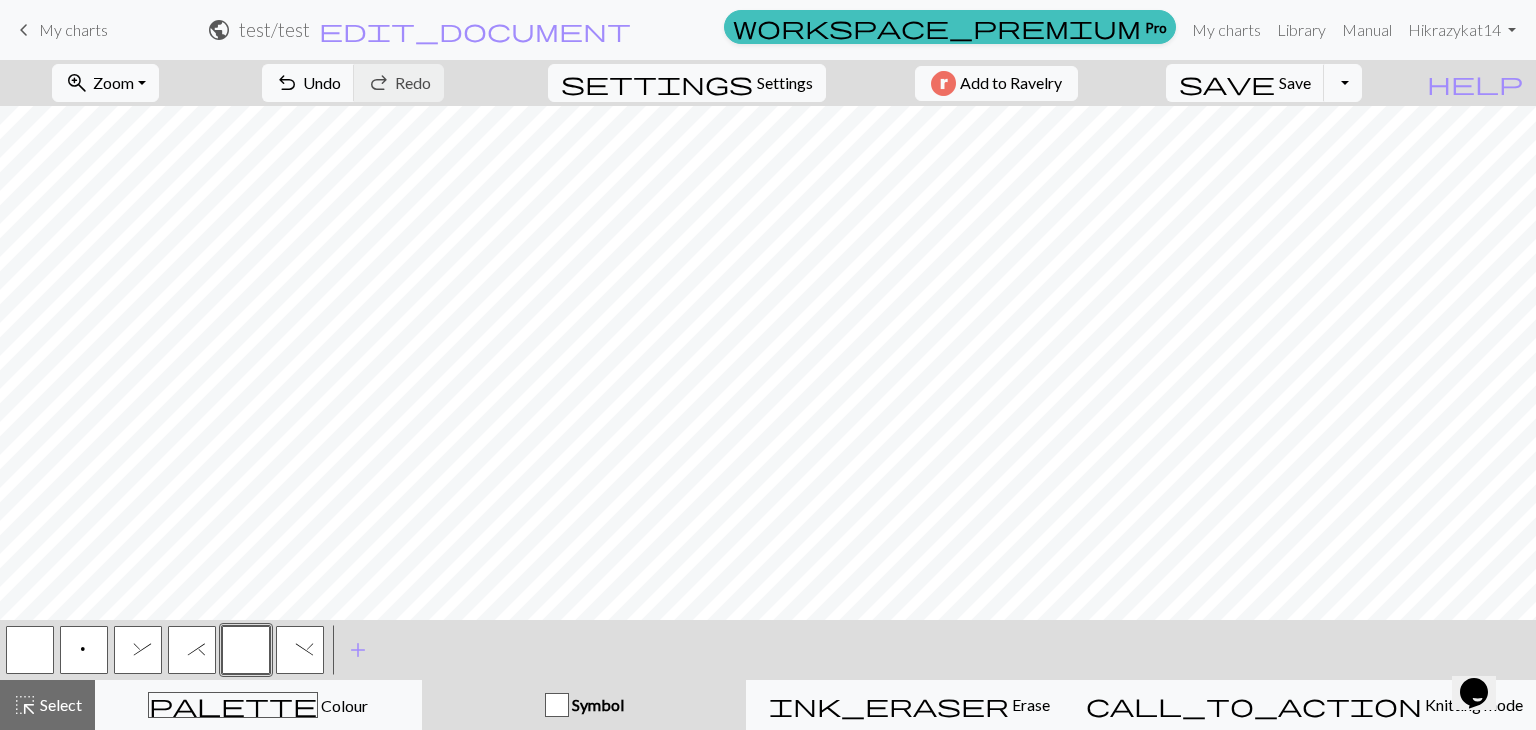 click on "Edit symbol Name d f g h j k p s t F H J O P T / | 0 1 2 3 4 5 6 7 8 9 e m n G I ' ~ . ` , " : ; + ( ) & * ^ % _ - a b c i l o r u v w x y z A B C D E K L M N R S U V W X Y < > Reorder arrow_back Move left arrow_forward Move right workspace_premium Become a Pro user   to  reorder symbols Delete Done Cancel" at bounding box center (768, 365) 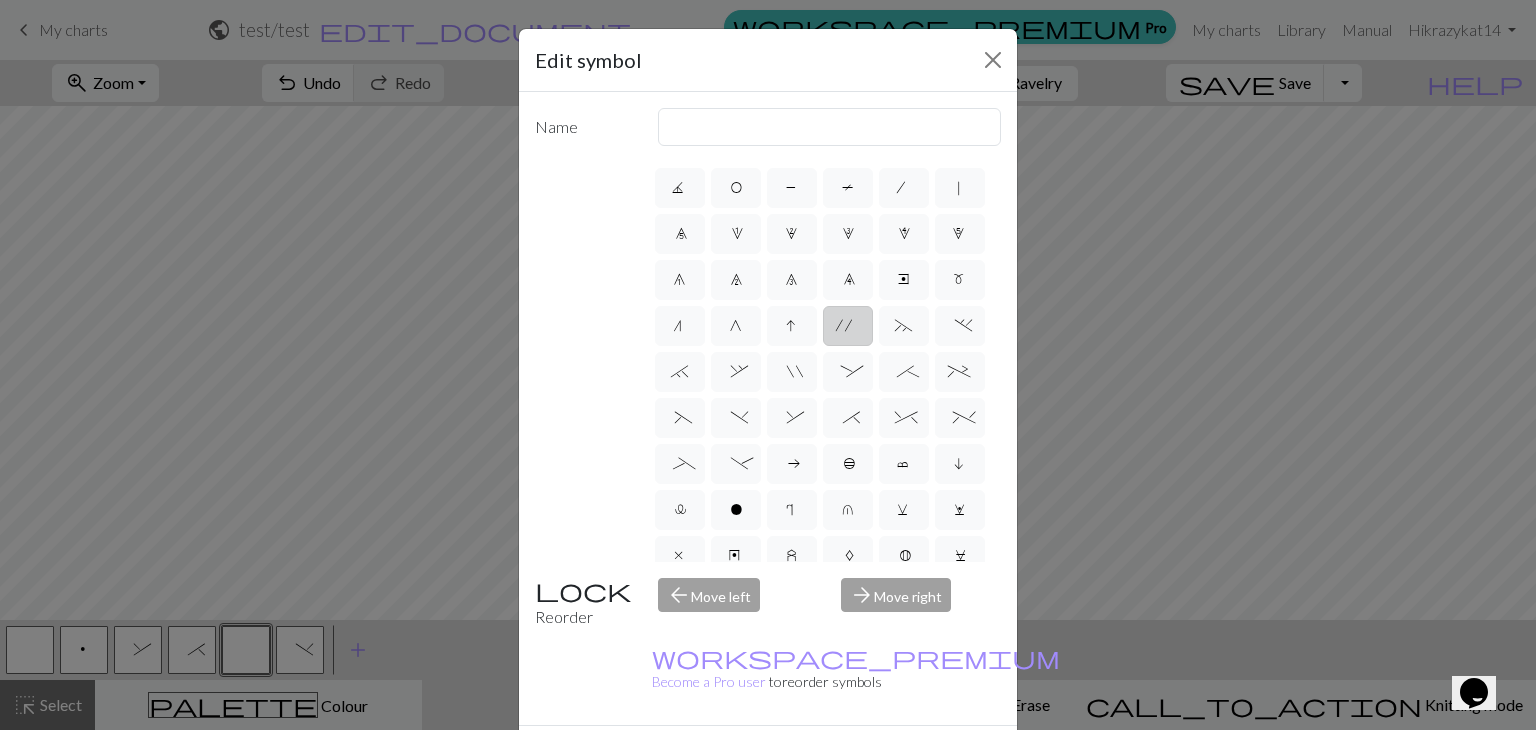 scroll, scrollTop: 100, scrollLeft: 0, axis: vertical 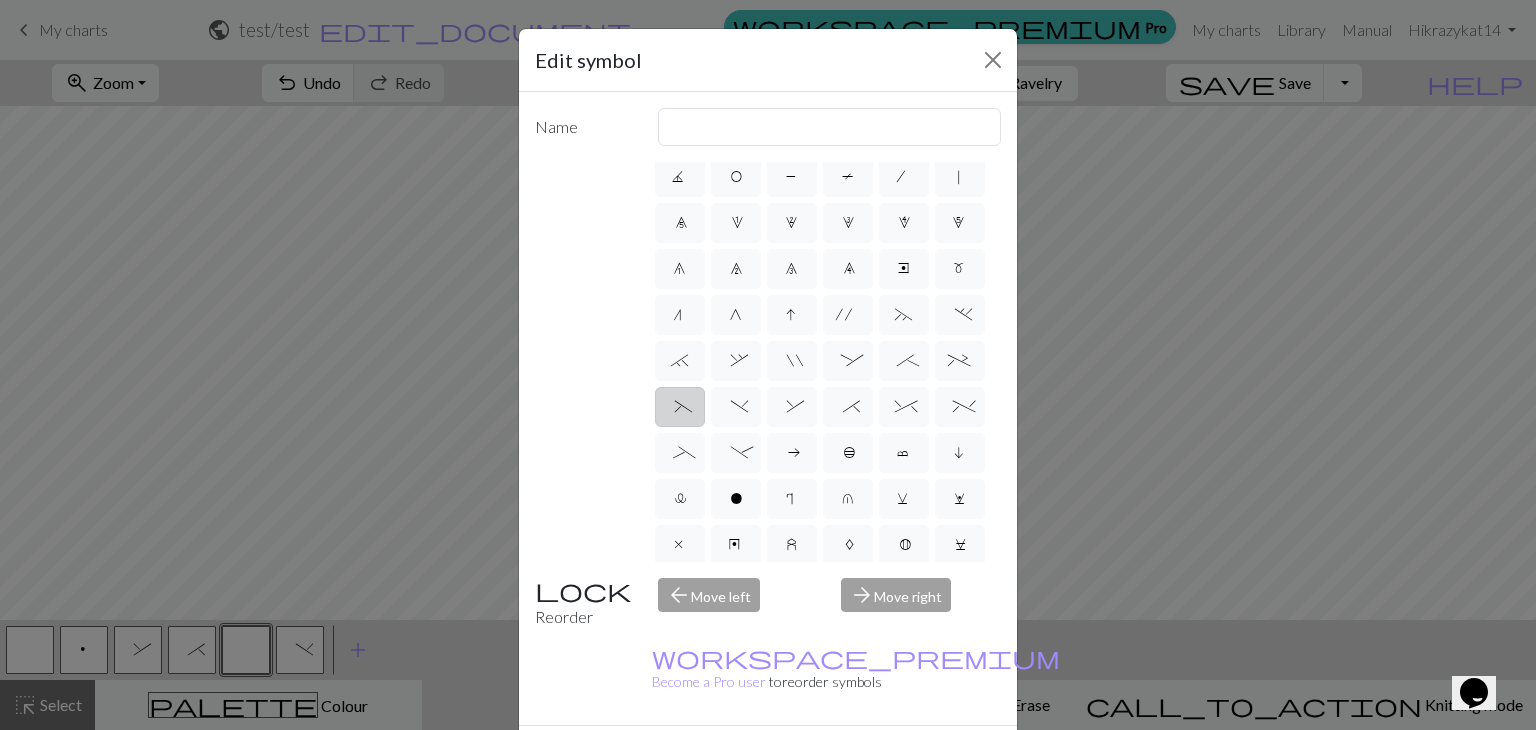 click on "(" at bounding box center (679, 409) 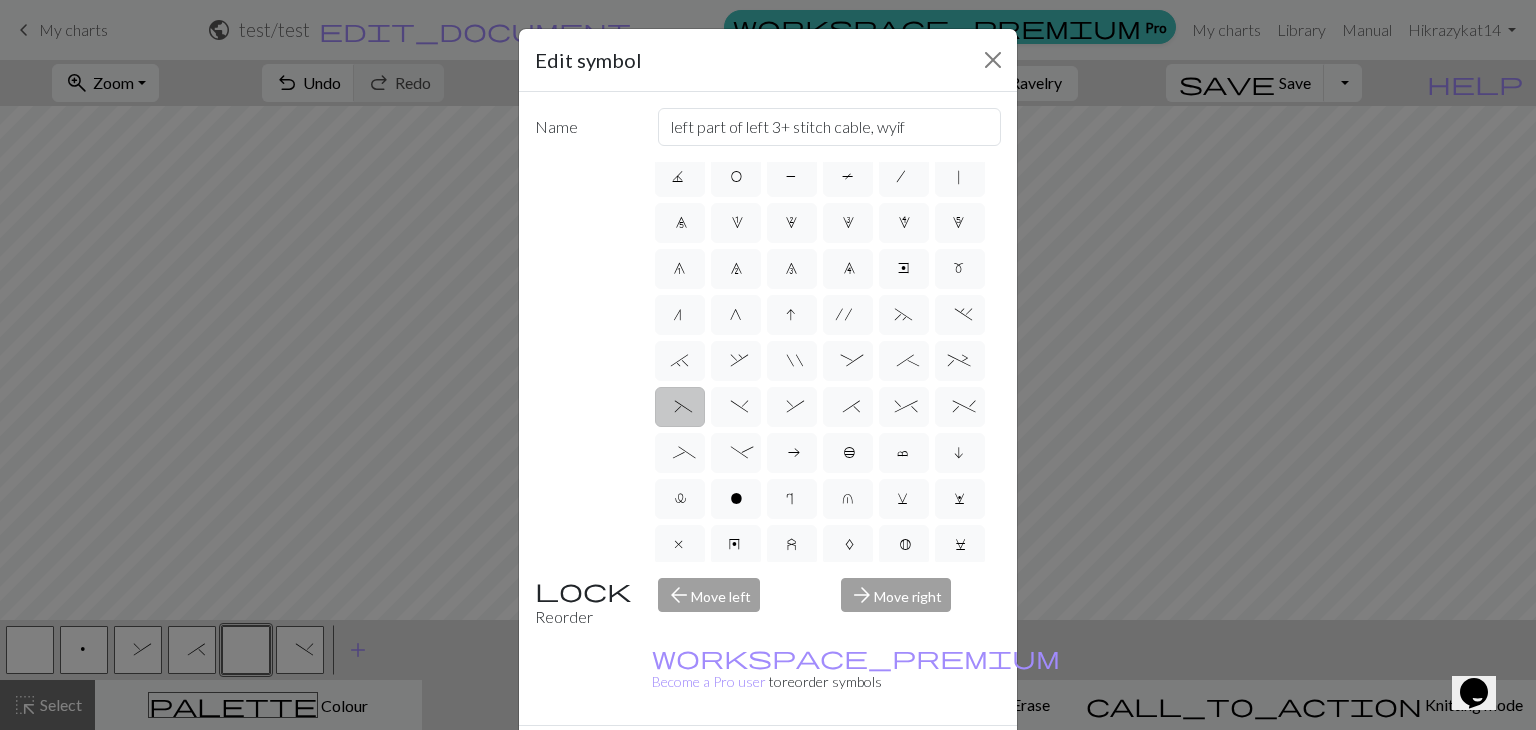click on "Done" at bounding box center (888, 761) 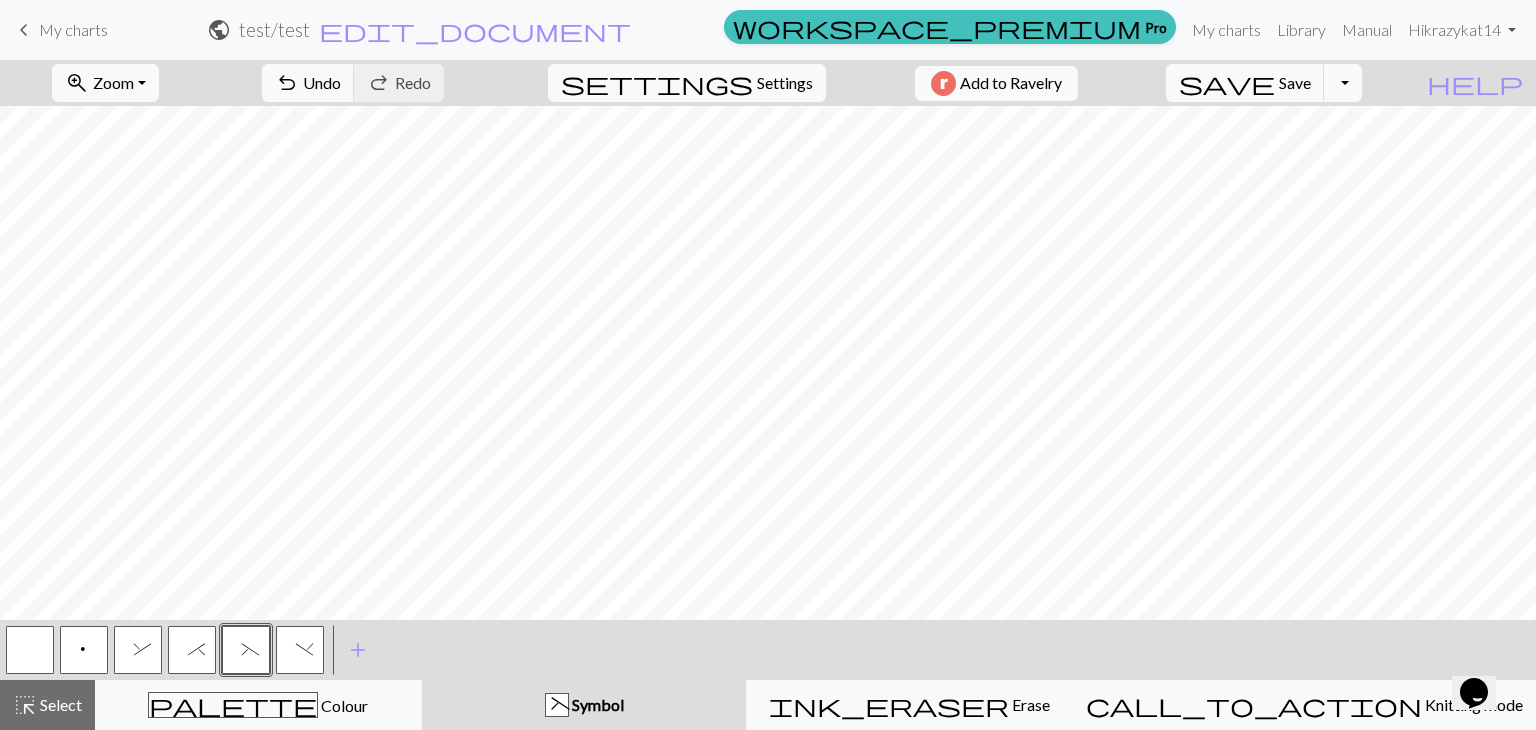 click on ")" at bounding box center (300, 652) 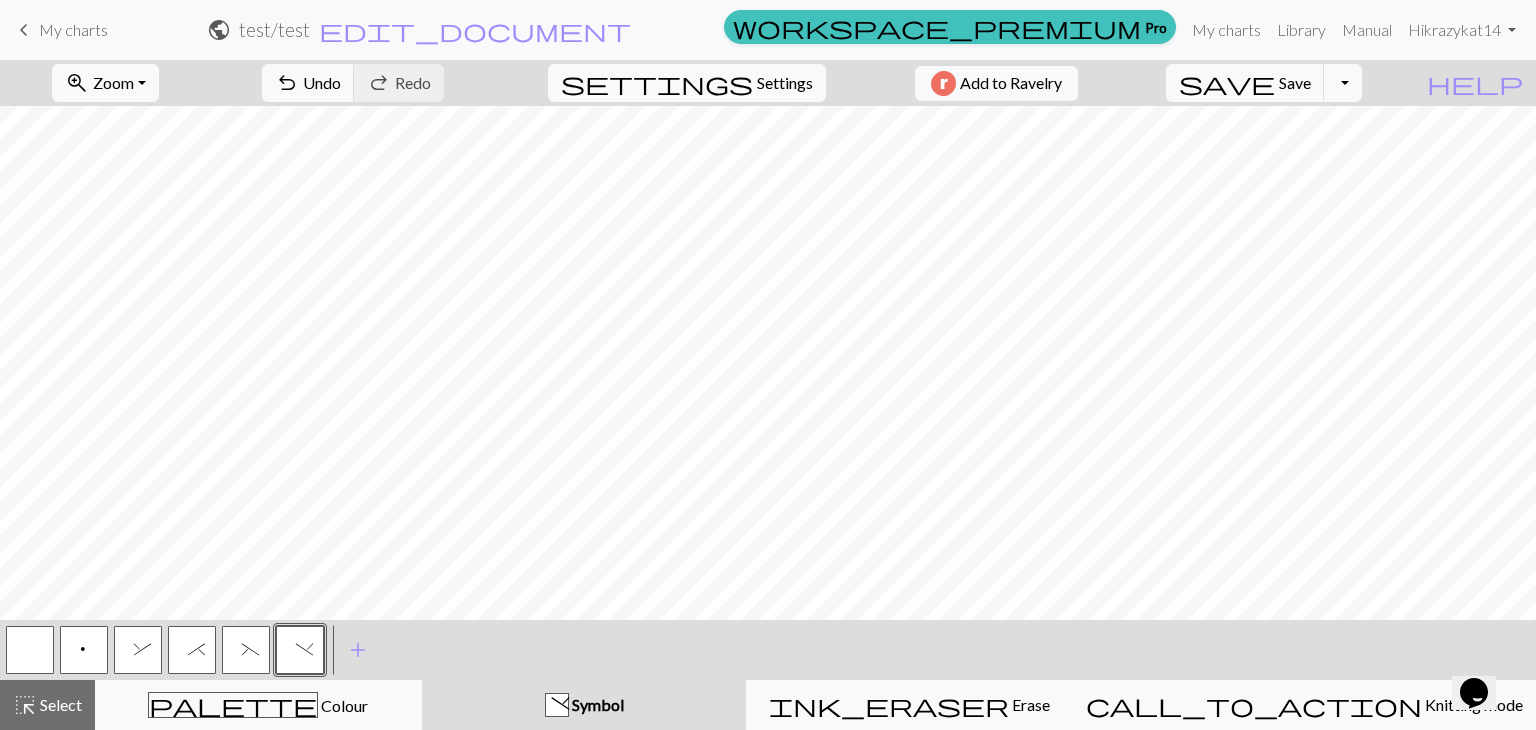 click on "p" at bounding box center (84, 652) 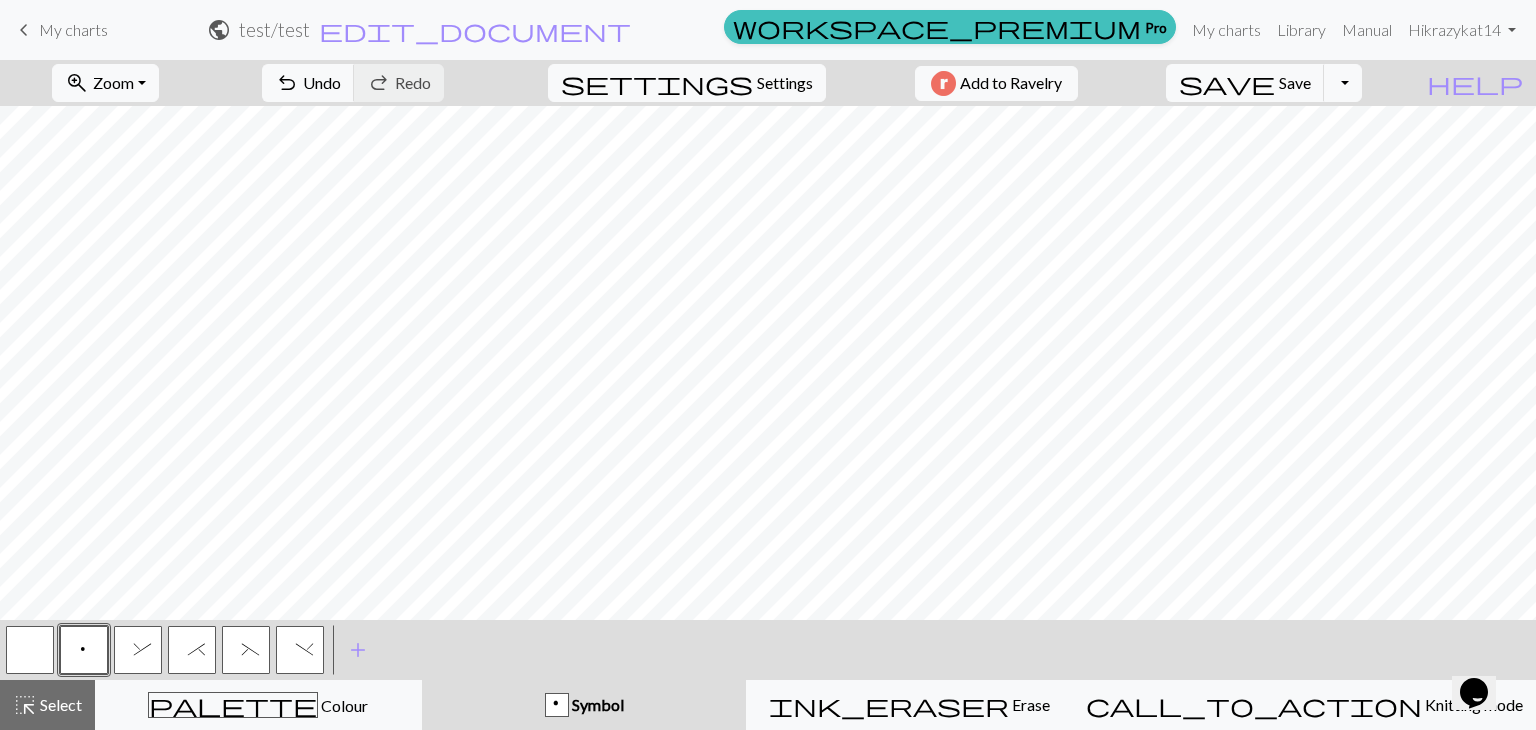 click on "p" at bounding box center (84, 650) 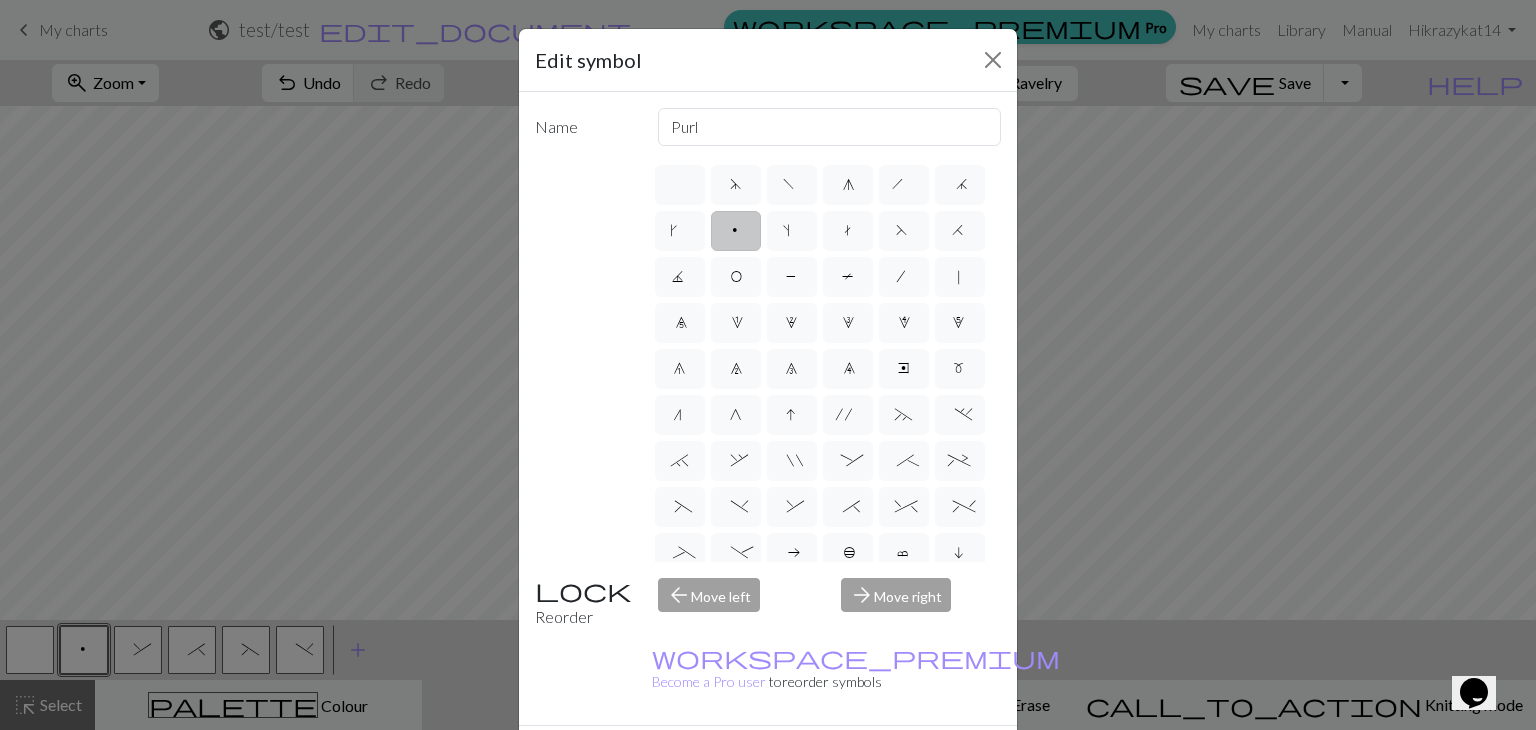 click on "Done" at bounding box center [888, 761] 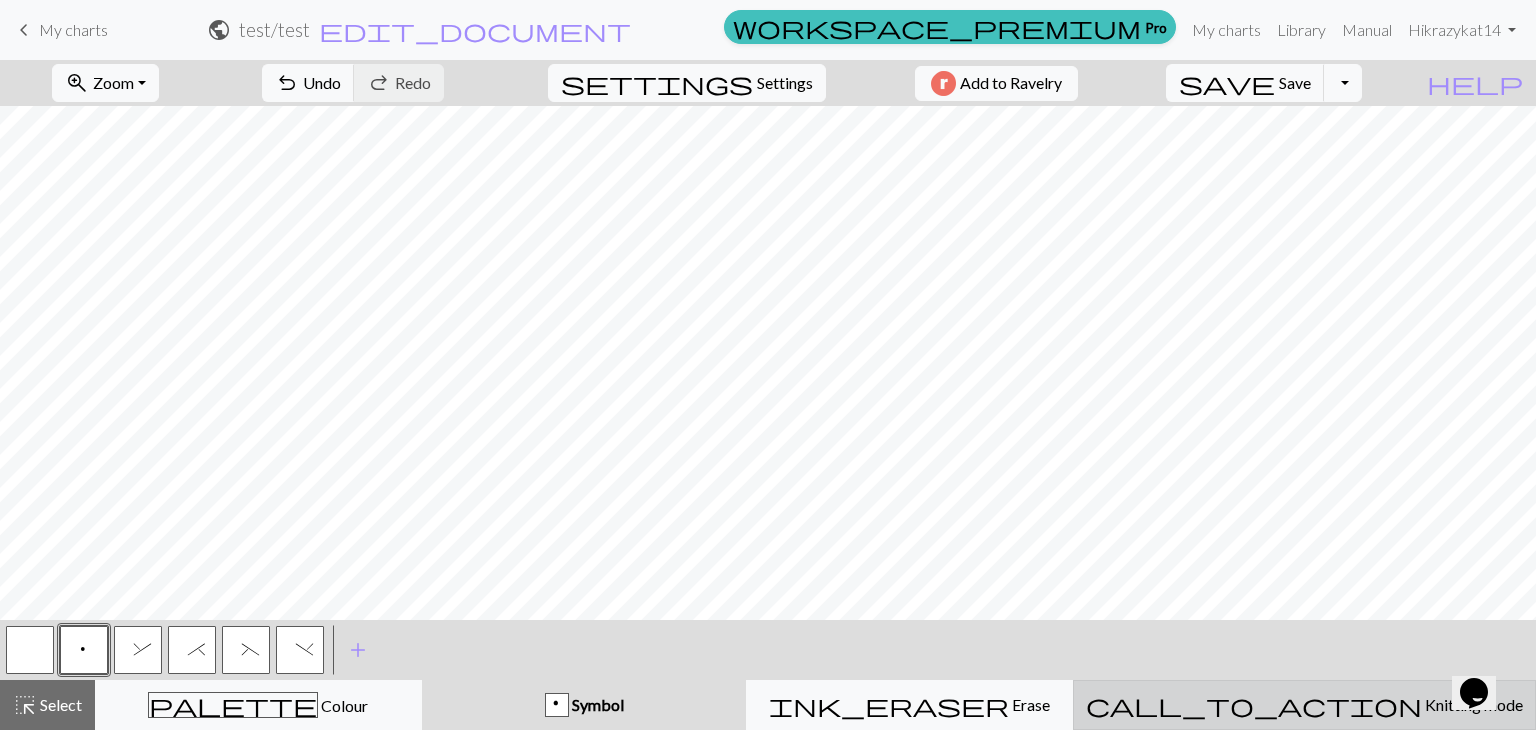 click on "call_to_action   Knitting mode   Knitting mode" at bounding box center [1304, 705] 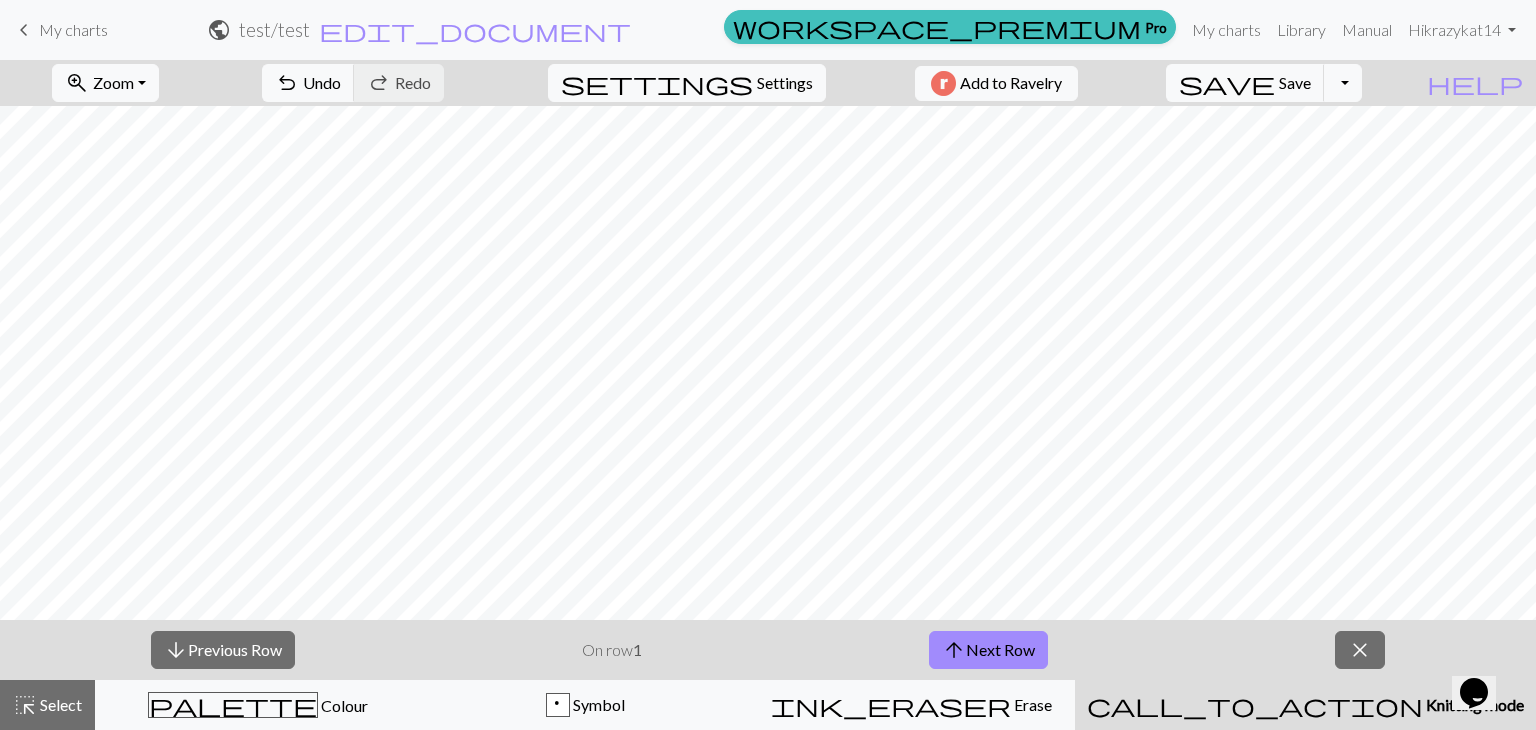 type 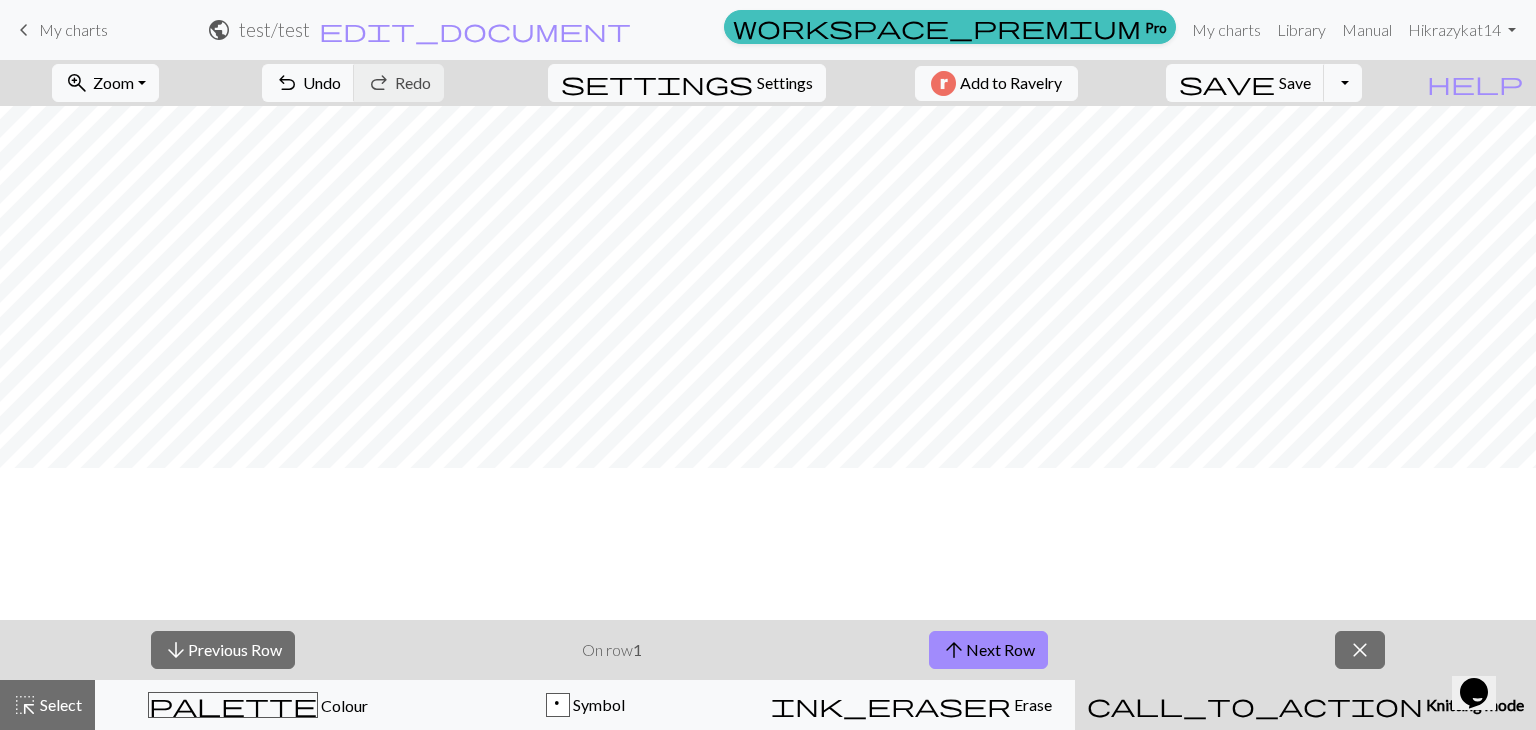 scroll, scrollTop: 431, scrollLeft: 0, axis: vertical 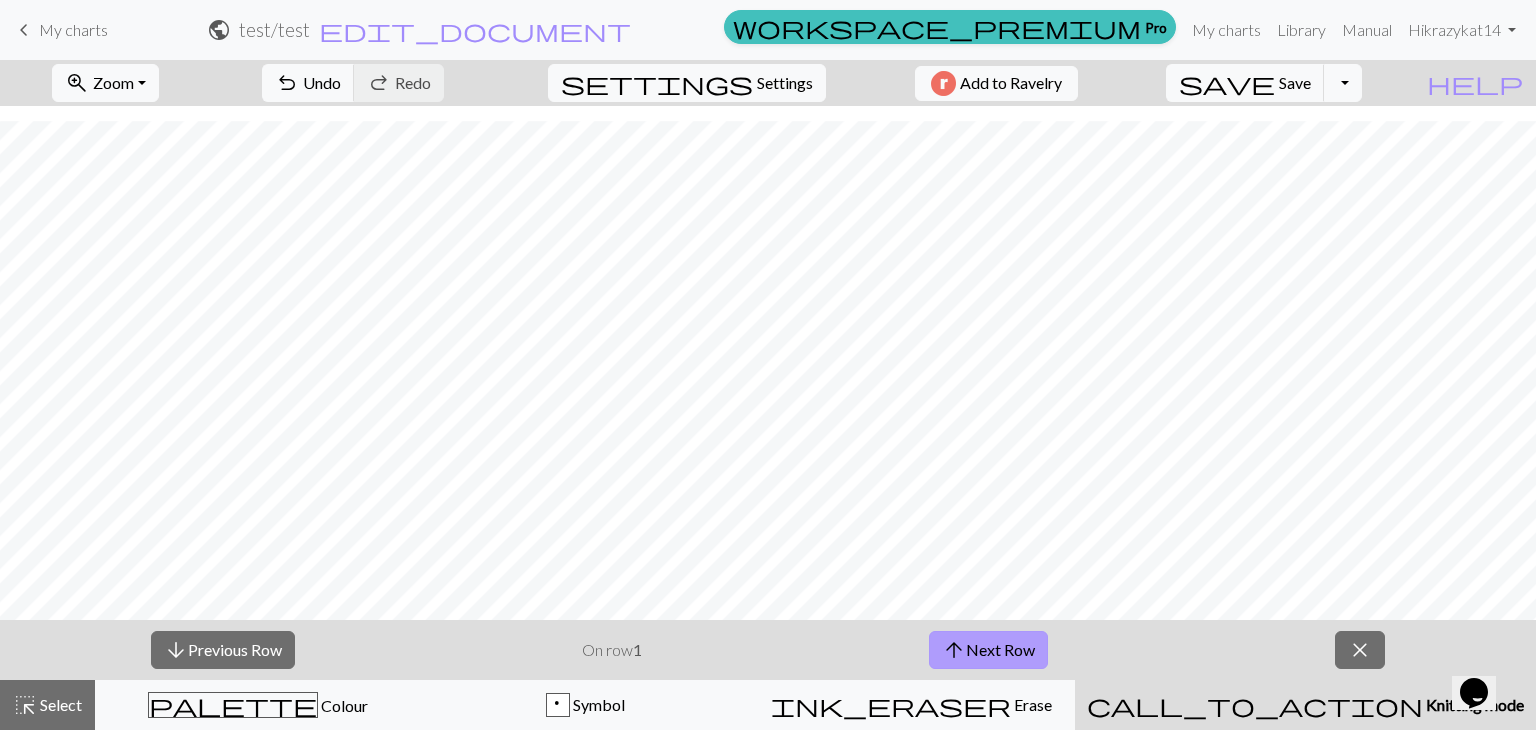 click on "arrow_upward" at bounding box center [954, 650] 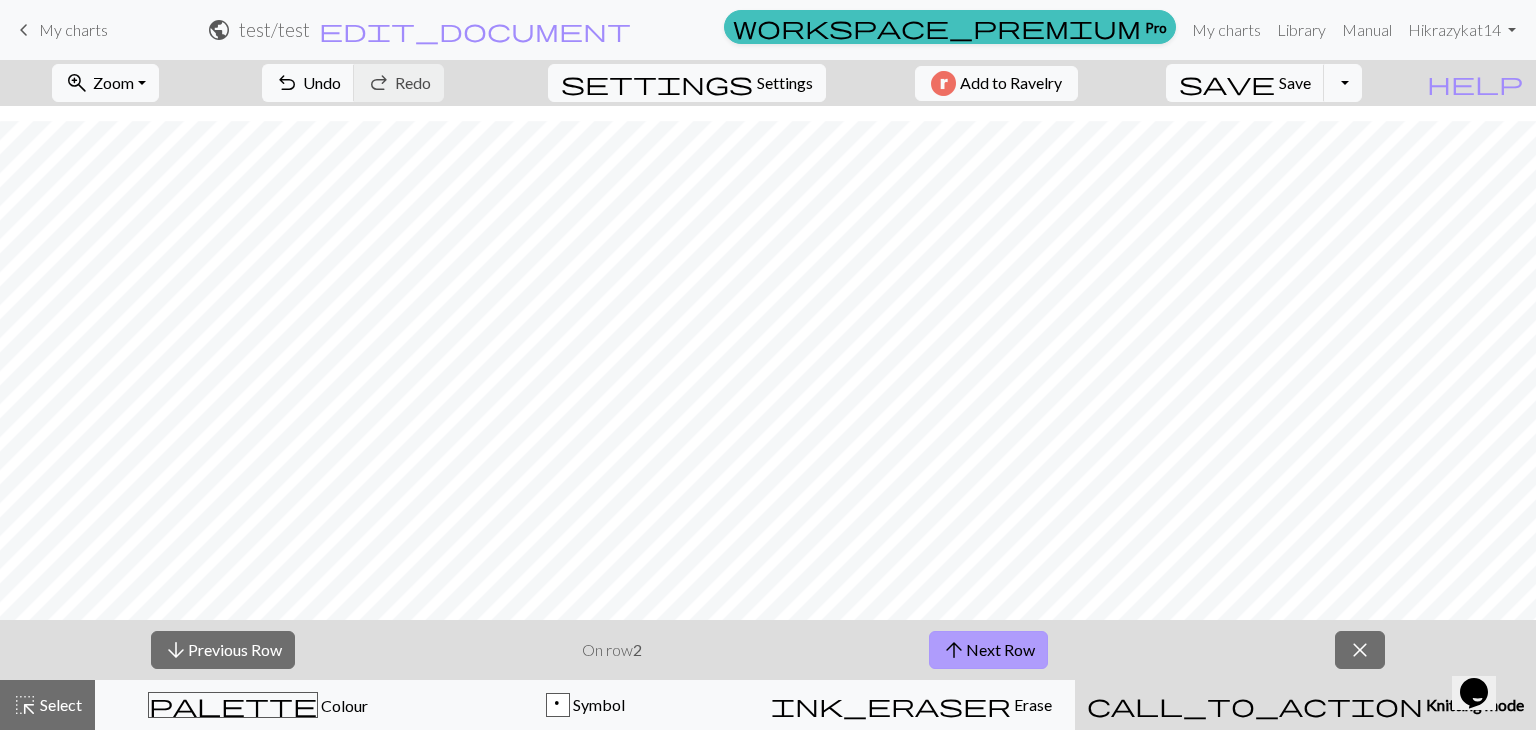 click on "arrow_upward" at bounding box center [954, 650] 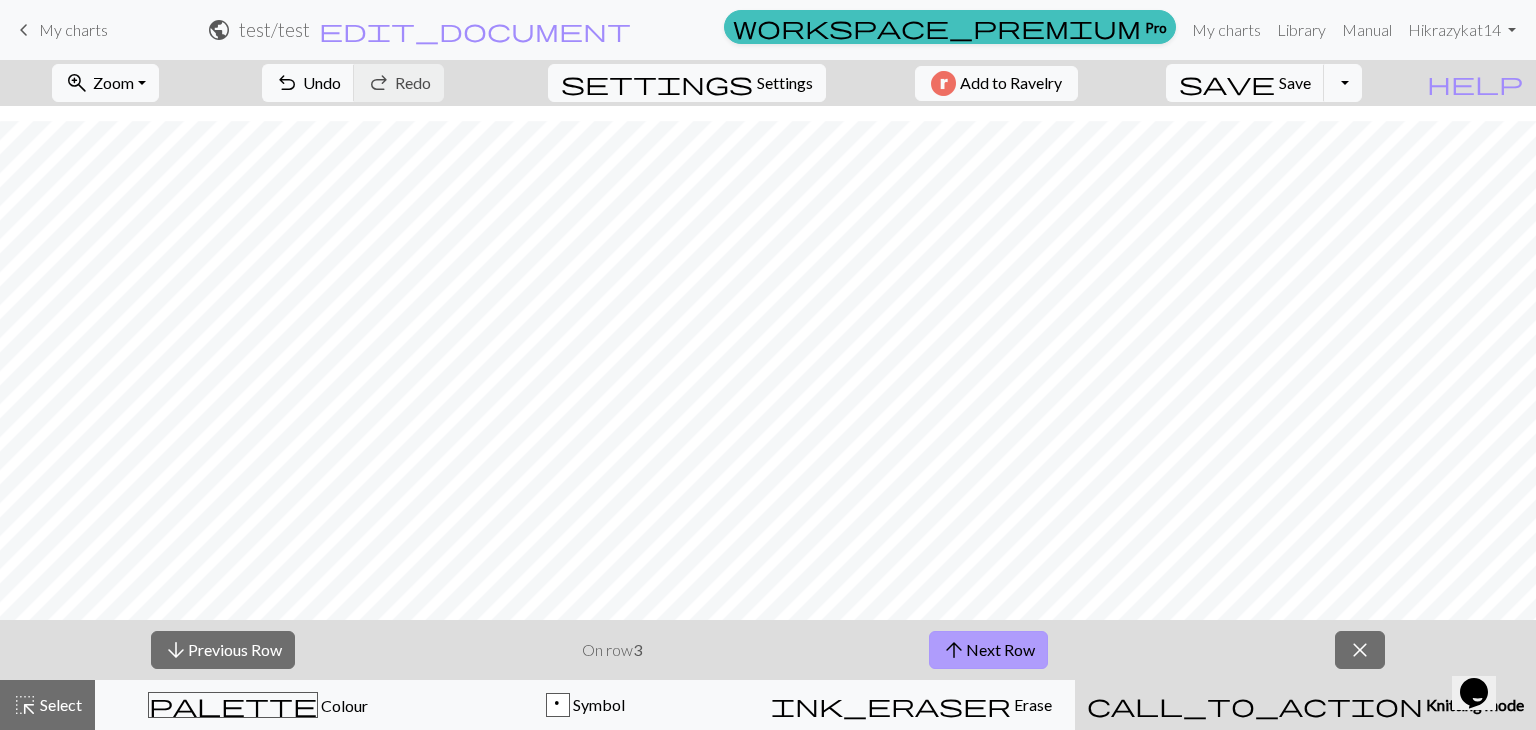 click on "arrow_upward" at bounding box center [954, 650] 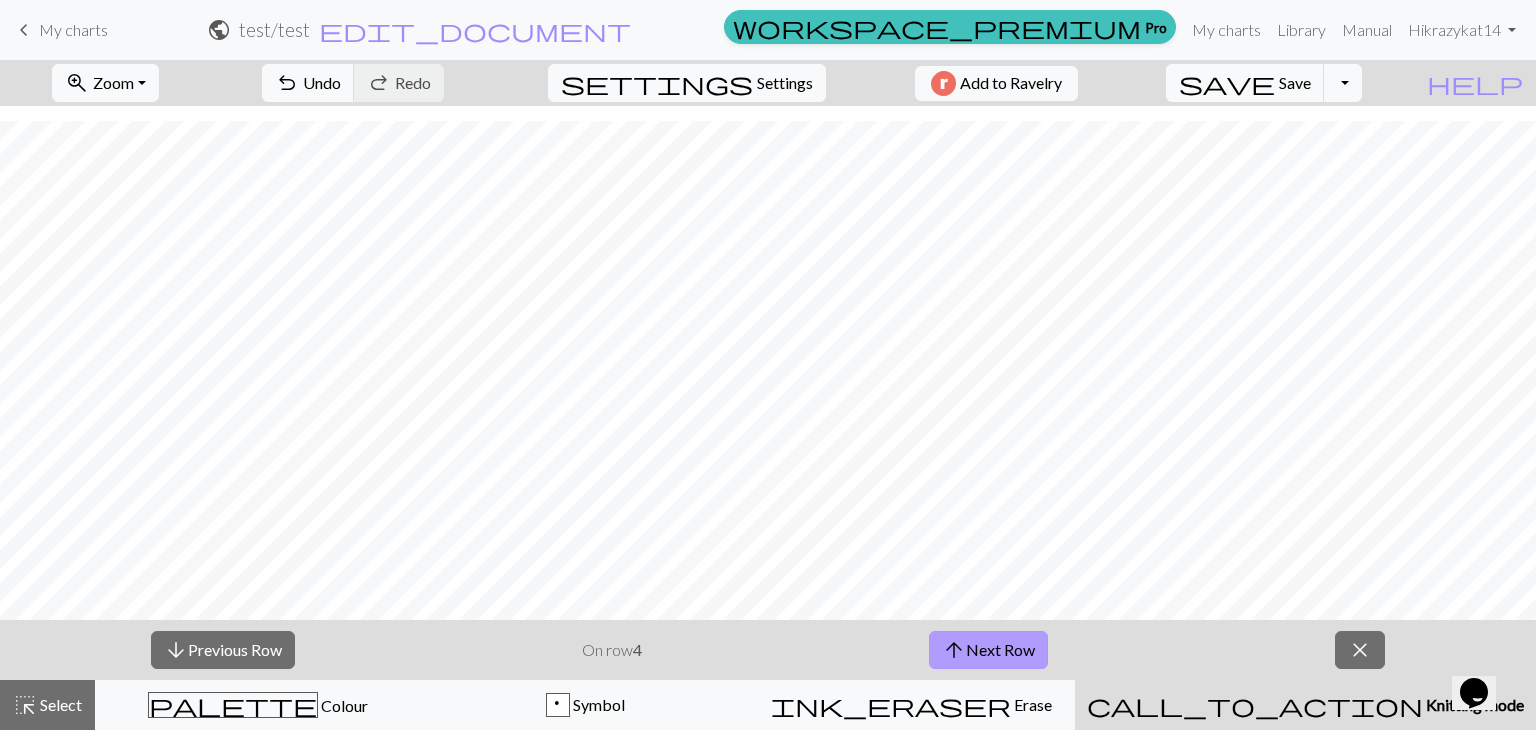click on "arrow_upward" at bounding box center (954, 650) 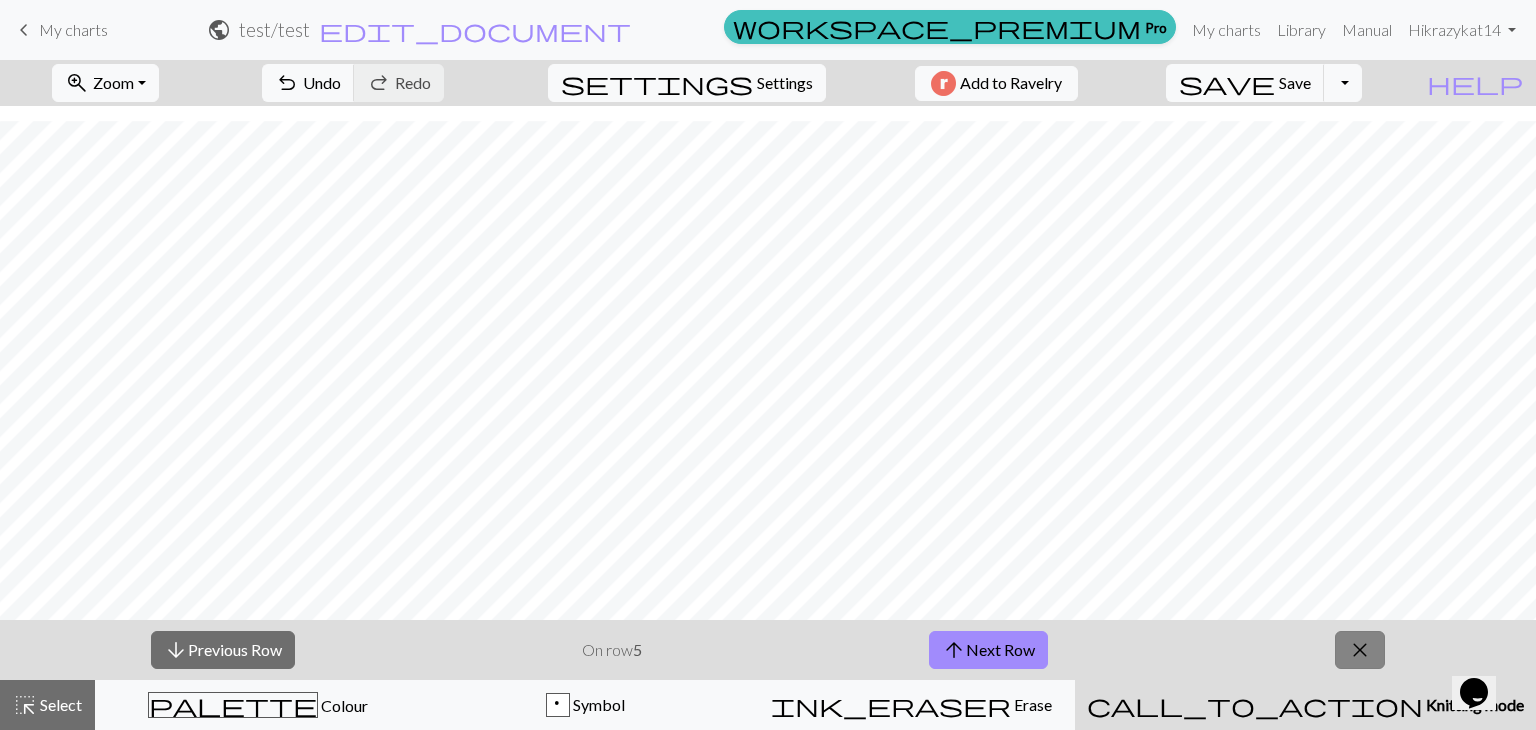 click on "close" at bounding box center (1360, 650) 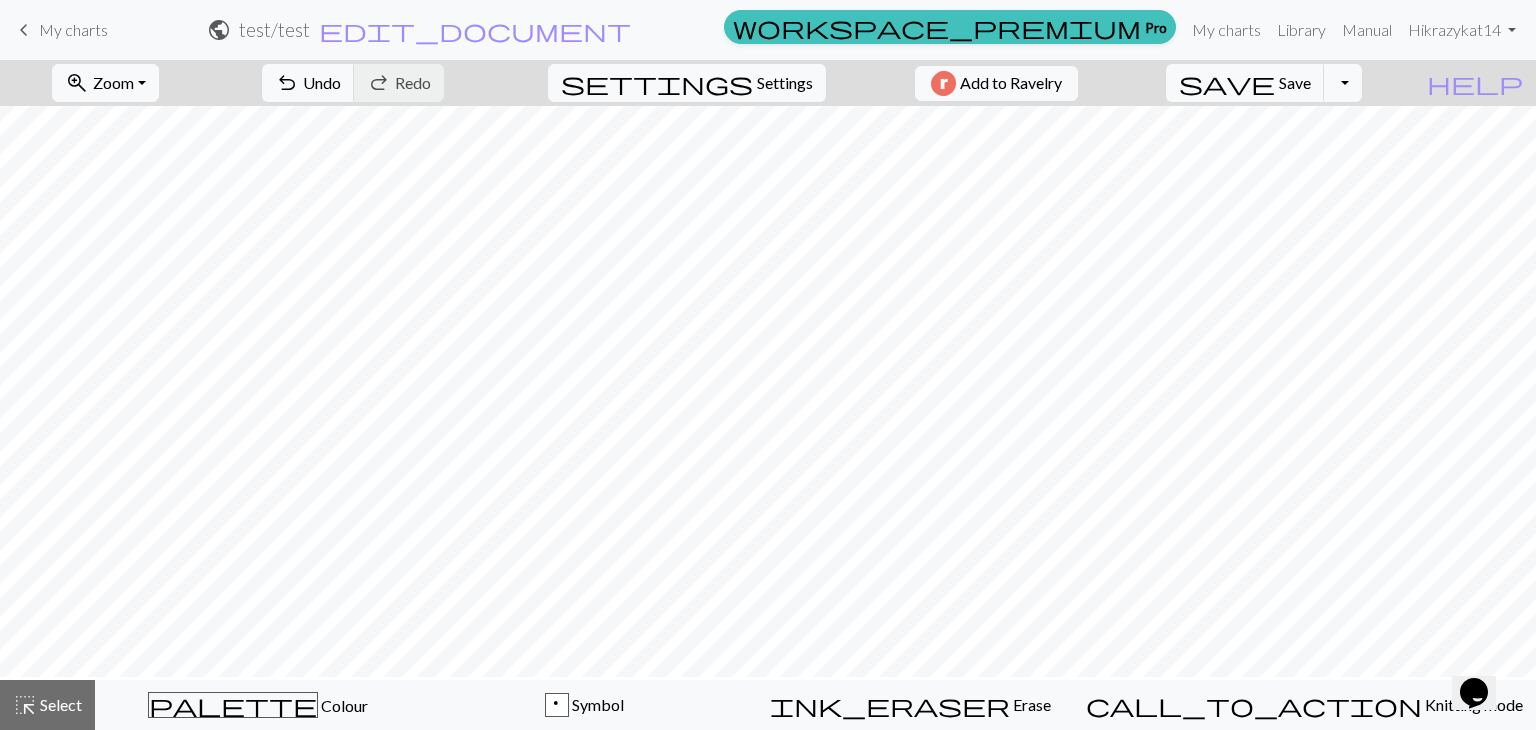 scroll, scrollTop: 0, scrollLeft: 0, axis: both 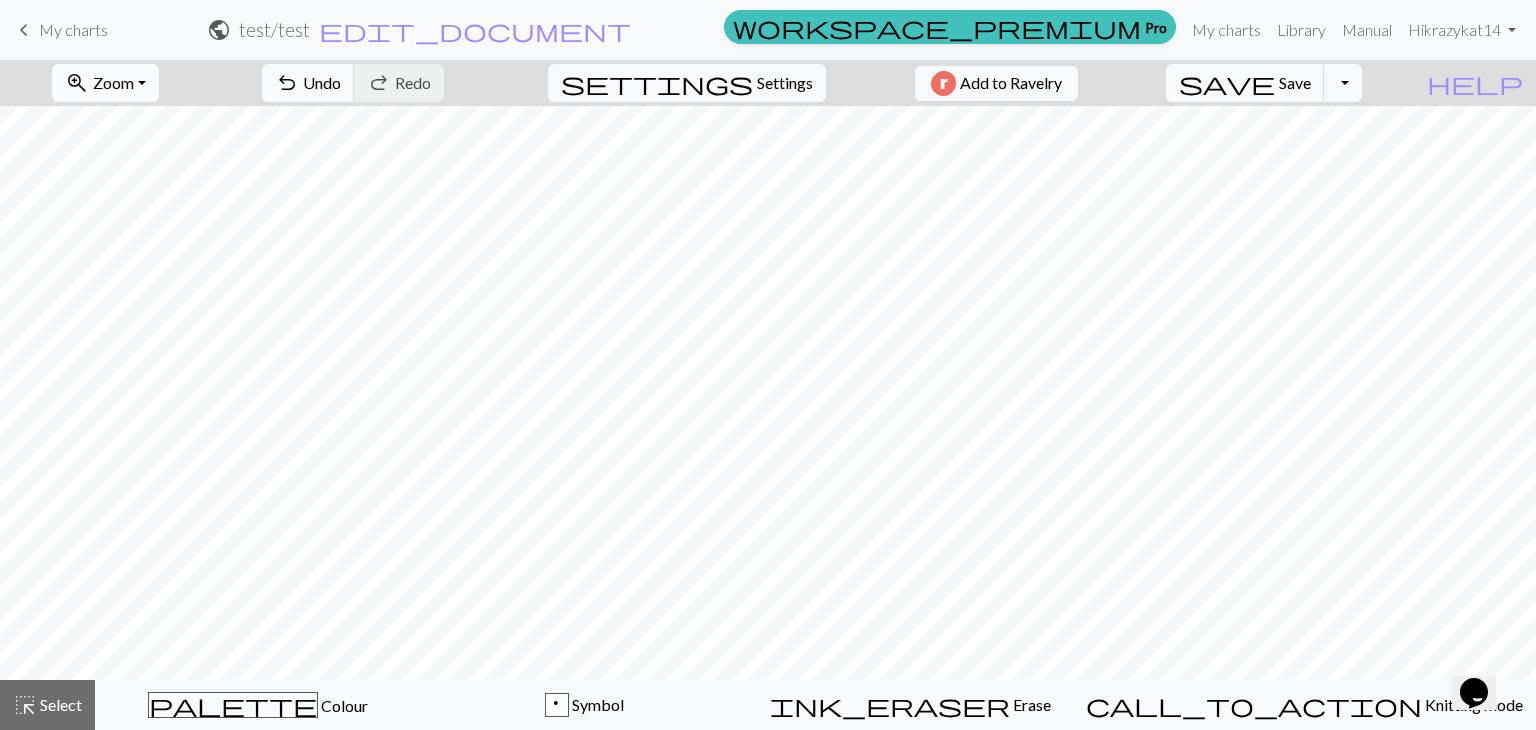 click on "Zoom" at bounding box center (113, 82) 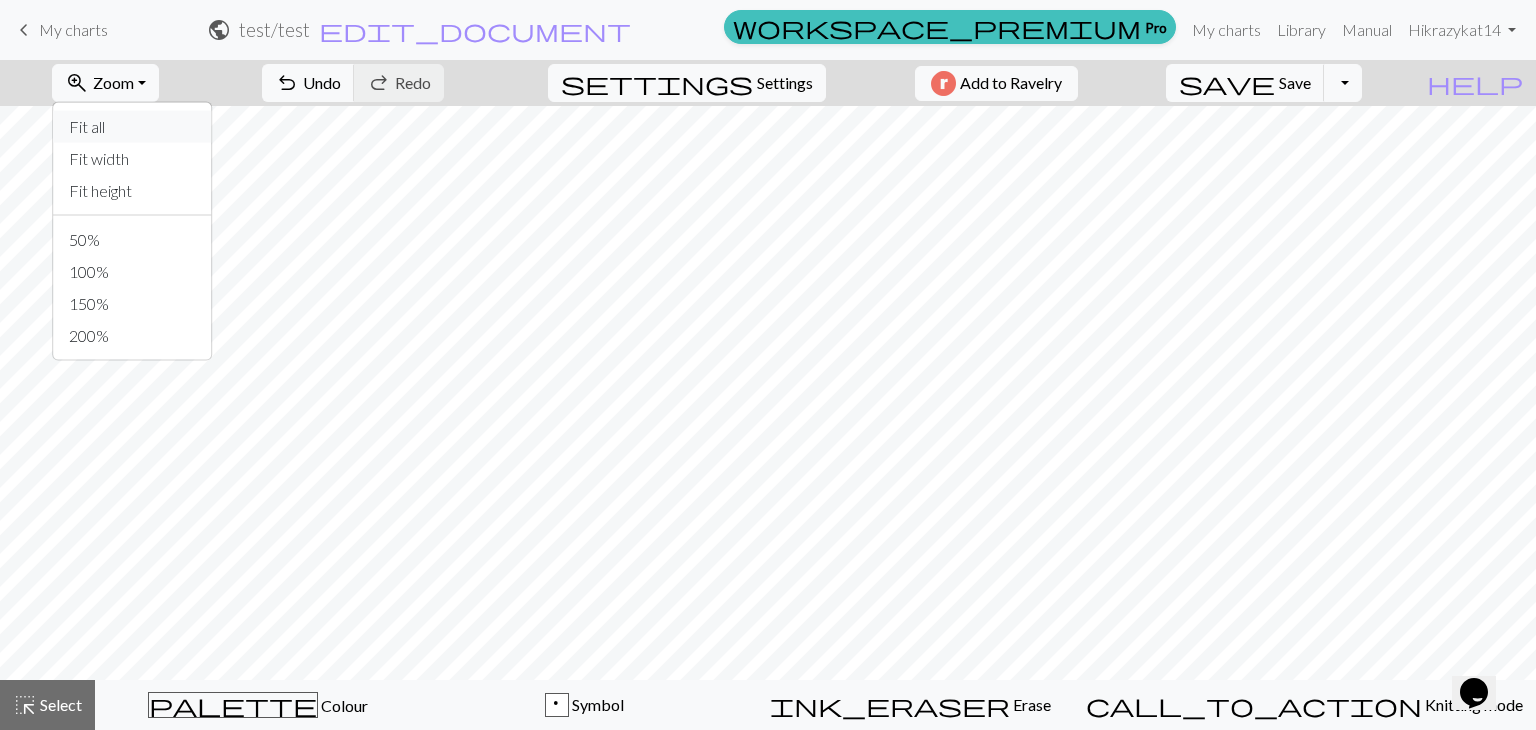 click on "Fit all" at bounding box center (132, 127) 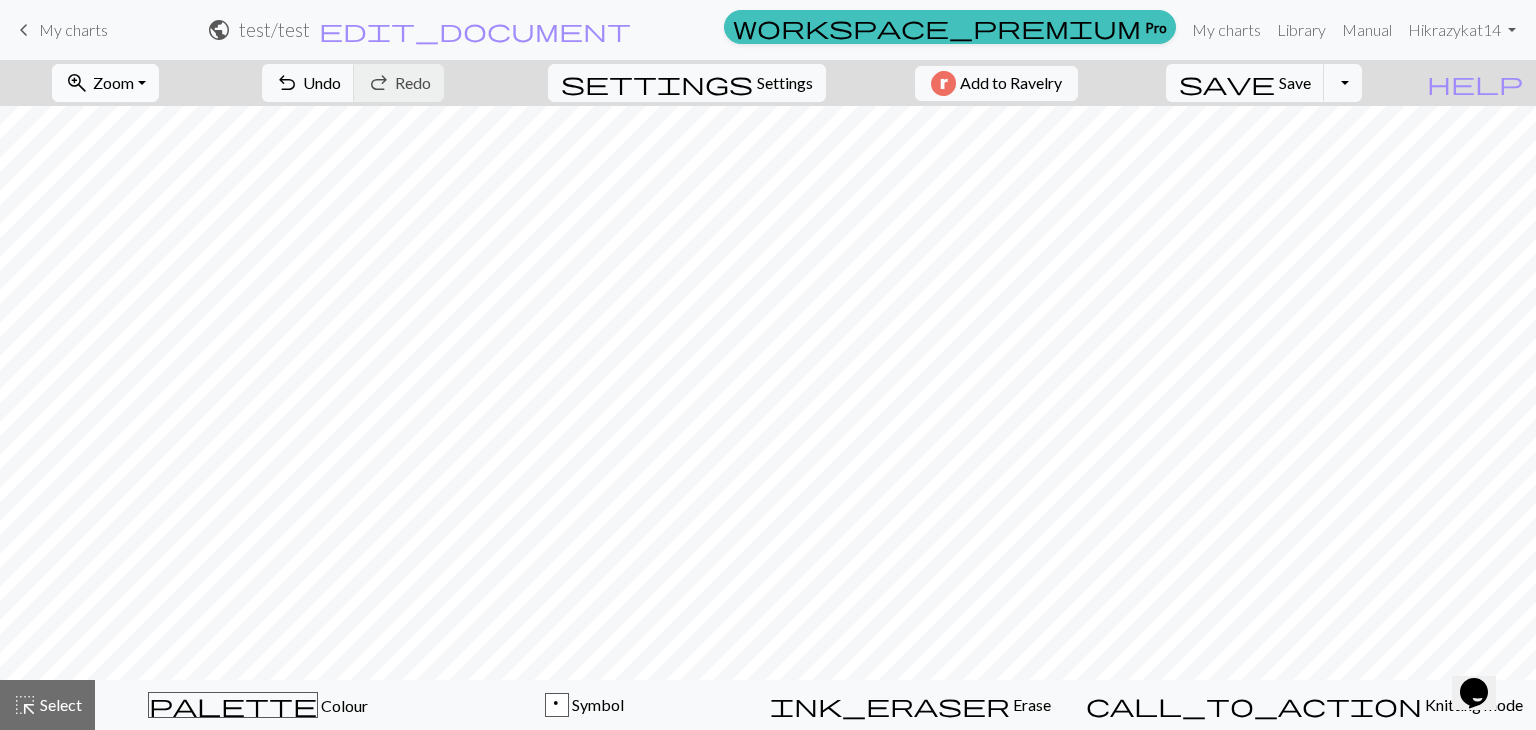 click on "zoom_in Zoom Zoom" at bounding box center (105, 83) 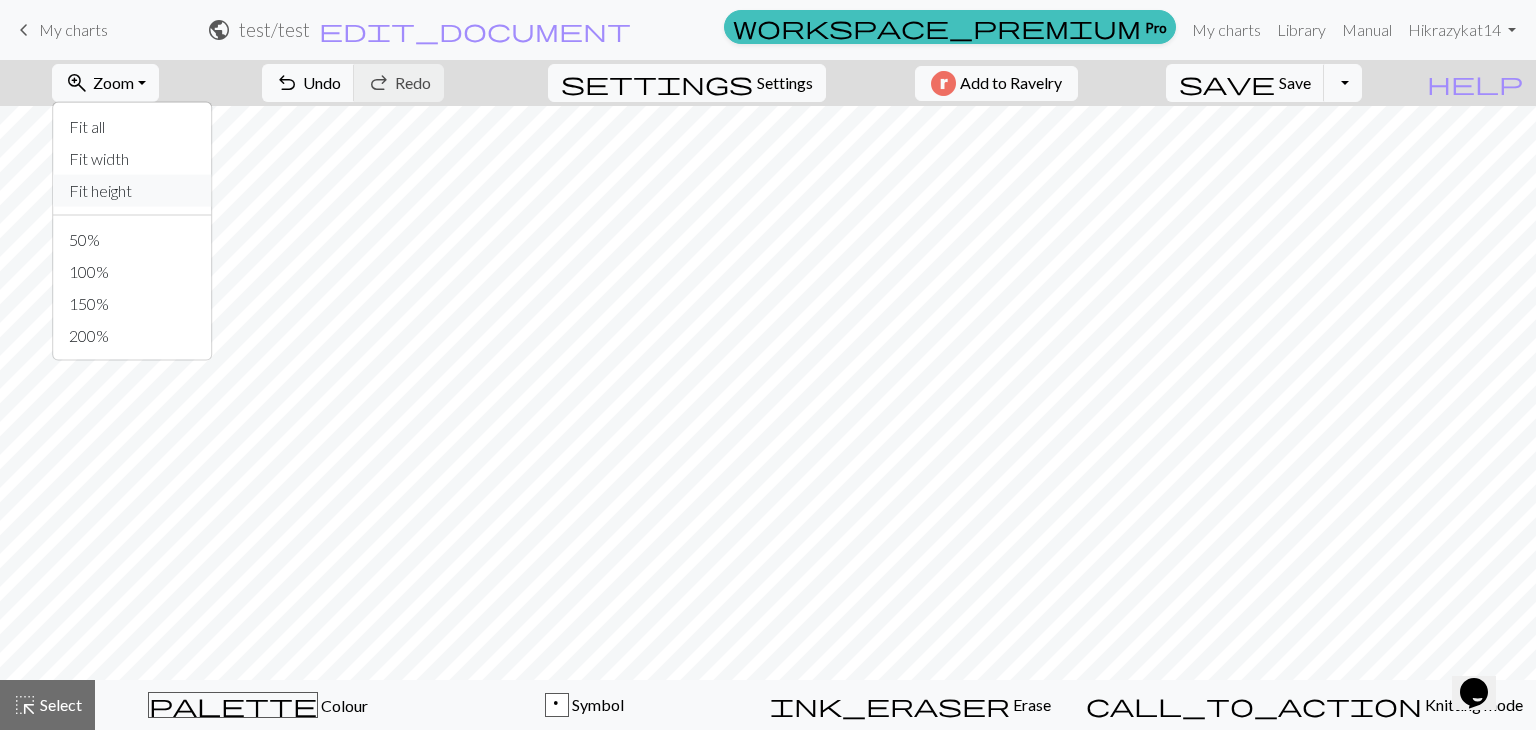 click on "Fit height" at bounding box center [132, 191] 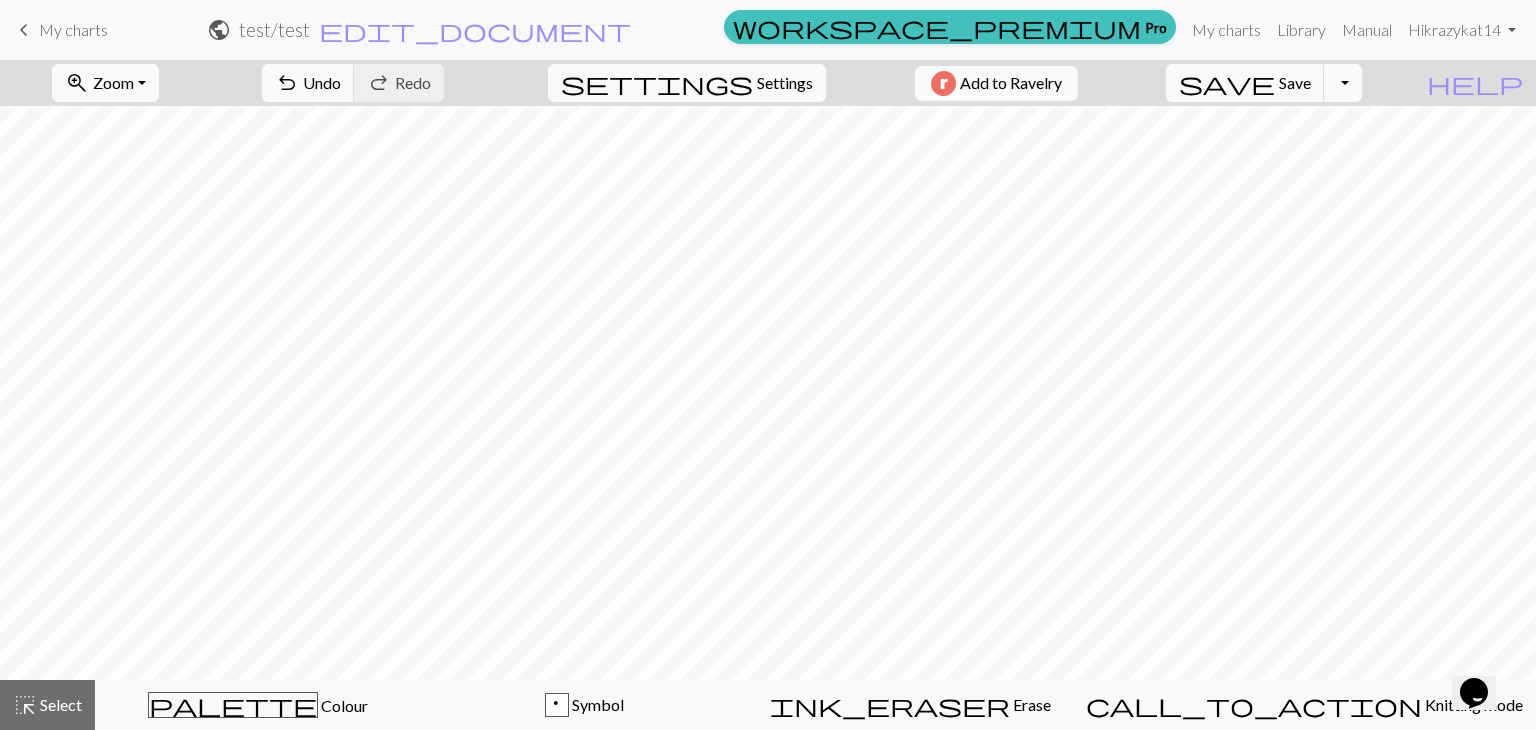 click on "Zoom" at bounding box center (113, 82) 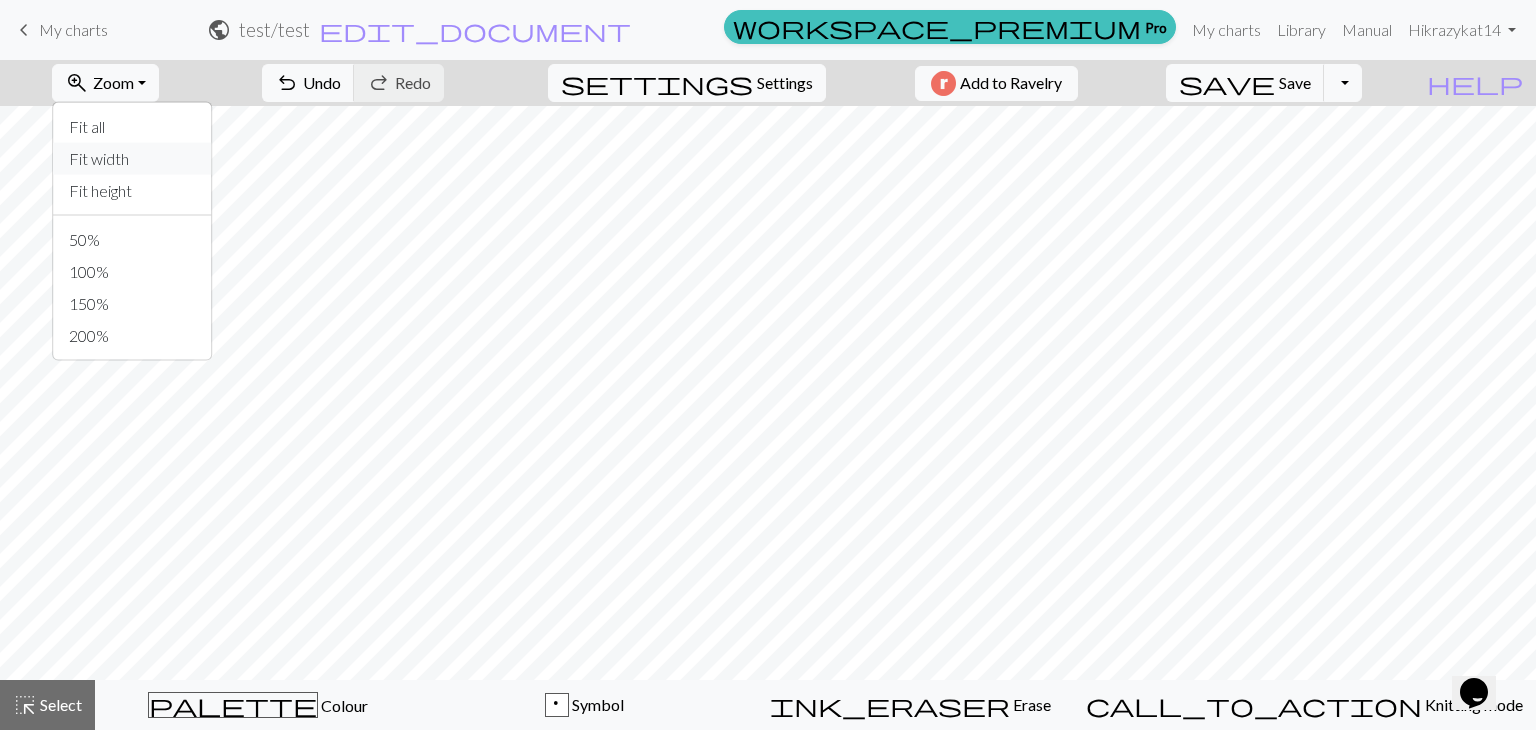 click on "Fit width" at bounding box center [132, 159] 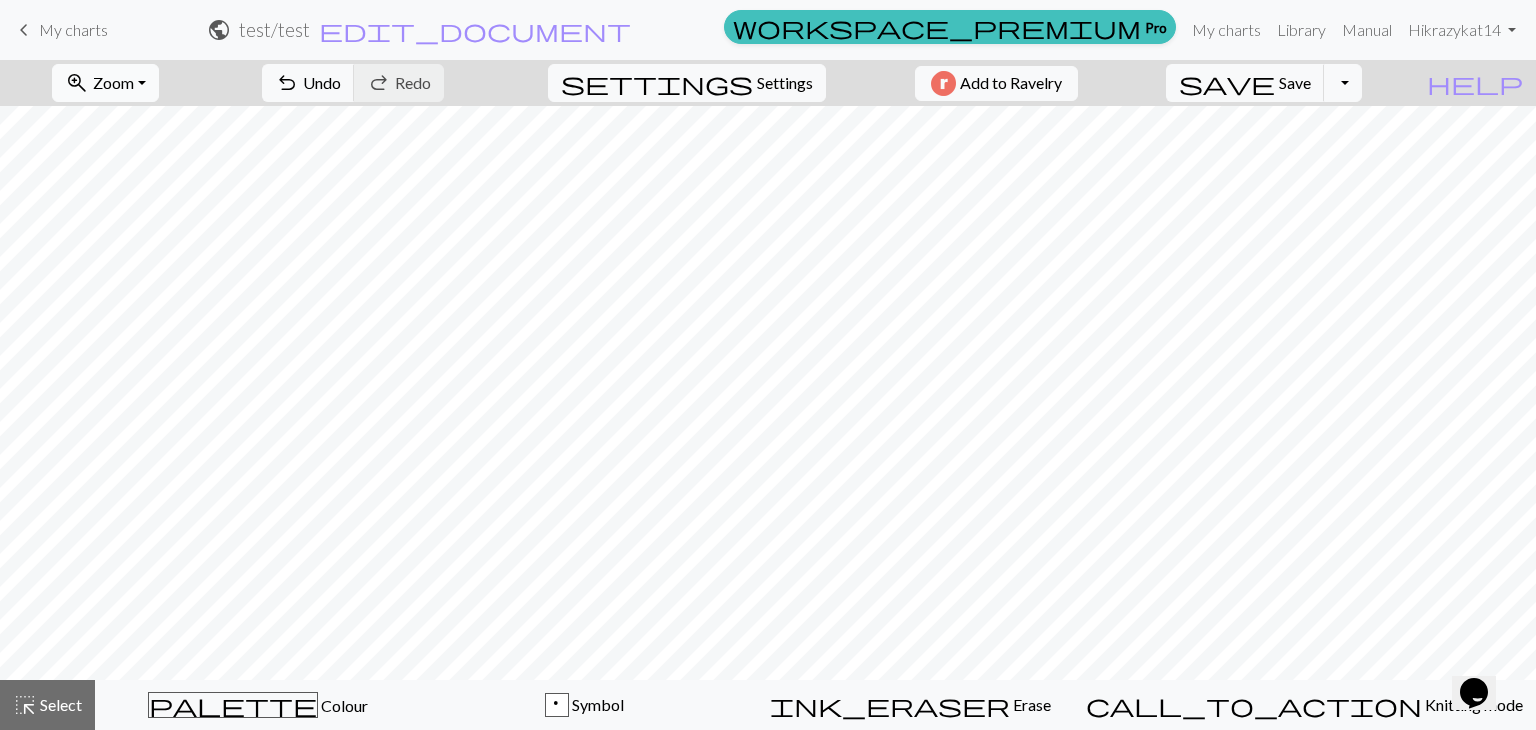 click on "Zoom" at bounding box center (113, 82) 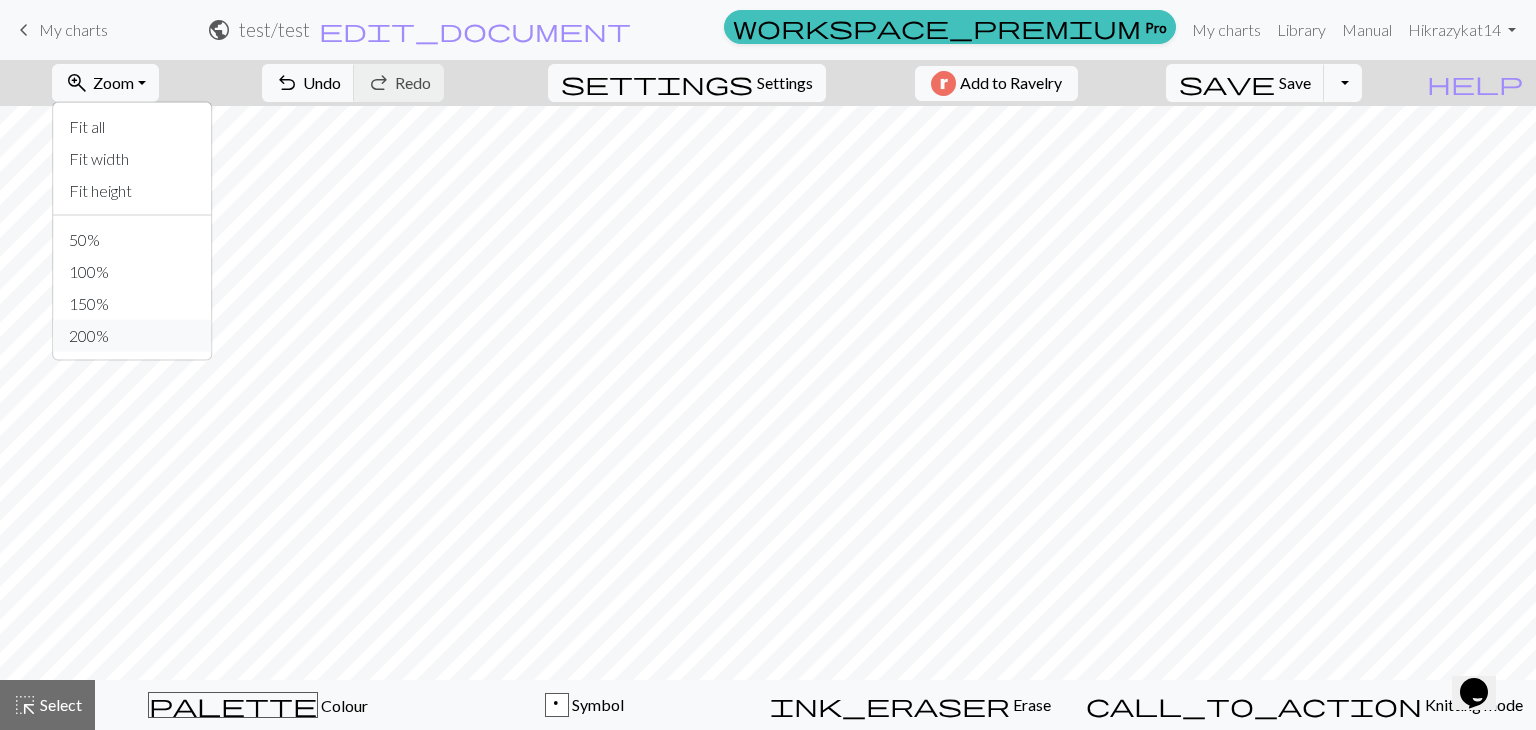 click on "200%" at bounding box center [132, 336] 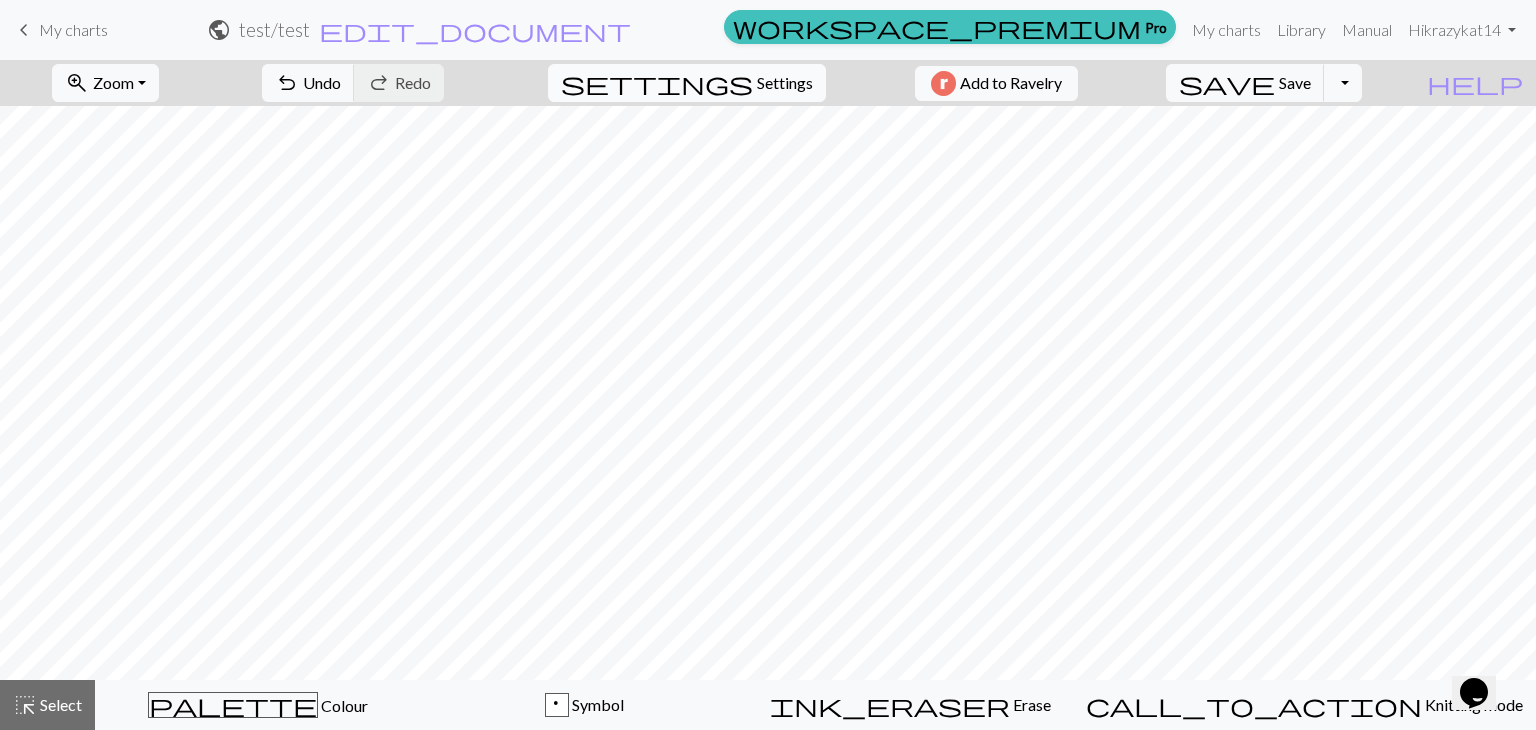 click on "Settings" at bounding box center [785, 83] 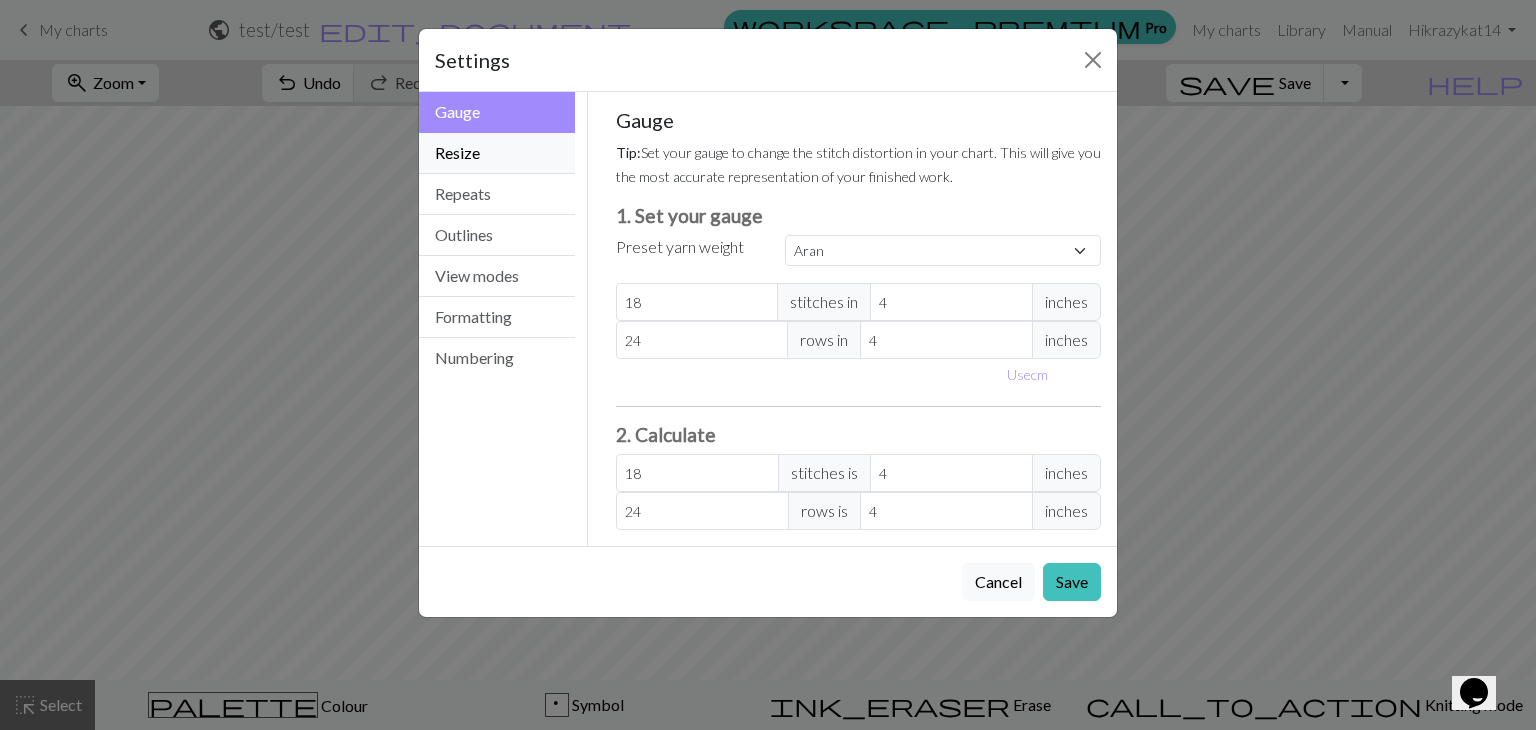 click on "Resize" at bounding box center (497, 153) 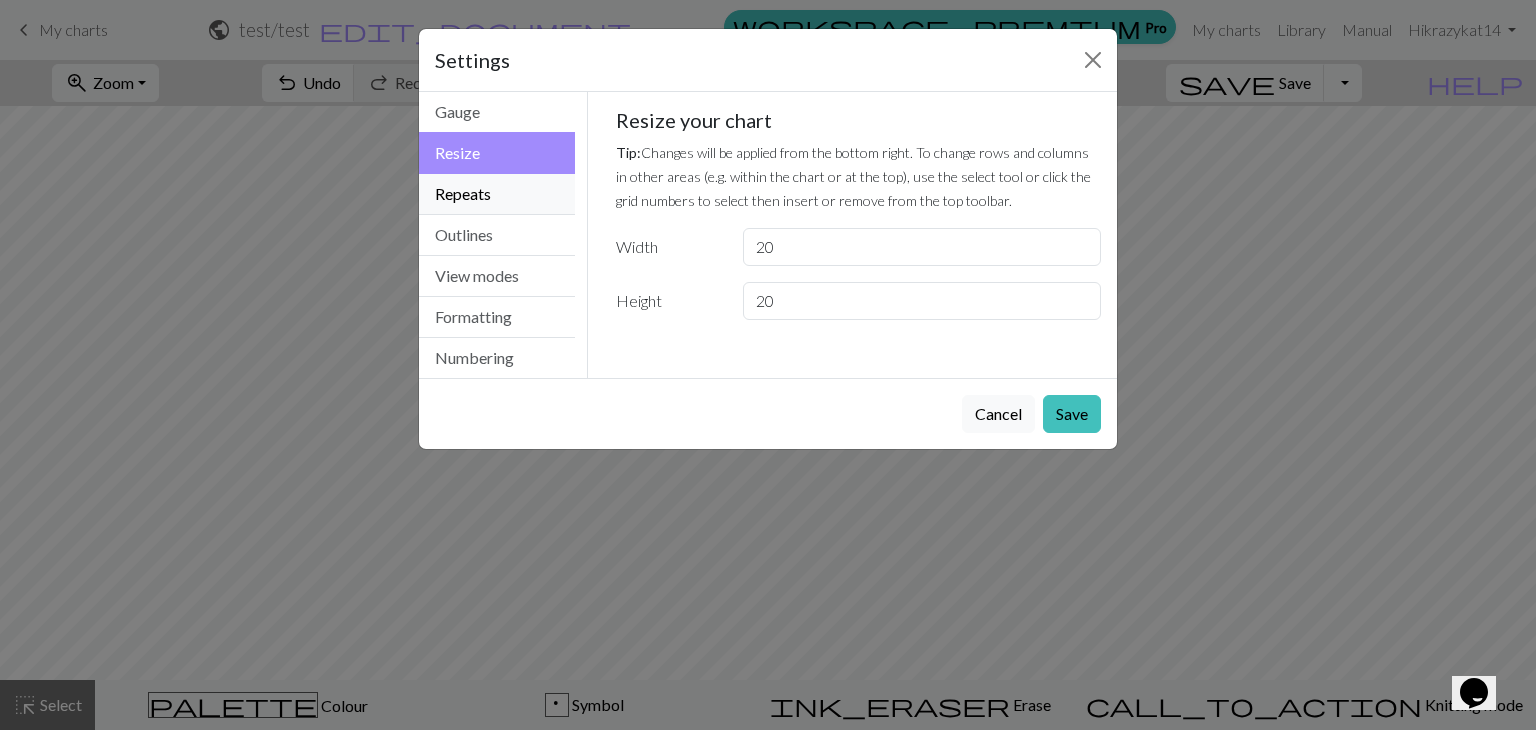 click on "Repeats" at bounding box center (497, 194) 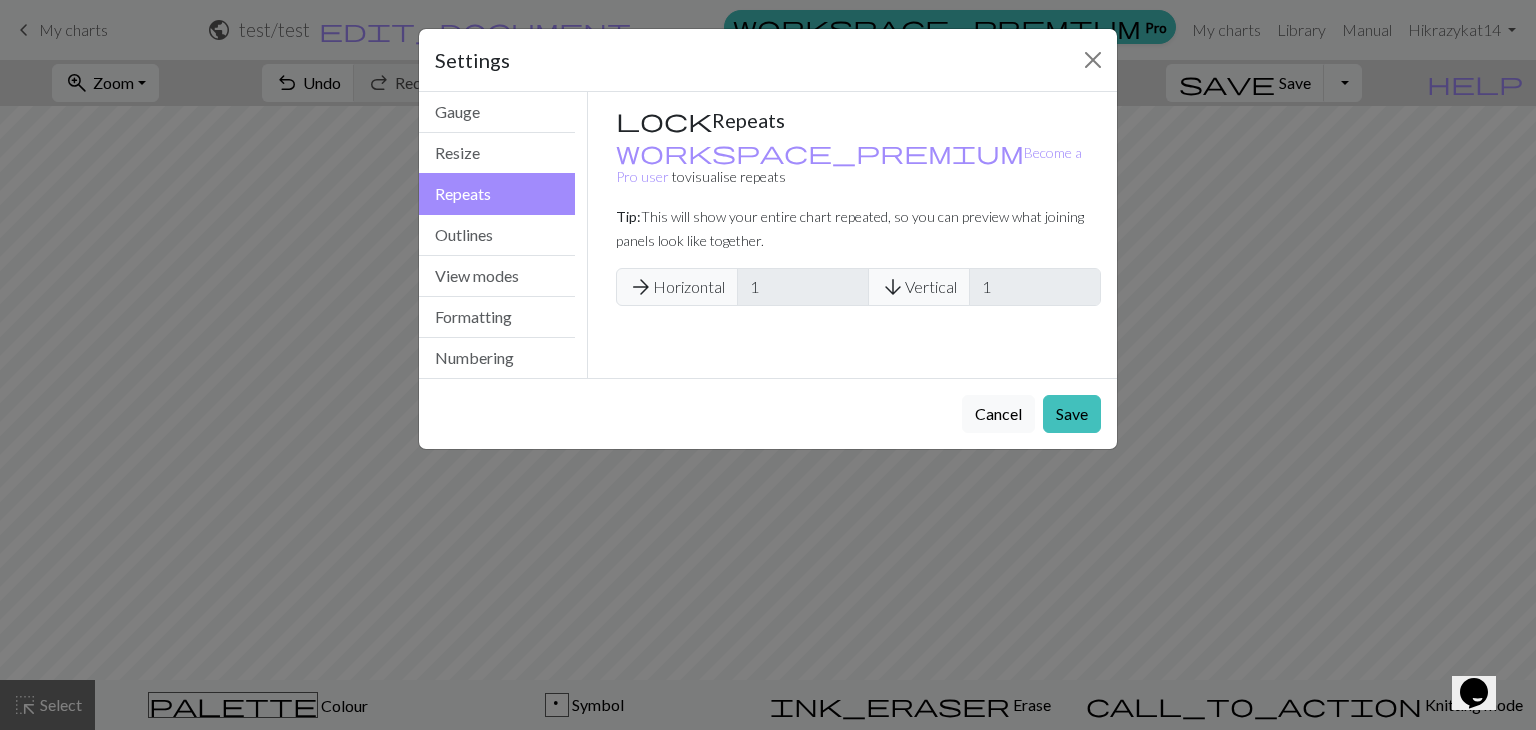 click on "arrow_downward" at bounding box center (893, 287) 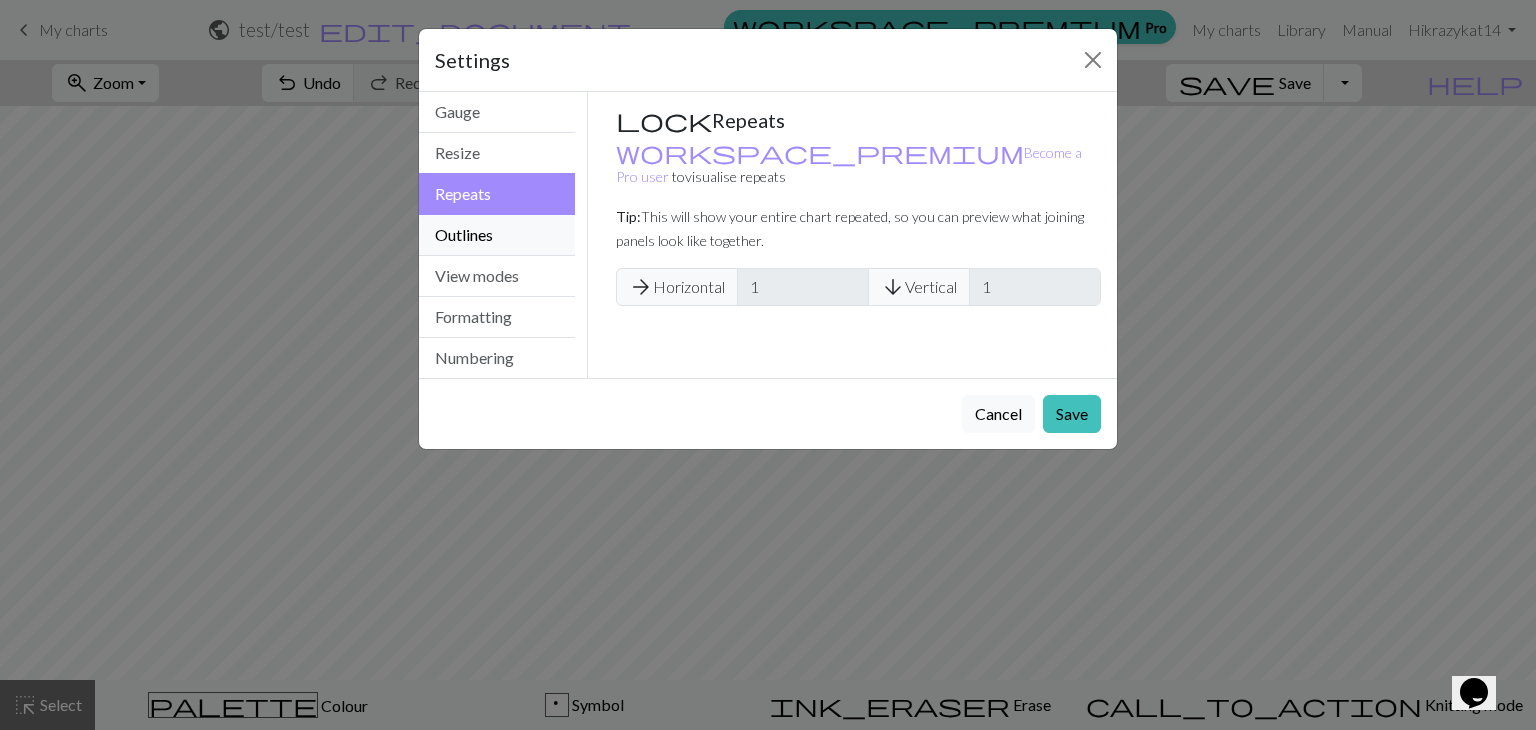 click on "Outlines" at bounding box center [497, 235] 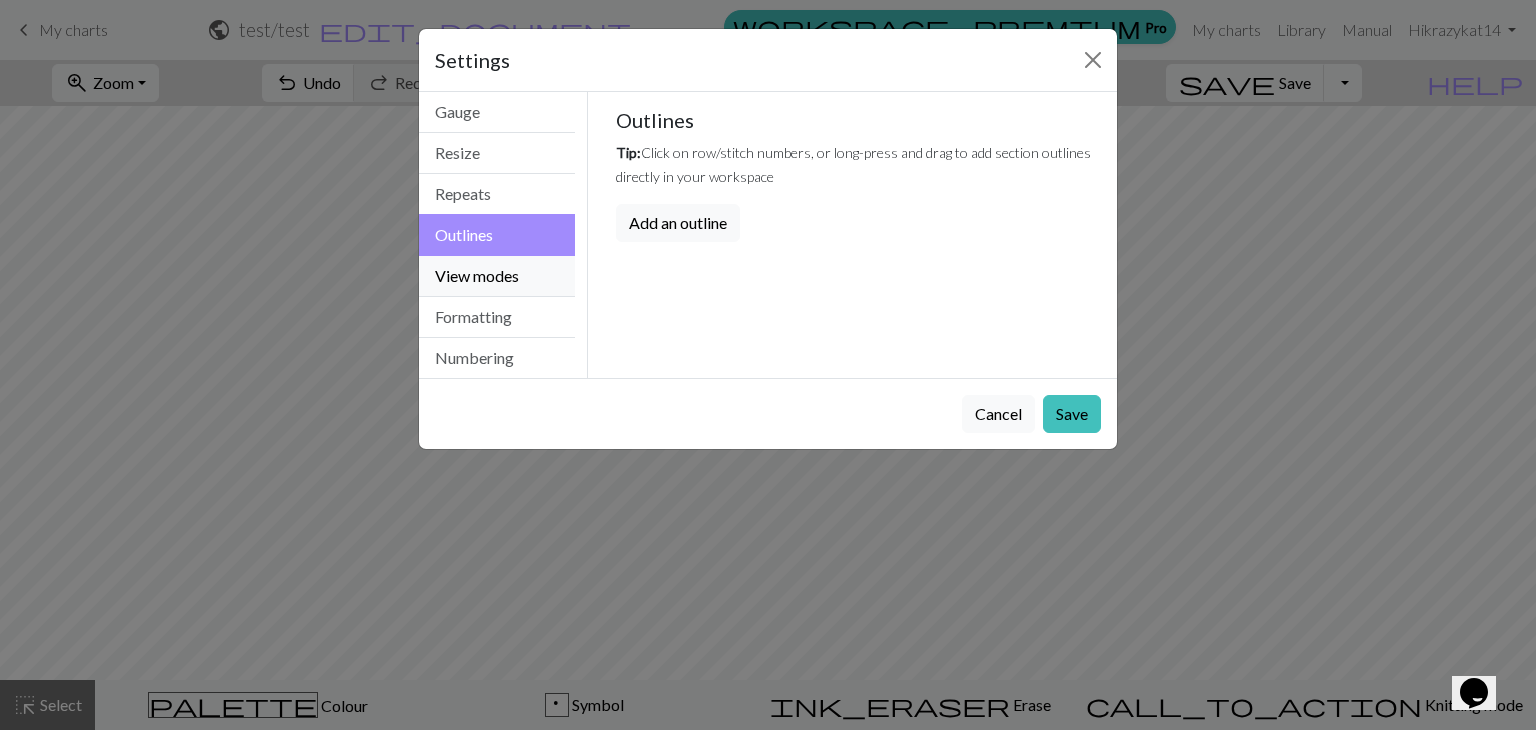 click on "View modes" at bounding box center [497, 276] 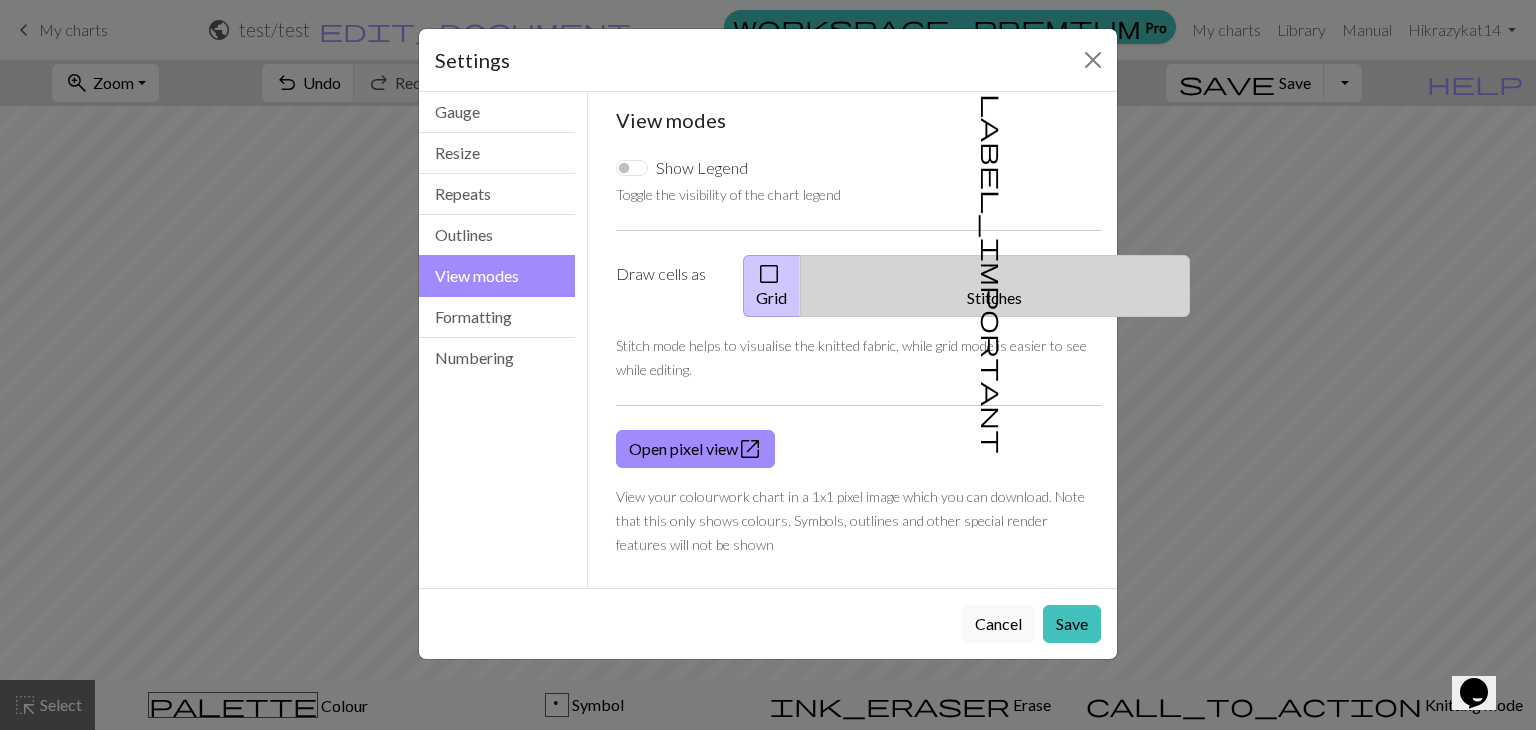 click on "label_important Stitches" at bounding box center (995, 286) 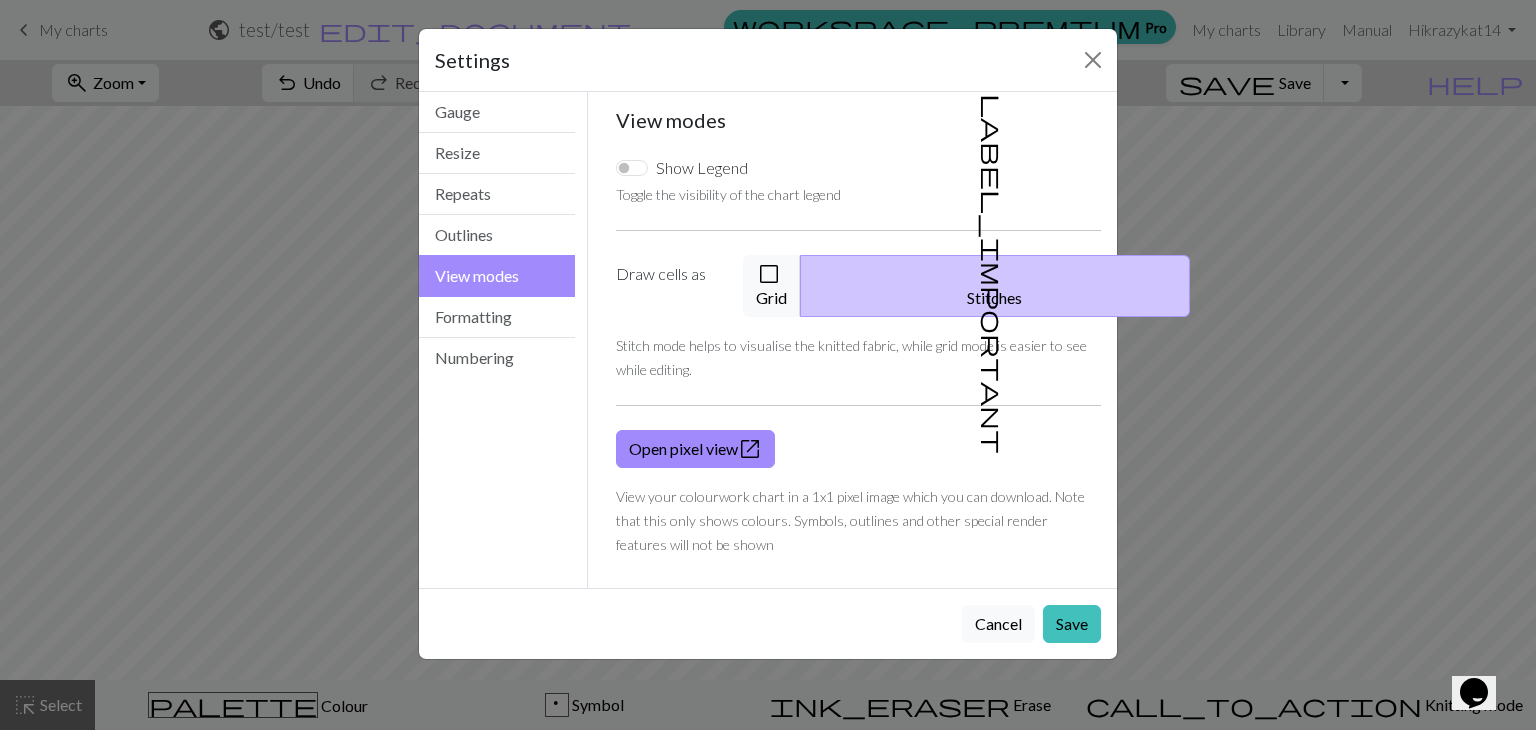 drag, startPoint x: 777, startPoint y: 48, endPoint x: 927, endPoint y: 41, distance: 150.16324 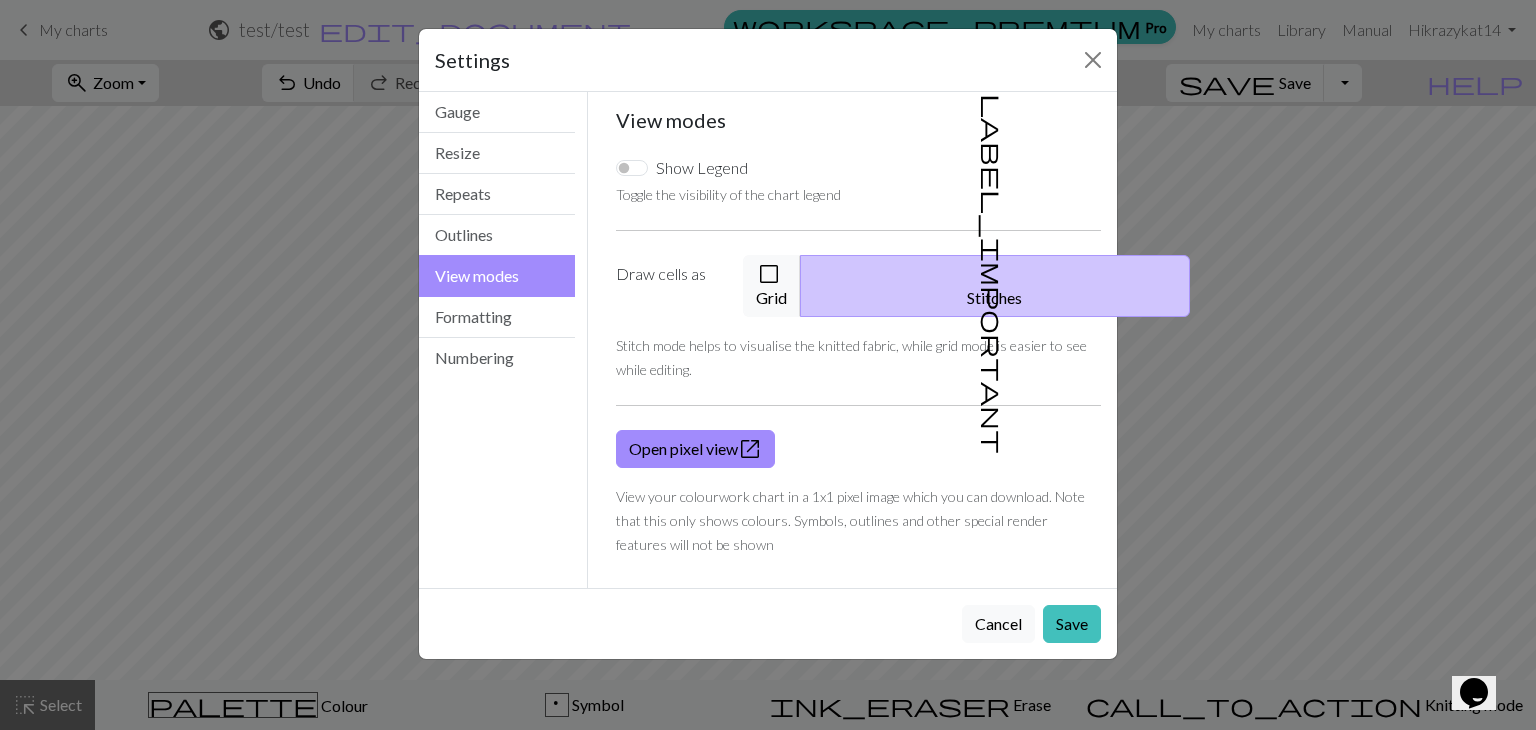 click on "Settings" at bounding box center [768, 60] 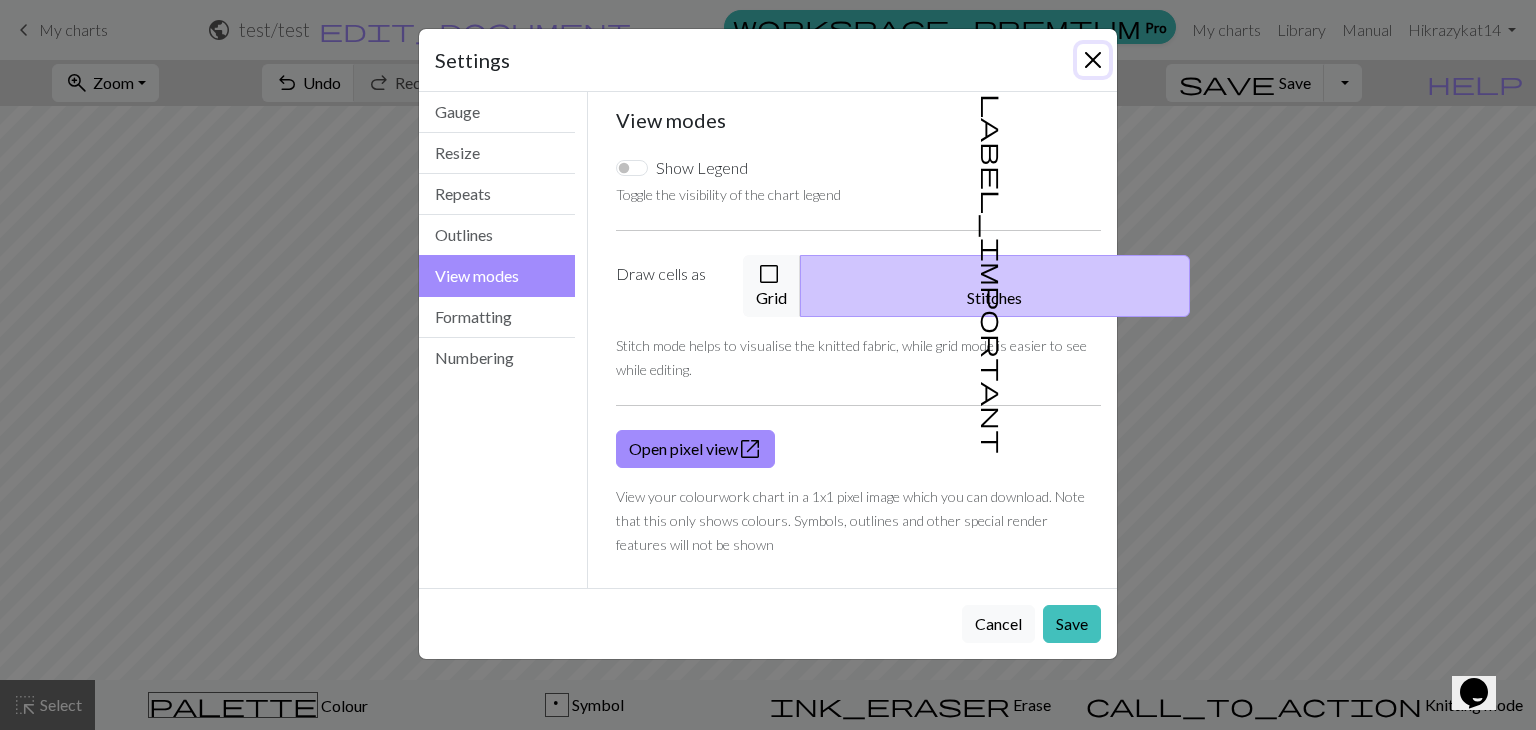 click at bounding box center (1093, 60) 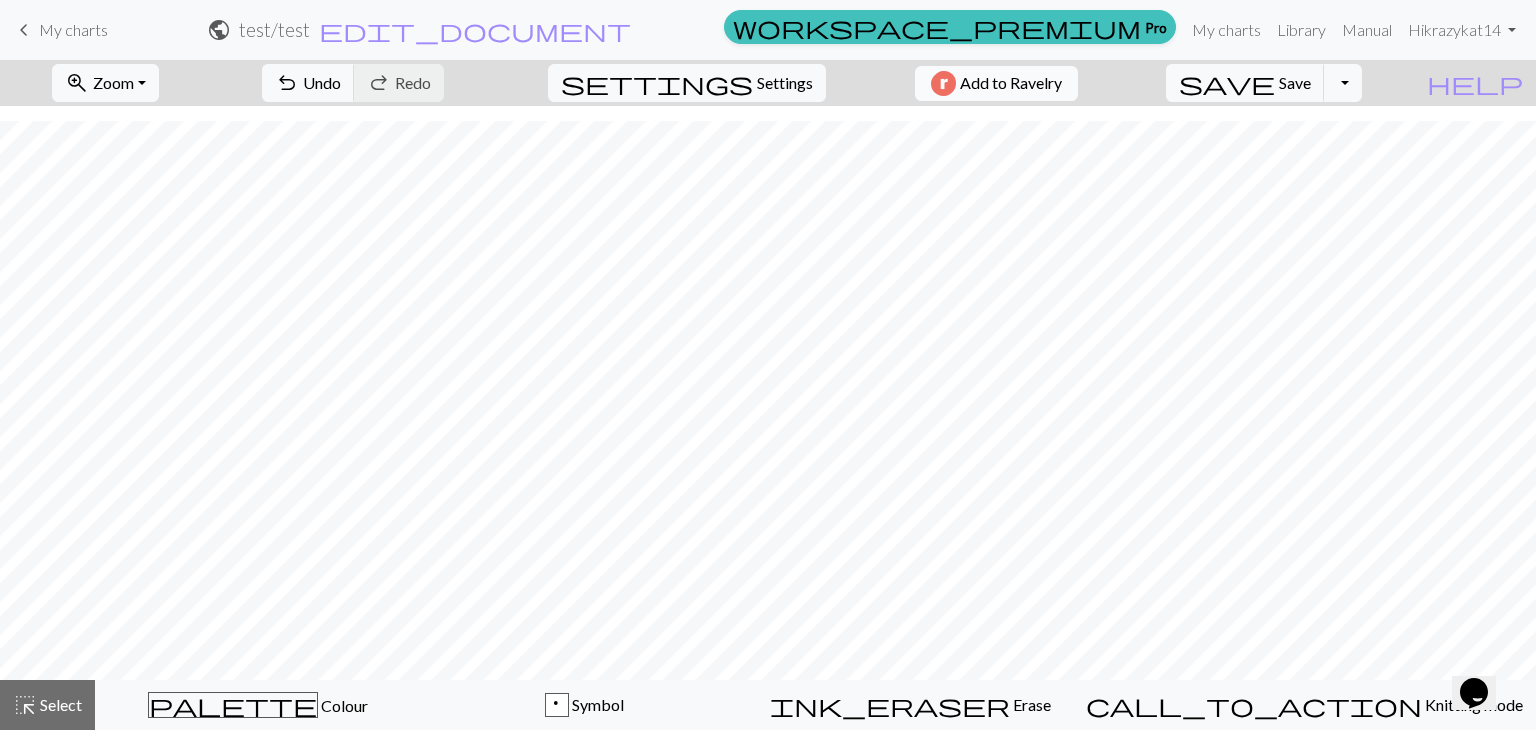 scroll, scrollTop: 371, scrollLeft: 0, axis: vertical 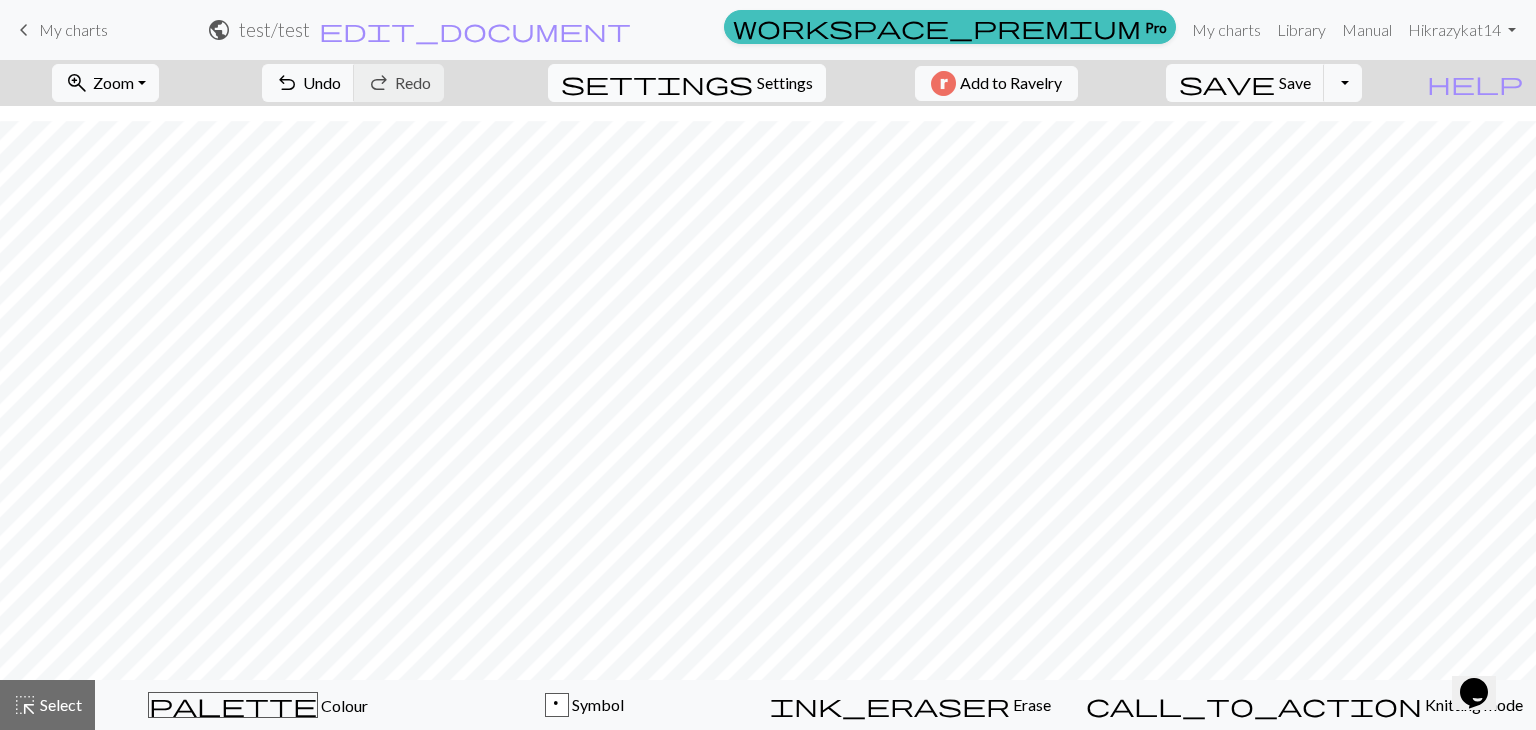 click on "settings" at bounding box center [657, 83] 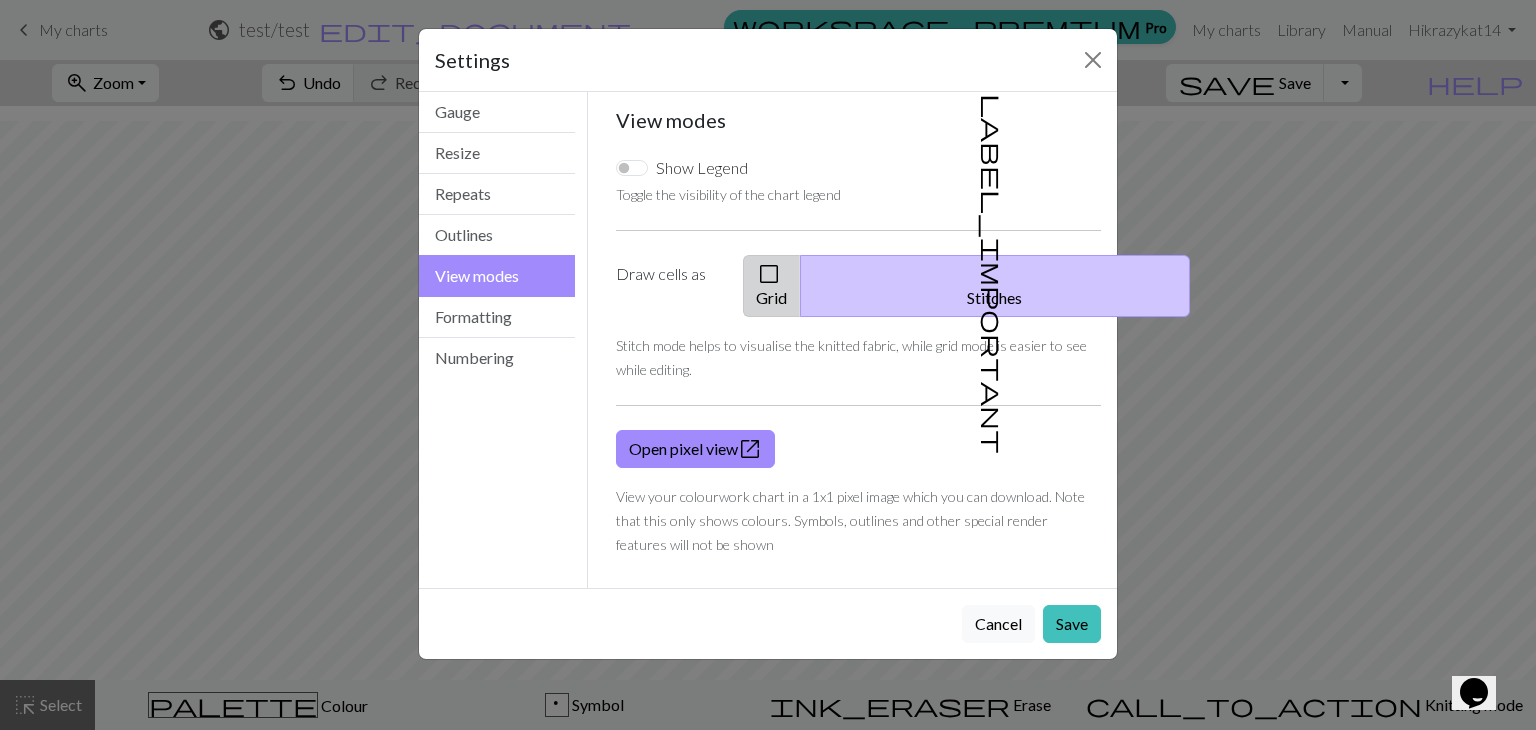 click on "check_box_outline_blank" at bounding box center (769, 274) 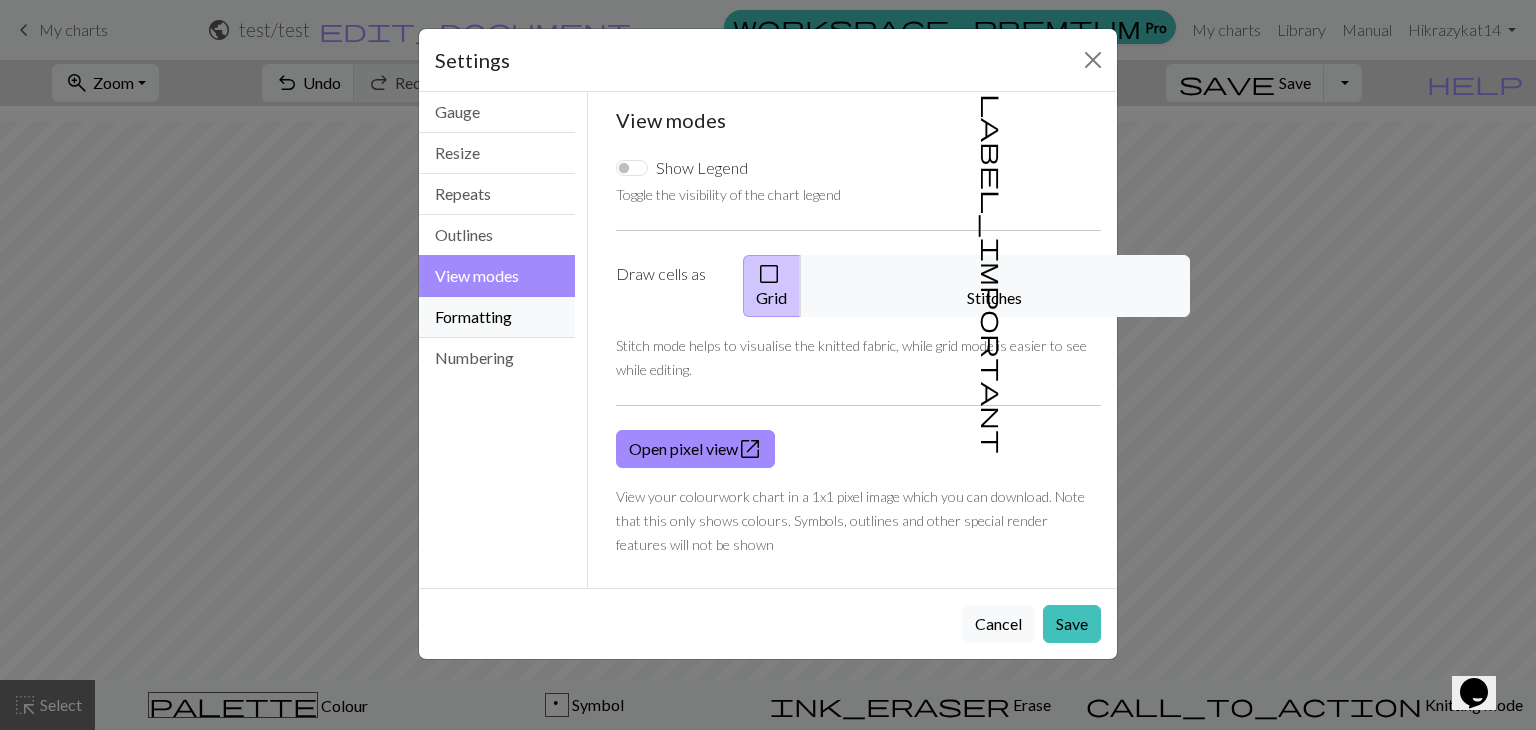 click on "Formatting" at bounding box center (497, 317) 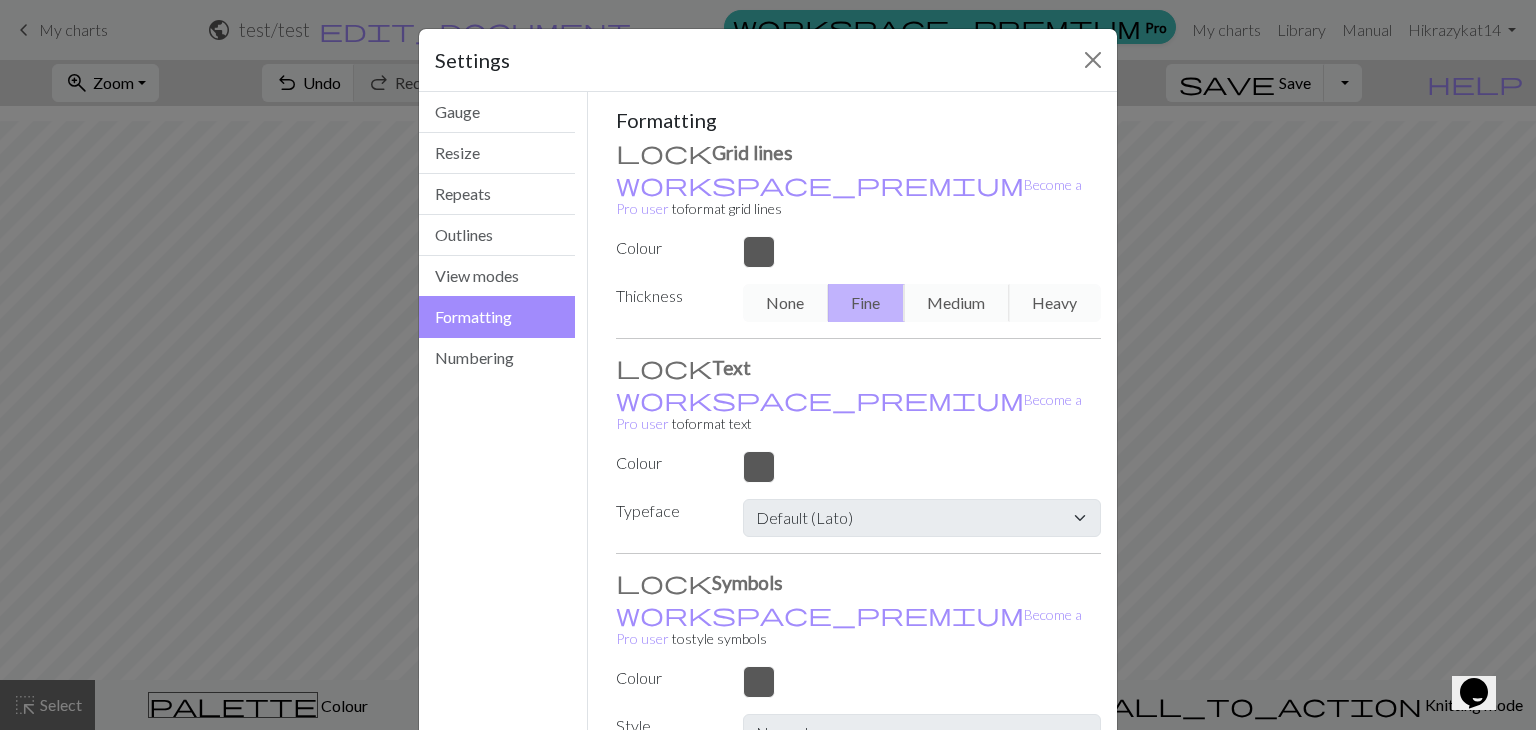 click at bounding box center (922, 252) 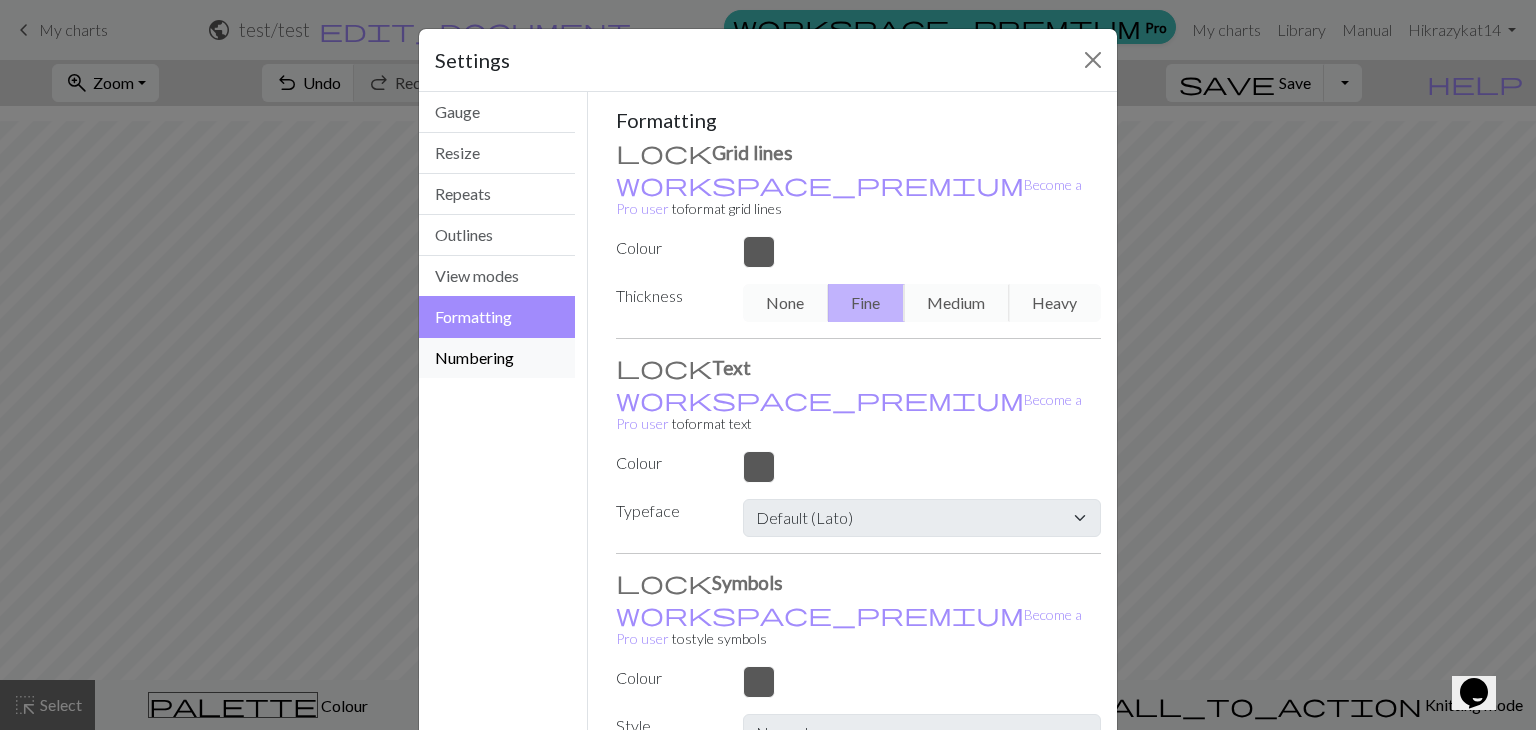 click on "Numbering" at bounding box center [497, 358] 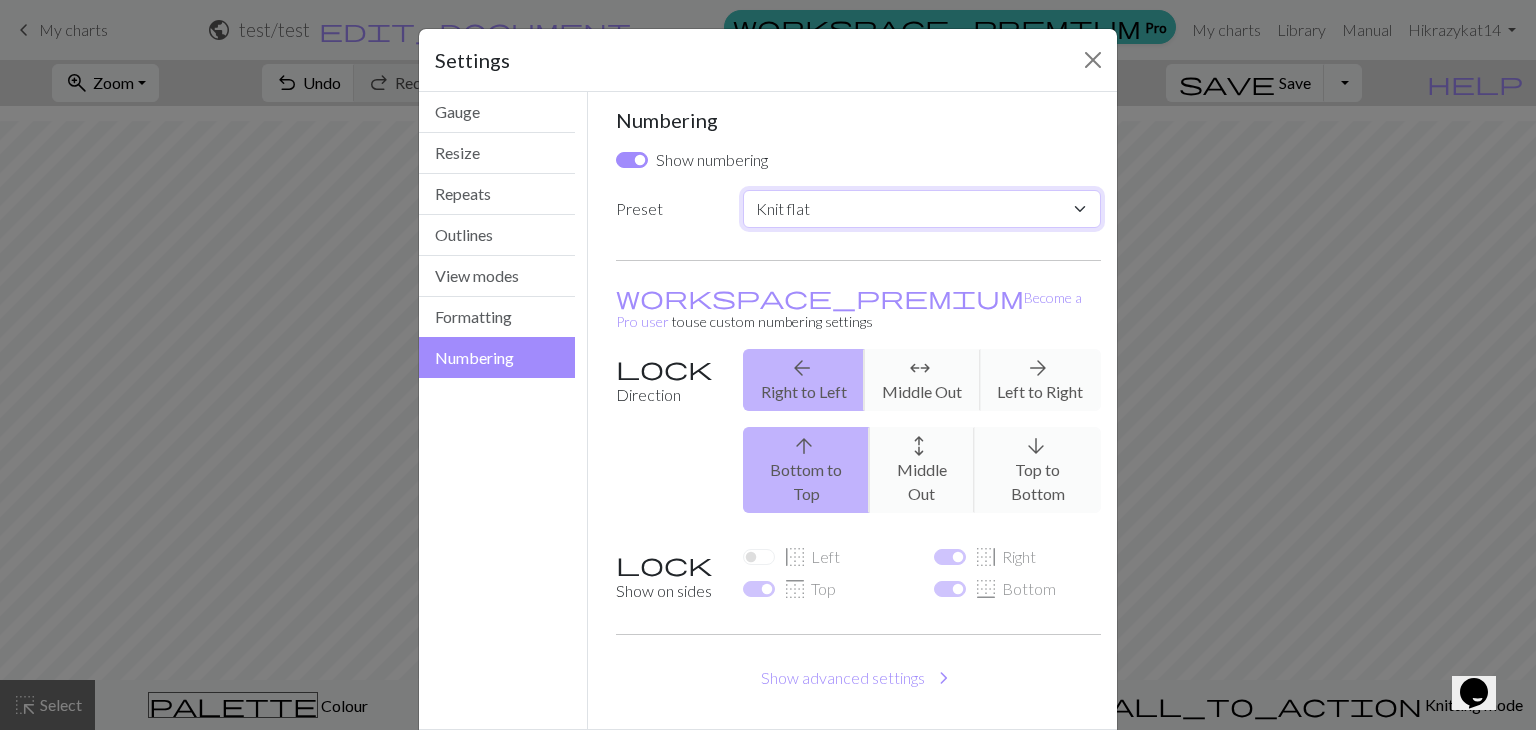 click on "Custom Knit flat Knit in the round Lace knitting Cross stitch" at bounding box center [922, 209] 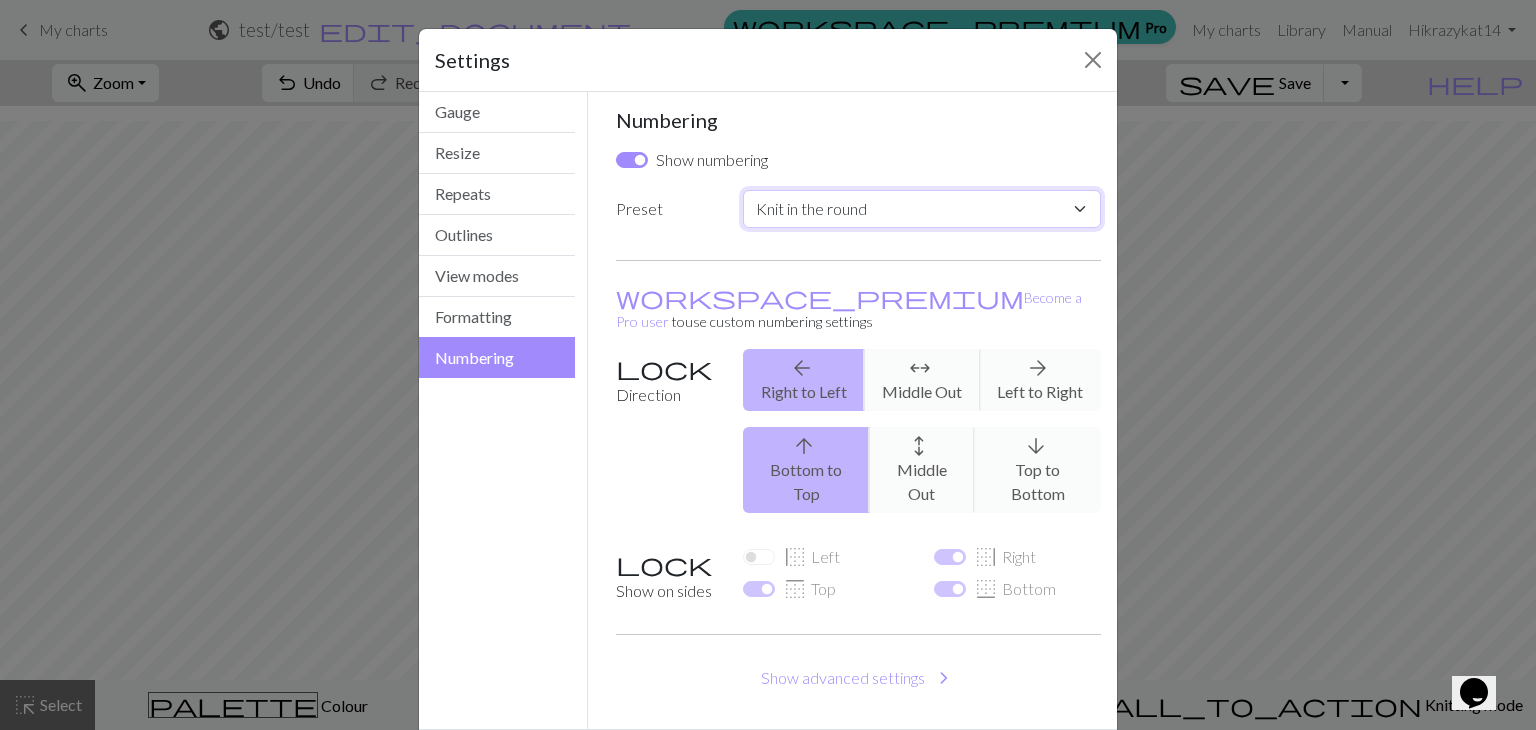 click on "Custom Knit flat Knit in the round Lace knitting Cross stitch" at bounding box center (922, 209) 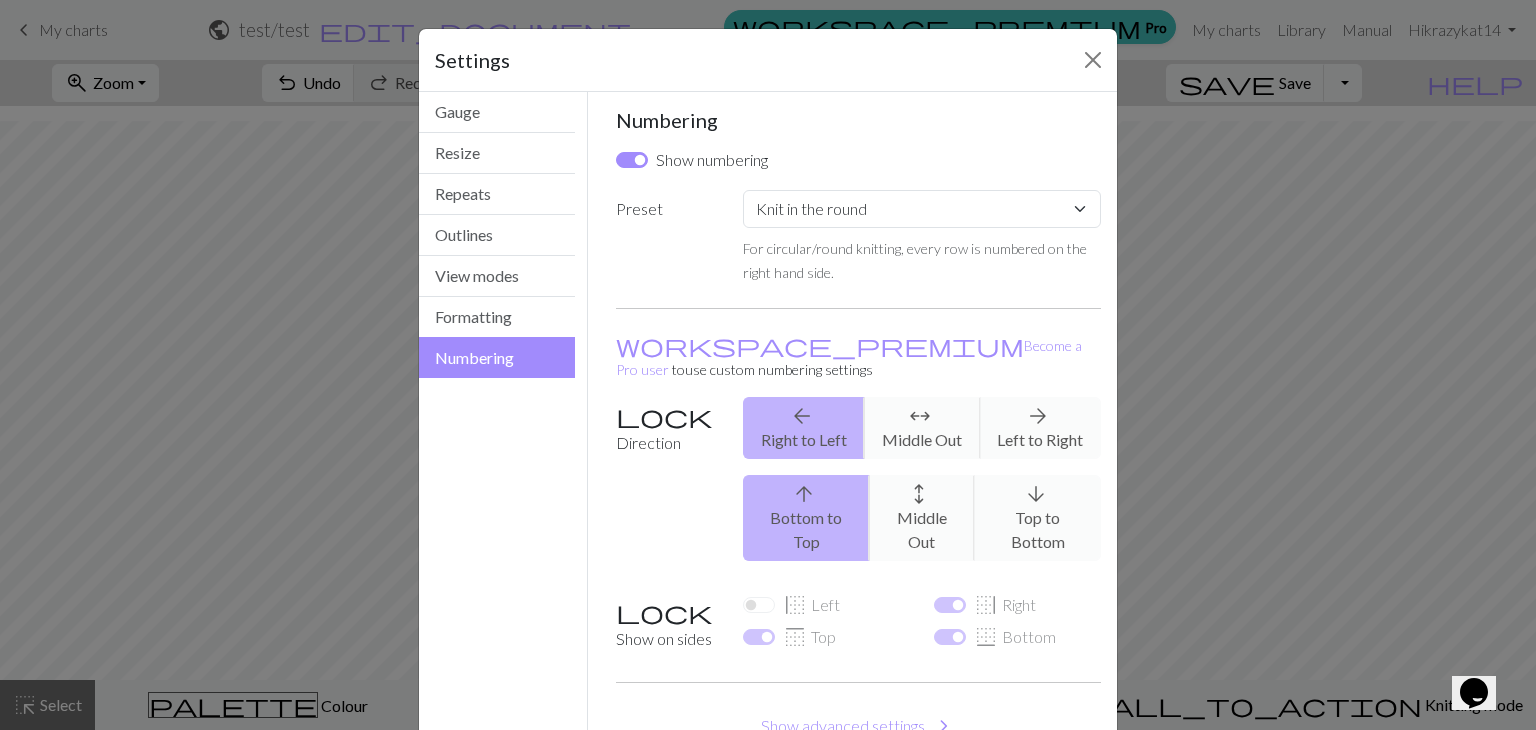 click on "For circular/round knitting, every row is numbered on the right hand side." at bounding box center [915, 260] 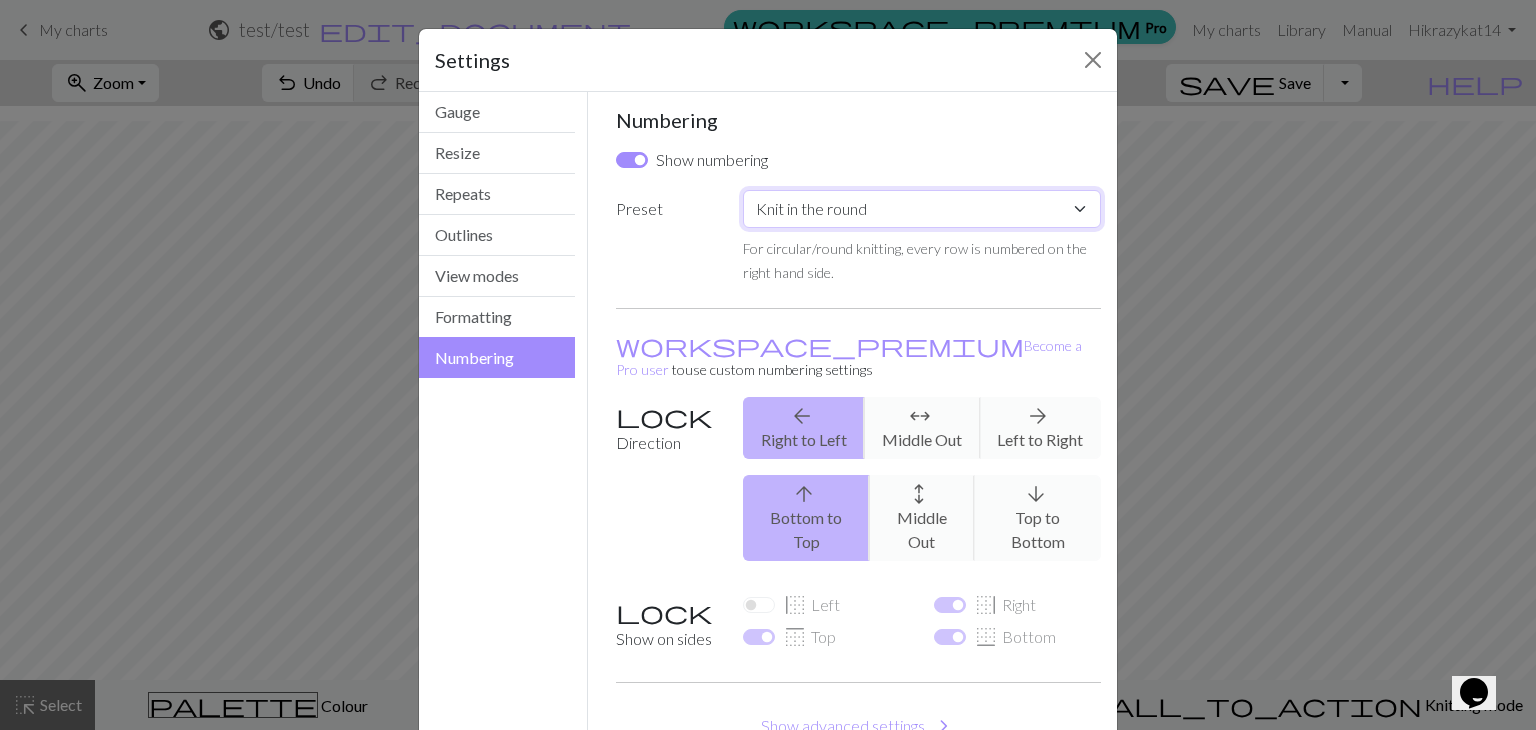 click on "Custom Knit flat Knit in the round Lace knitting Cross stitch" at bounding box center [922, 209] 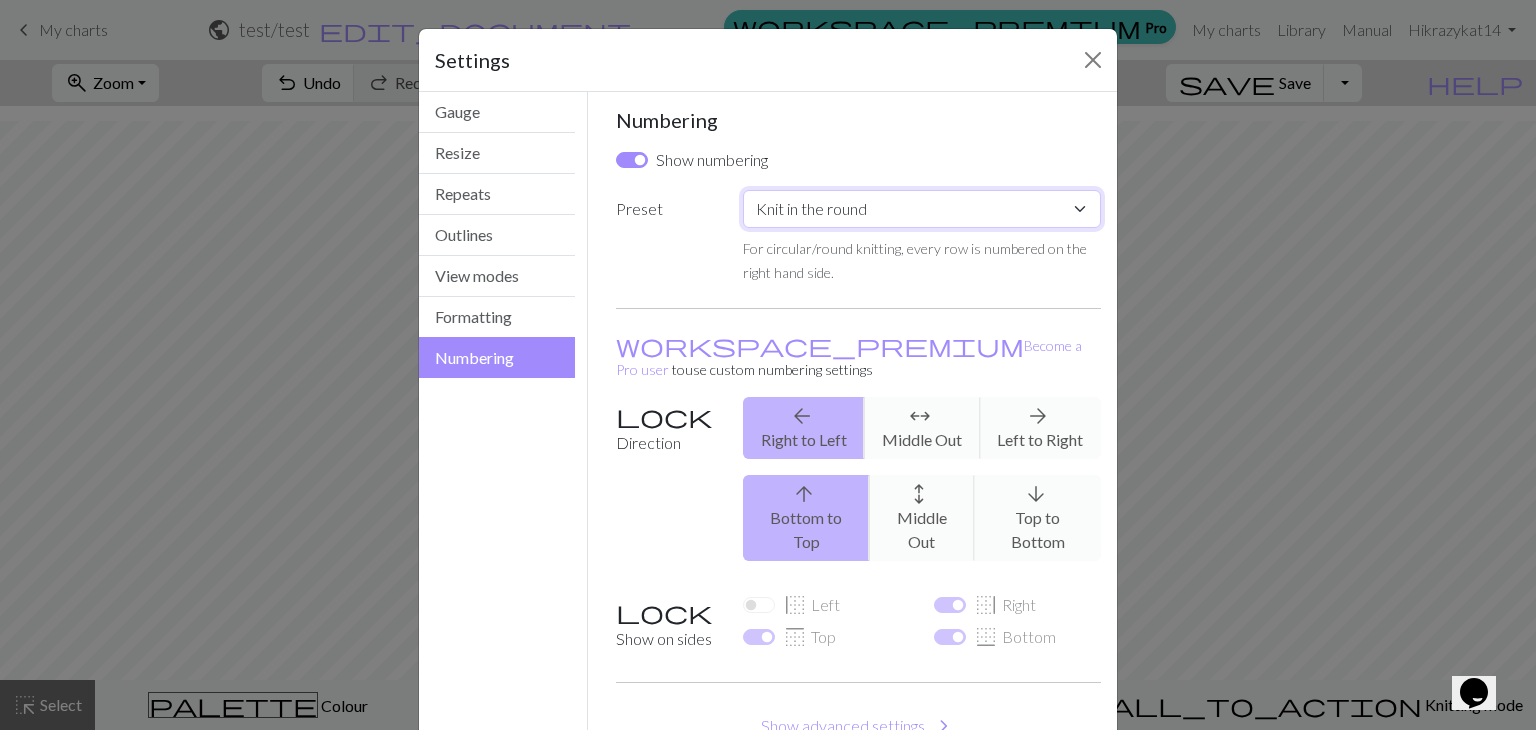 select on "flat" 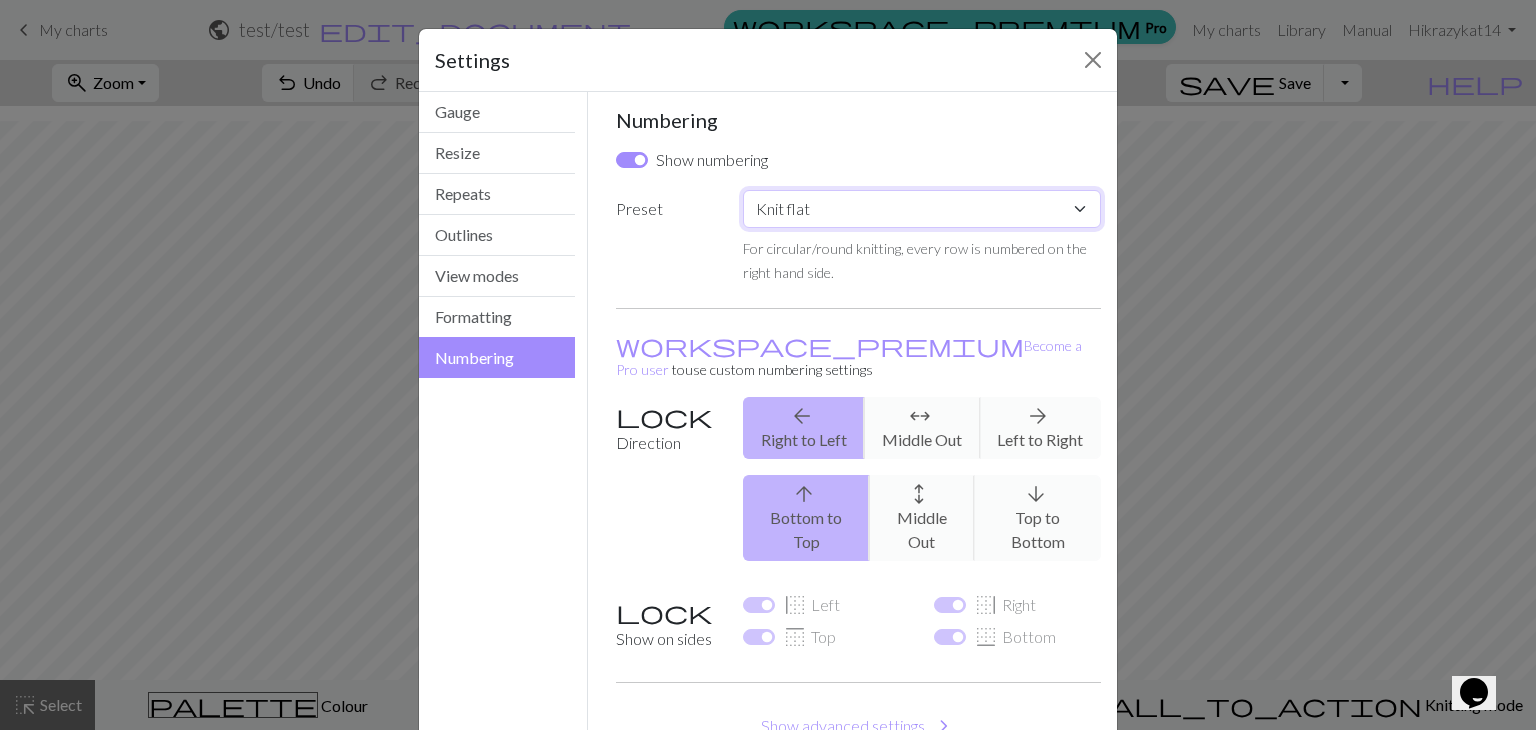 click on "Custom Knit flat Knit in the round Lace knitting Cross stitch" at bounding box center [922, 209] 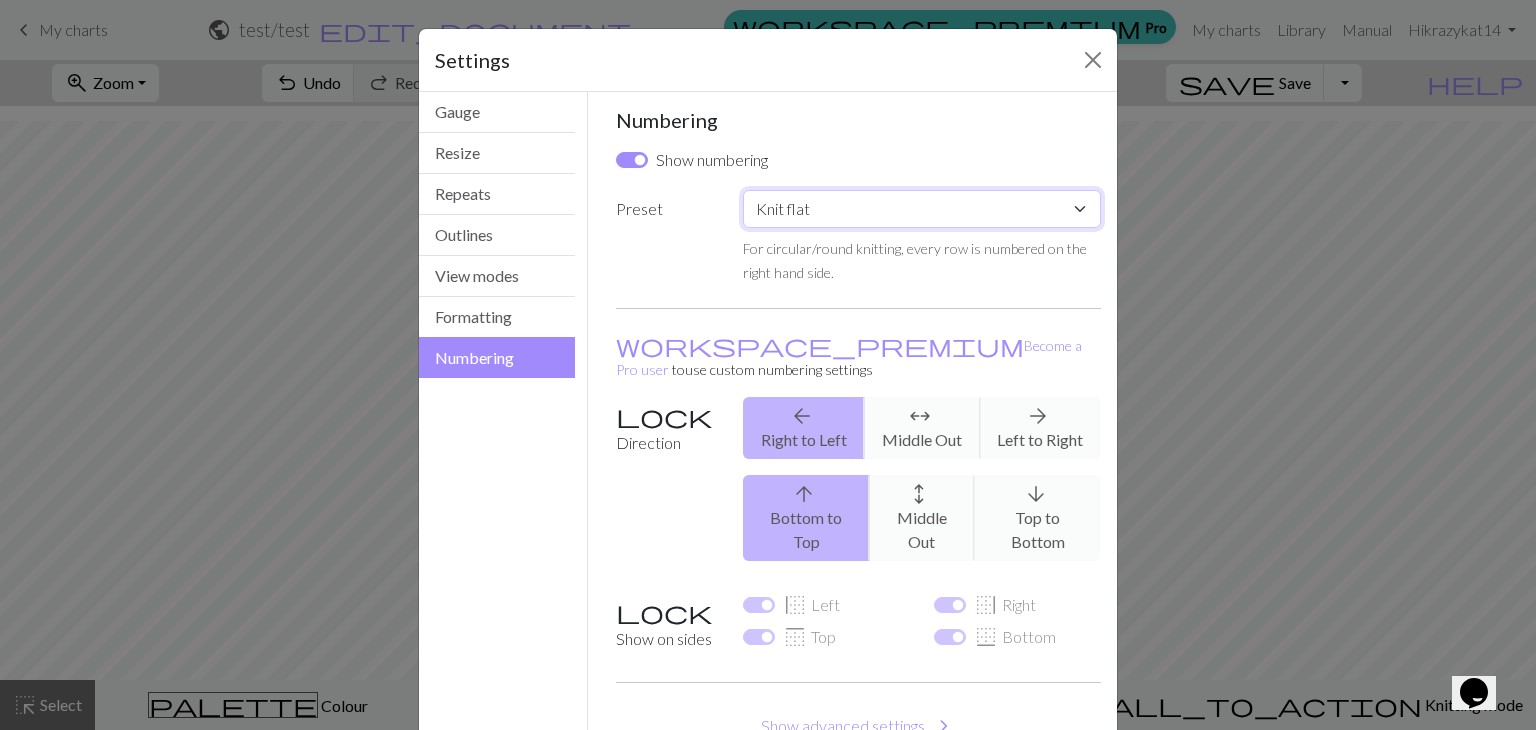 checkbox on "true" 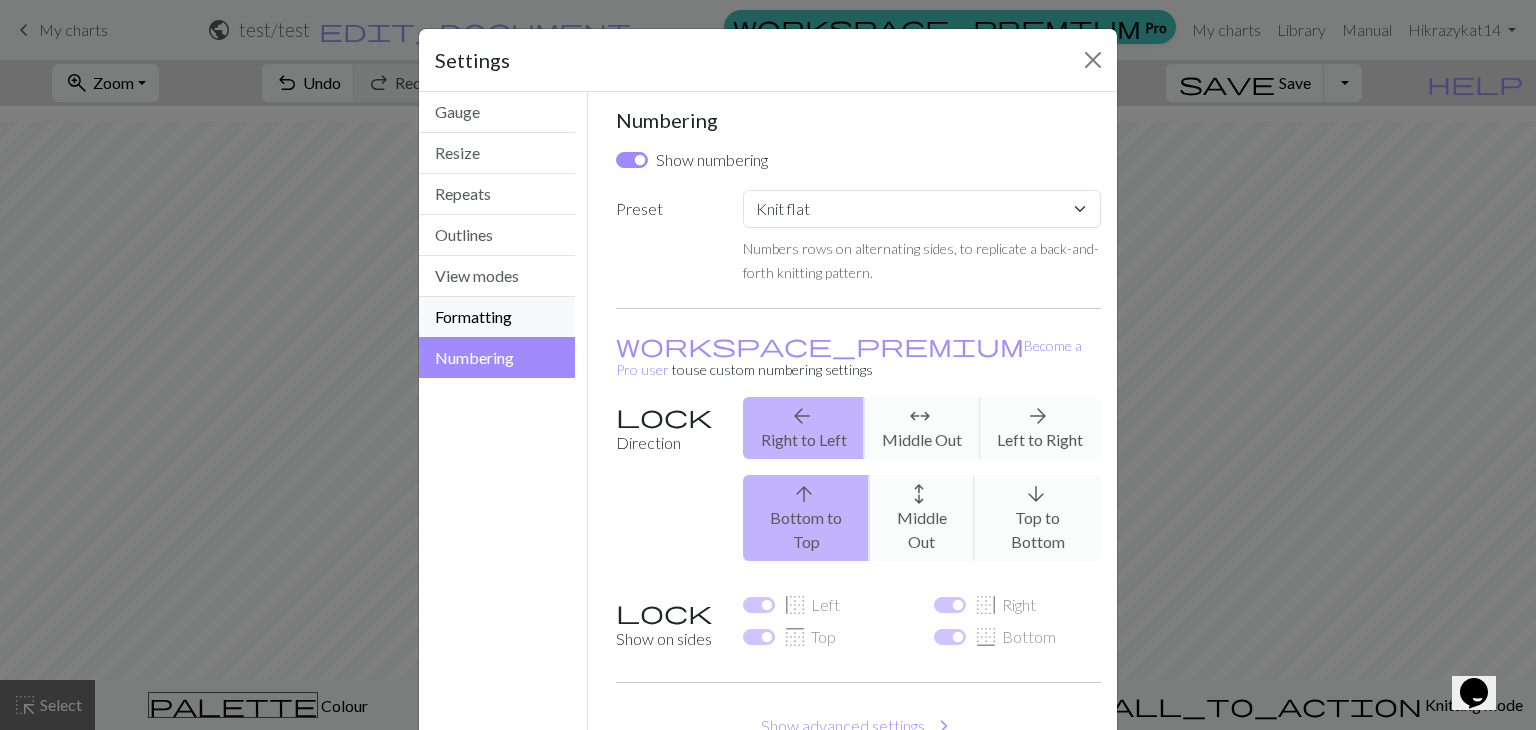 click on "Formatting" at bounding box center [497, 317] 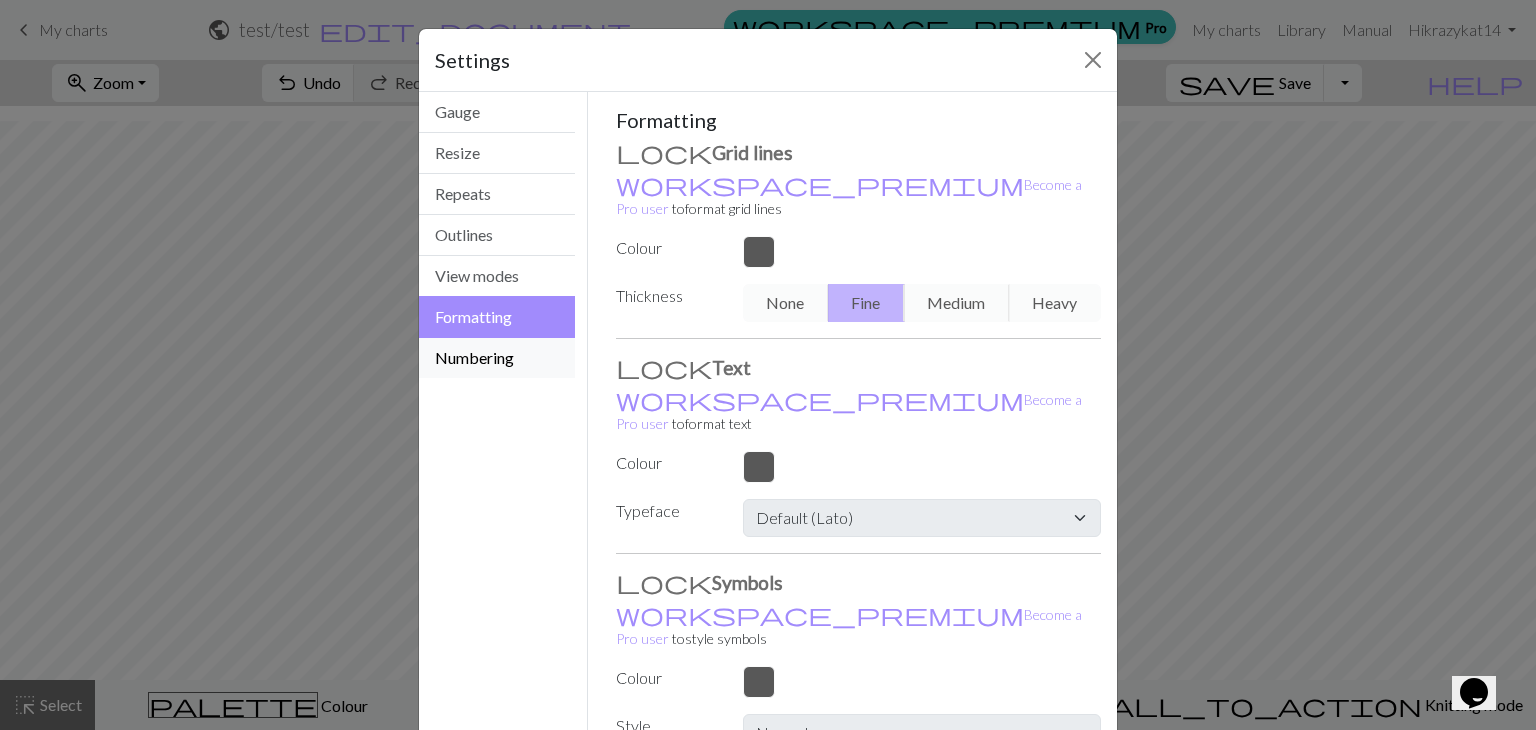 click on "Numbering" at bounding box center [497, 358] 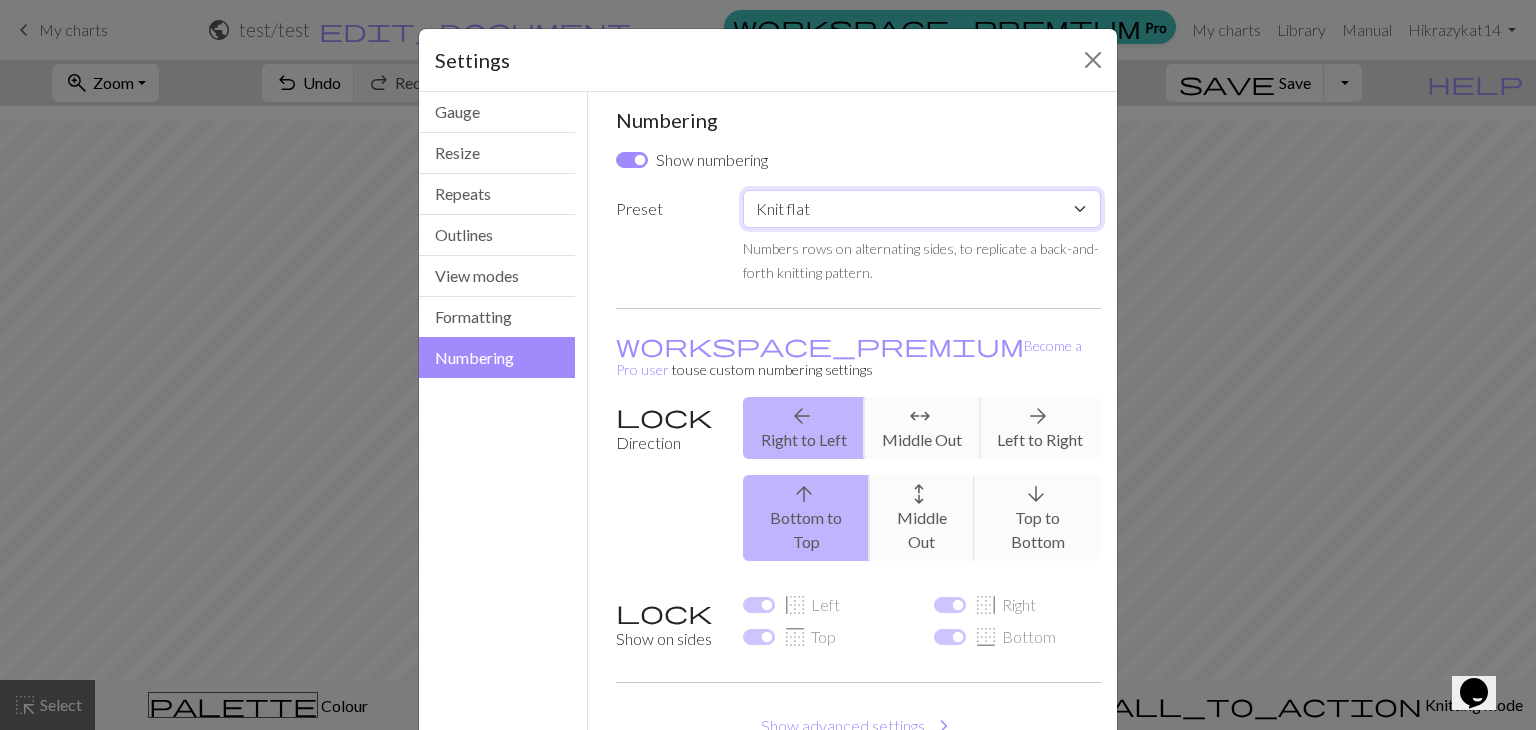 click on "Custom Knit flat Knit in the round Lace knitting Cross stitch" at bounding box center [922, 209] 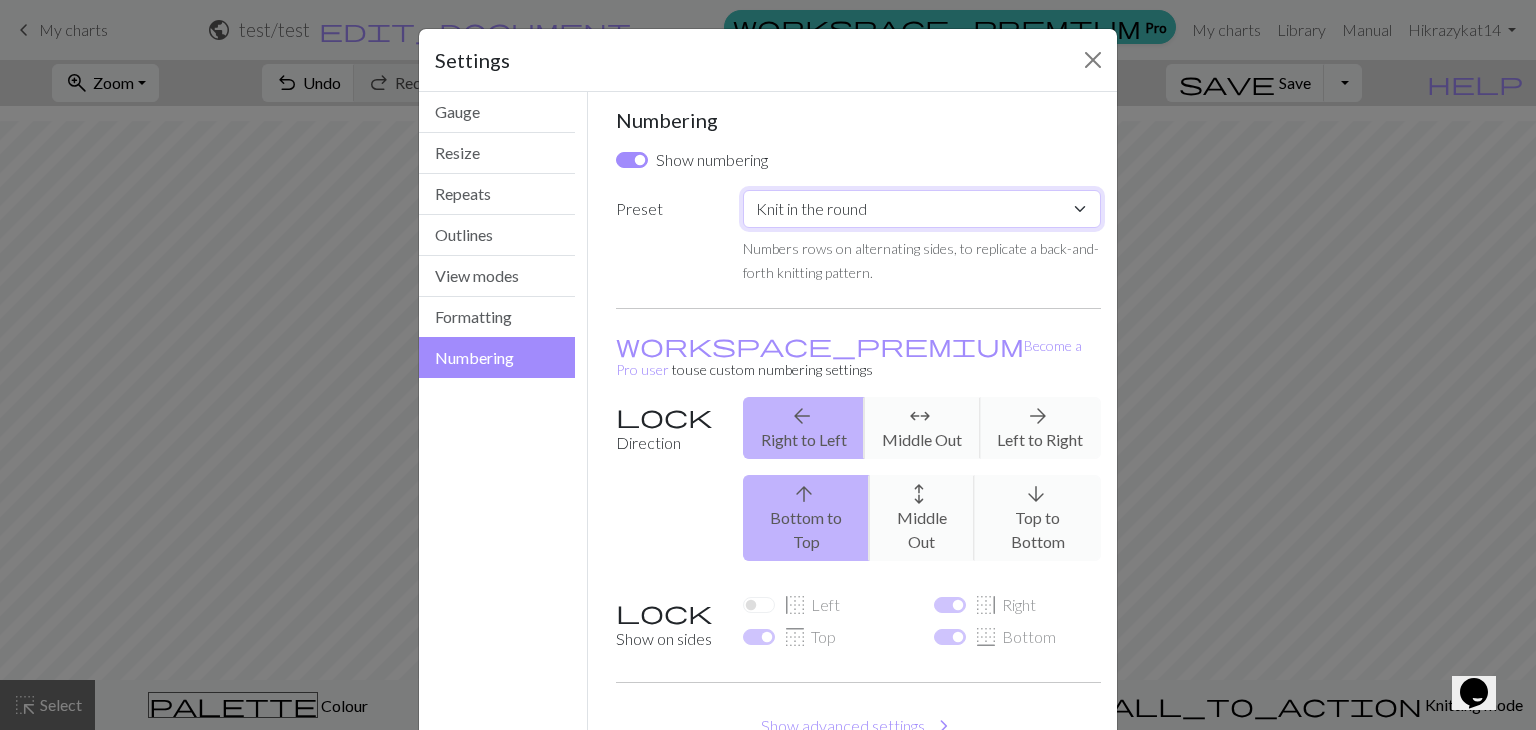click on "Custom Knit flat Knit in the round Lace knitting Cross stitch" at bounding box center (922, 209) 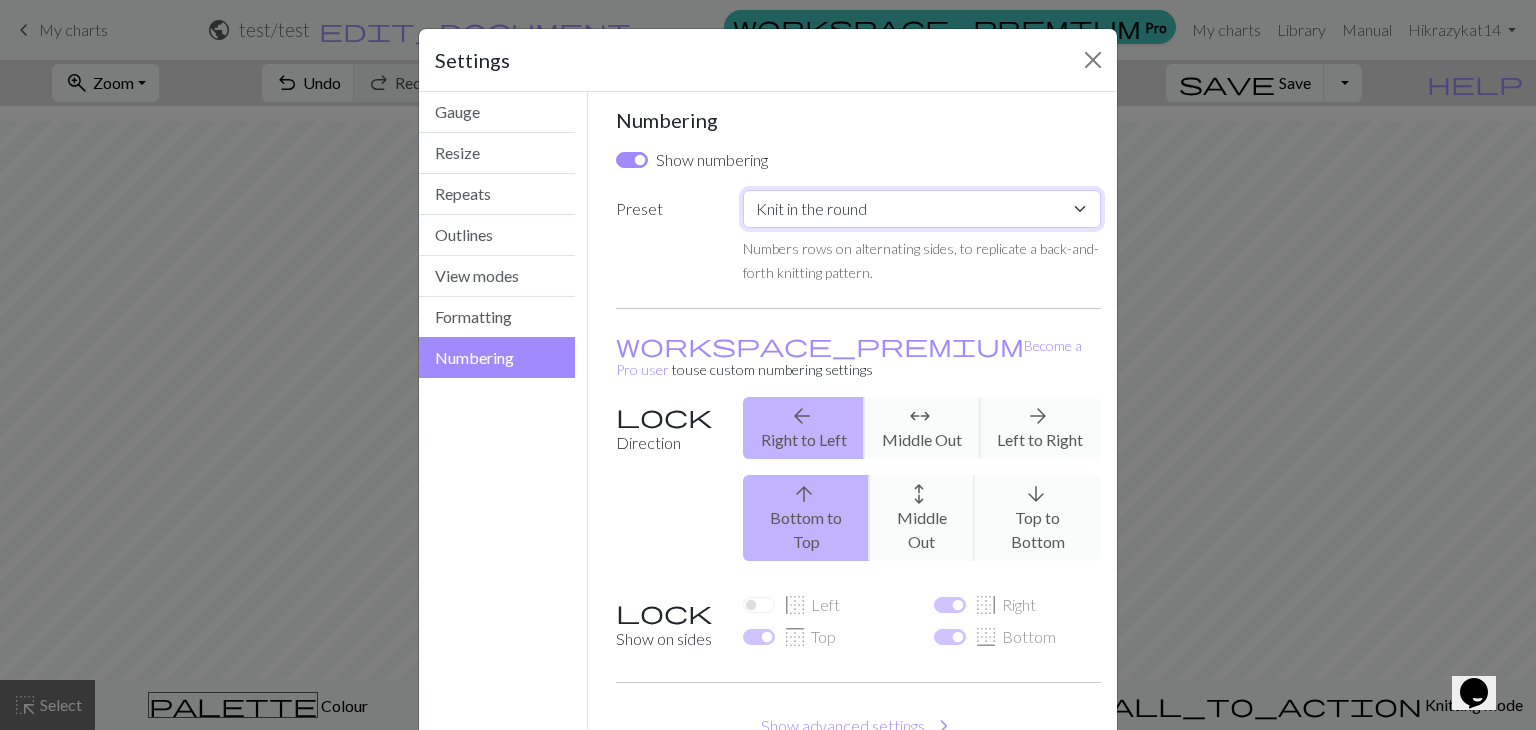 checkbox on "false" 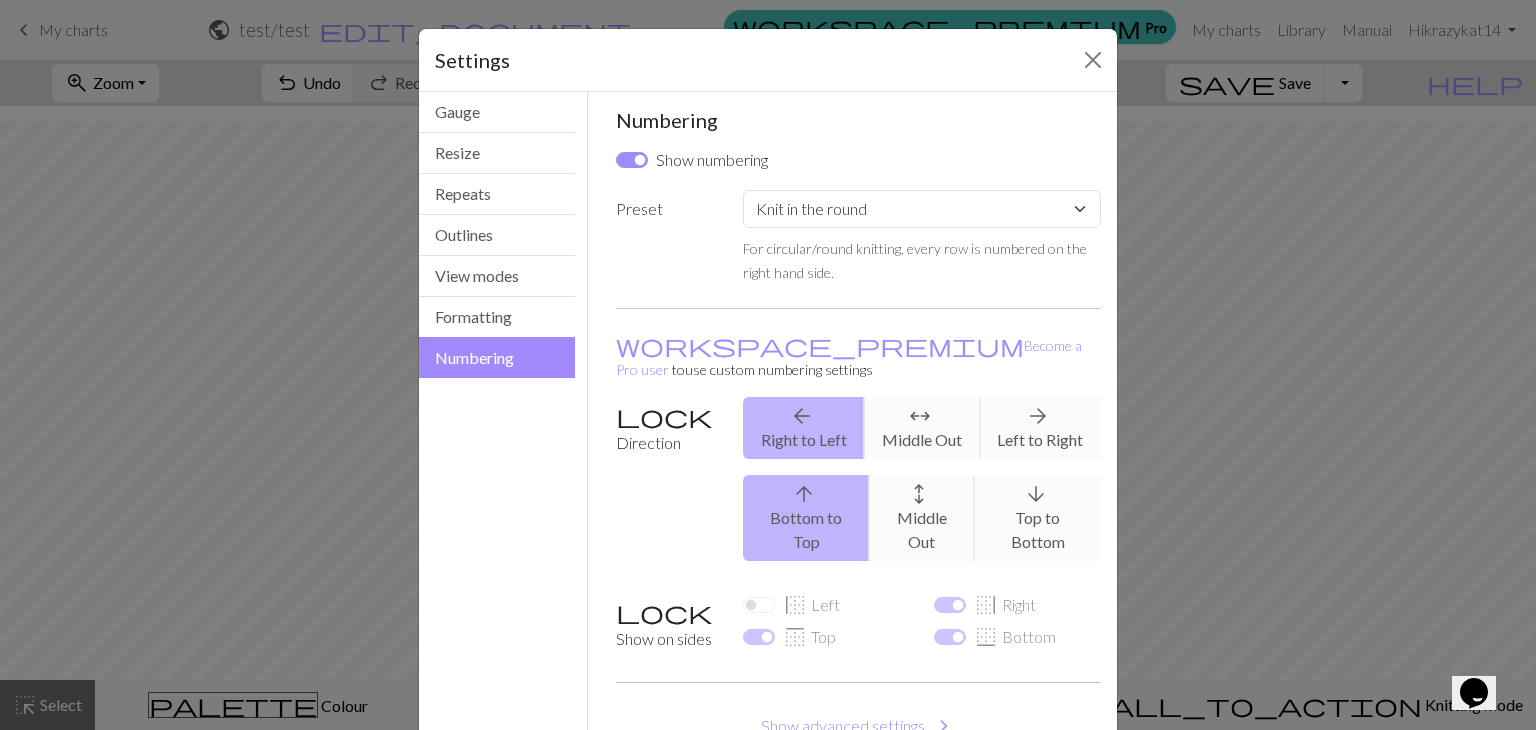 click on "Gauge Resize Repeats Outlines View modes Formatting Numbering" at bounding box center [497, 434] 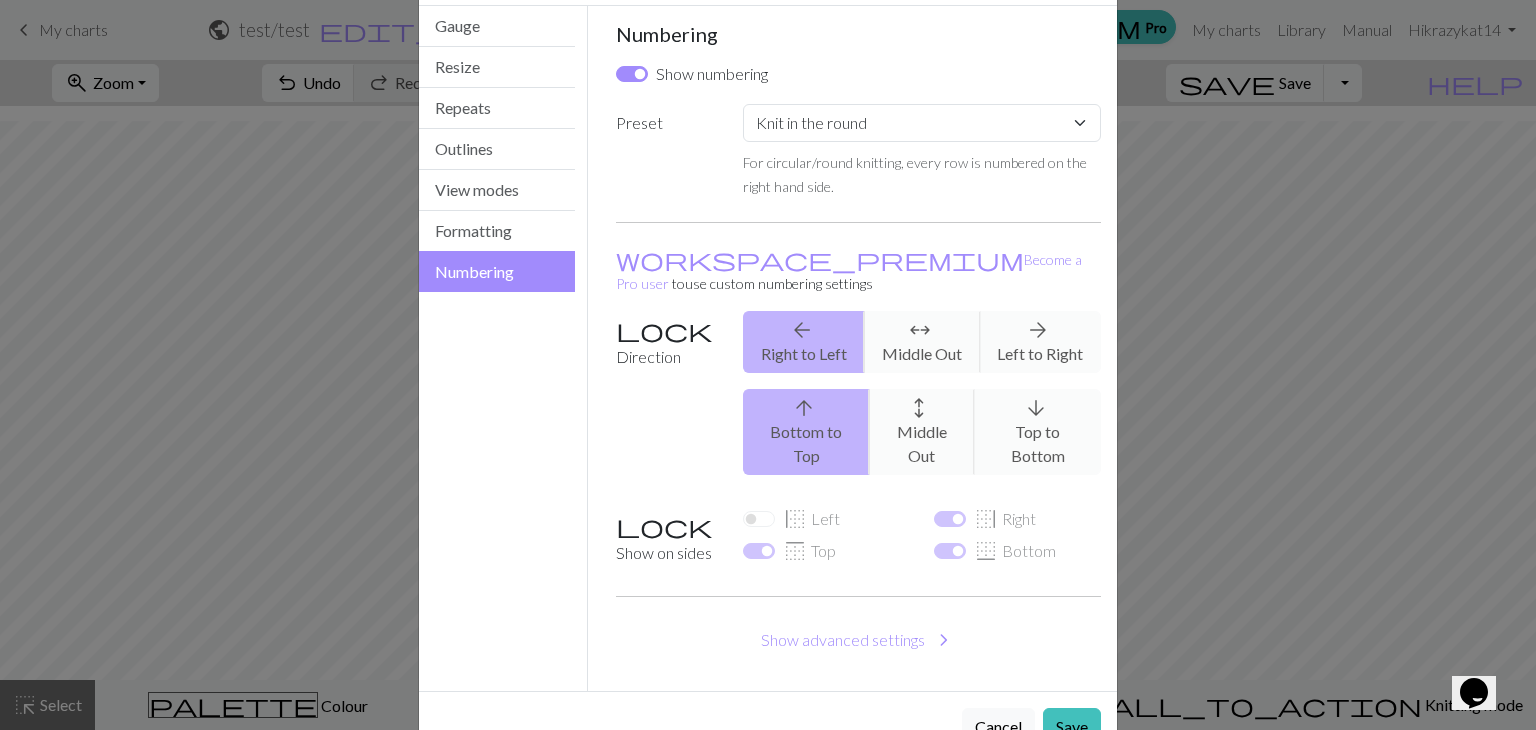 scroll, scrollTop: 96, scrollLeft: 0, axis: vertical 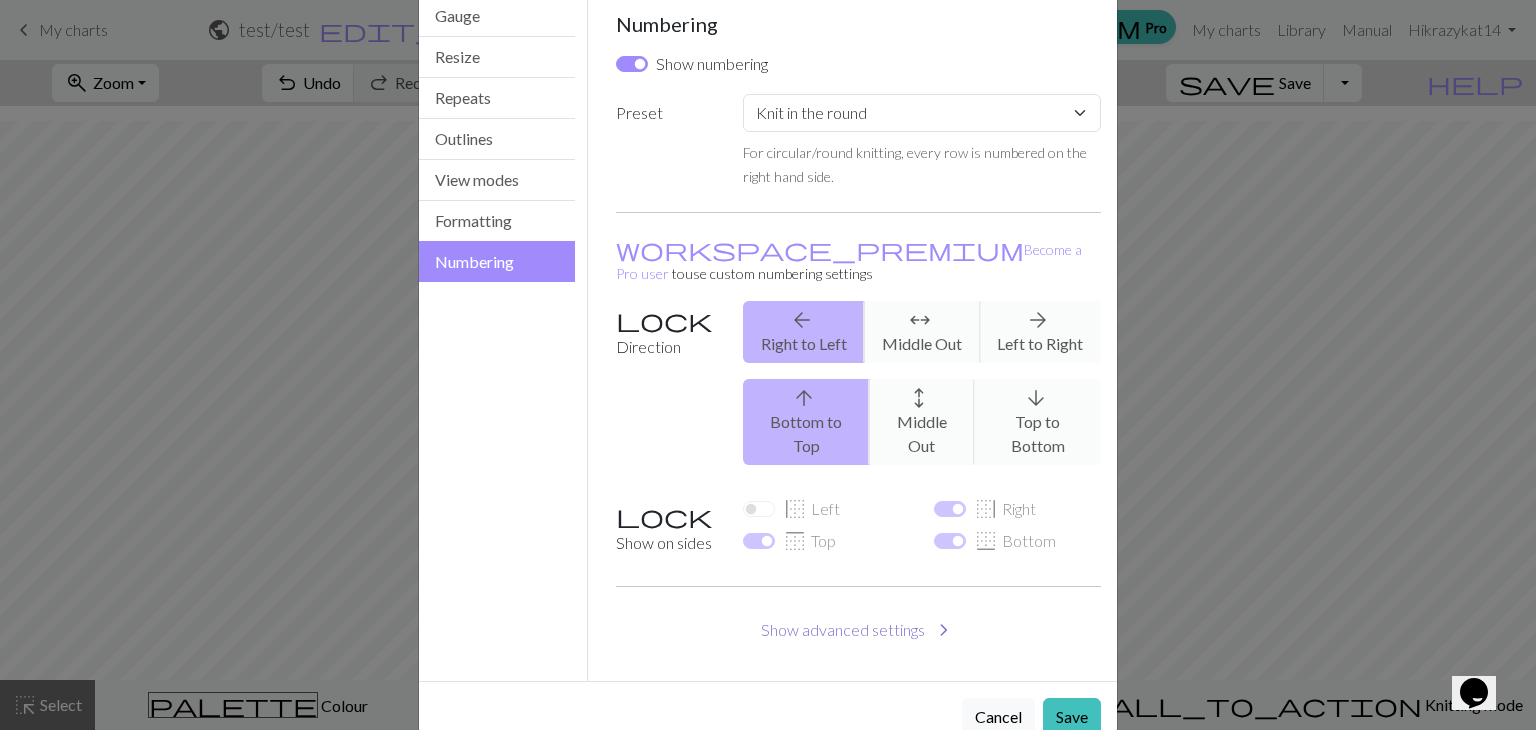 click on "Show advanced settings   chevron_right" at bounding box center (859, 630) 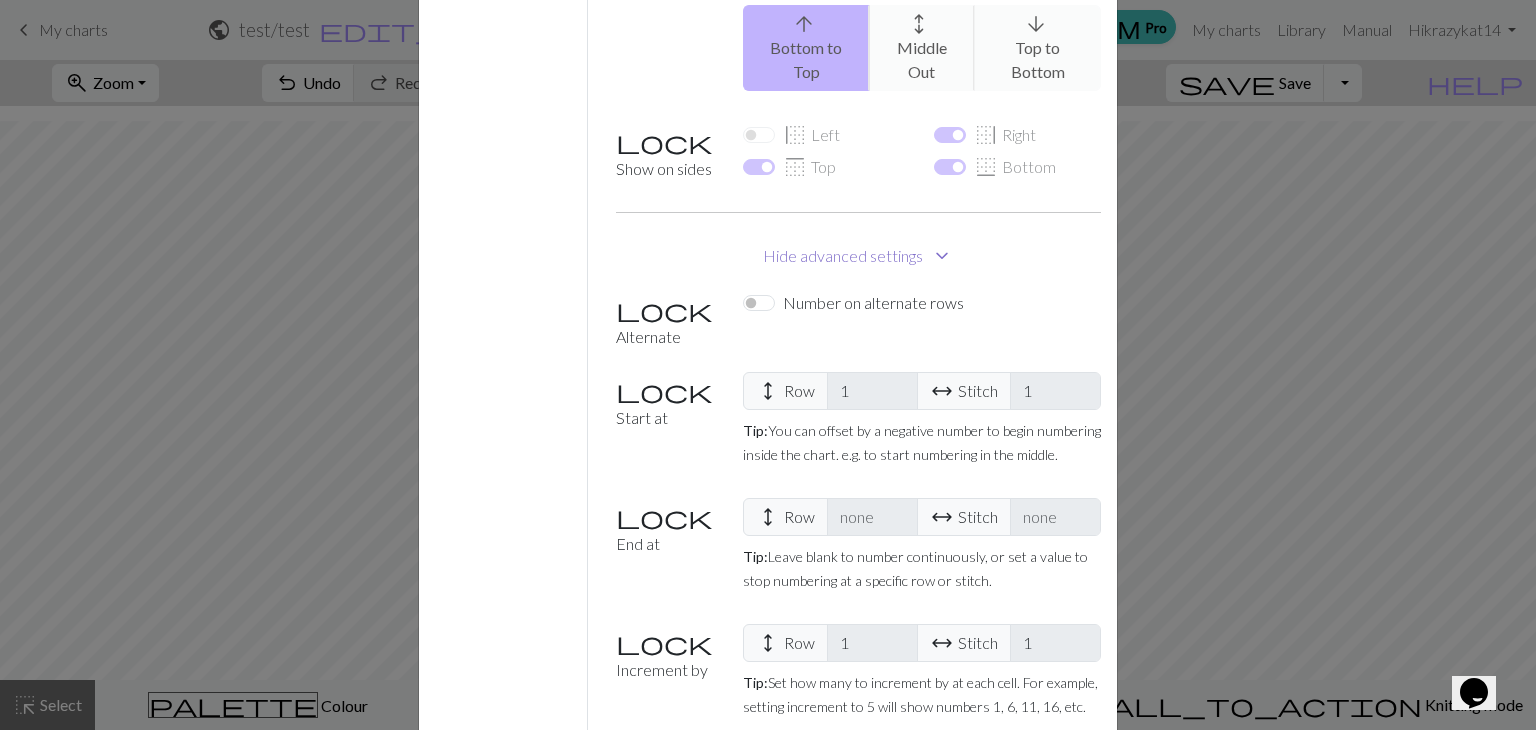 scroll, scrollTop: 496, scrollLeft: 0, axis: vertical 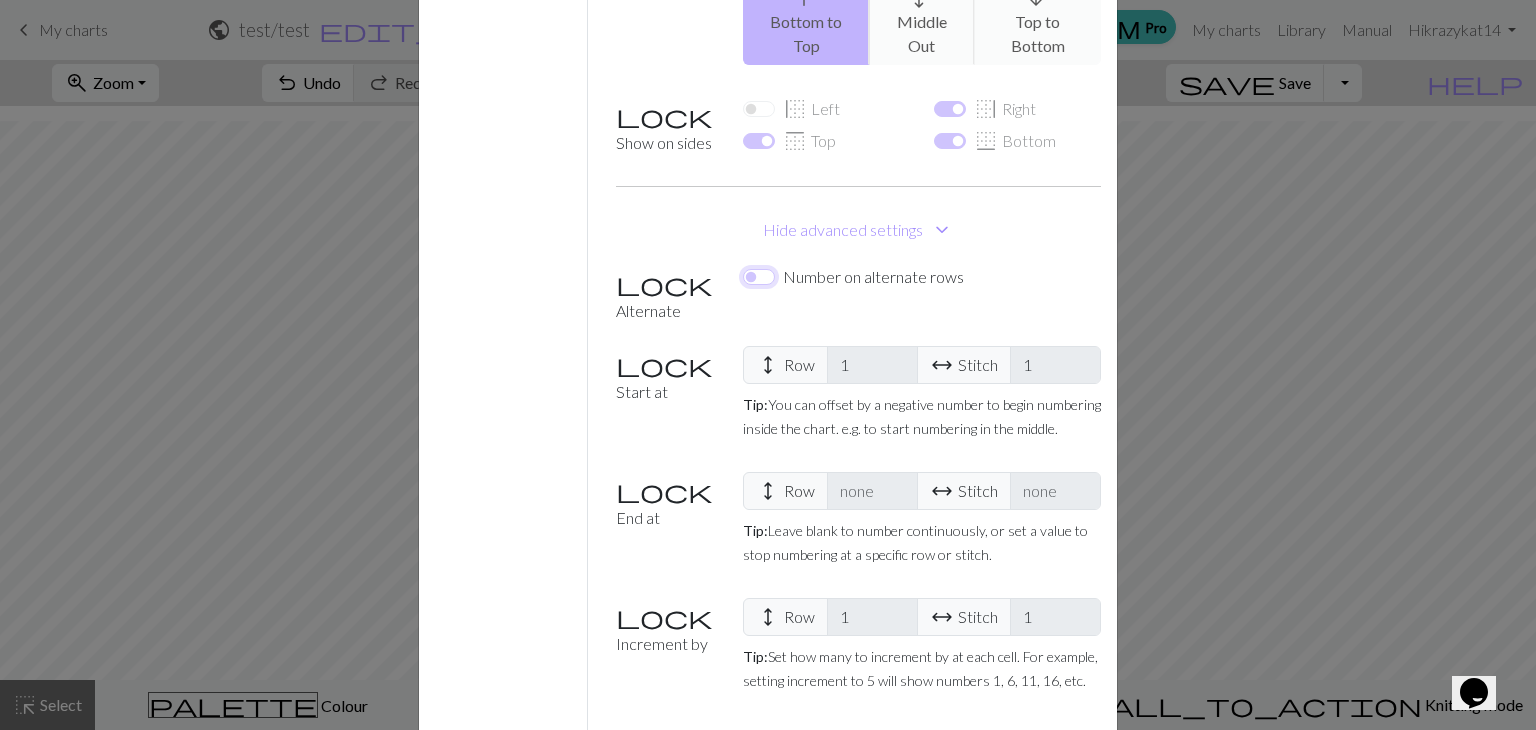 click on "Number on alternate rows" at bounding box center (759, 277) 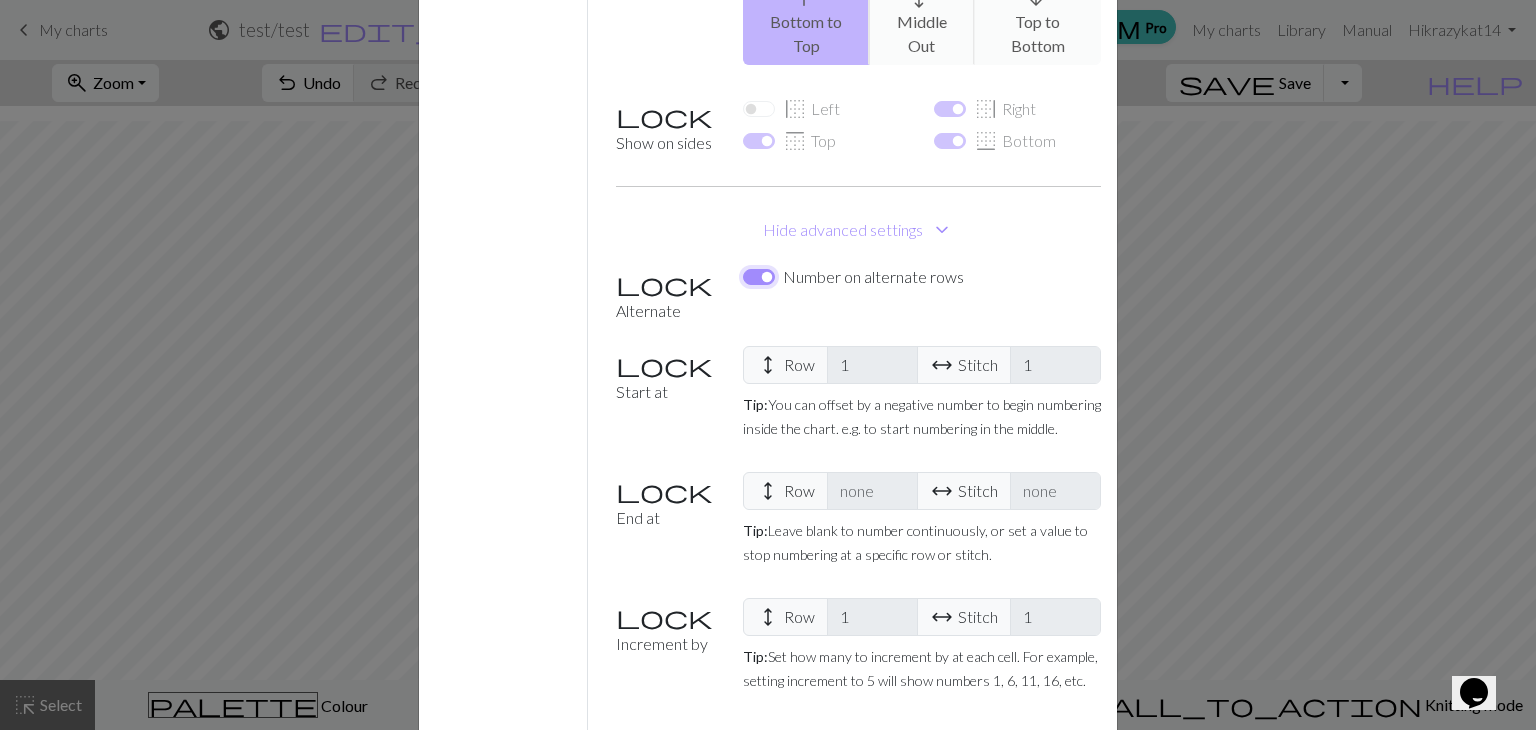 checkbox on "true" 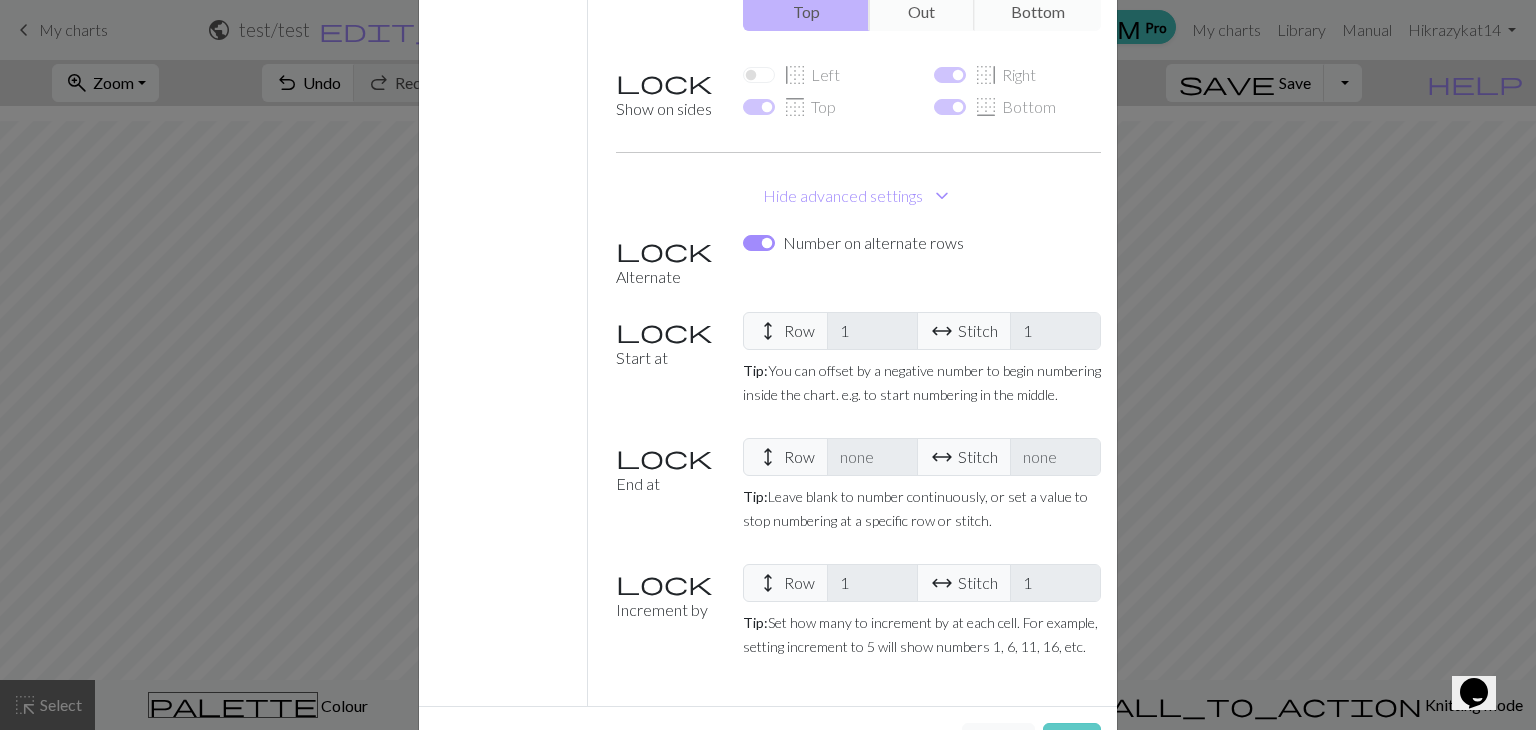 click on "Save" at bounding box center [1072, 742] 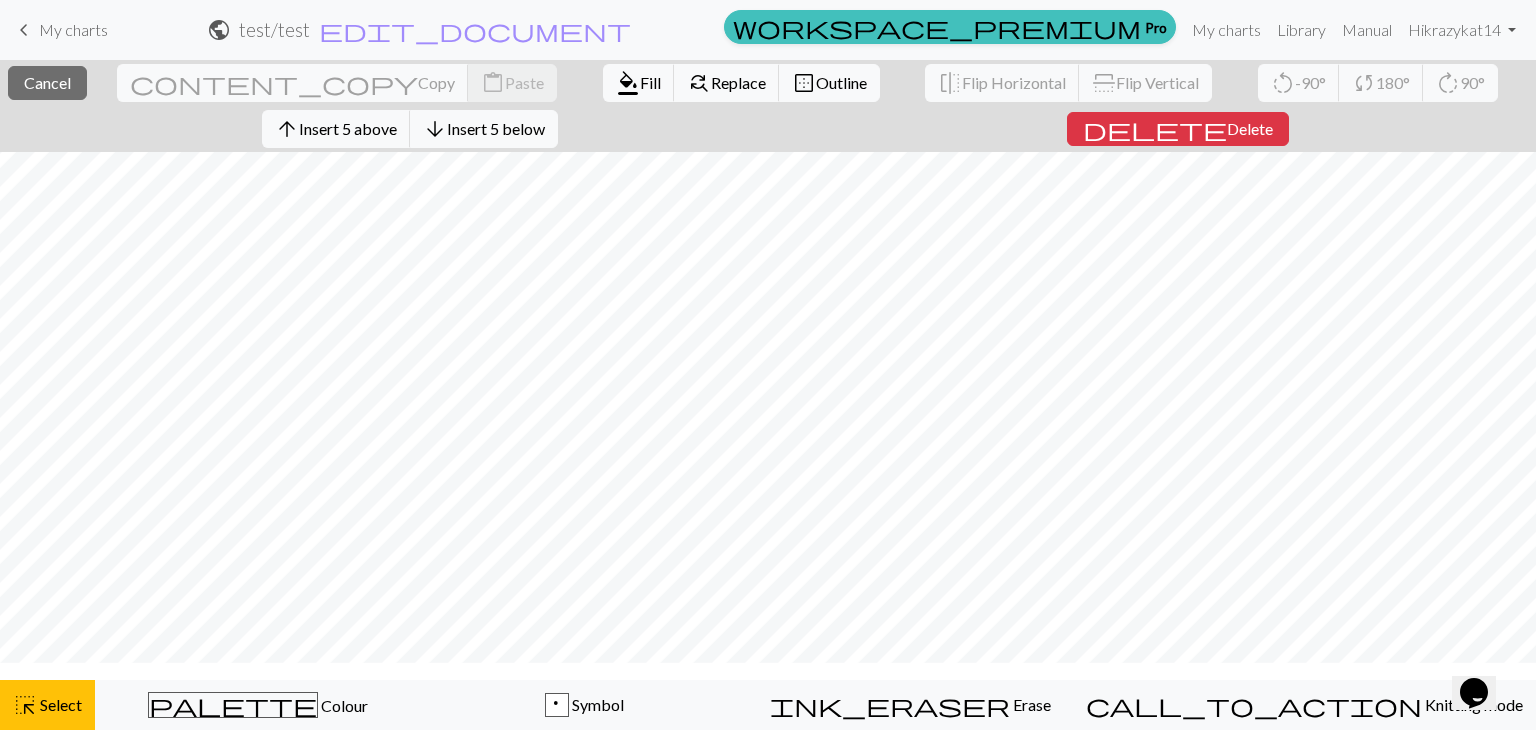 scroll, scrollTop: 416, scrollLeft: 0, axis: vertical 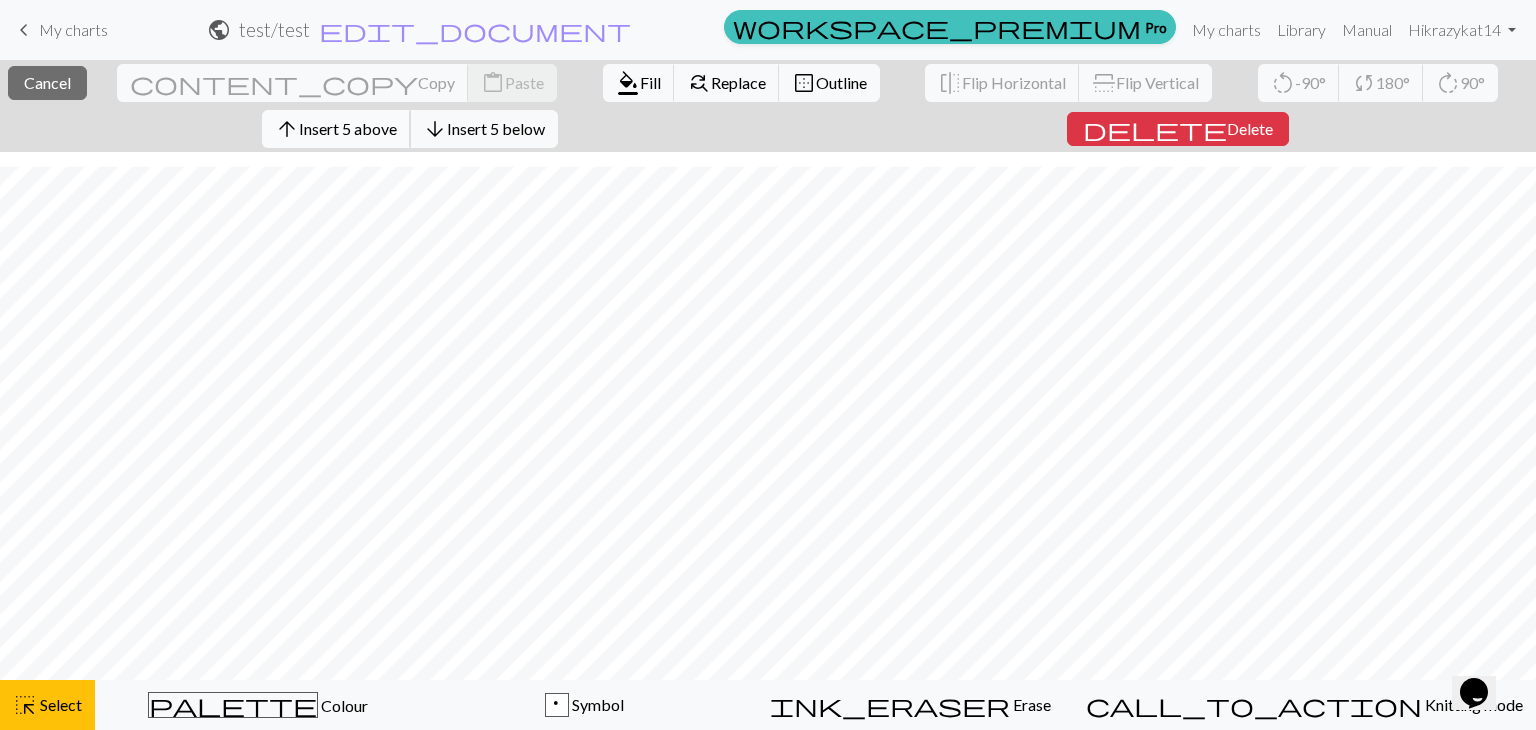 click on "Insert 5 above" at bounding box center [348, 128] 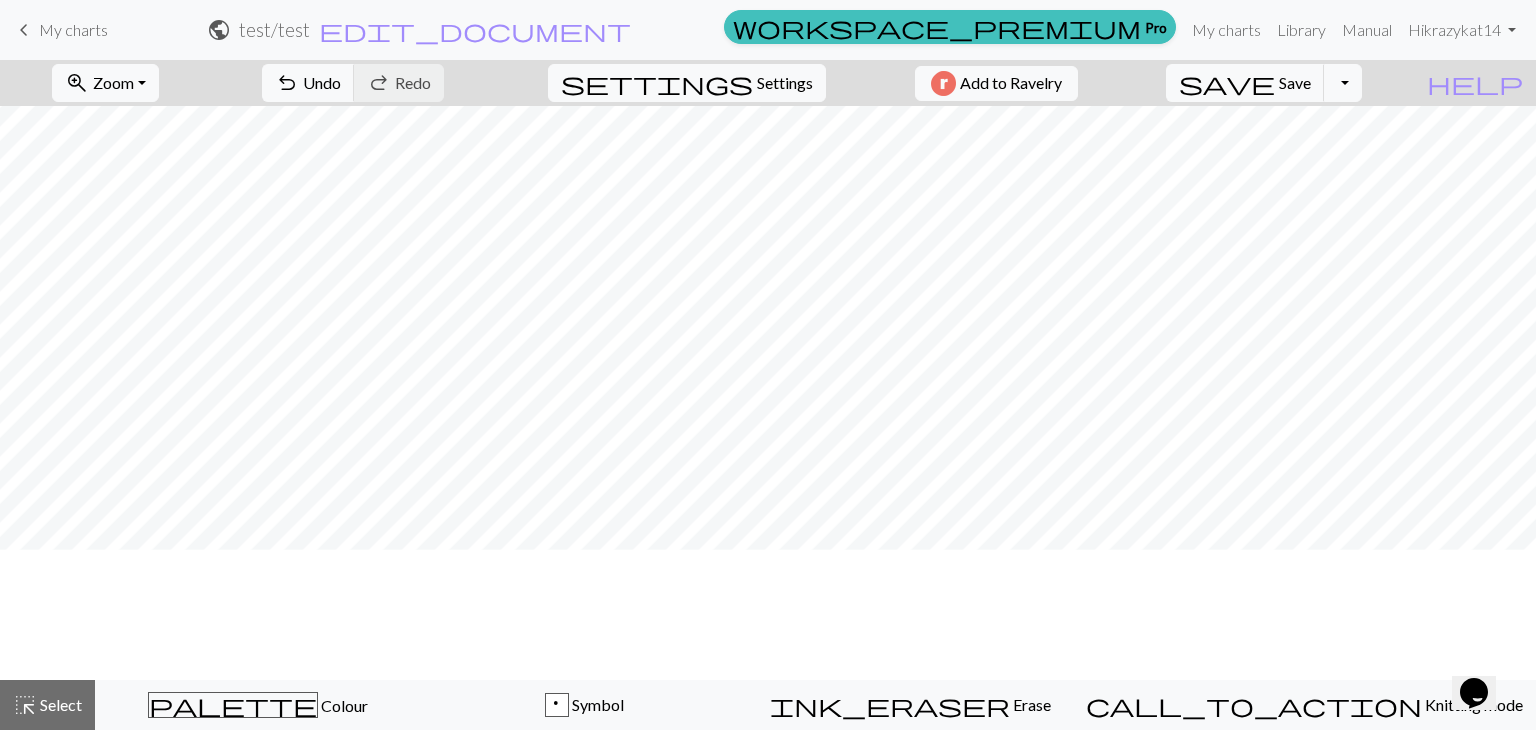 scroll, scrollTop: 571, scrollLeft: 0, axis: vertical 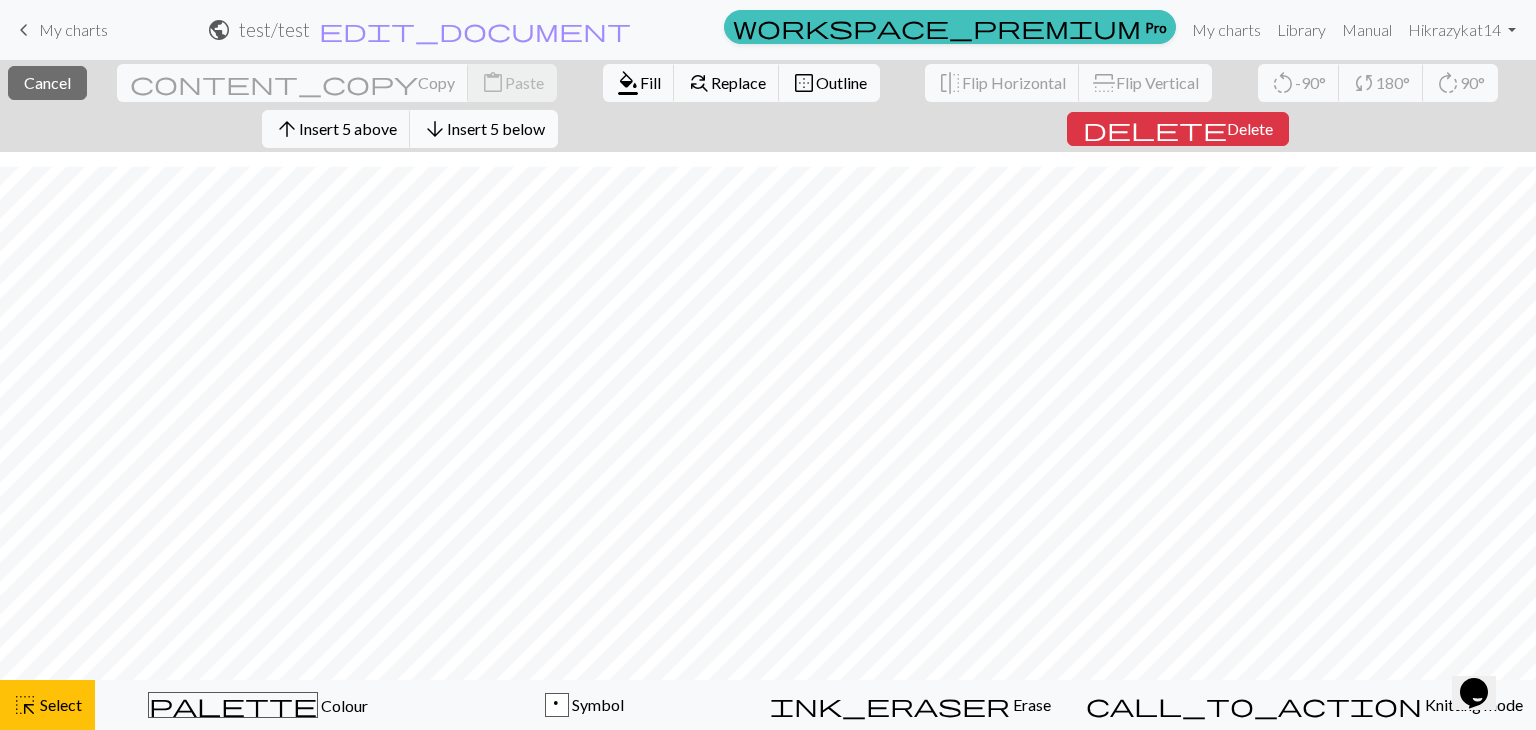click on "Insert 5 below" at bounding box center [496, 128] 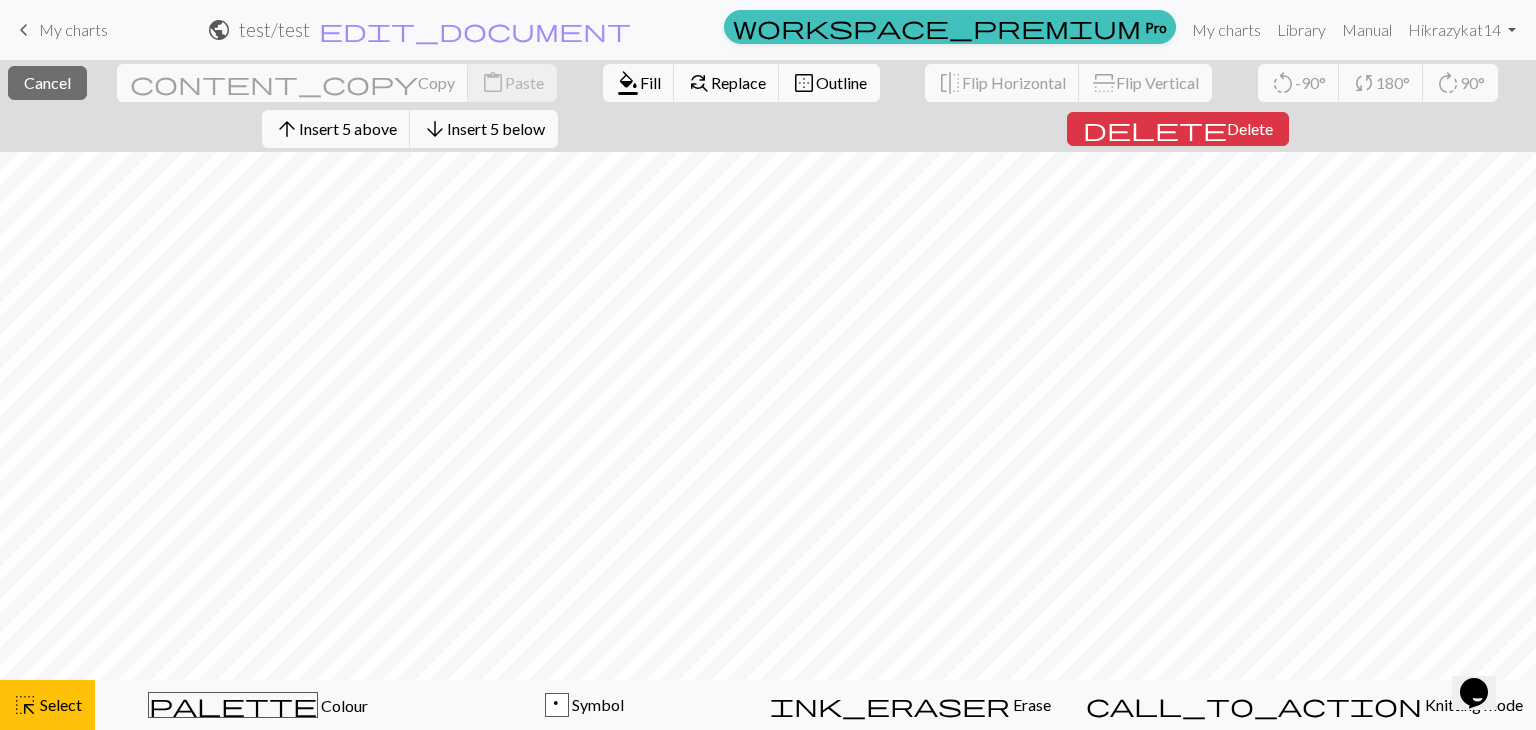 scroll, scrollTop: 616, scrollLeft: 0, axis: vertical 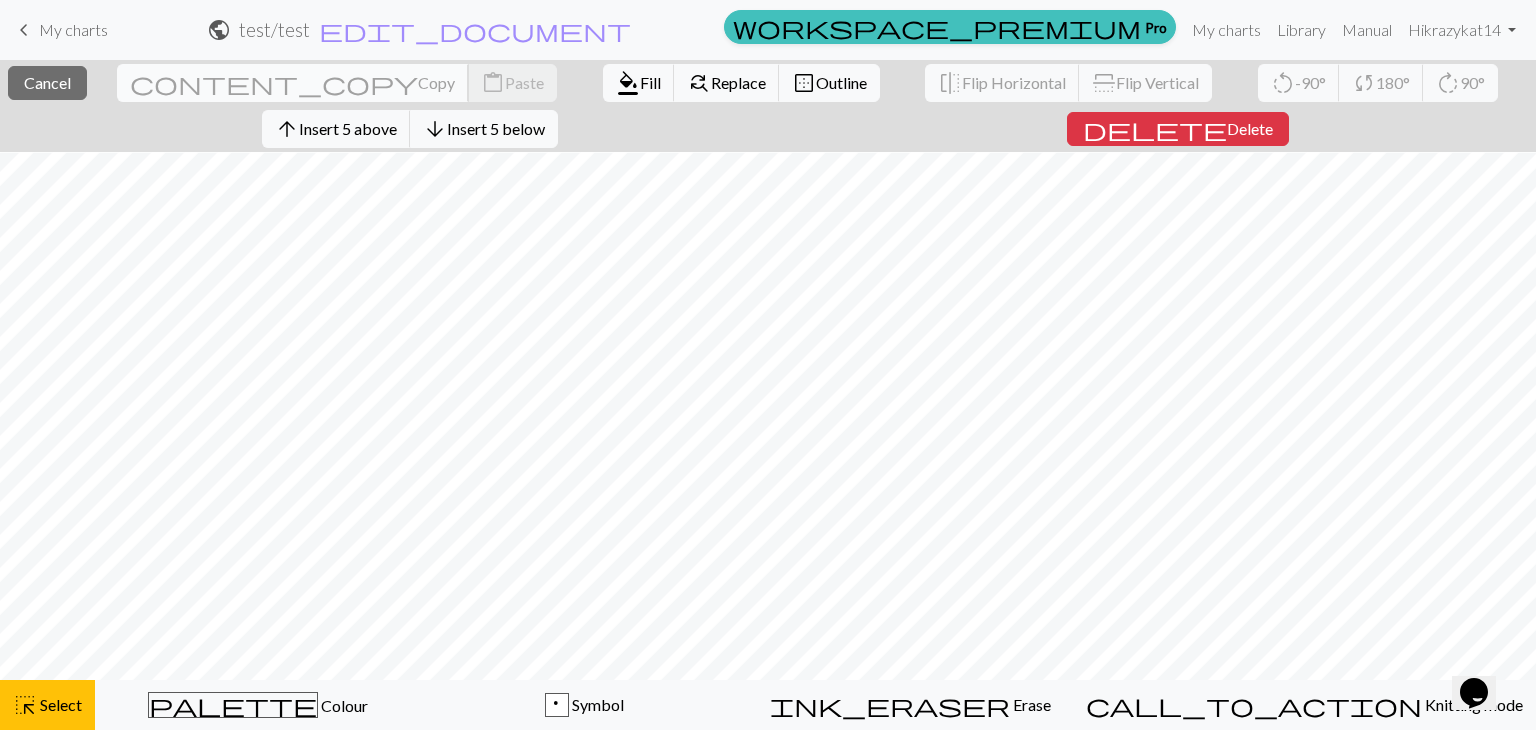 click on "Copy" at bounding box center (436, 82) 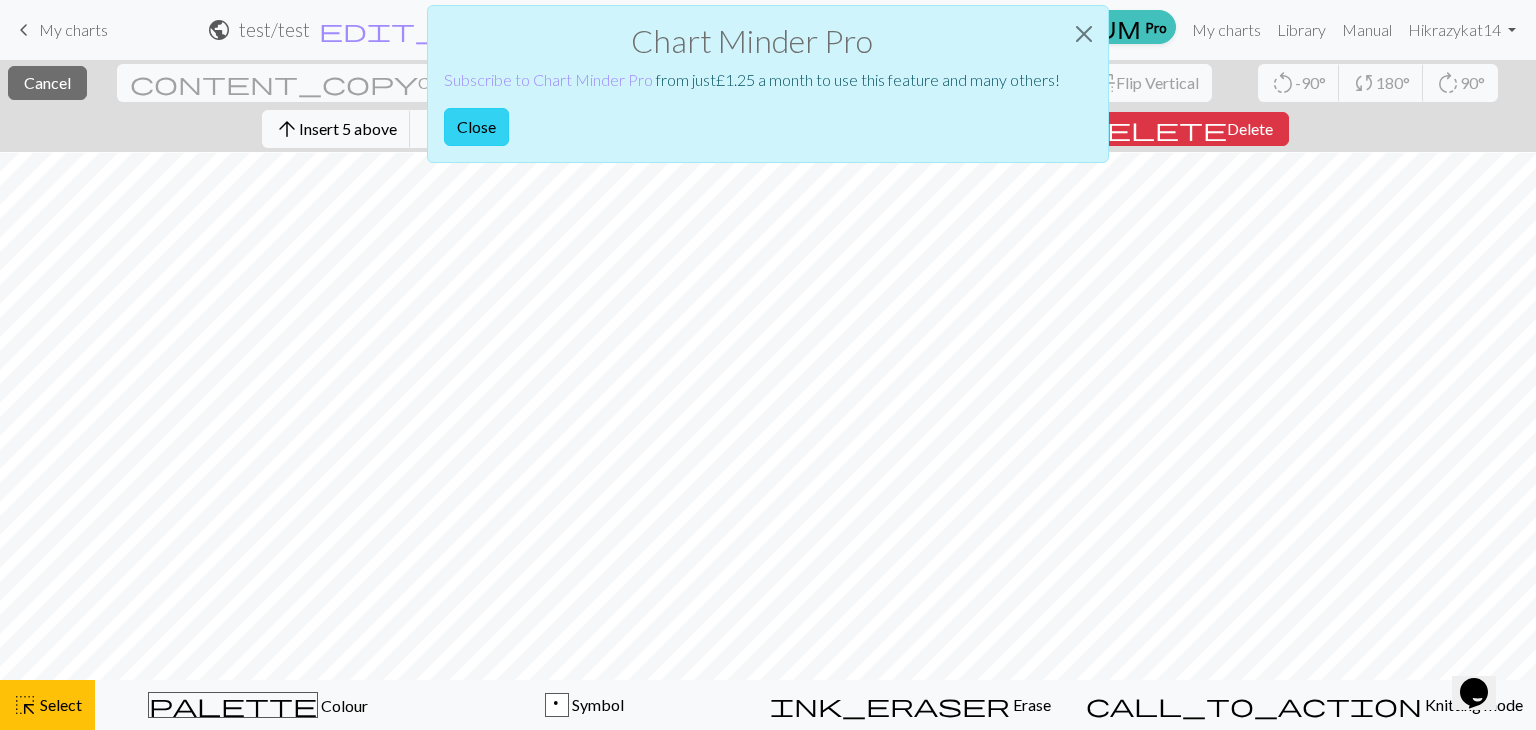 click on "Close" at bounding box center (476, 127) 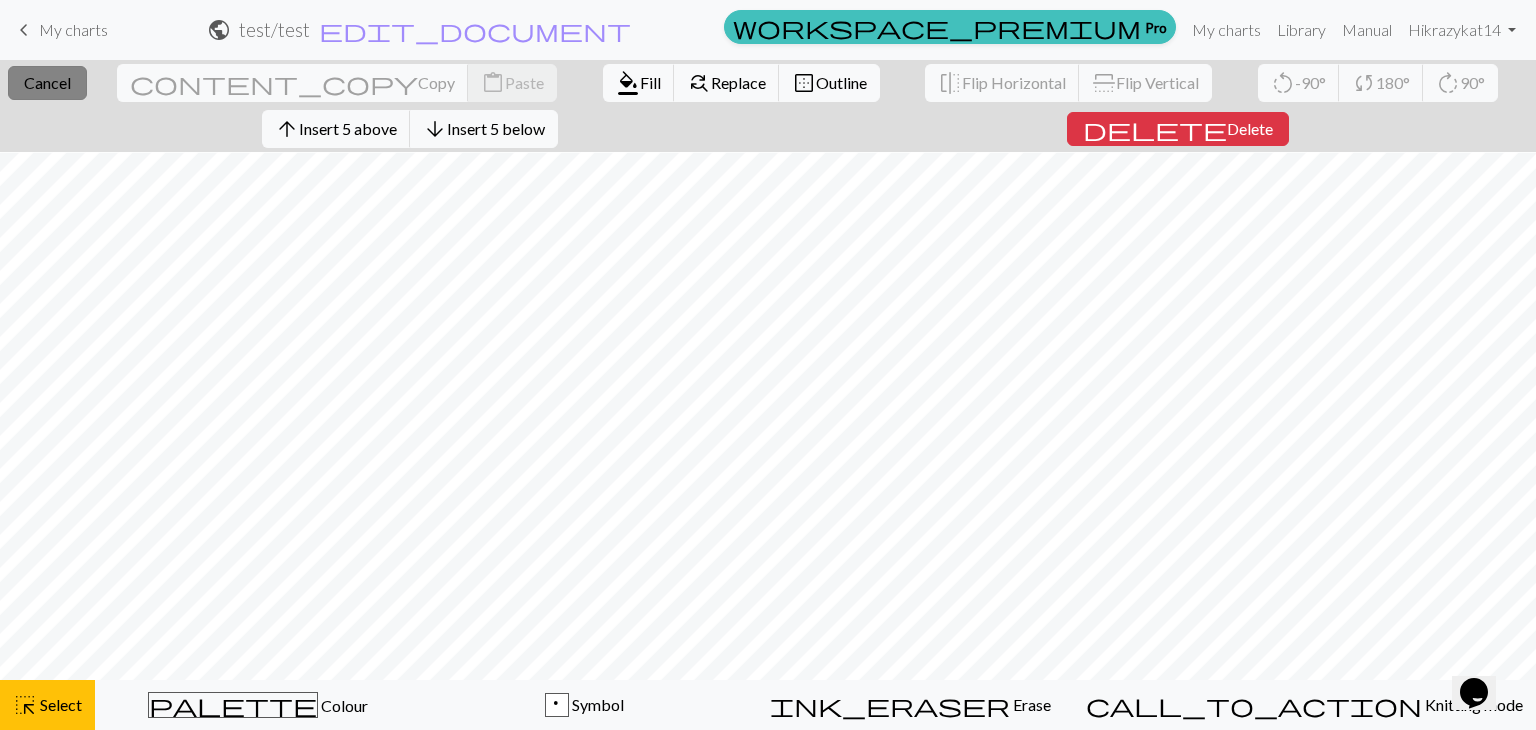 click on "Cancel" at bounding box center [47, 82] 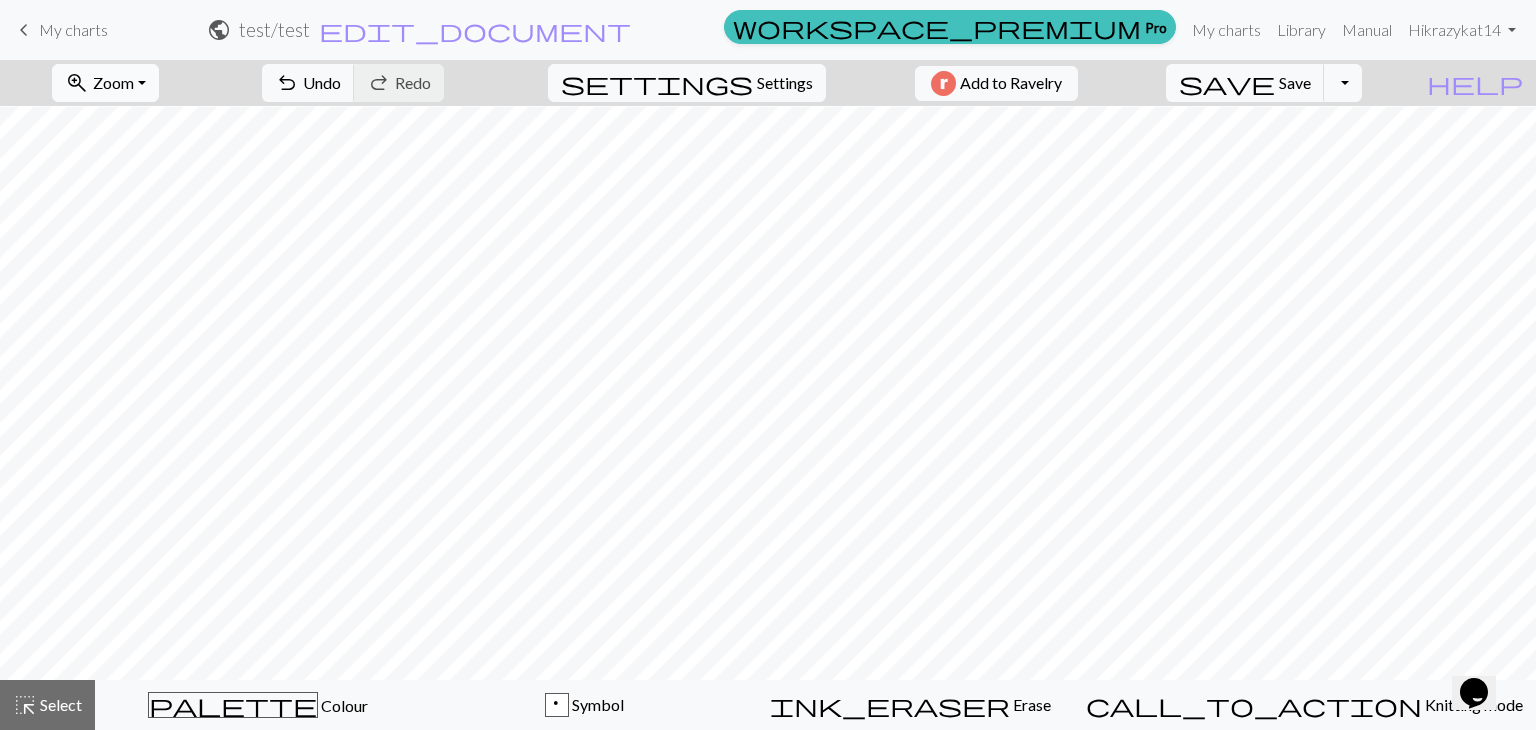click on "zoom_in Zoom Zoom" at bounding box center (105, 83) 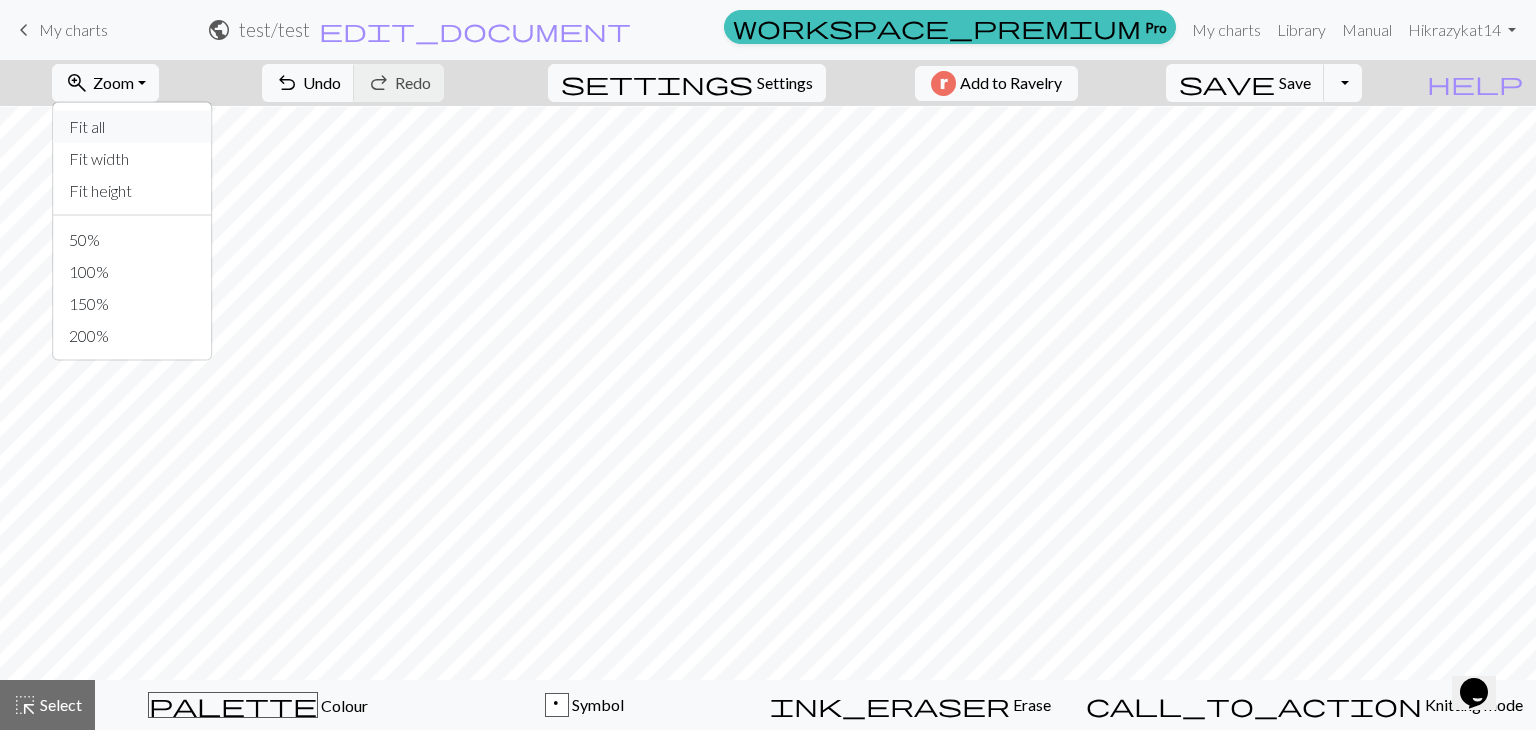 click on "Fit all" at bounding box center (132, 127) 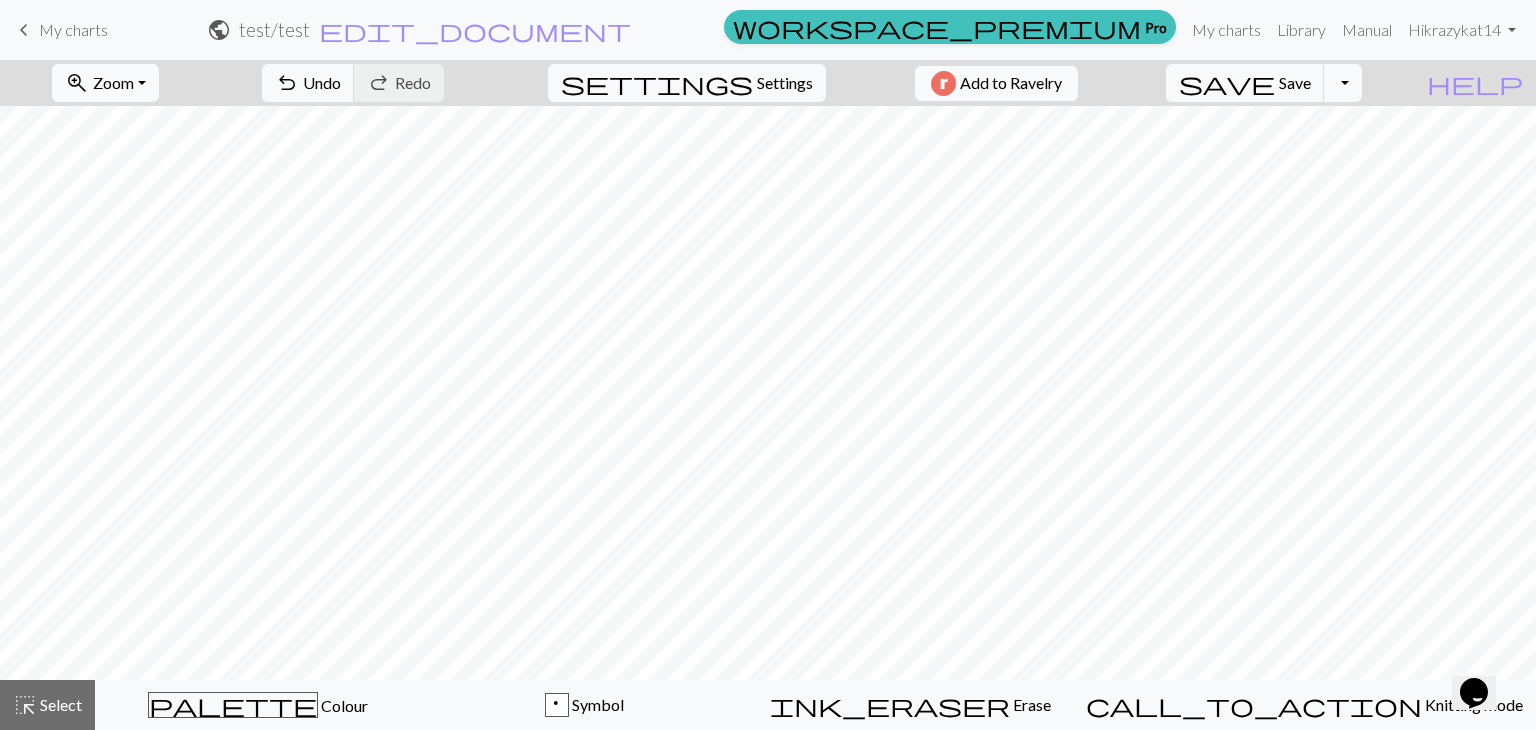 click on "Zoom" at bounding box center (113, 82) 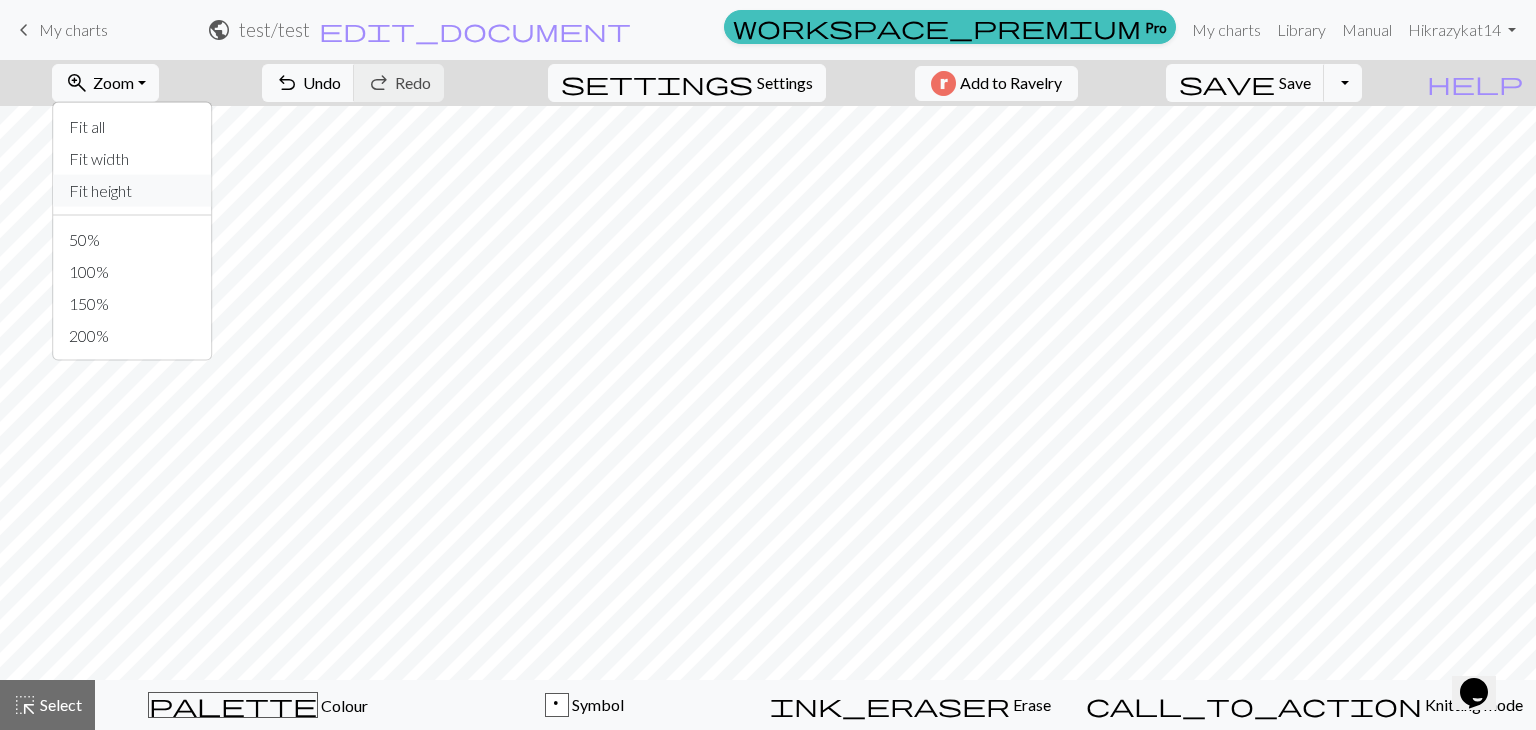 click on "Fit height" at bounding box center [132, 191] 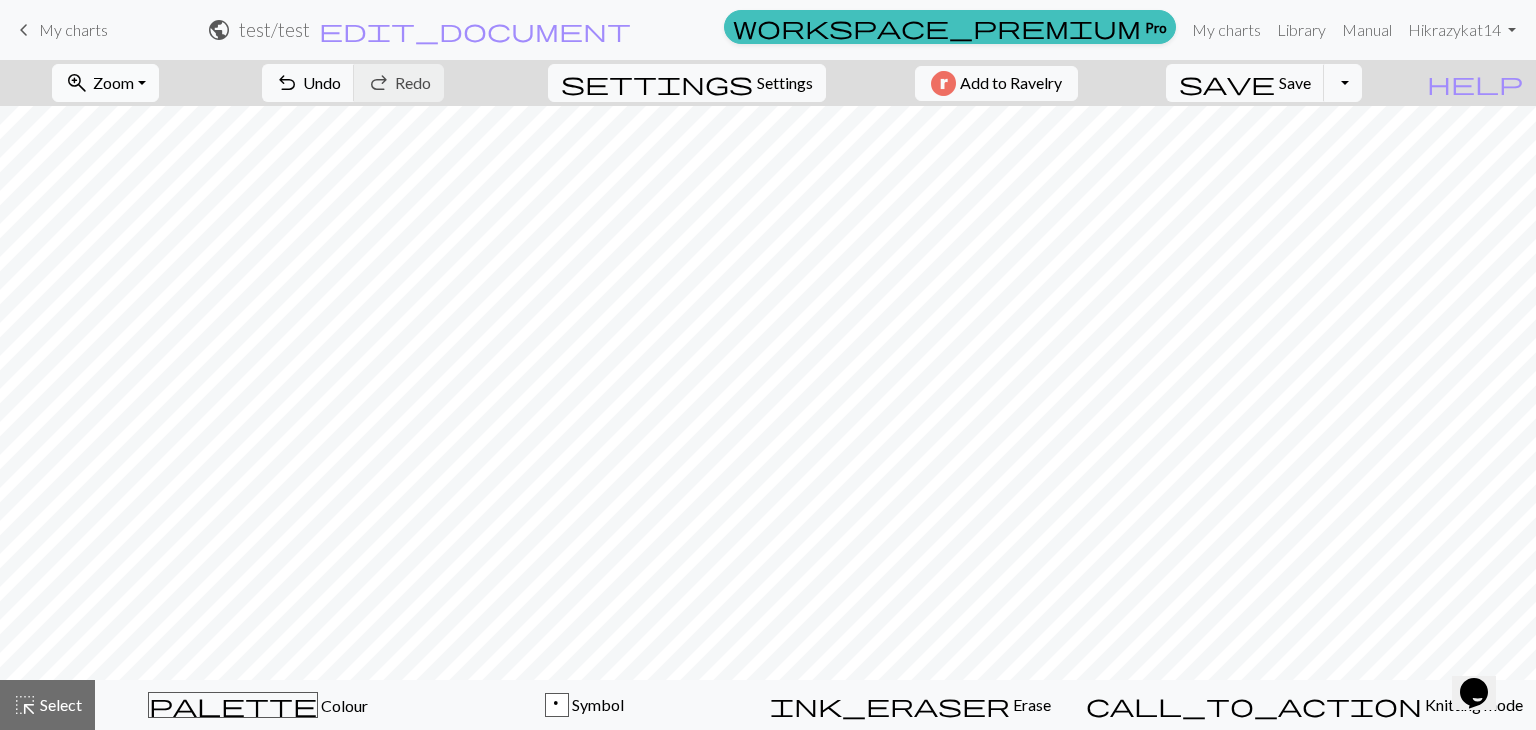 click on "Zoom" at bounding box center (113, 82) 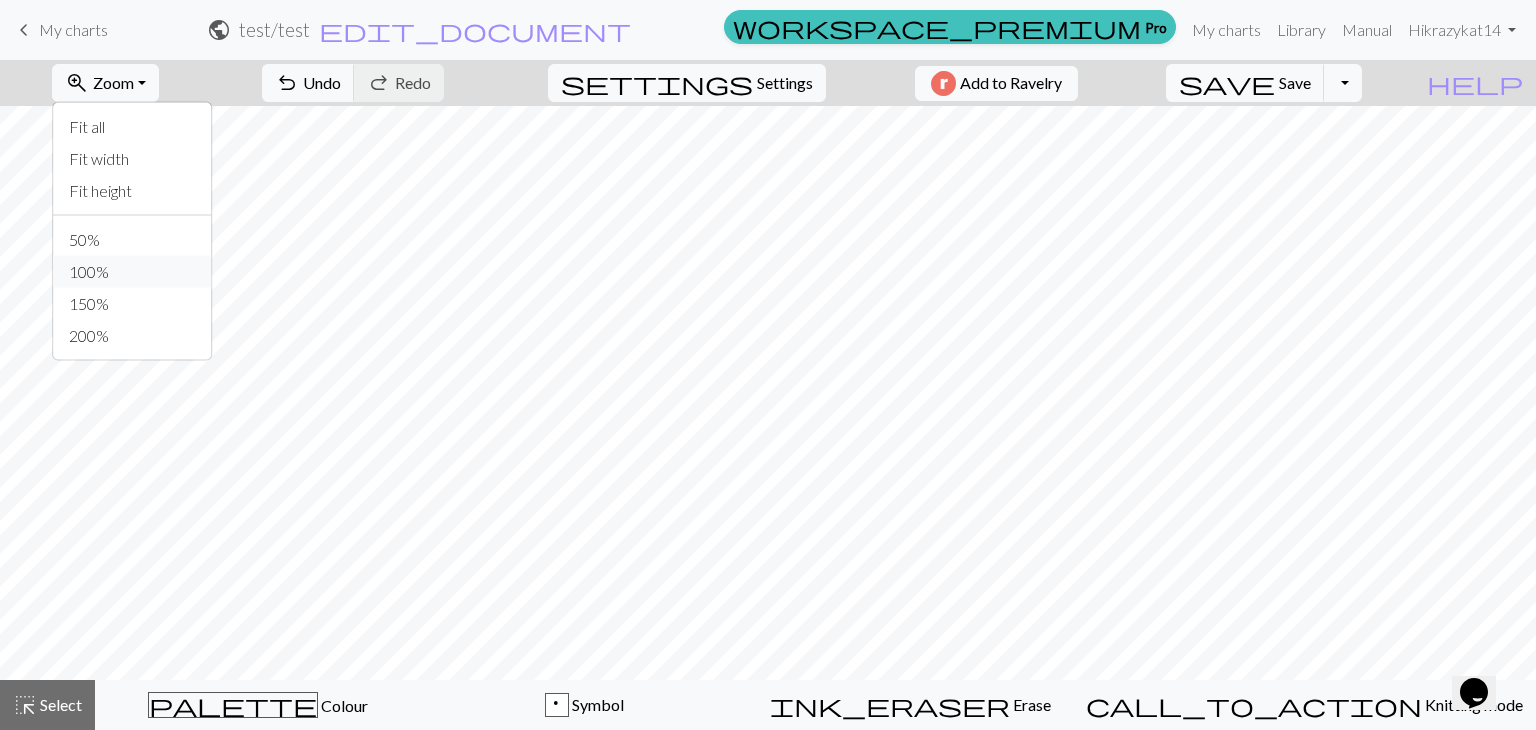 click on "100%" at bounding box center [132, 272] 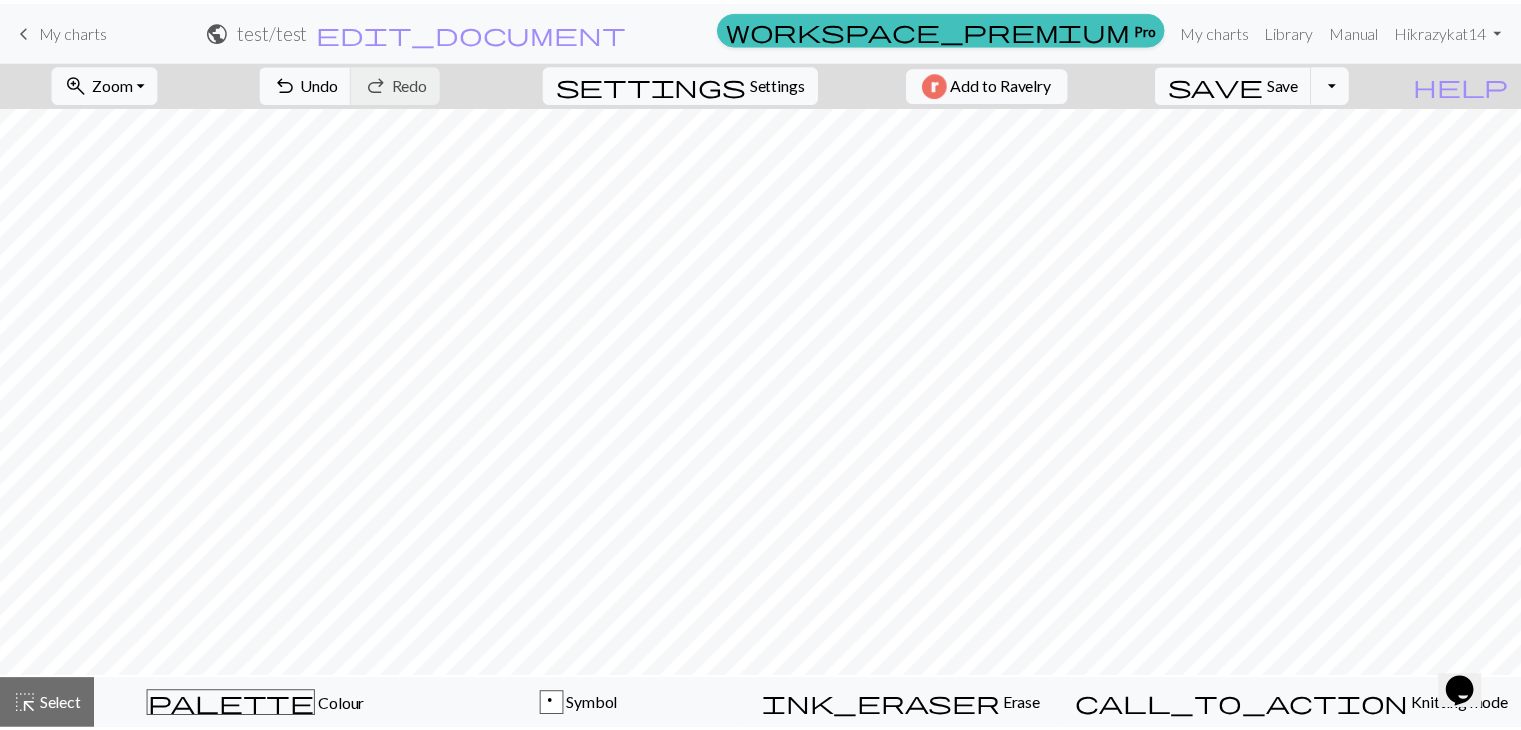 scroll, scrollTop: 131, scrollLeft: 0, axis: vertical 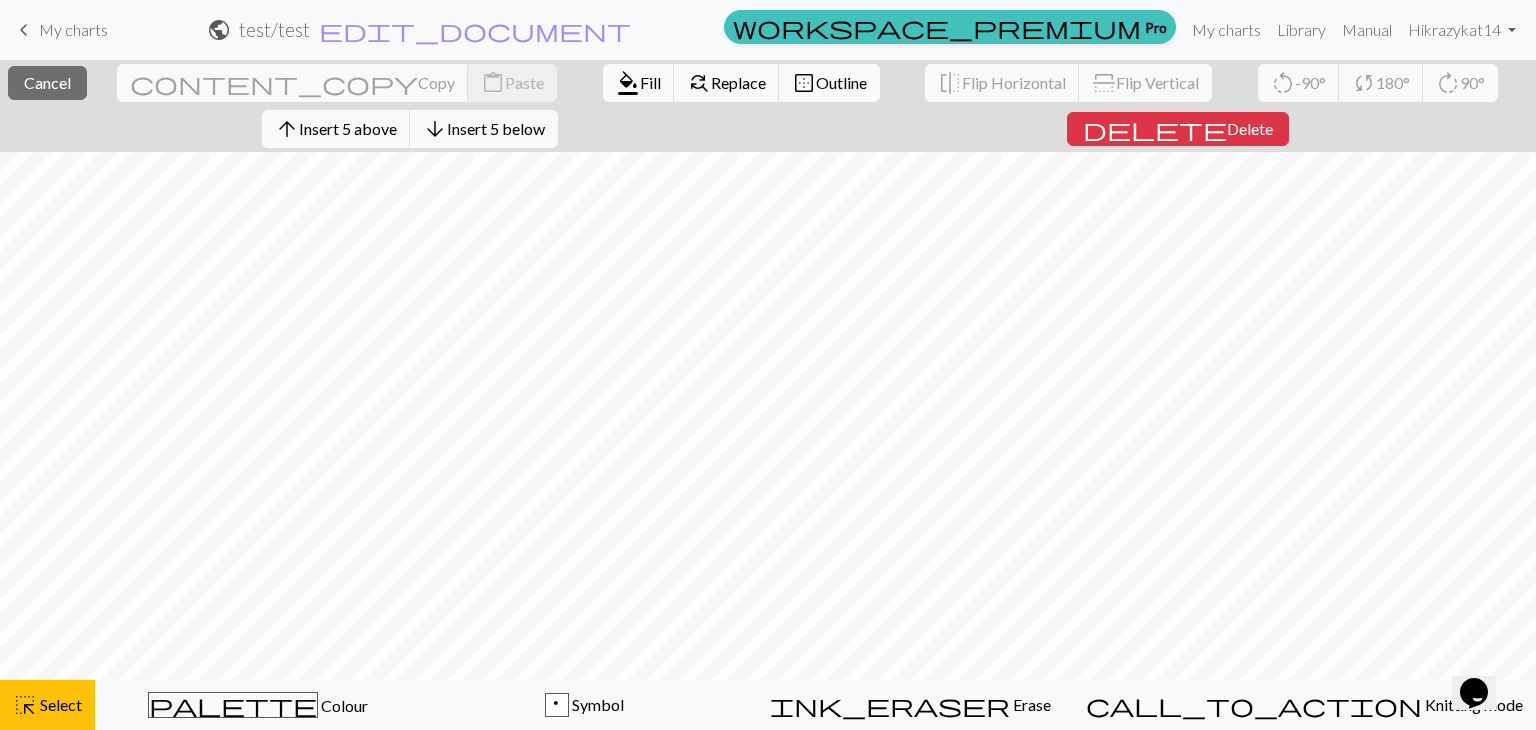 click on "Outline" at bounding box center (841, 82) 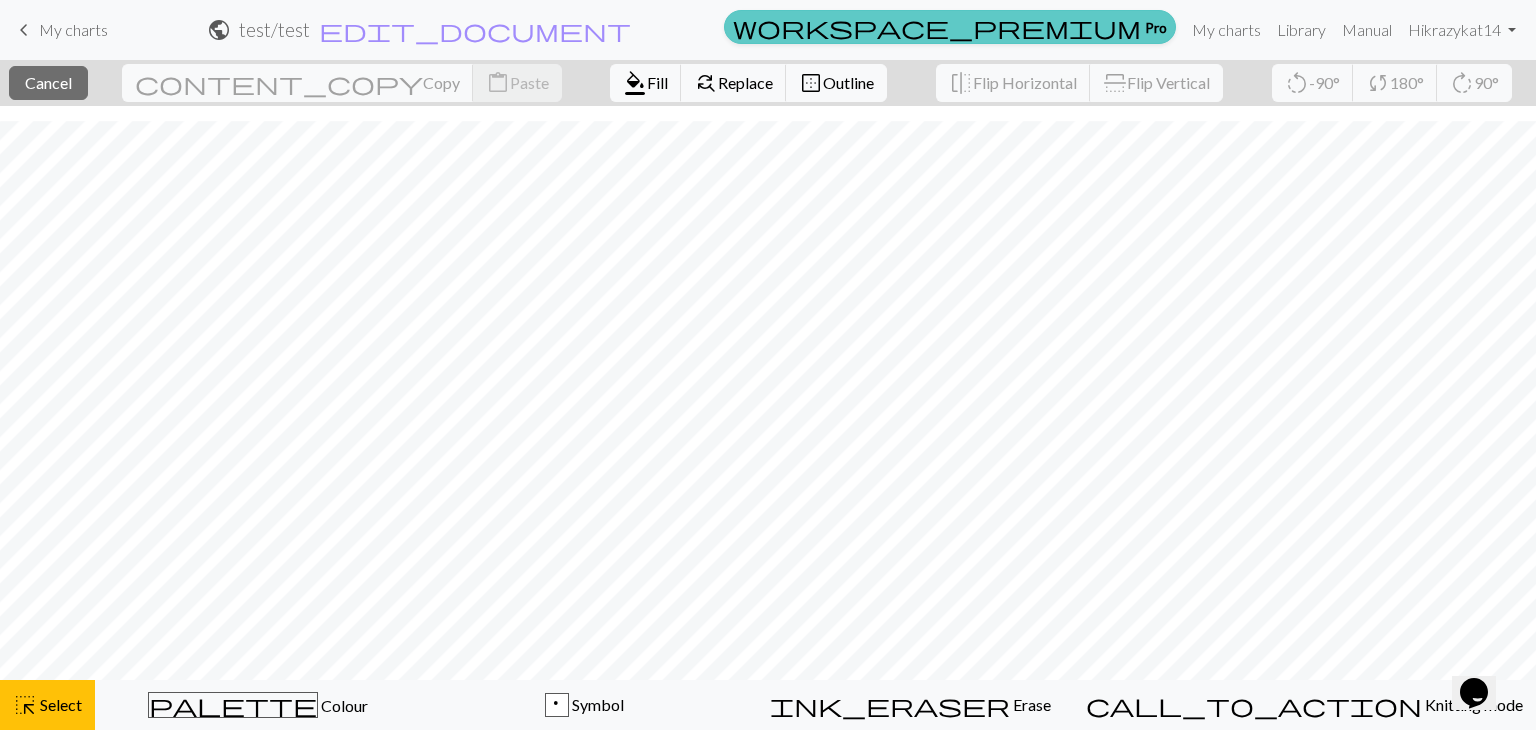 click on "workspace_premium  Pro" at bounding box center (950, 27) 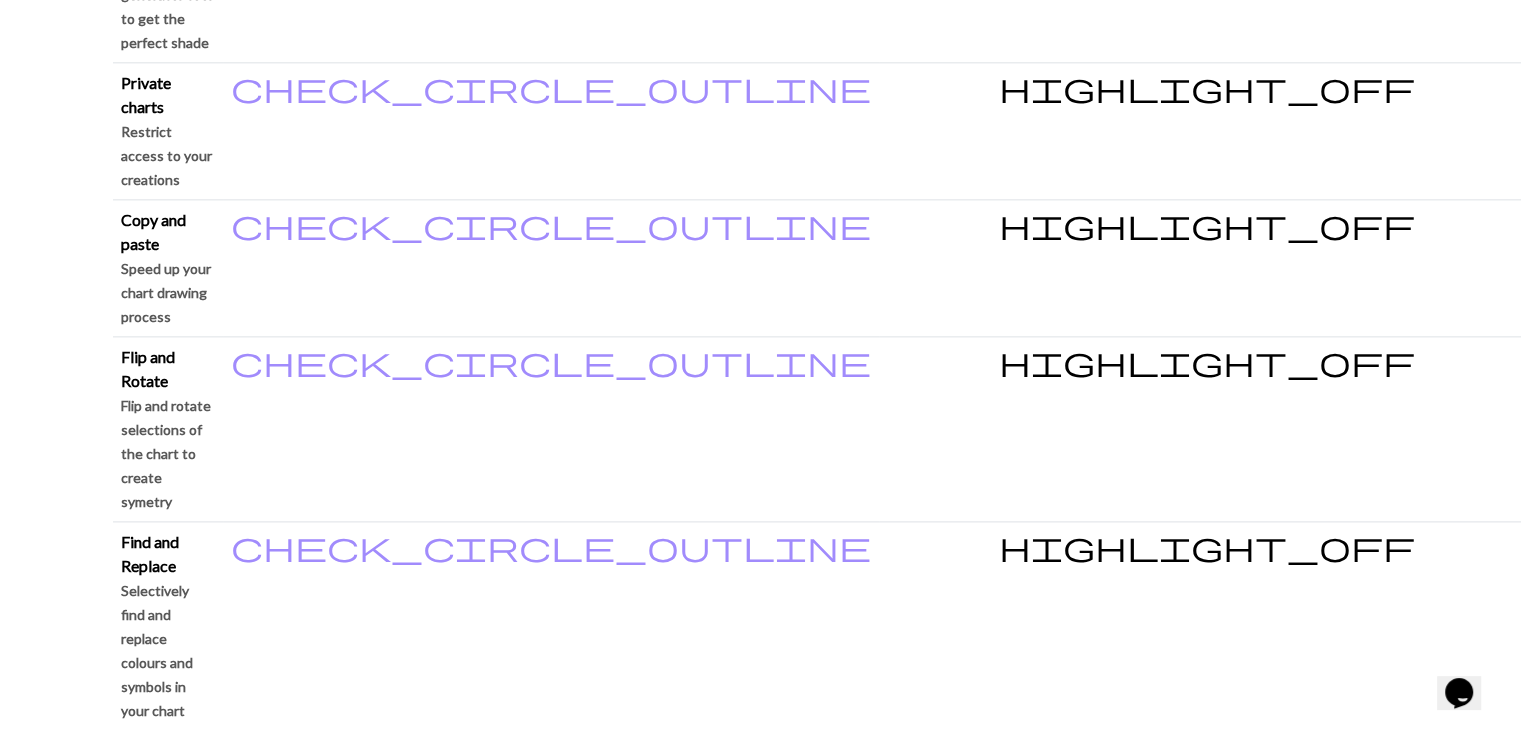 scroll, scrollTop: 2523, scrollLeft: 0, axis: vertical 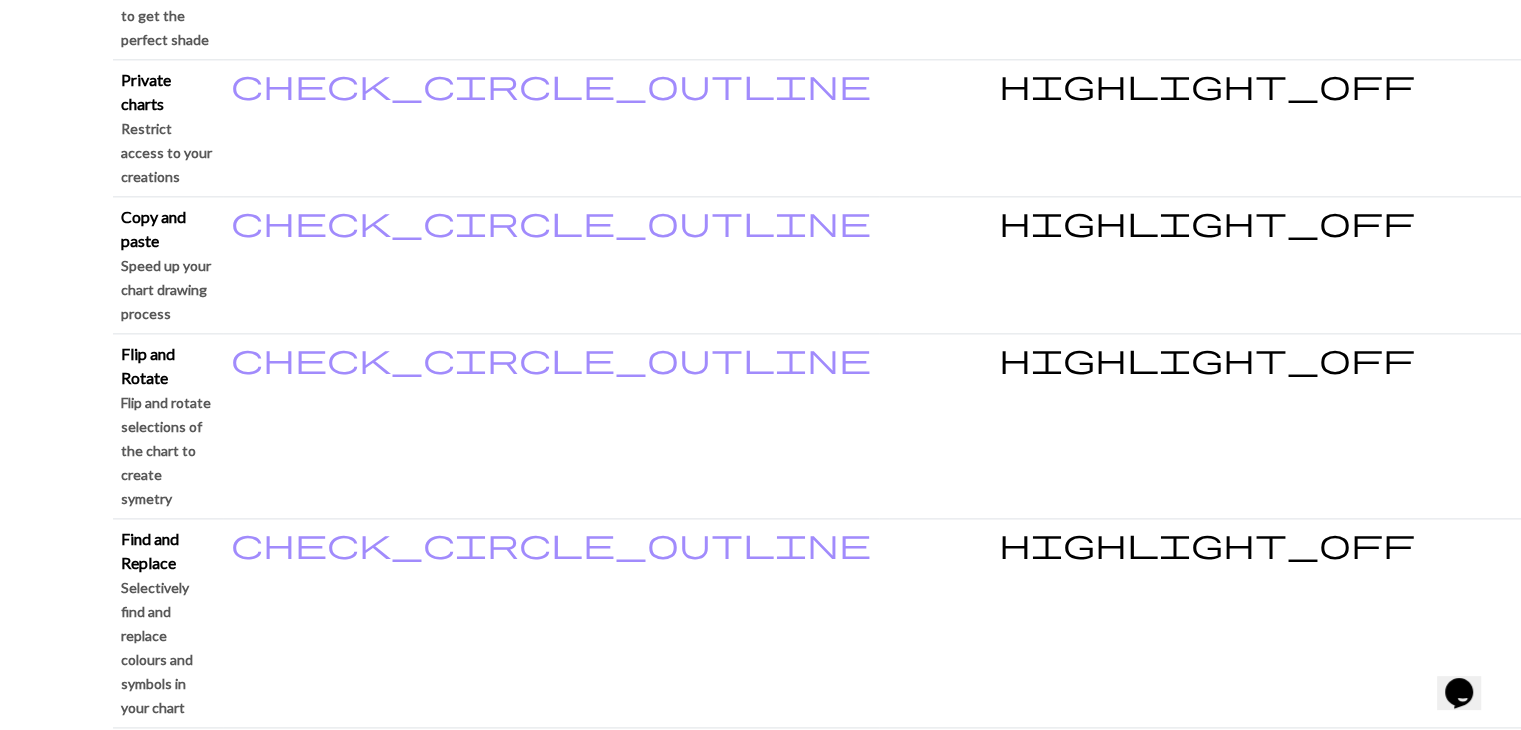 click on "Ravelry" at bounding box center (527, 3684) 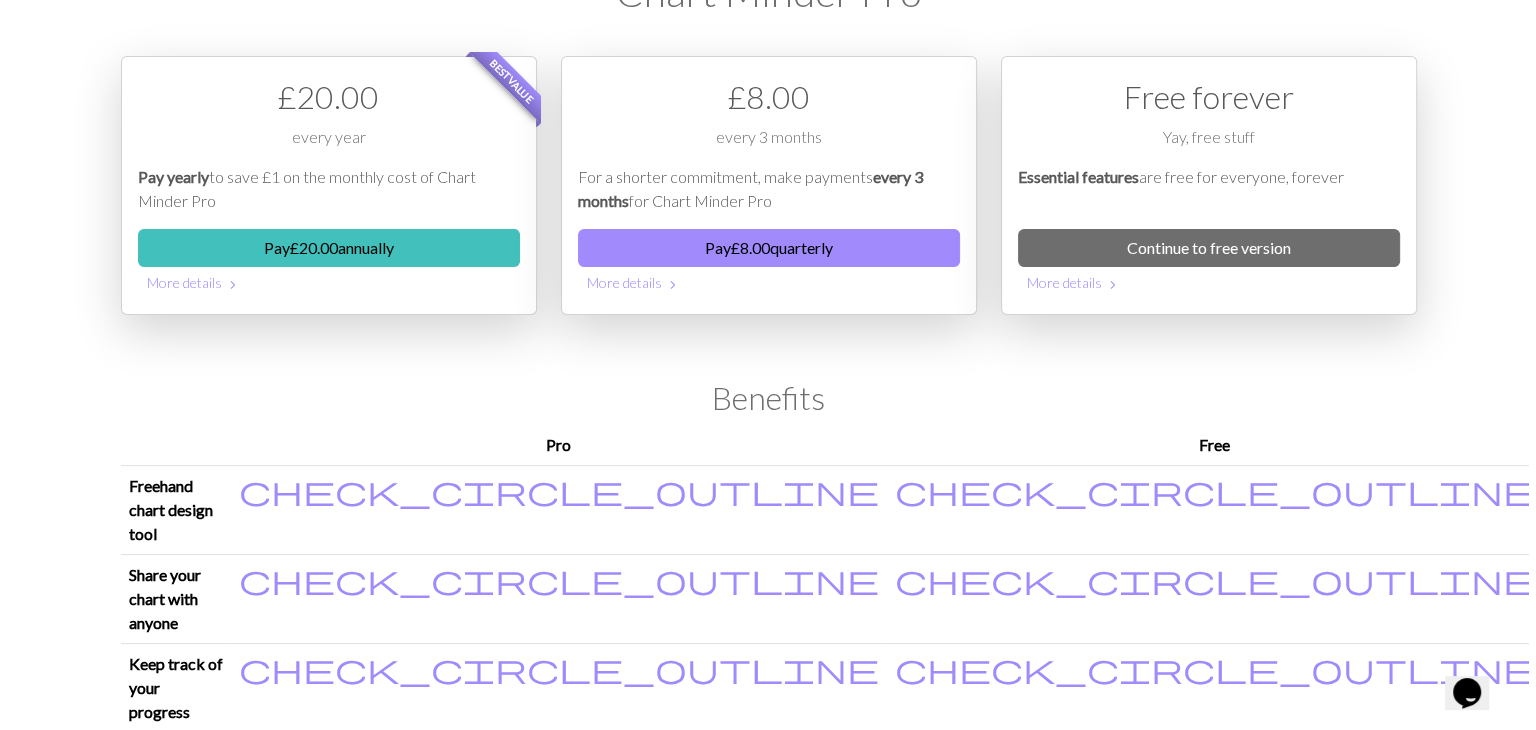 scroll, scrollTop: 0, scrollLeft: 0, axis: both 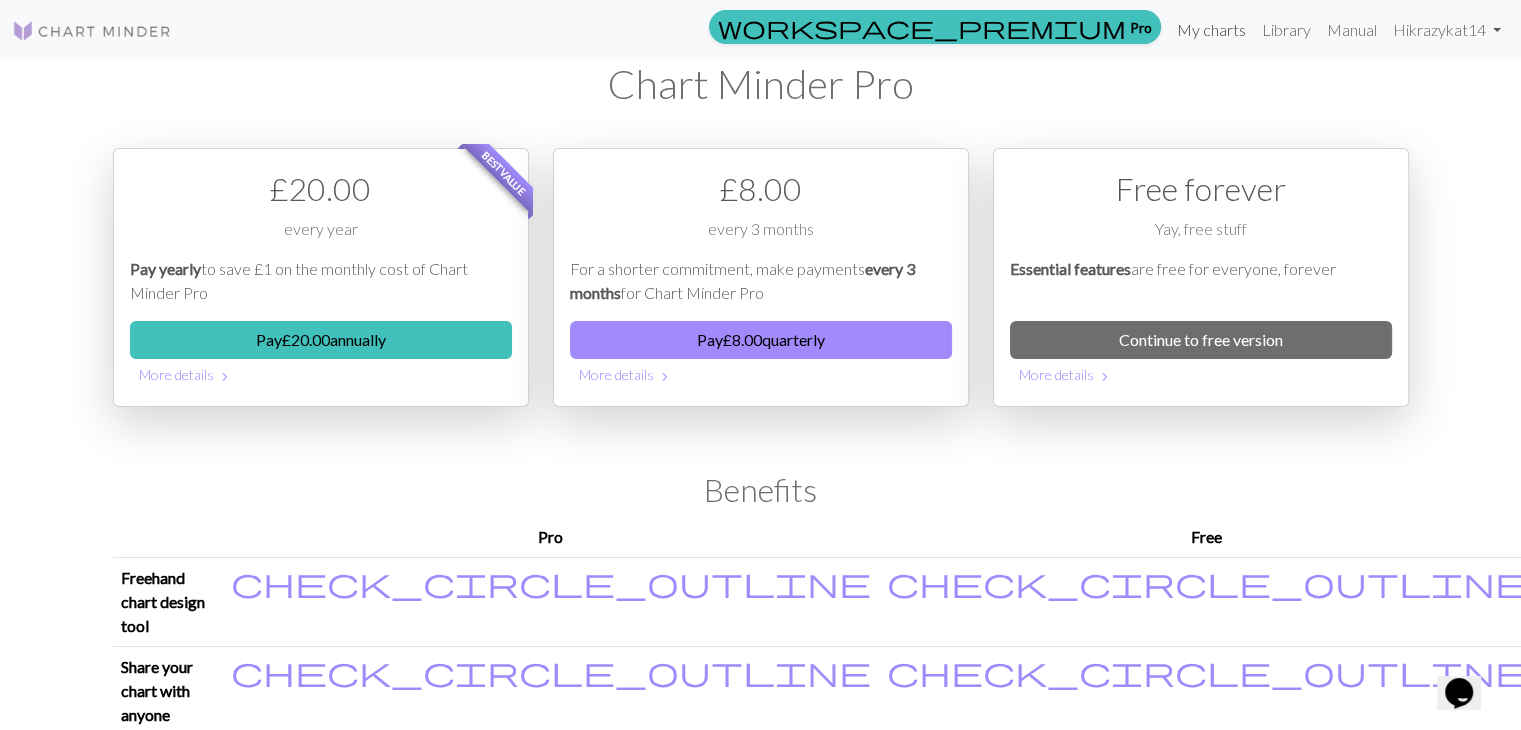 click on "My charts" at bounding box center (1211, 30) 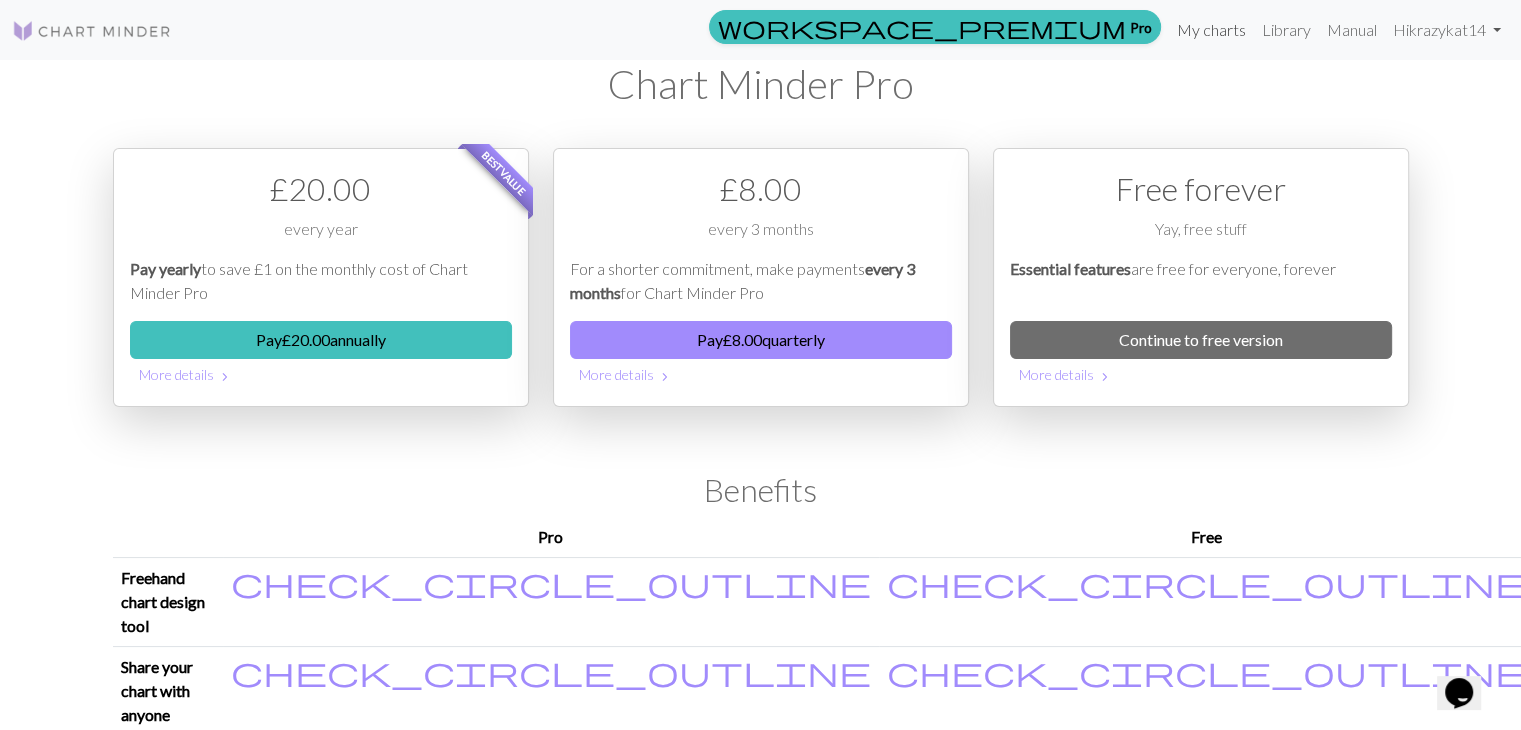 click on "My charts" at bounding box center [1211, 30] 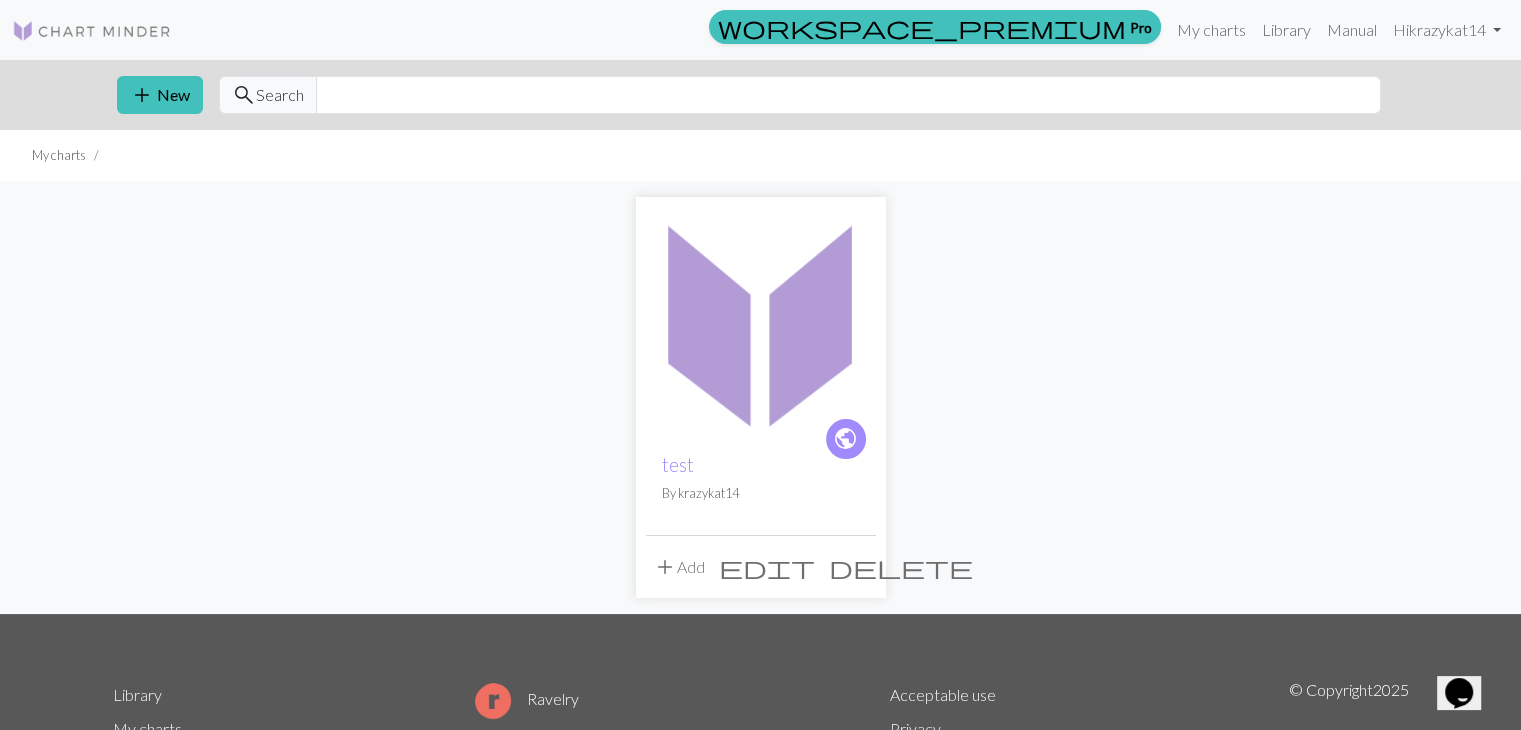 click on "test" at bounding box center (761, 464) 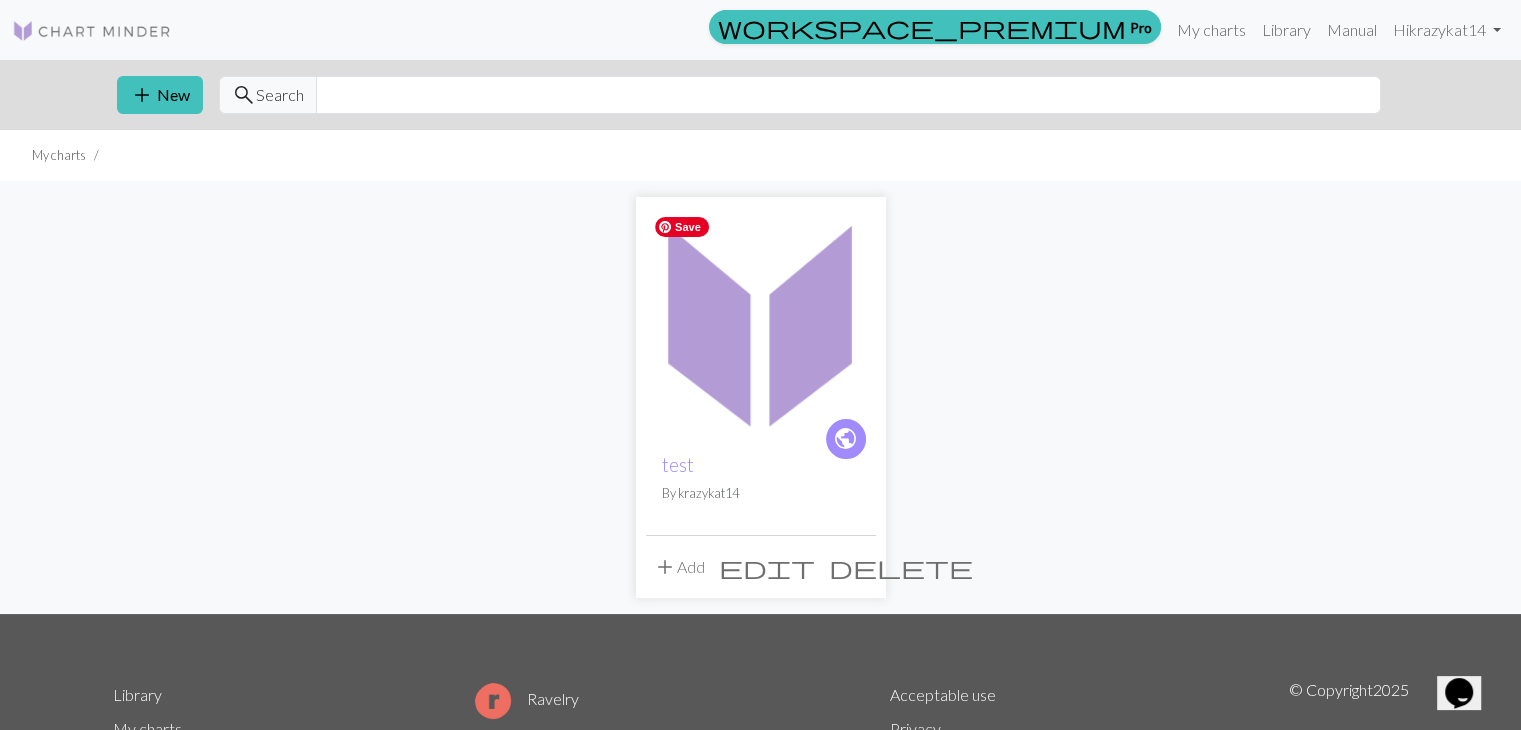 click at bounding box center [761, 322] 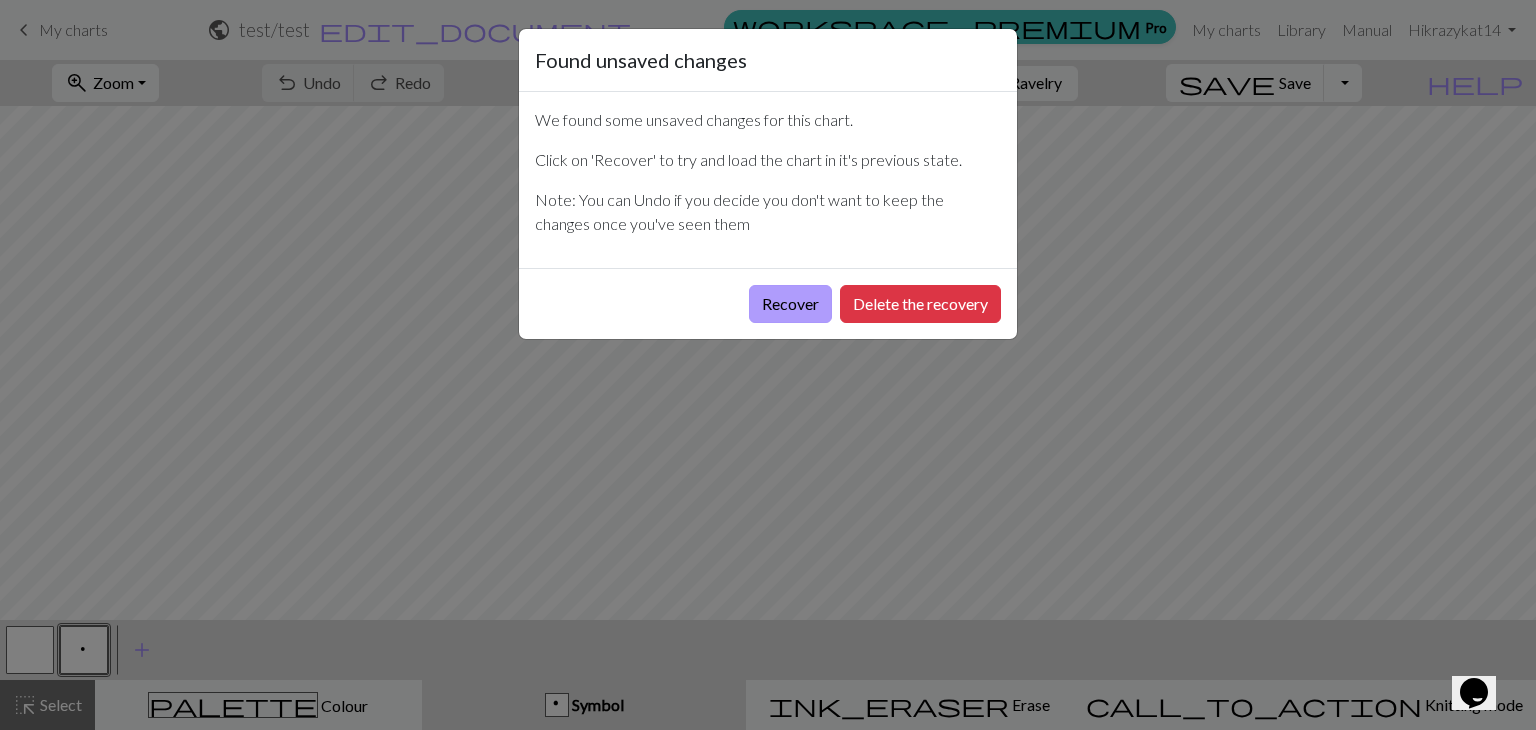 click on "Recover" at bounding box center [790, 304] 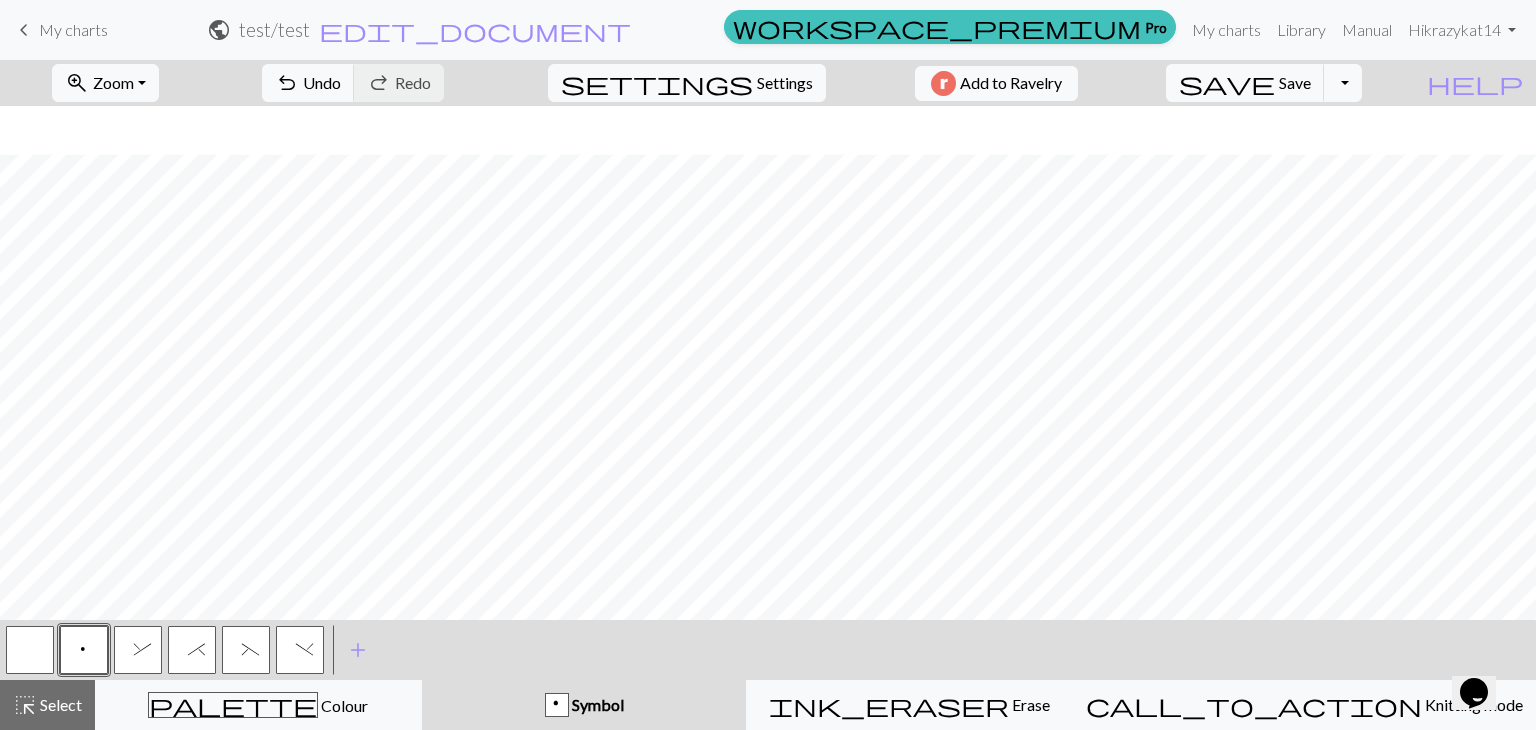 scroll, scrollTop: 191, scrollLeft: 0, axis: vertical 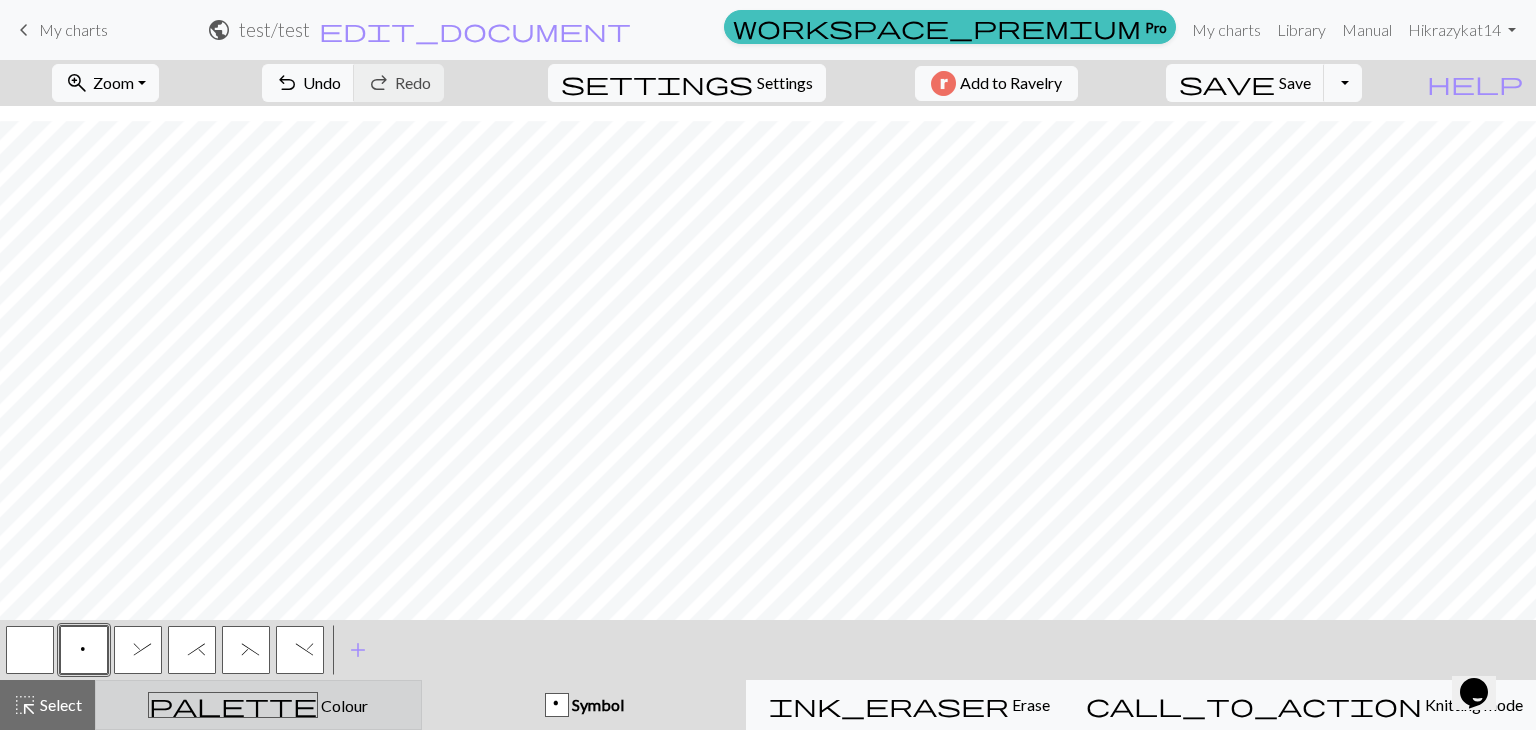 click on "palette   Colour   Colour" at bounding box center [258, 705] 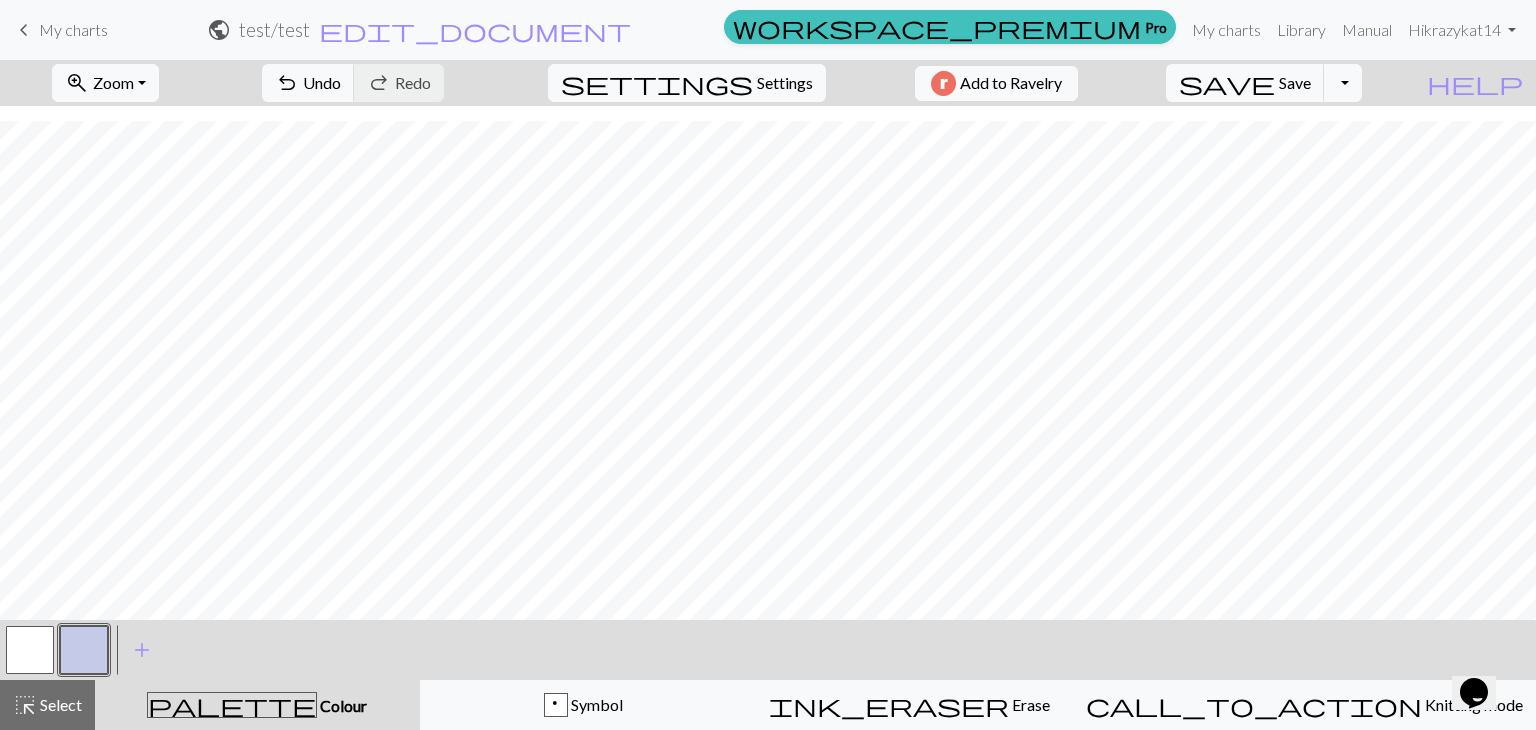 click at bounding box center (84, 650) 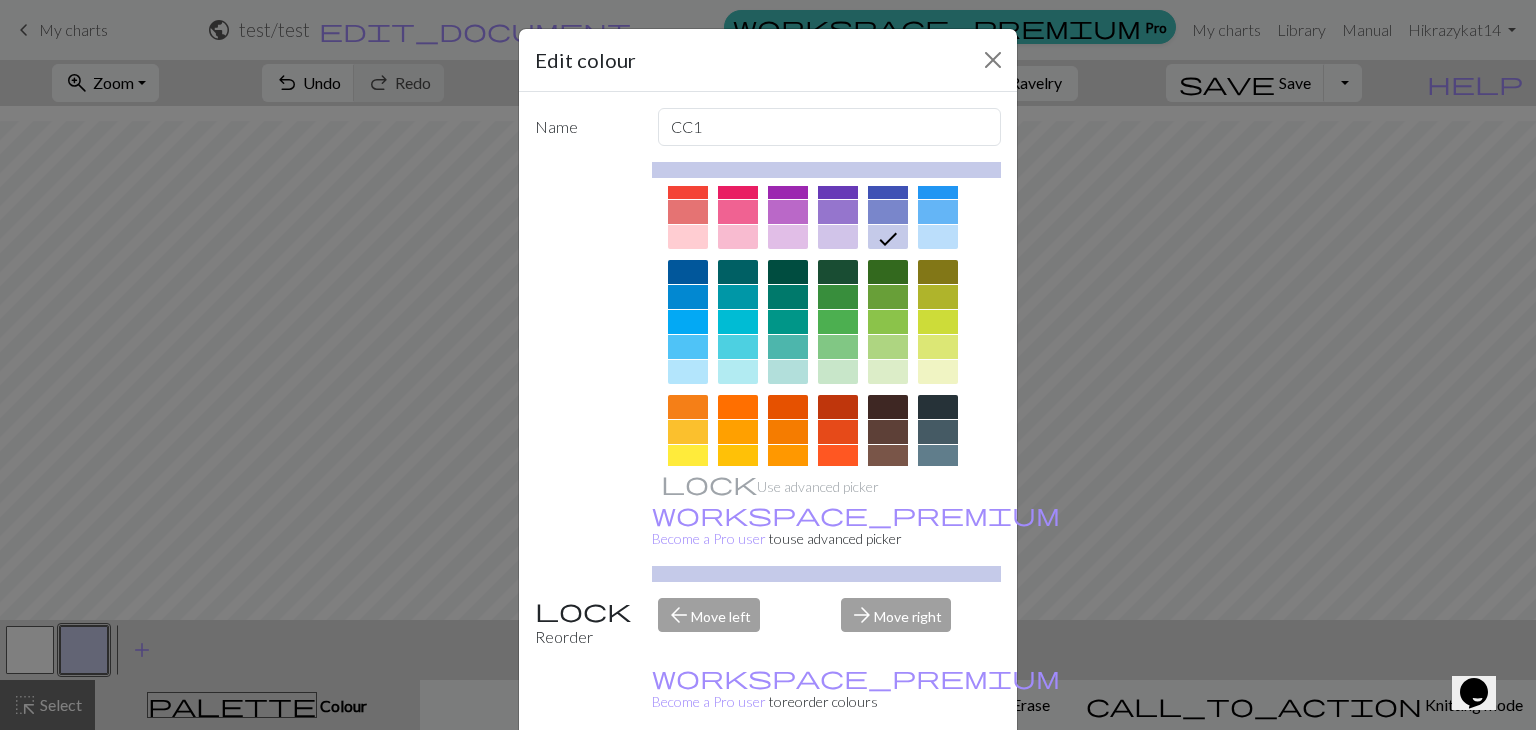scroll, scrollTop: 0, scrollLeft: 0, axis: both 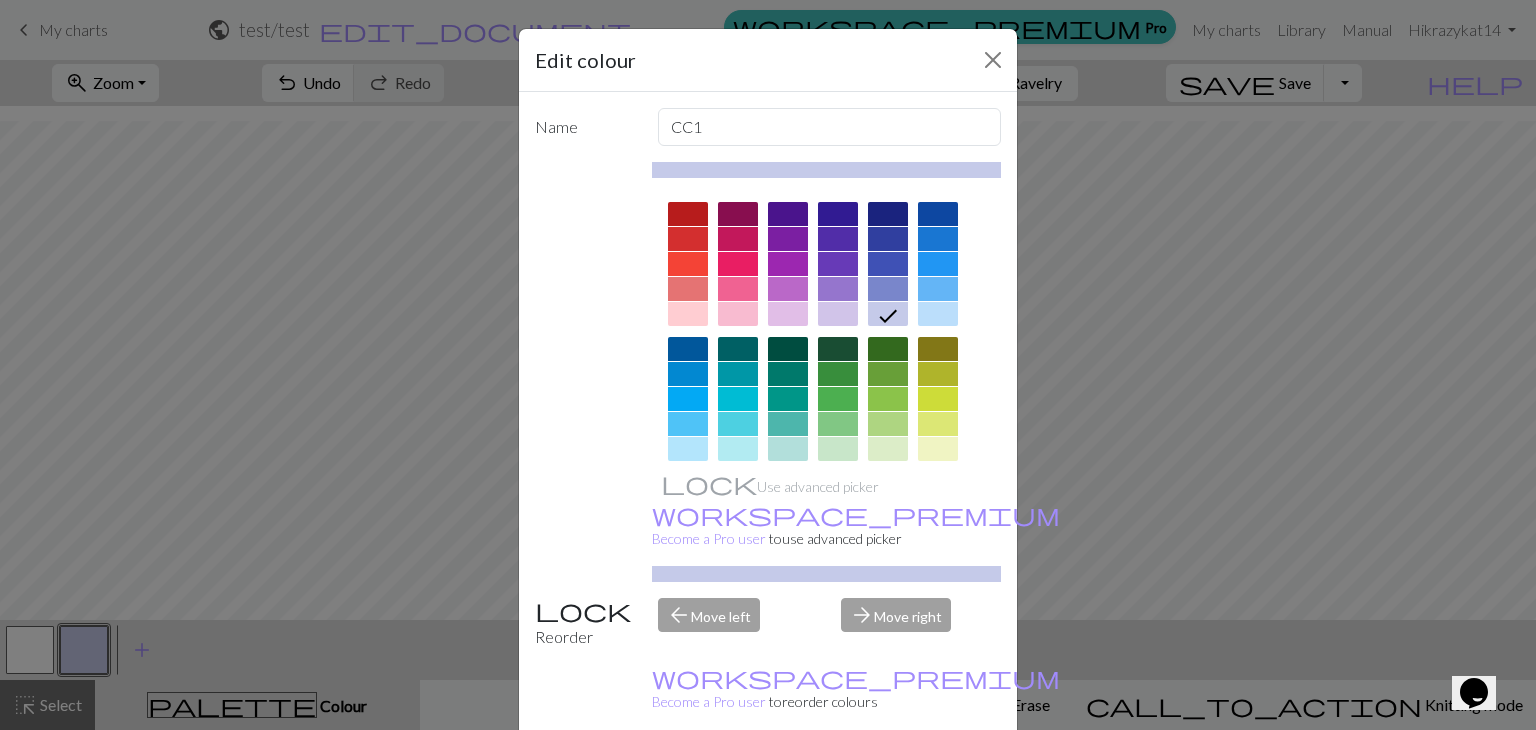 click on "arrow_back Move left" at bounding box center (738, 623) 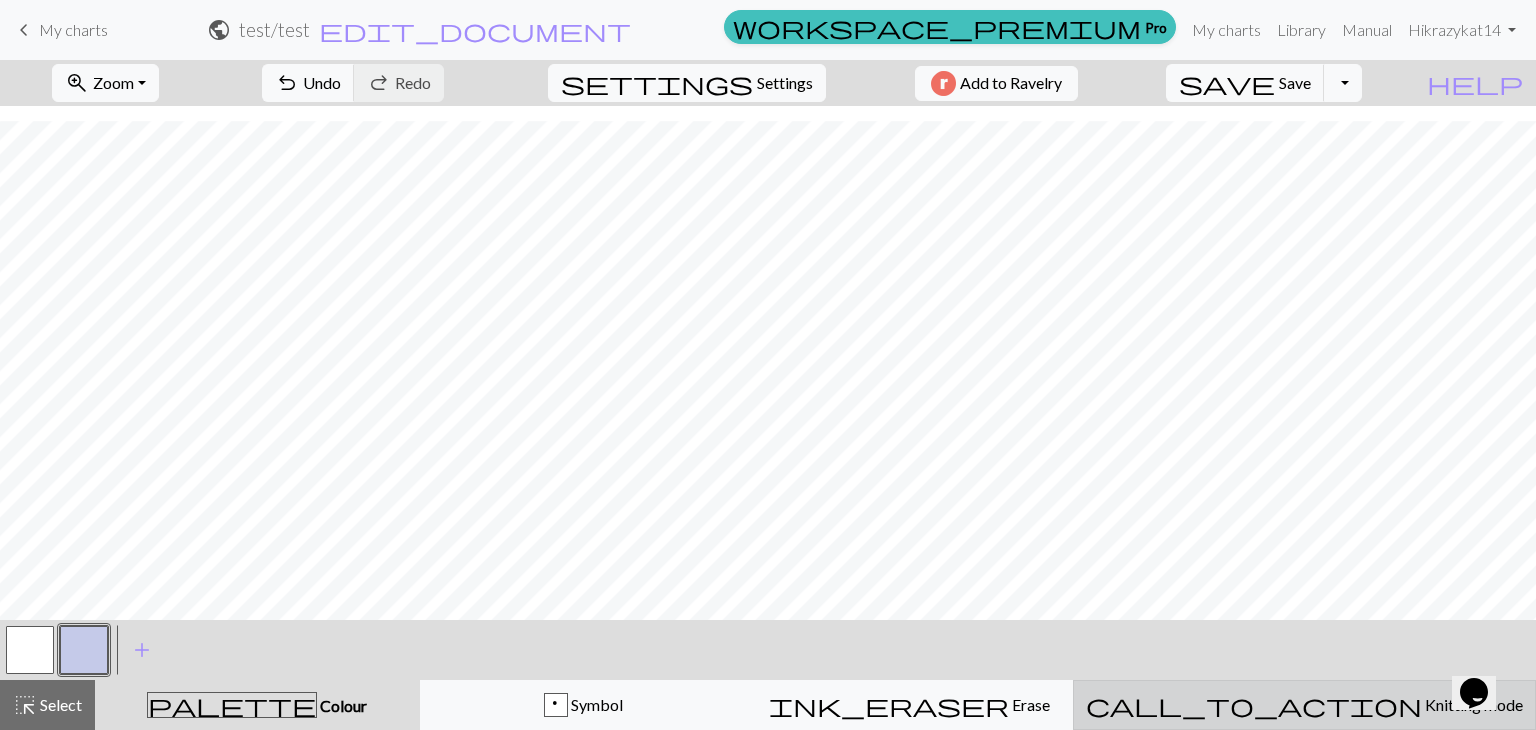 click on "Knitting mode" at bounding box center [1472, 704] 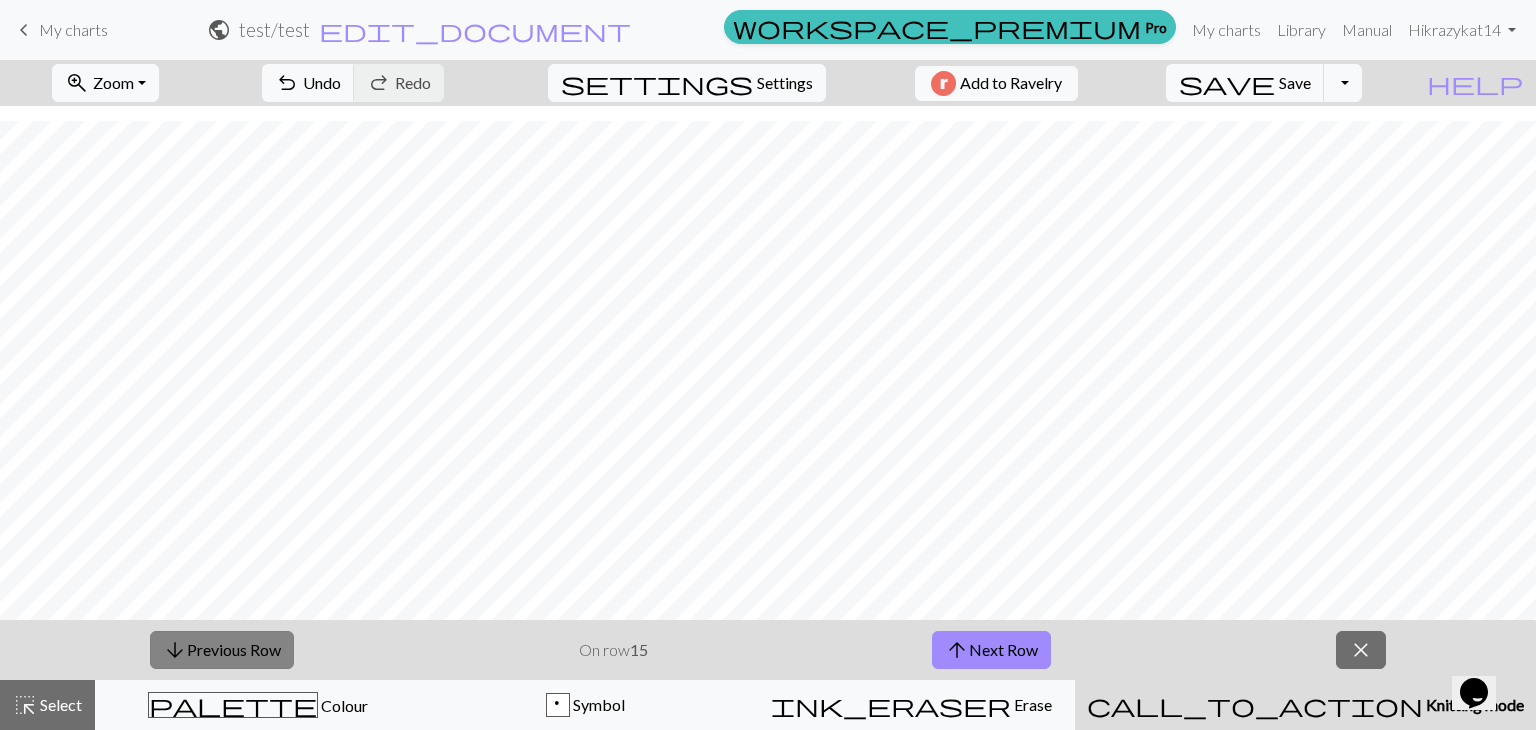 click on "arrow_downward Previous Row" at bounding box center [222, 650] 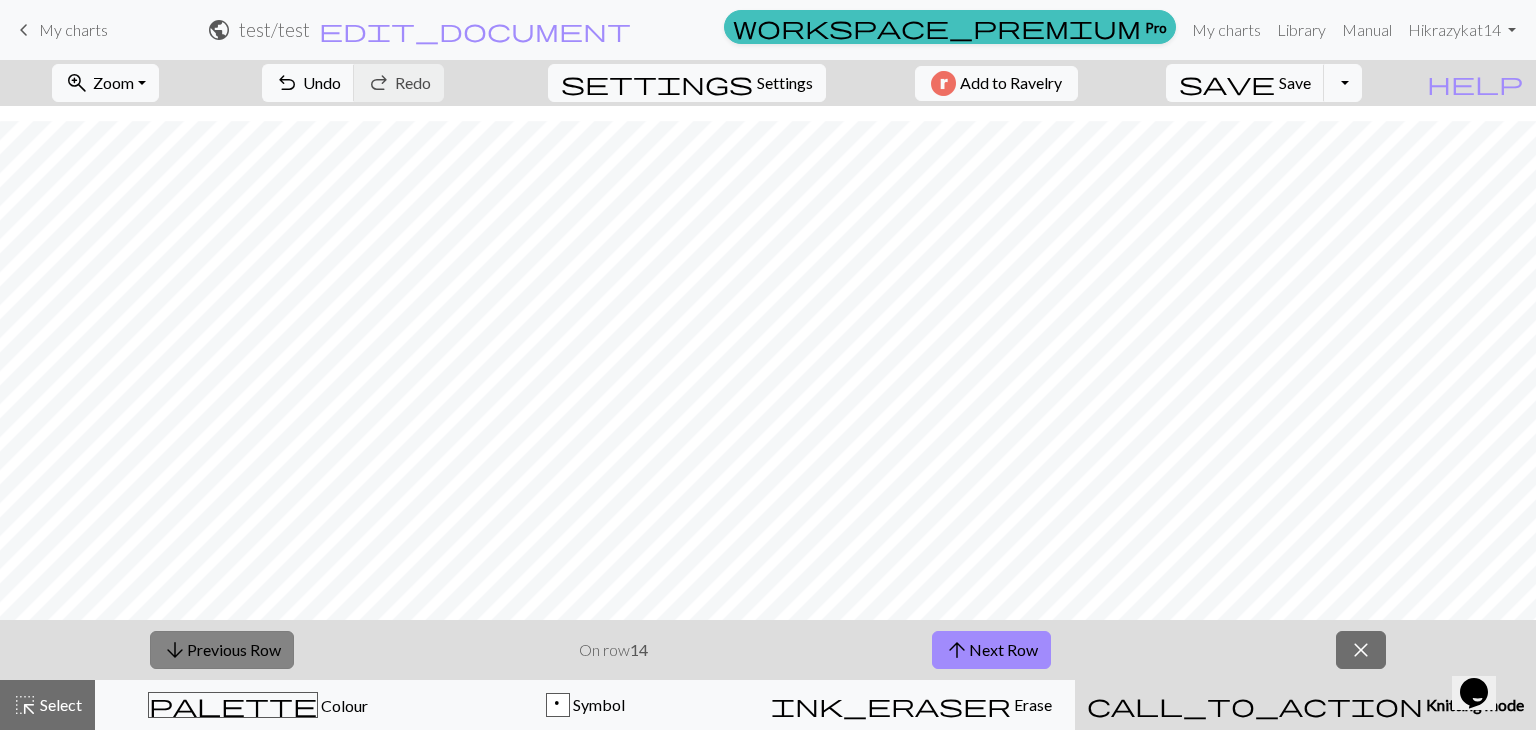 click on "arrow_downward Previous Row" at bounding box center [222, 650] 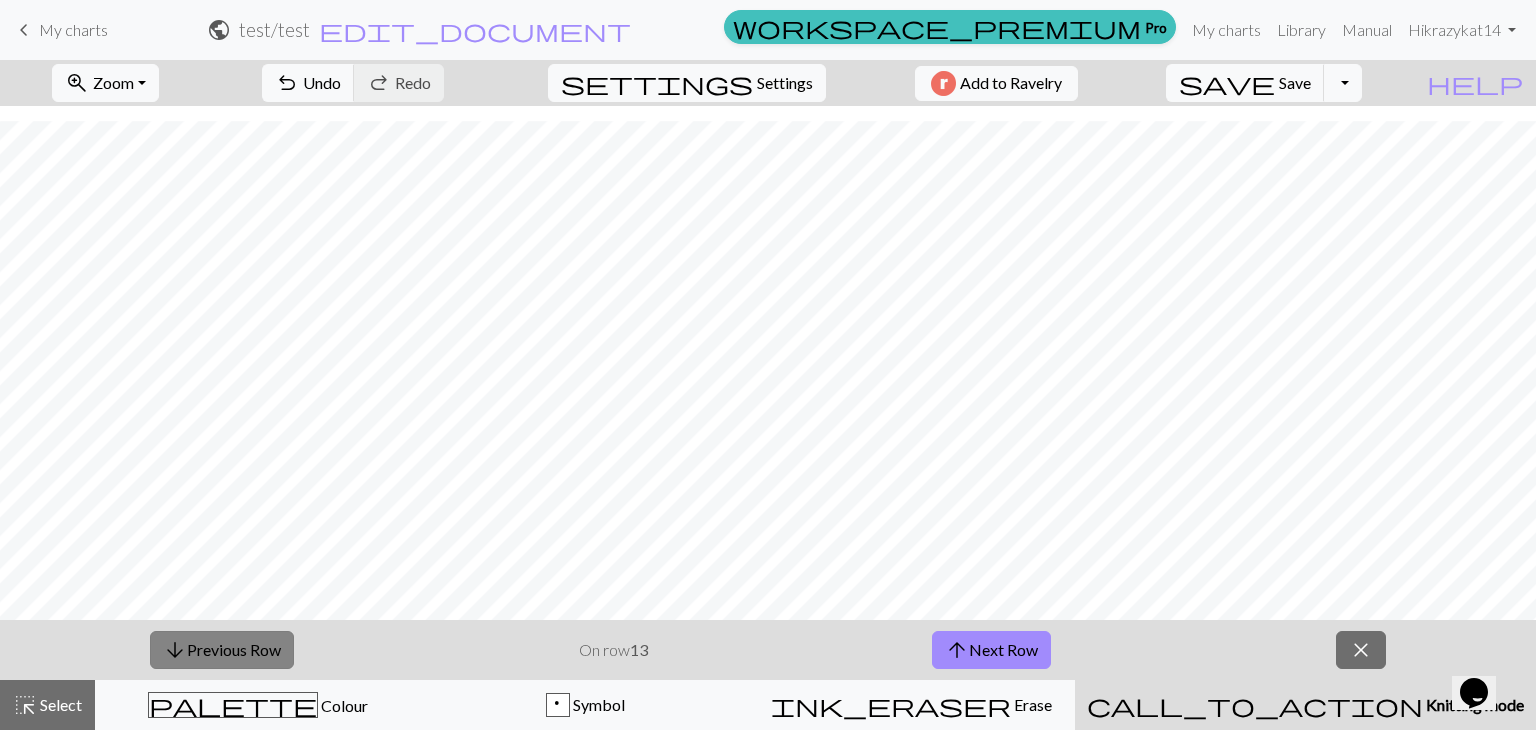click on "arrow_downward Previous Row" at bounding box center [222, 650] 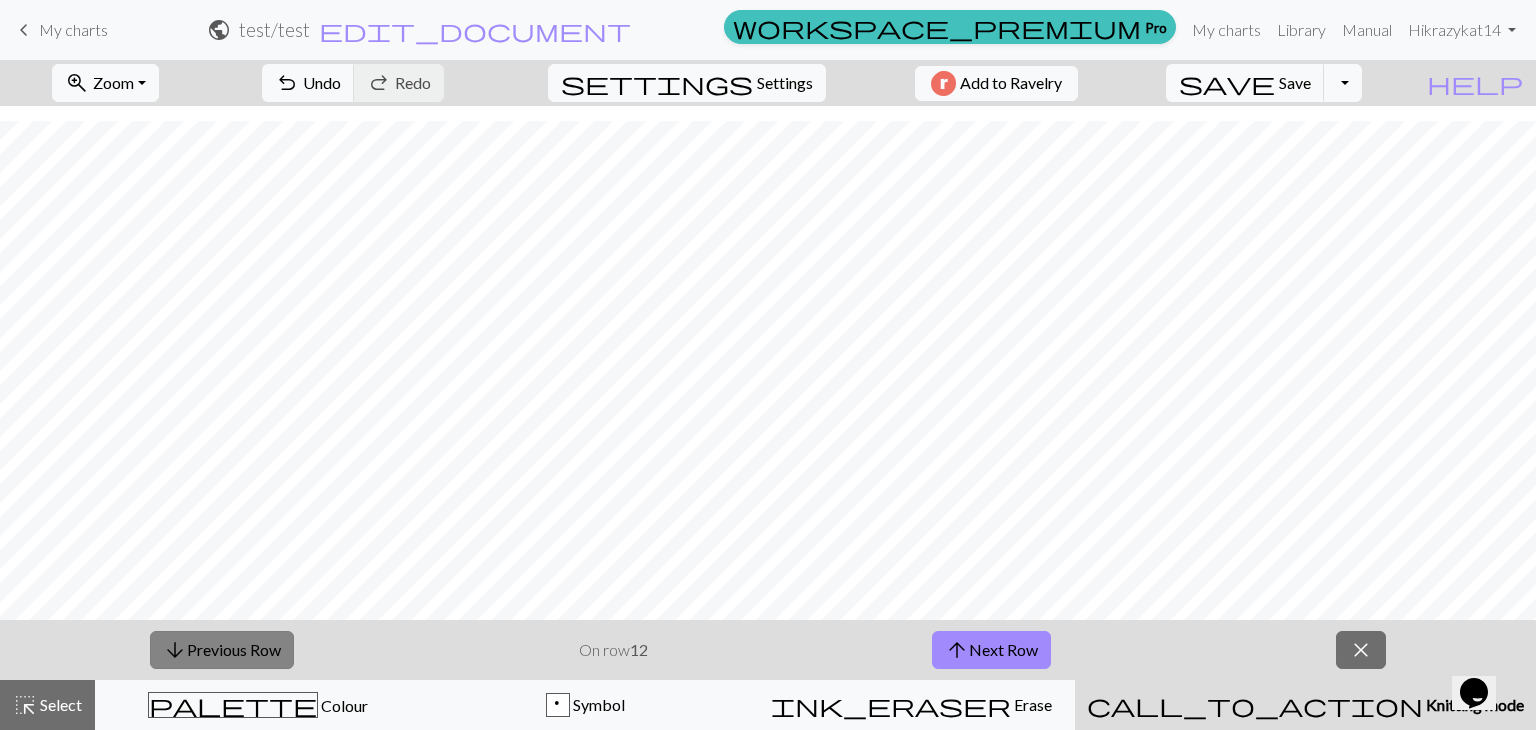 click on "arrow_downward Previous Row" at bounding box center [222, 650] 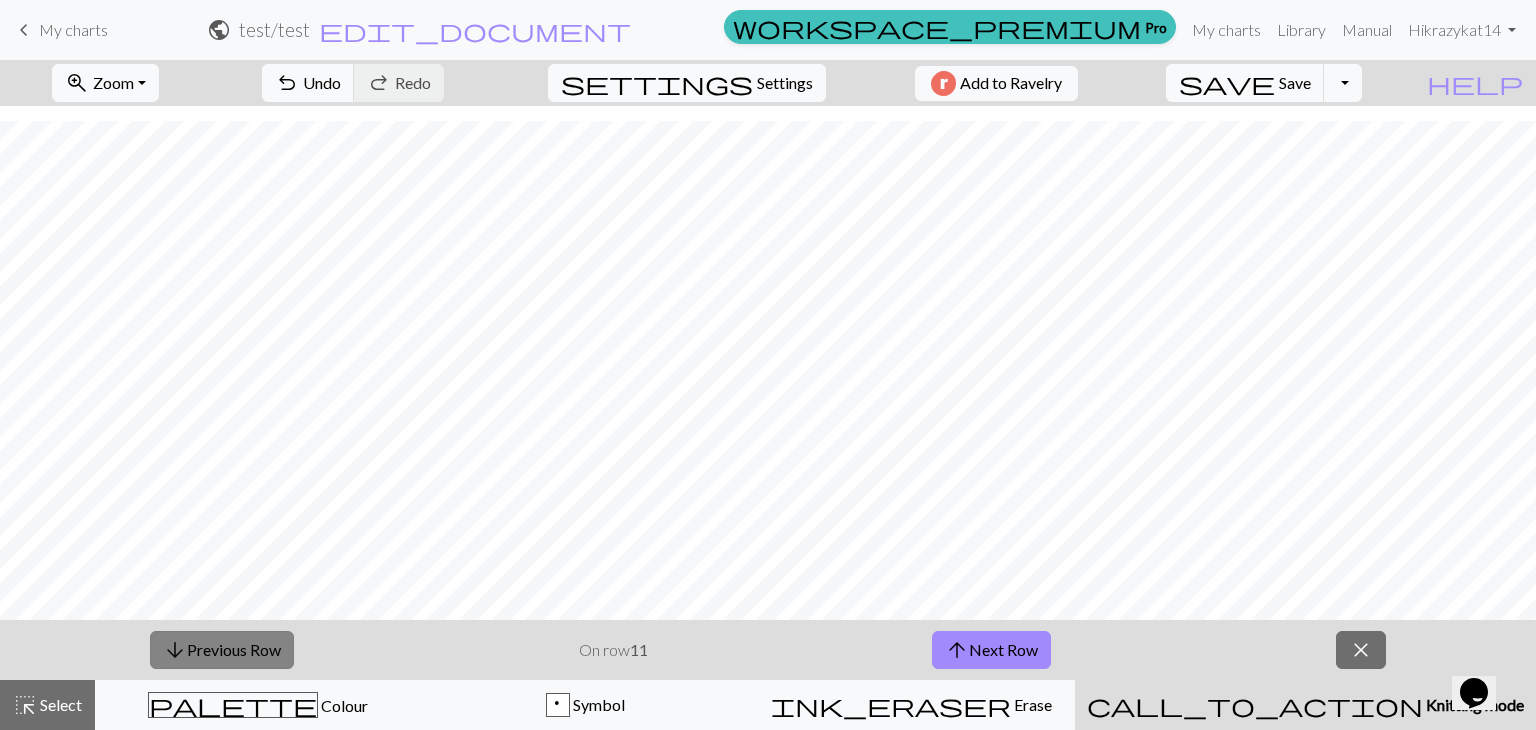 click on "arrow_downward Previous Row" at bounding box center (222, 650) 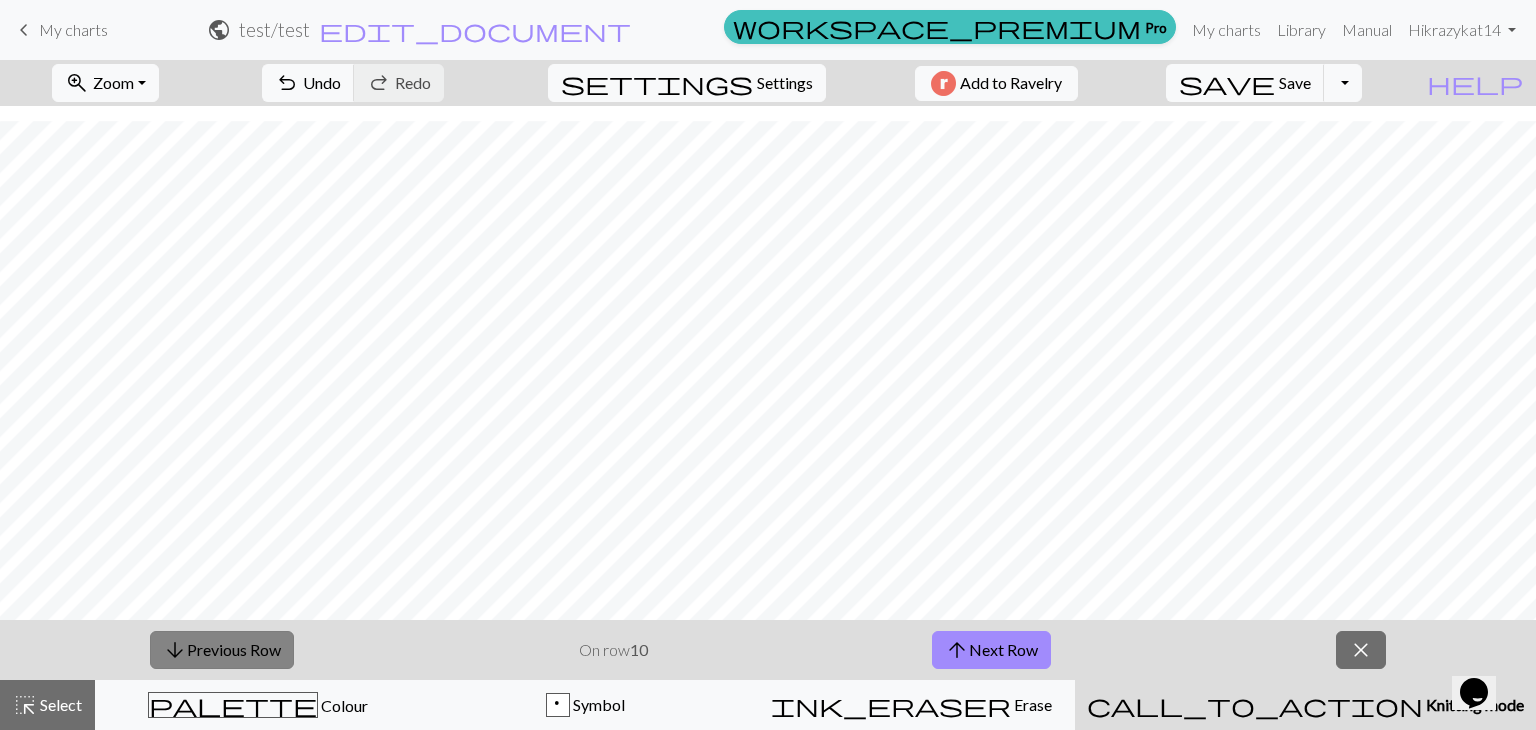 click on "arrow_downward Previous Row" at bounding box center (222, 650) 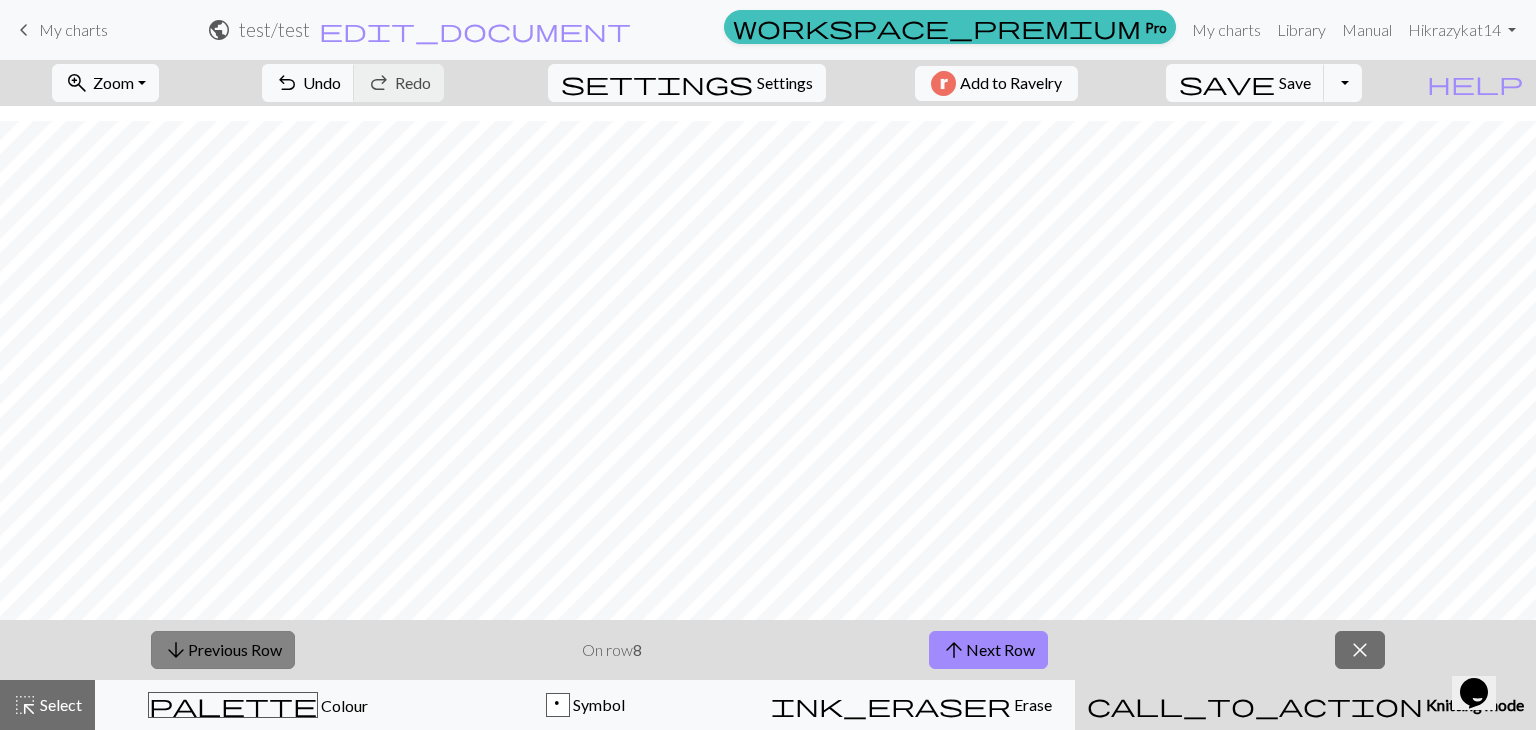 click on "arrow_downward Previous Row" at bounding box center [223, 650] 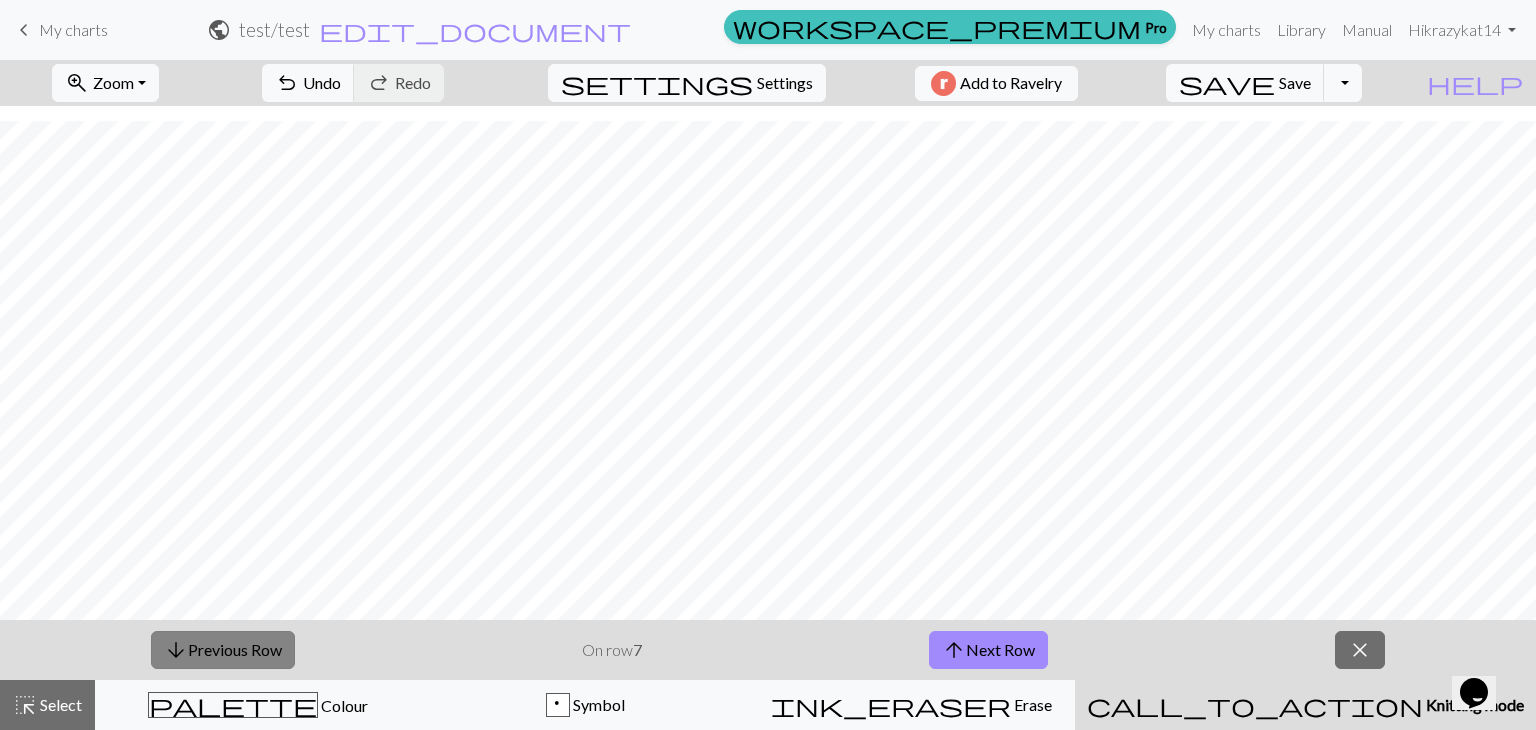 click on "arrow_downward Previous Row" at bounding box center (223, 650) 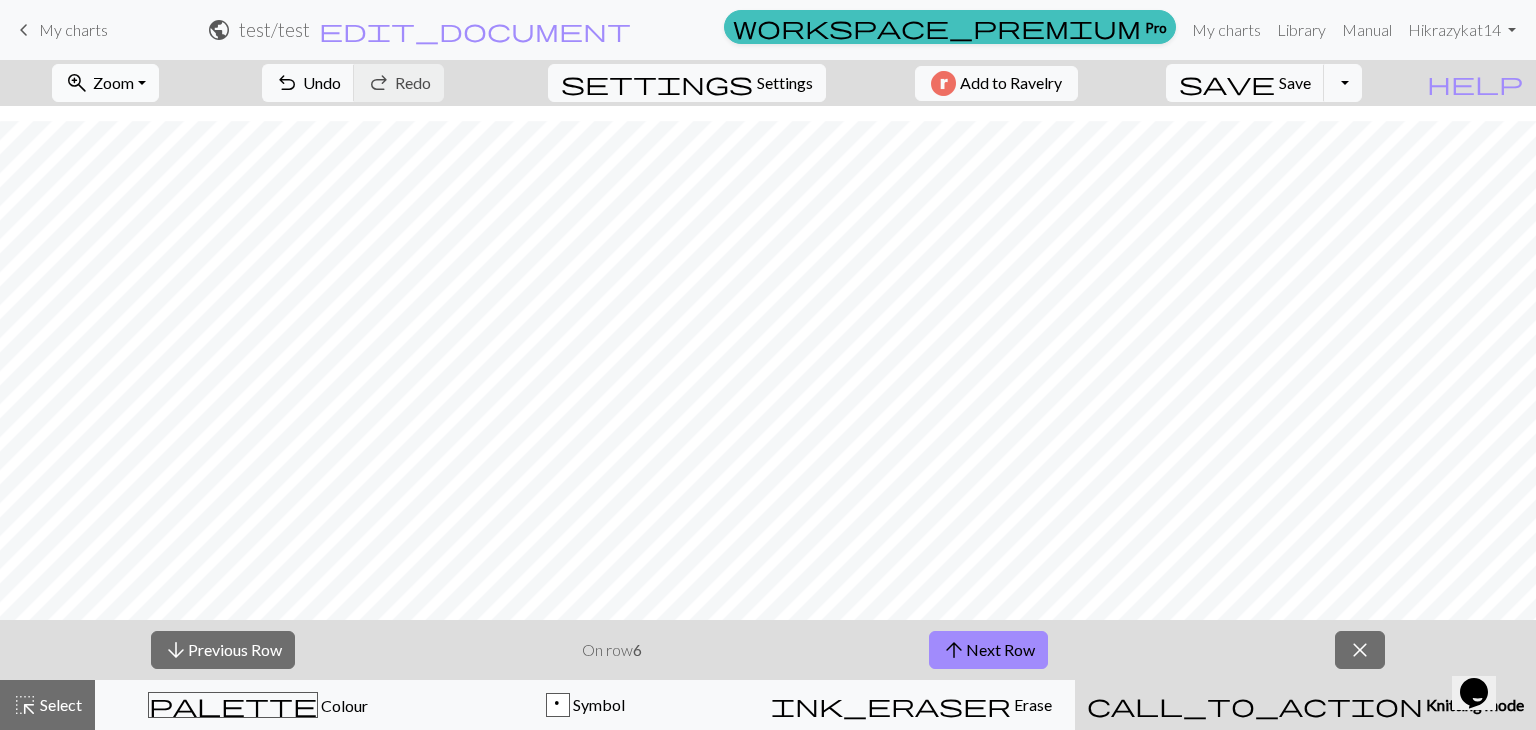 click on "Zoom" at bounding box center (113, 82) 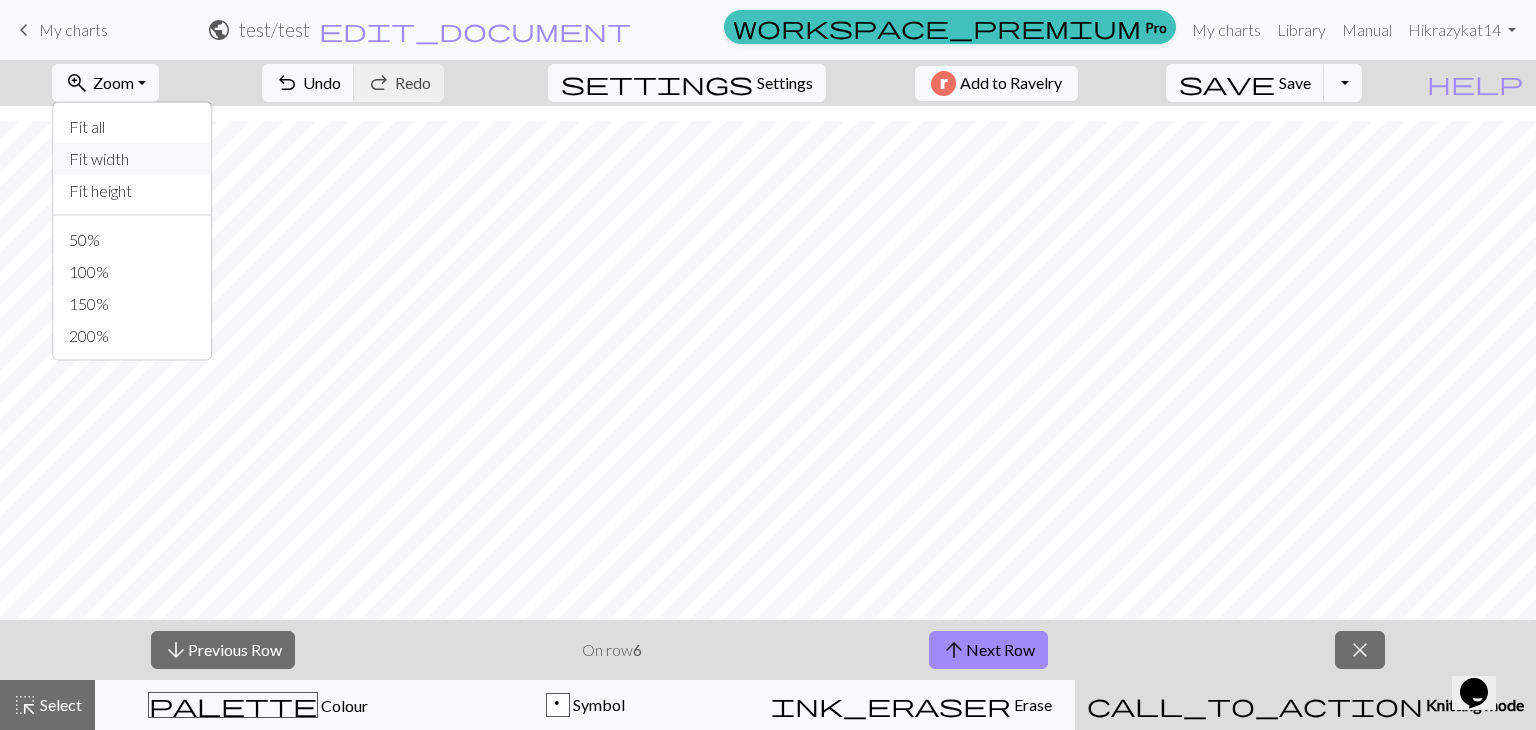 click on "Fit width" at bounding box center [132, 159] 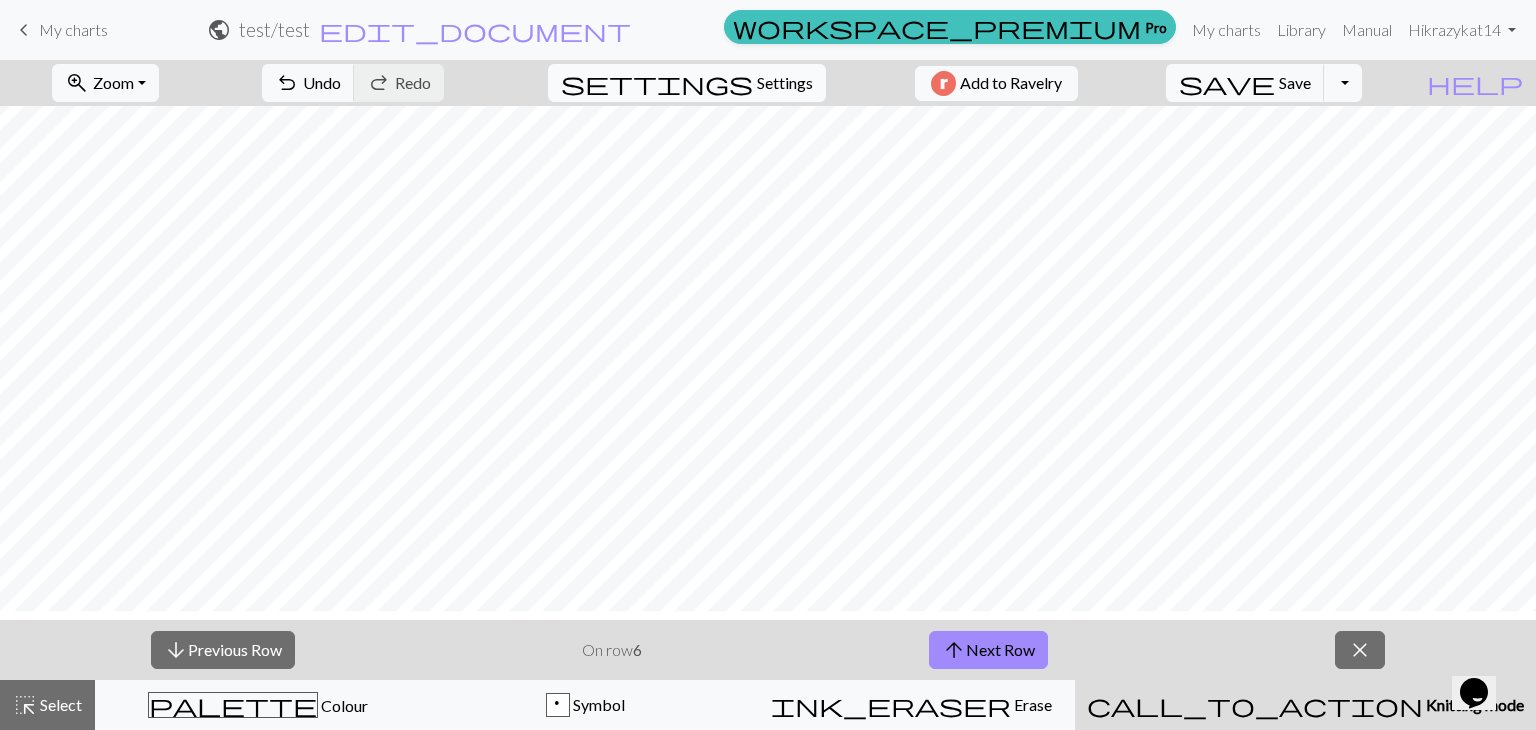 scroll, scrollTop: 691, scrollLeft: 0, axis: vertical 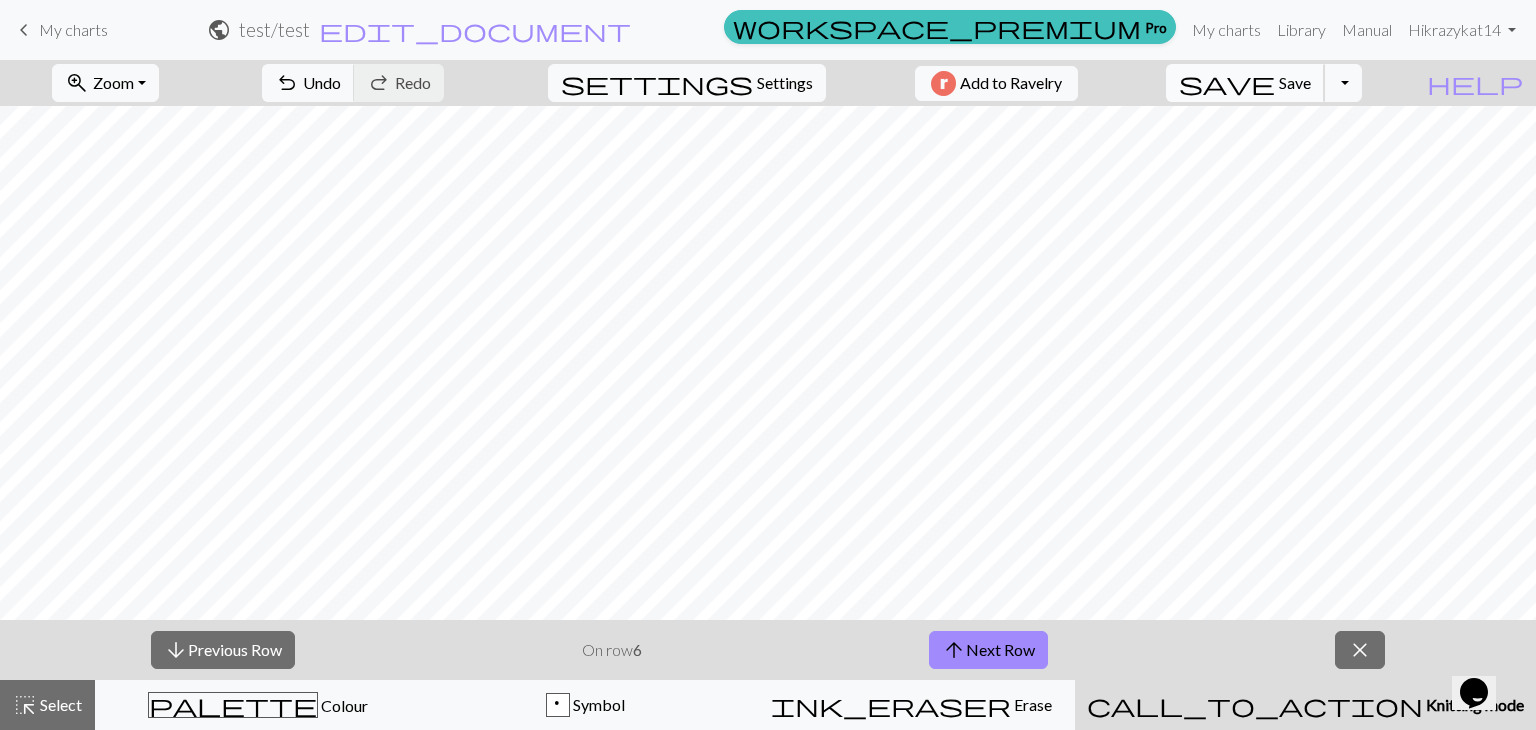 click on "save Save Save" at bounding box center [1245, 83] 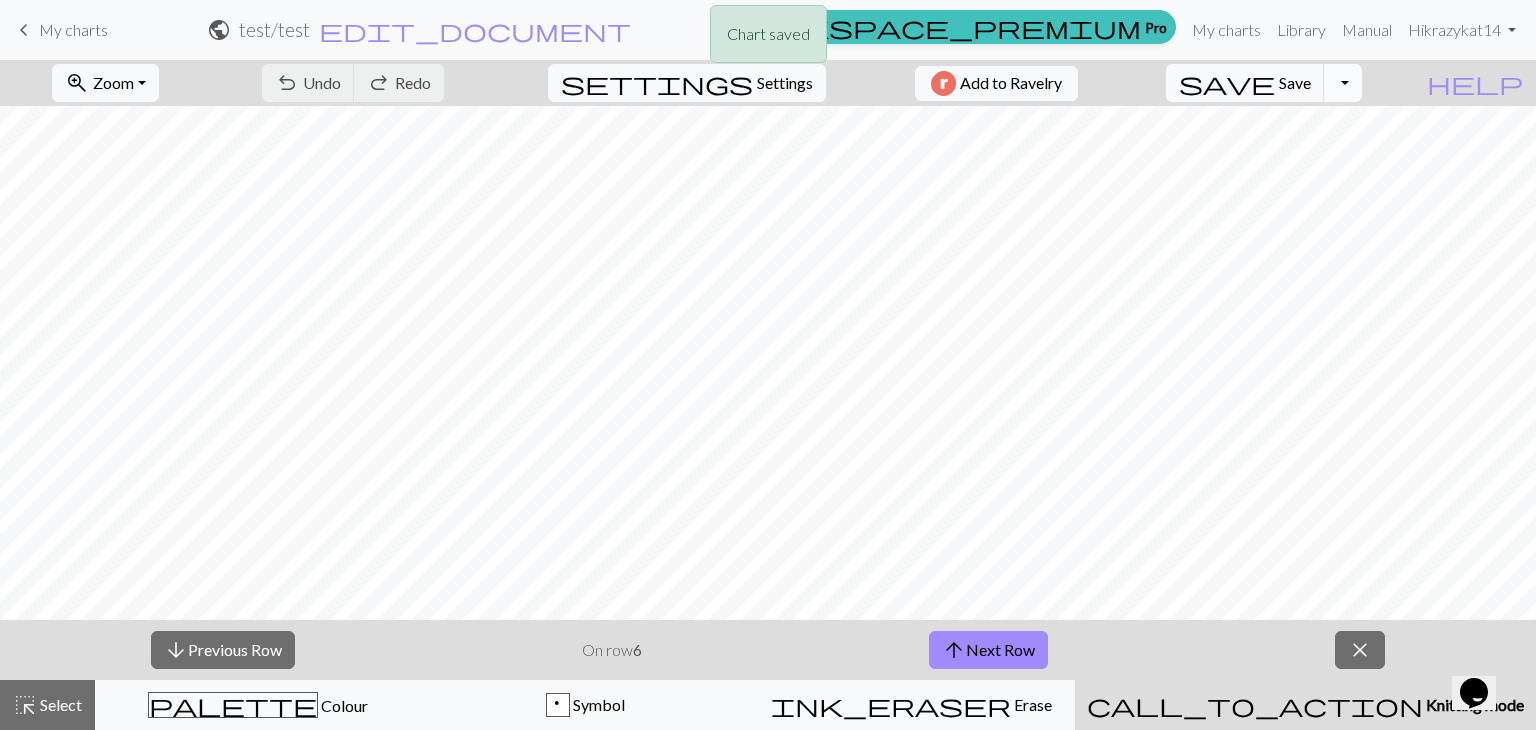 click on "Toggle Dropdown" at bounding box center (1343, 83) 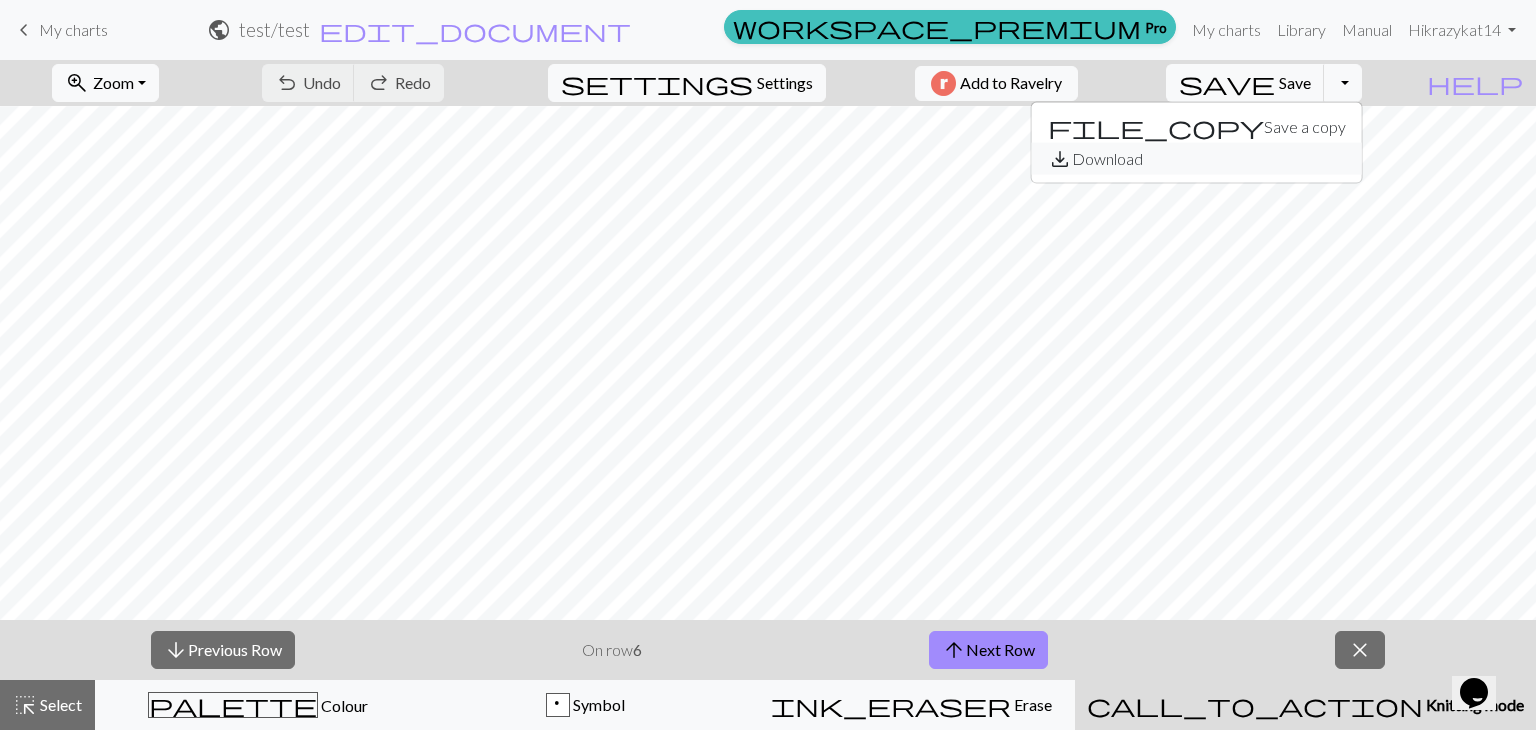 click on "save_alt  Download" at bounding box center [1197, 159] 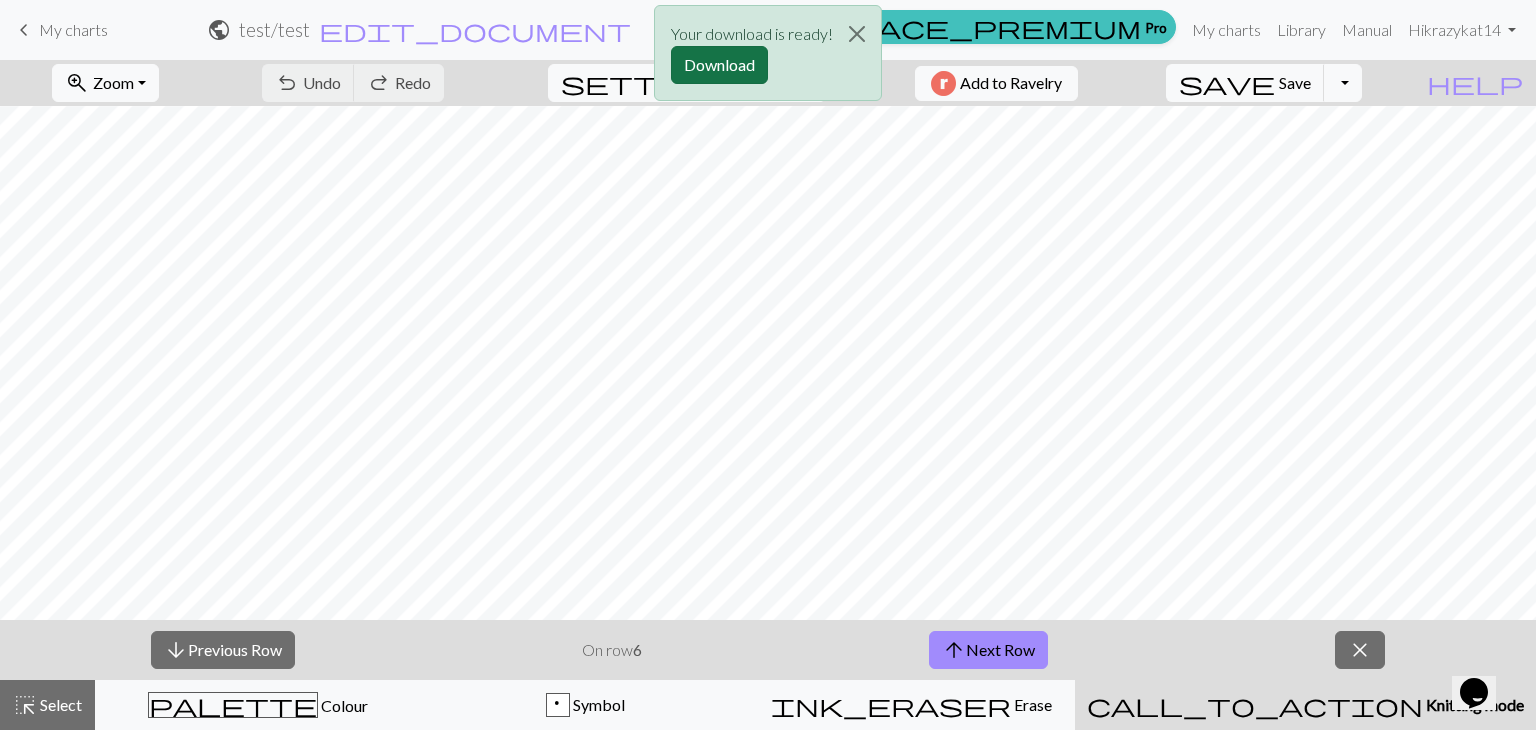 click on "Download" at bounding box center [719, 65] 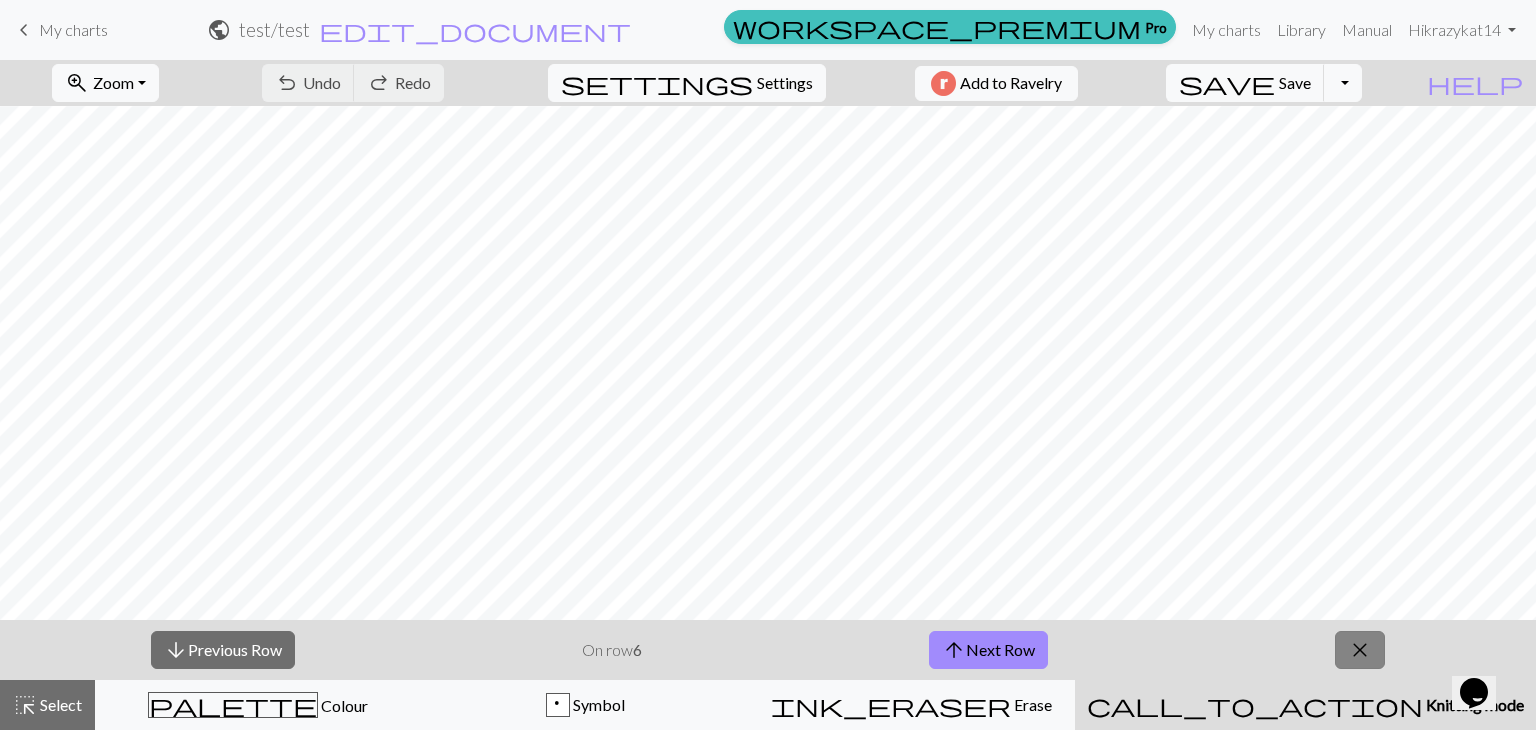 click on "close" at bounding box center (1360, 650) 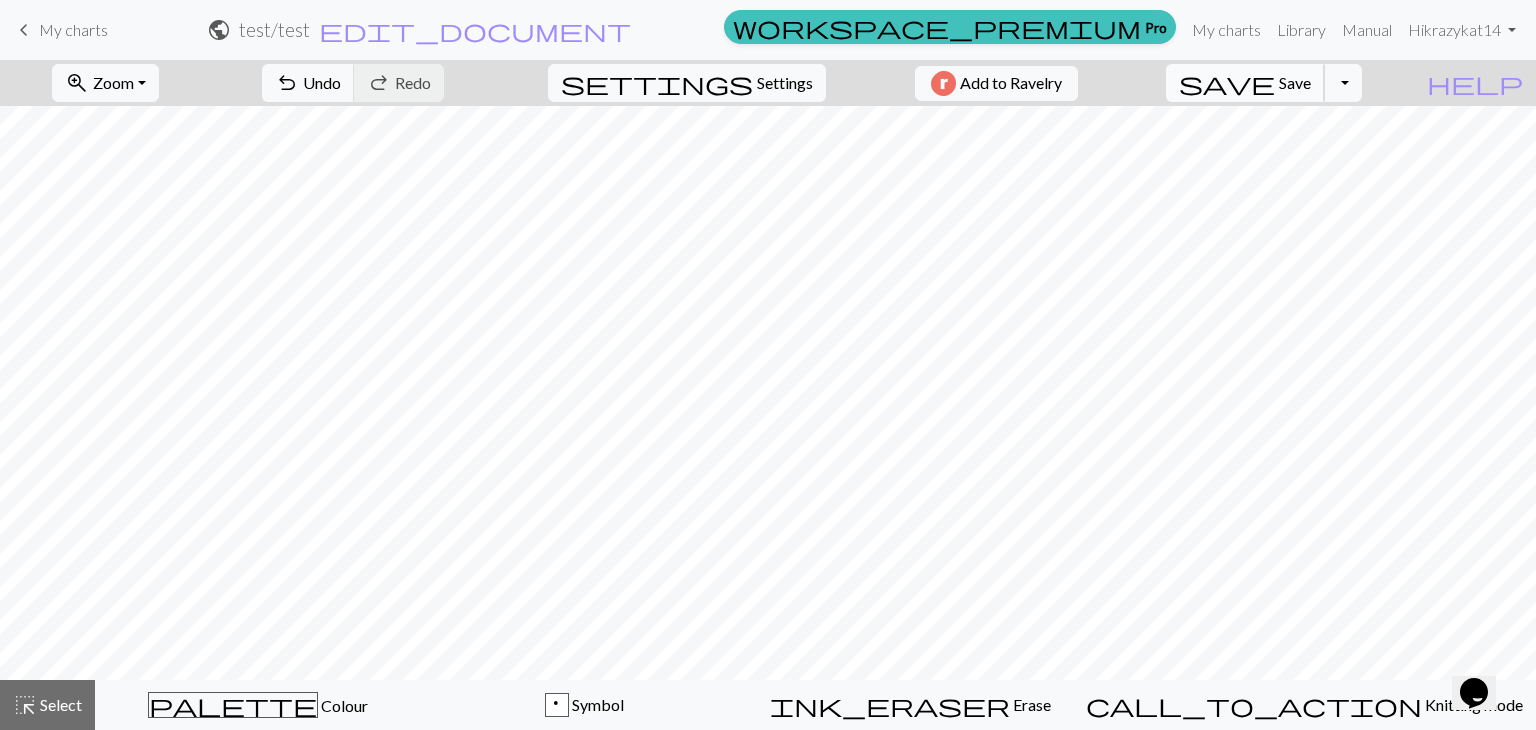 click on "save" at bounding box center [1227, 83] 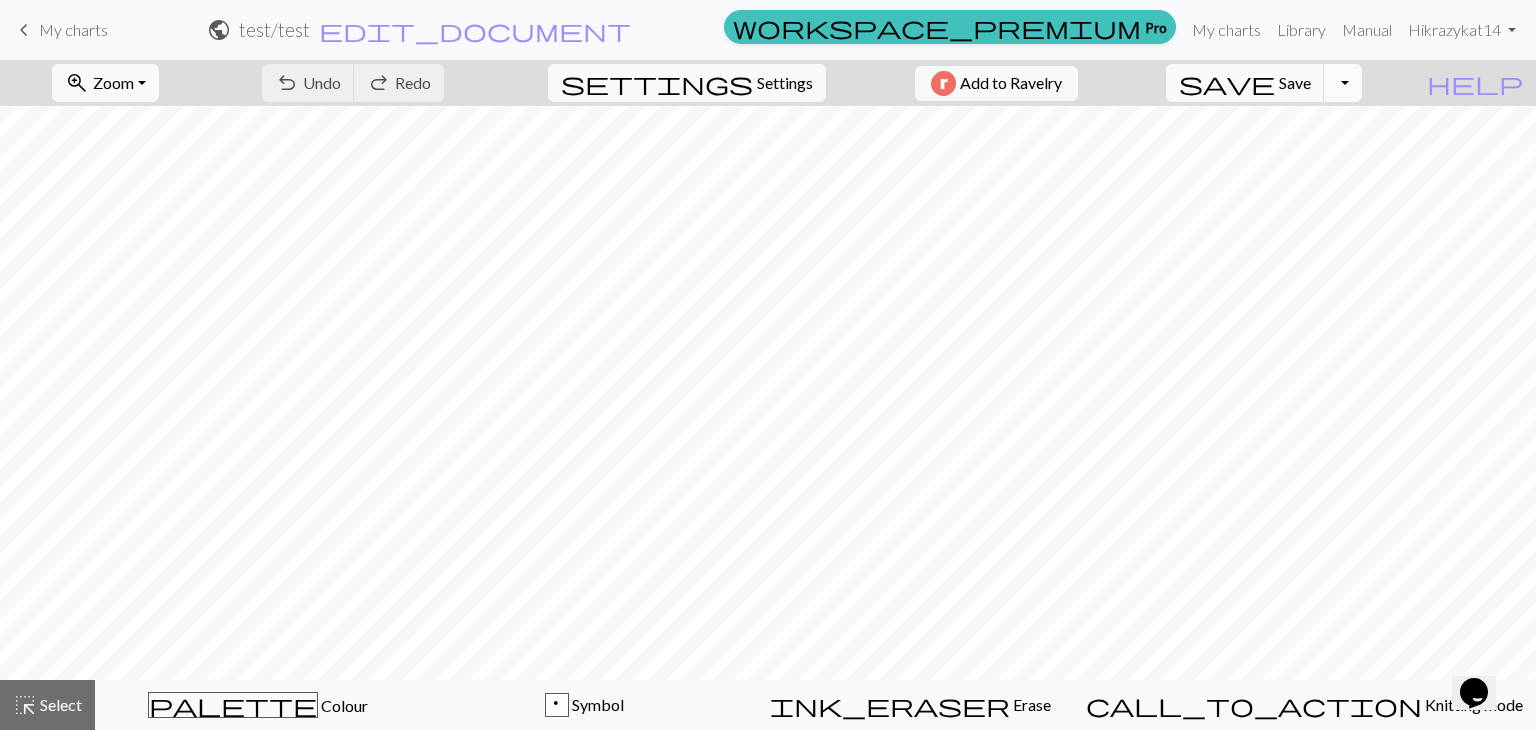 click on "Toggle Dropdown" at bounding box center [1343, 83] 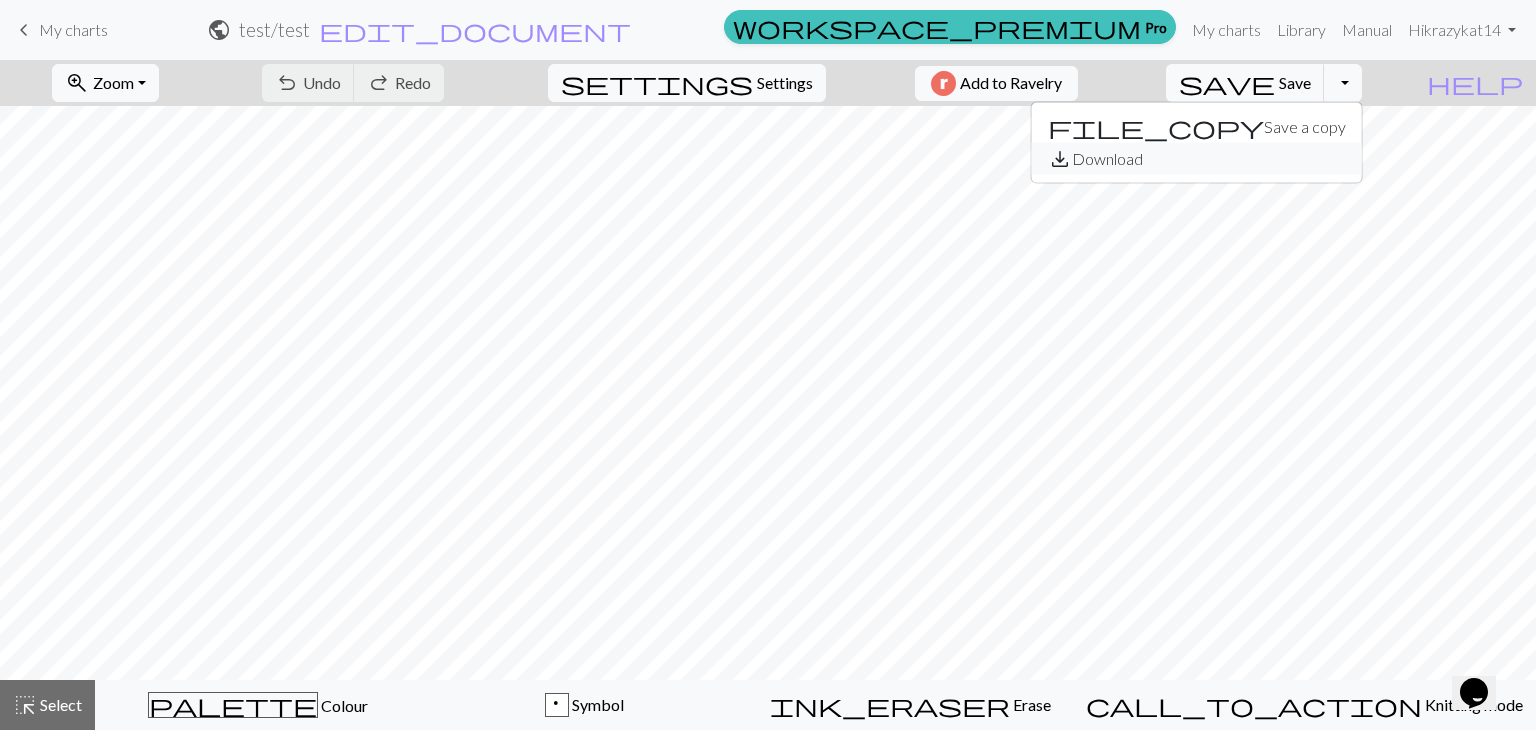 click on "save_alt  Download" at bounding box center [1197, 159] 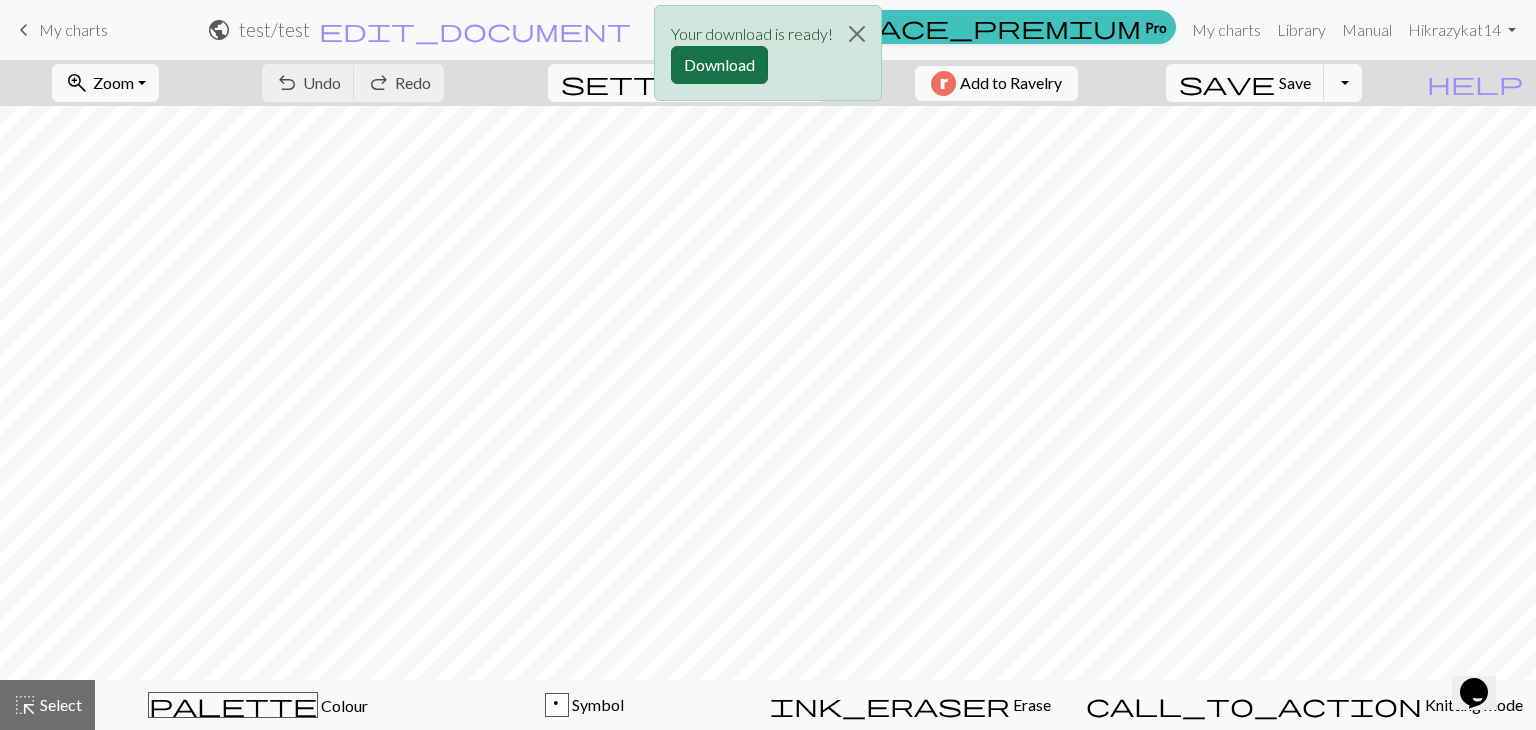click on "Download" at bounding box center [719, 65] 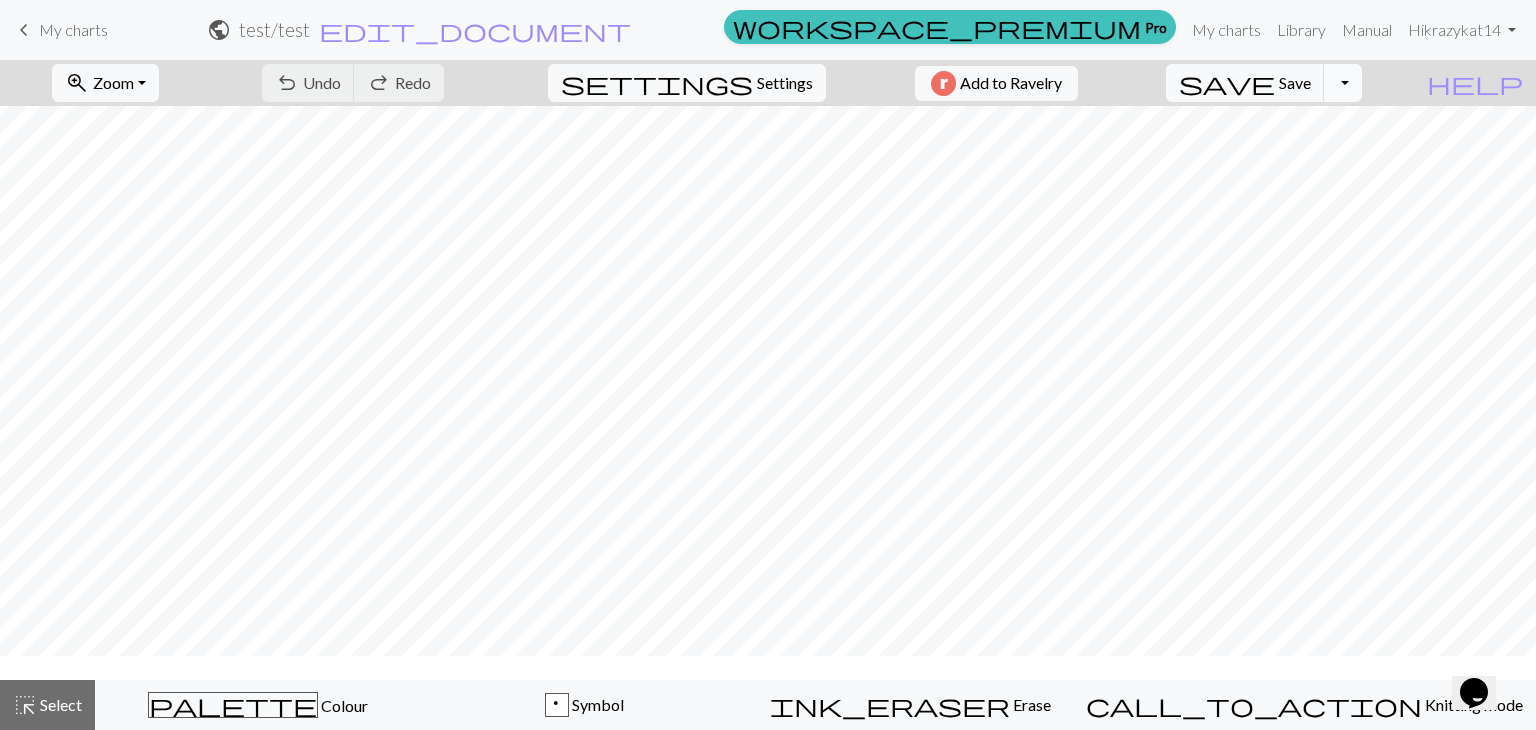 scroll, scrollTop: 771, scrollLeft: 0, axis: vertical 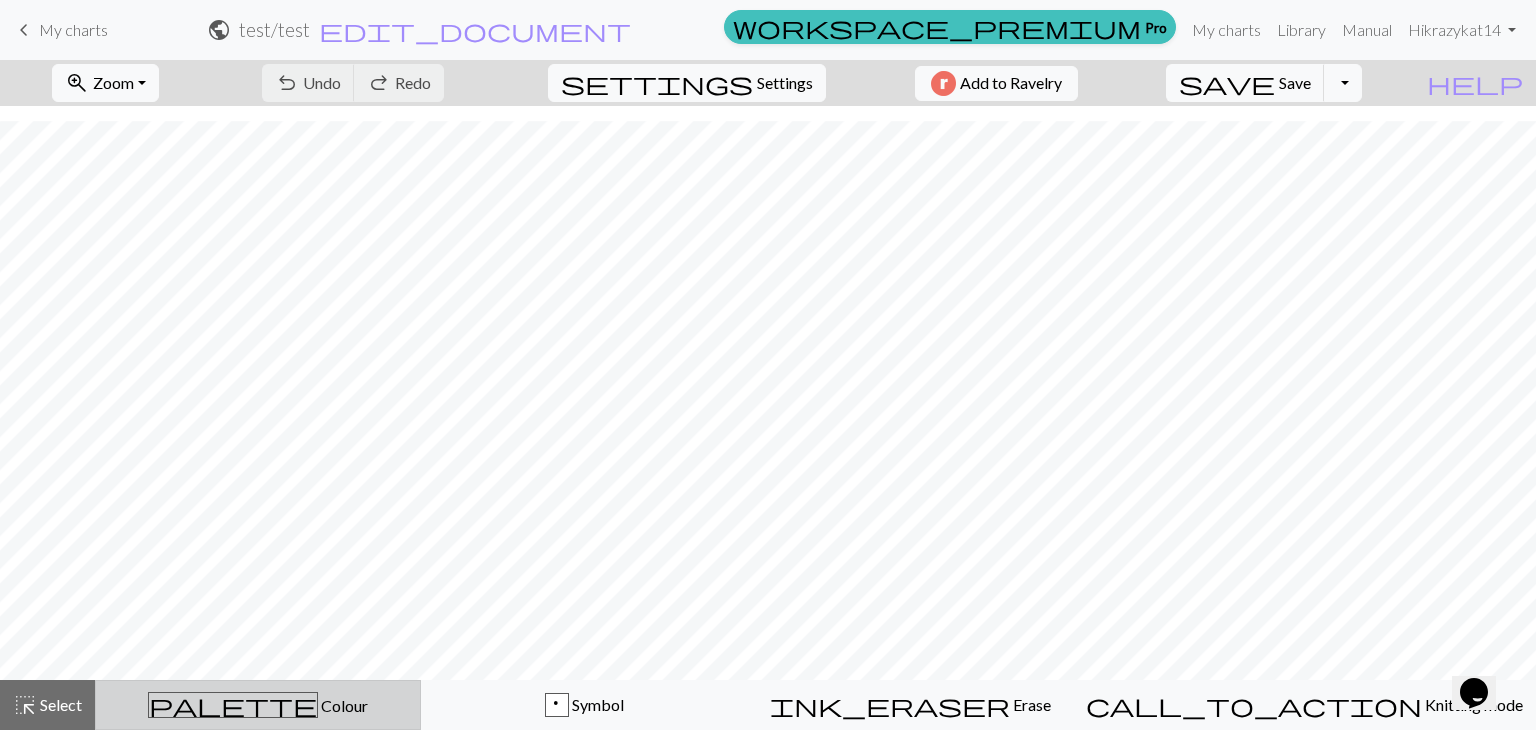 click on "Colour" at bounding box center (343, 705) 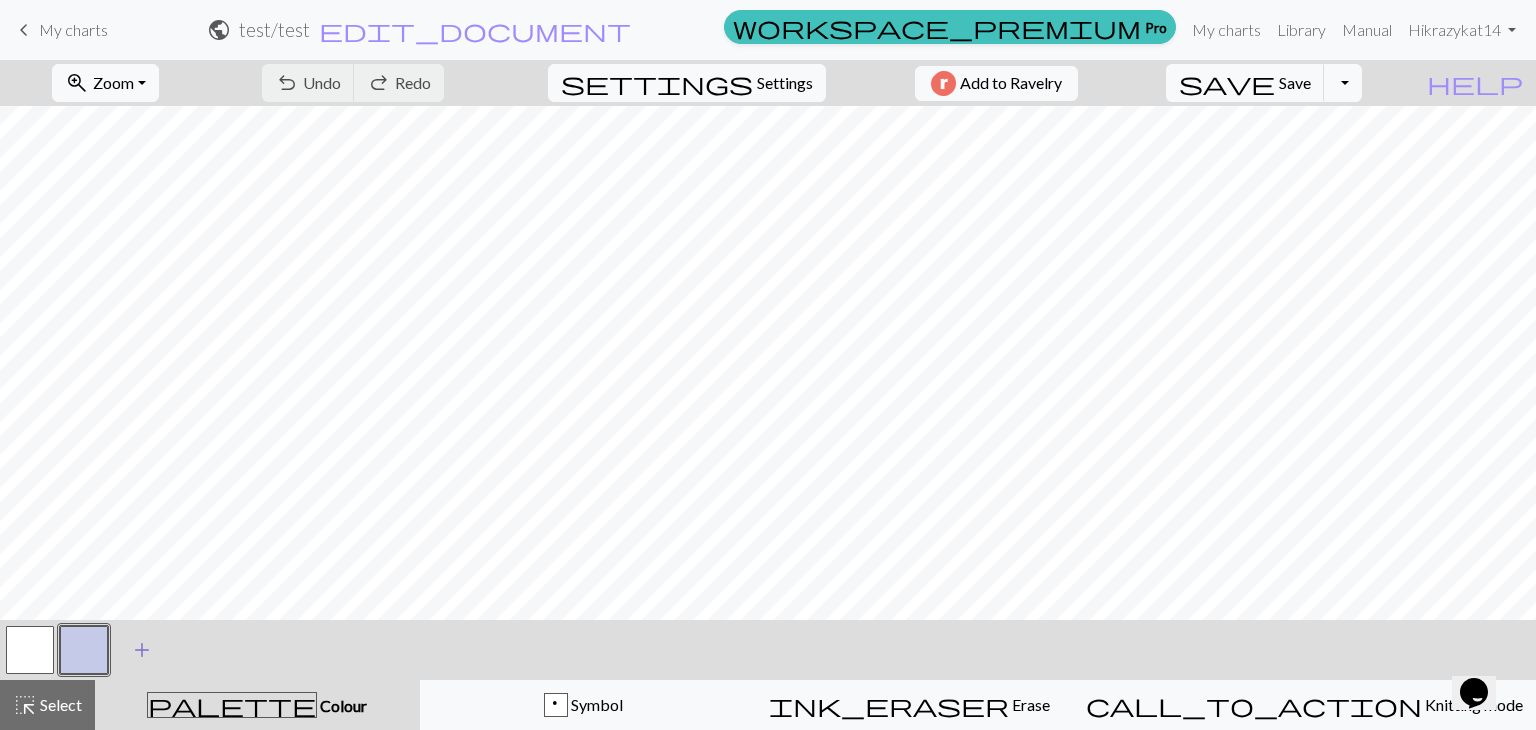click on "add" at bounding box center [142, 650] 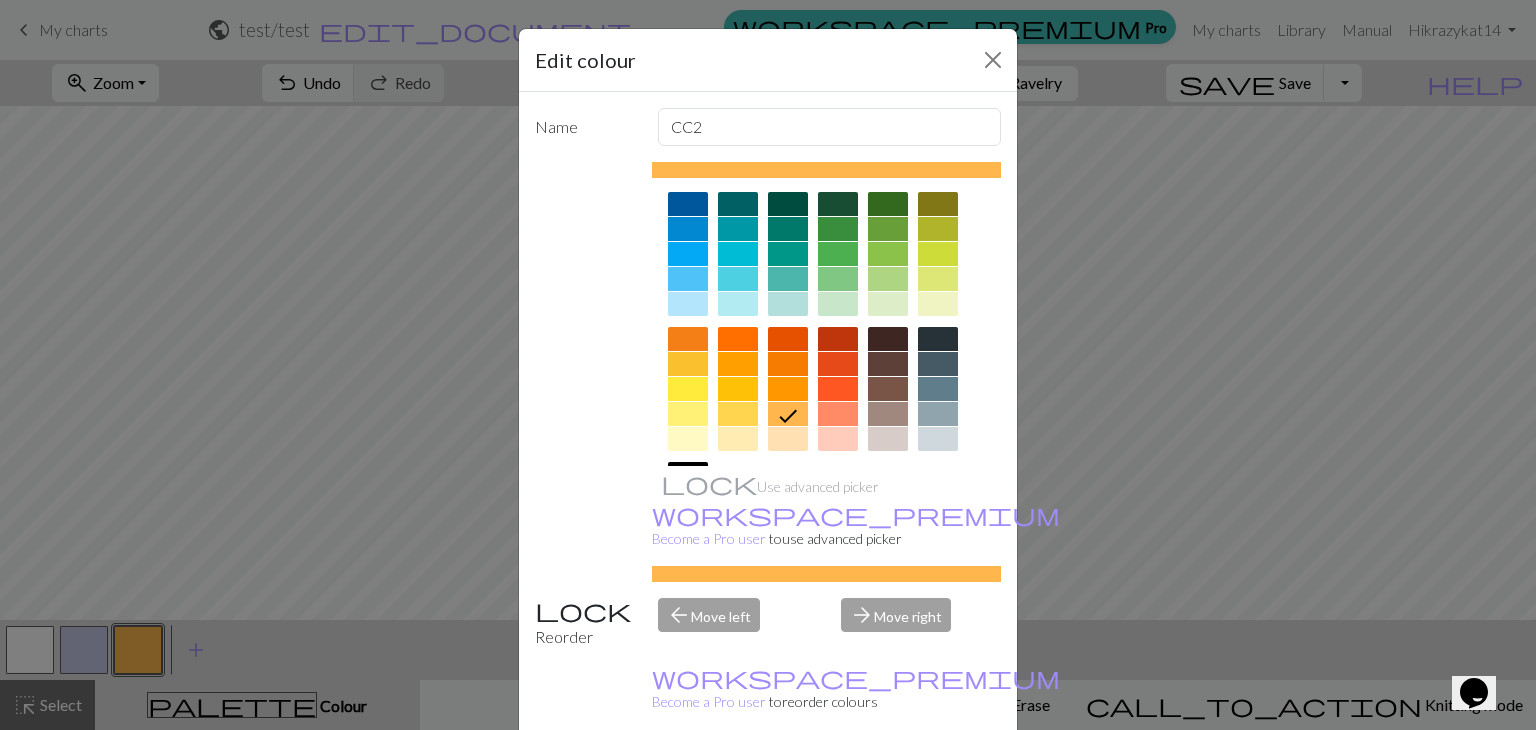 scroll, scrollTop: 288, scrollLeft: 0, axis: vertical 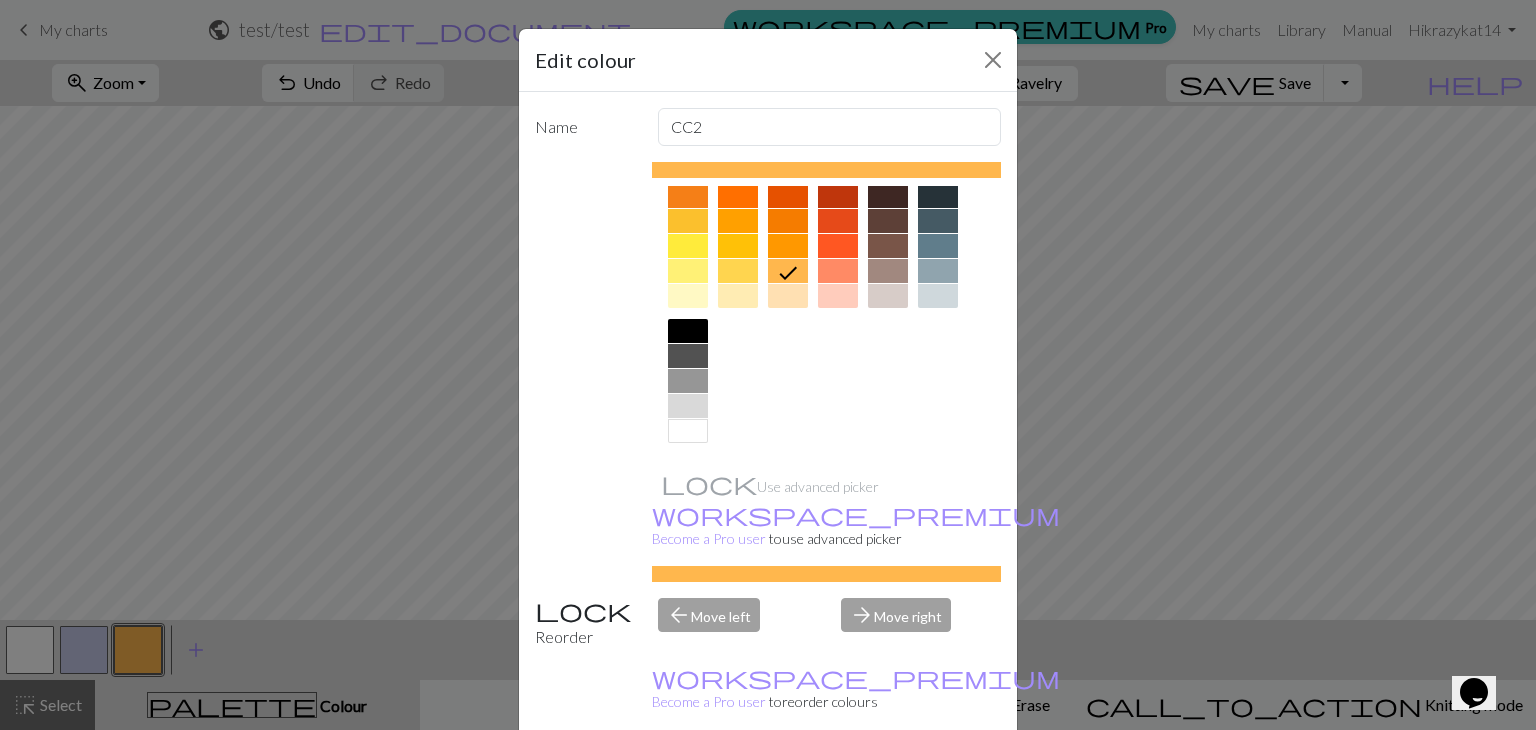 click at bounding box center (788, 296) 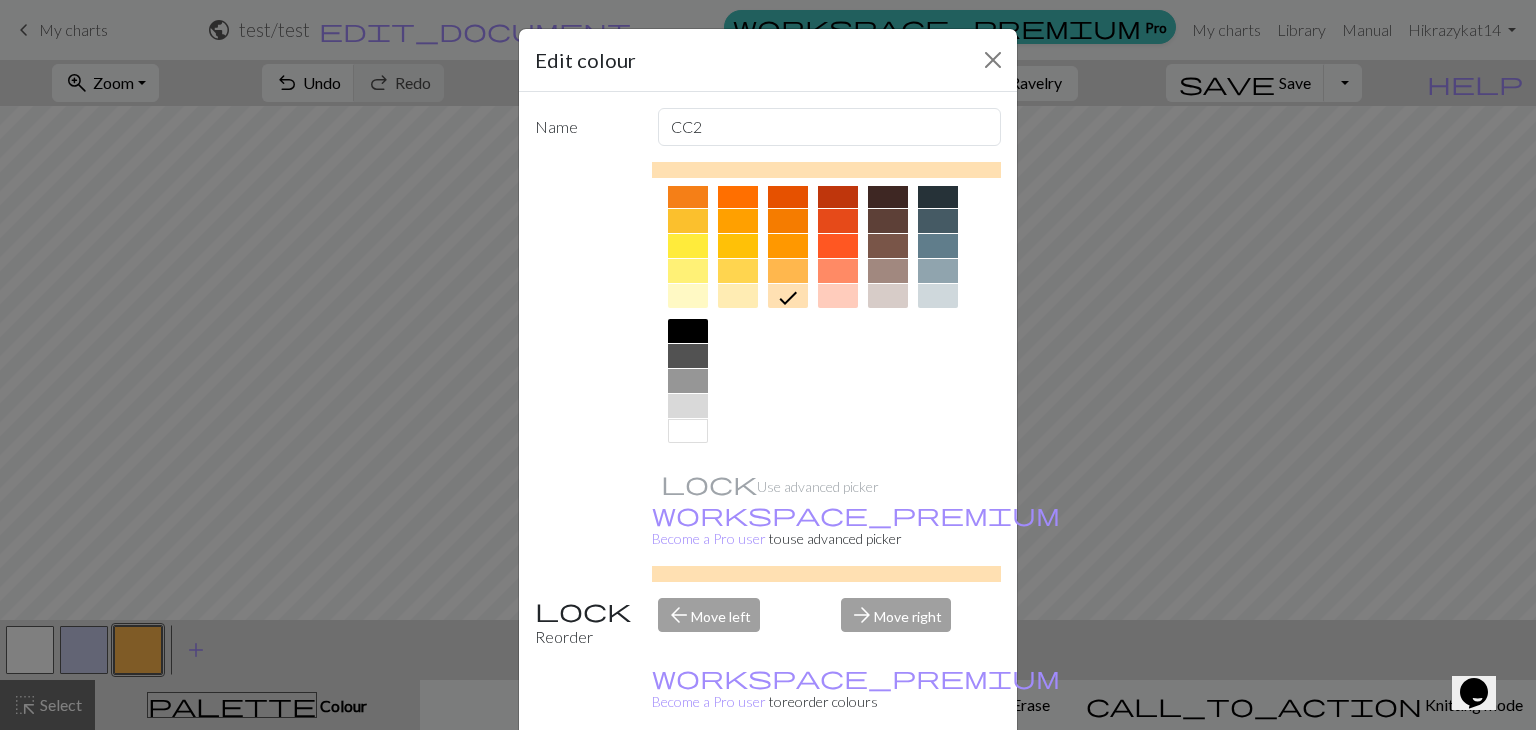 click on "Done" at bounding box center (888, 781) 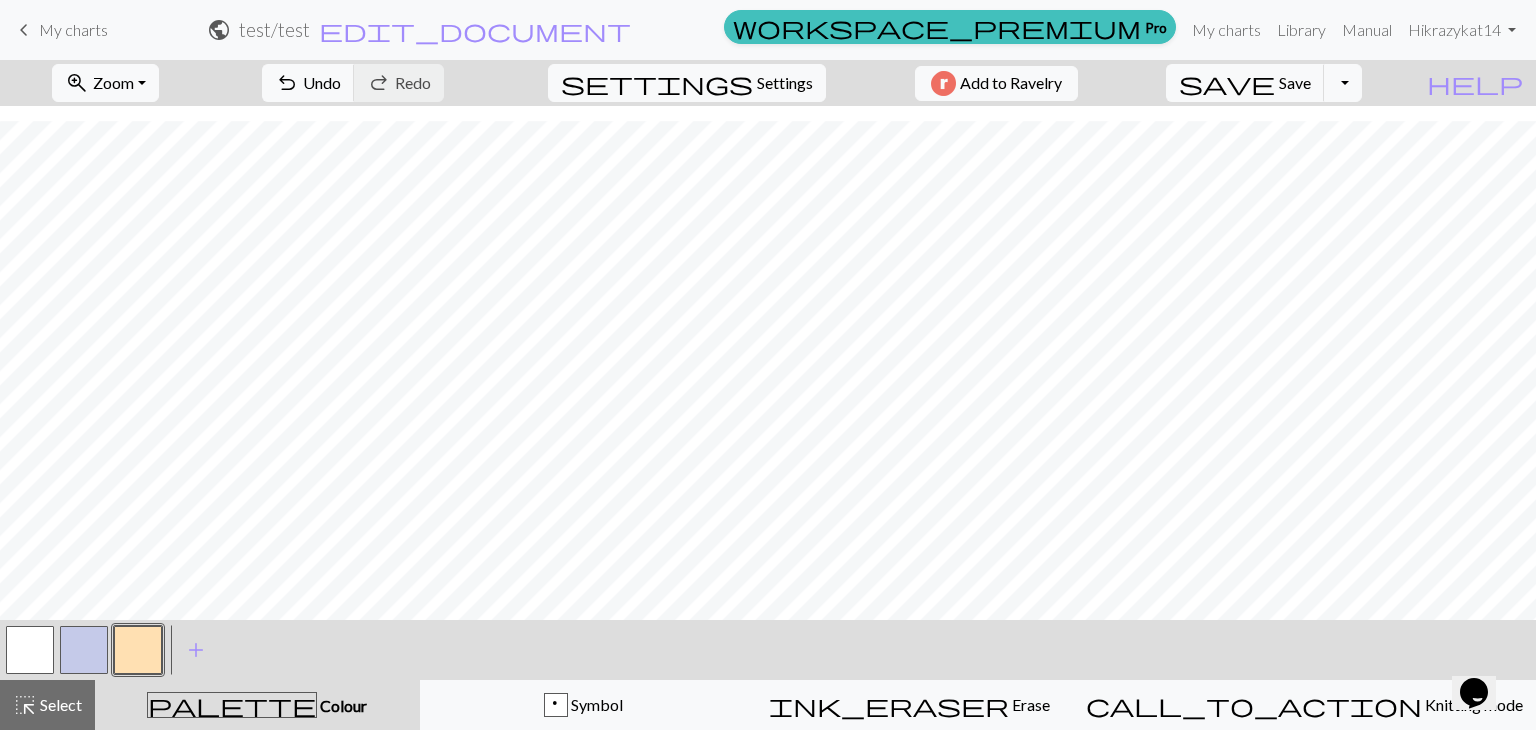 scroll, scrollTop: 831, scrollLeft: 0, axis: vertical 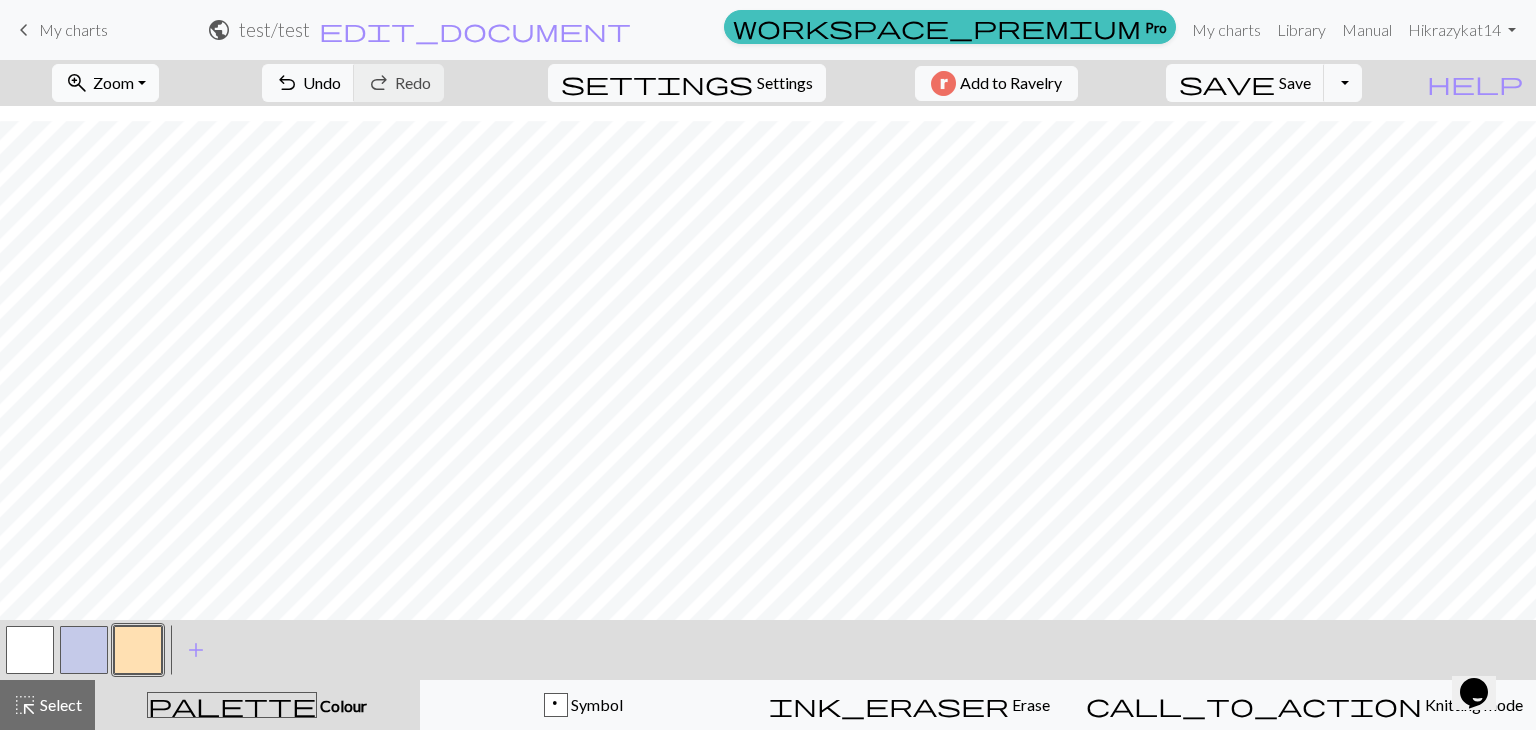 click on "Zoom" at bounding box center (113, 82) 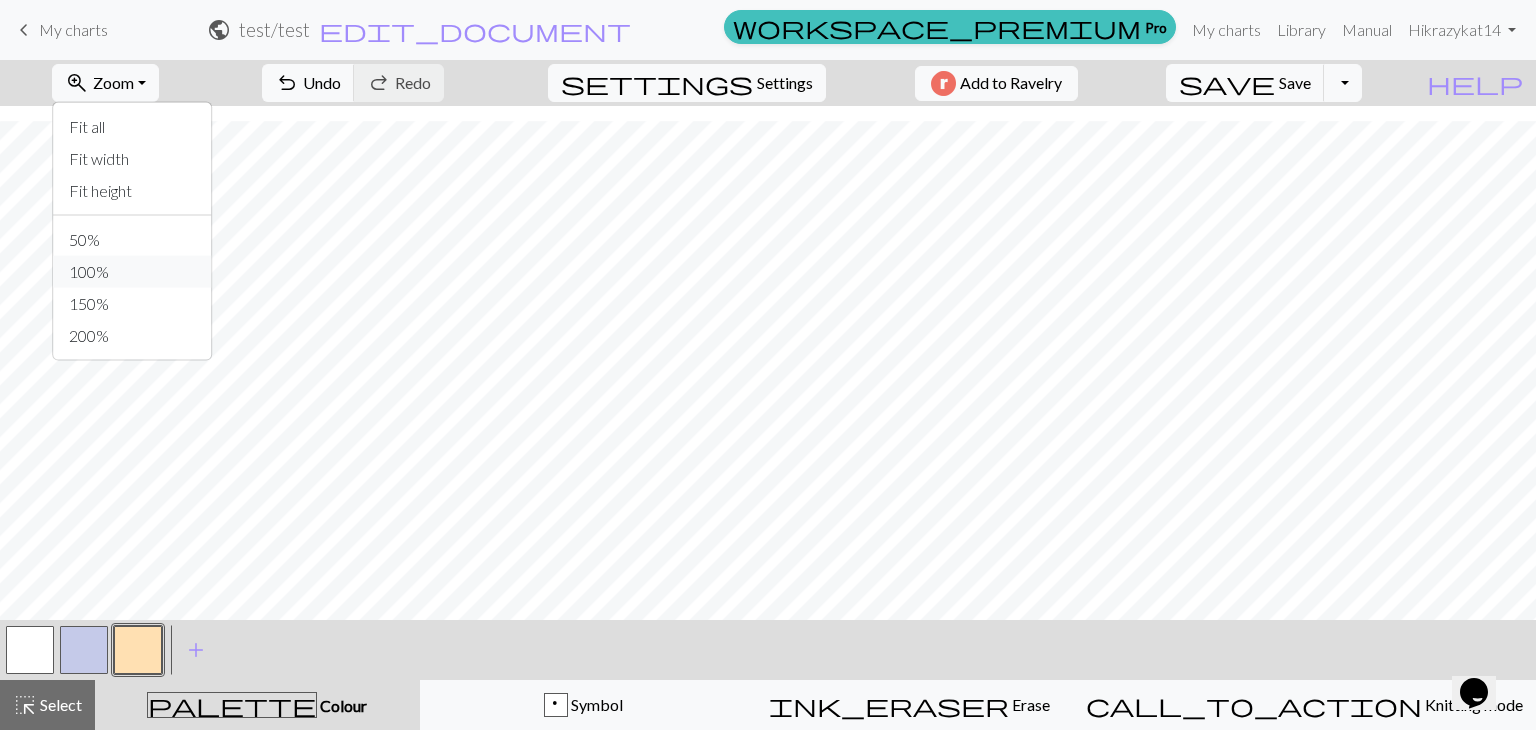 click on "100%" at bounding box center [132, 272] 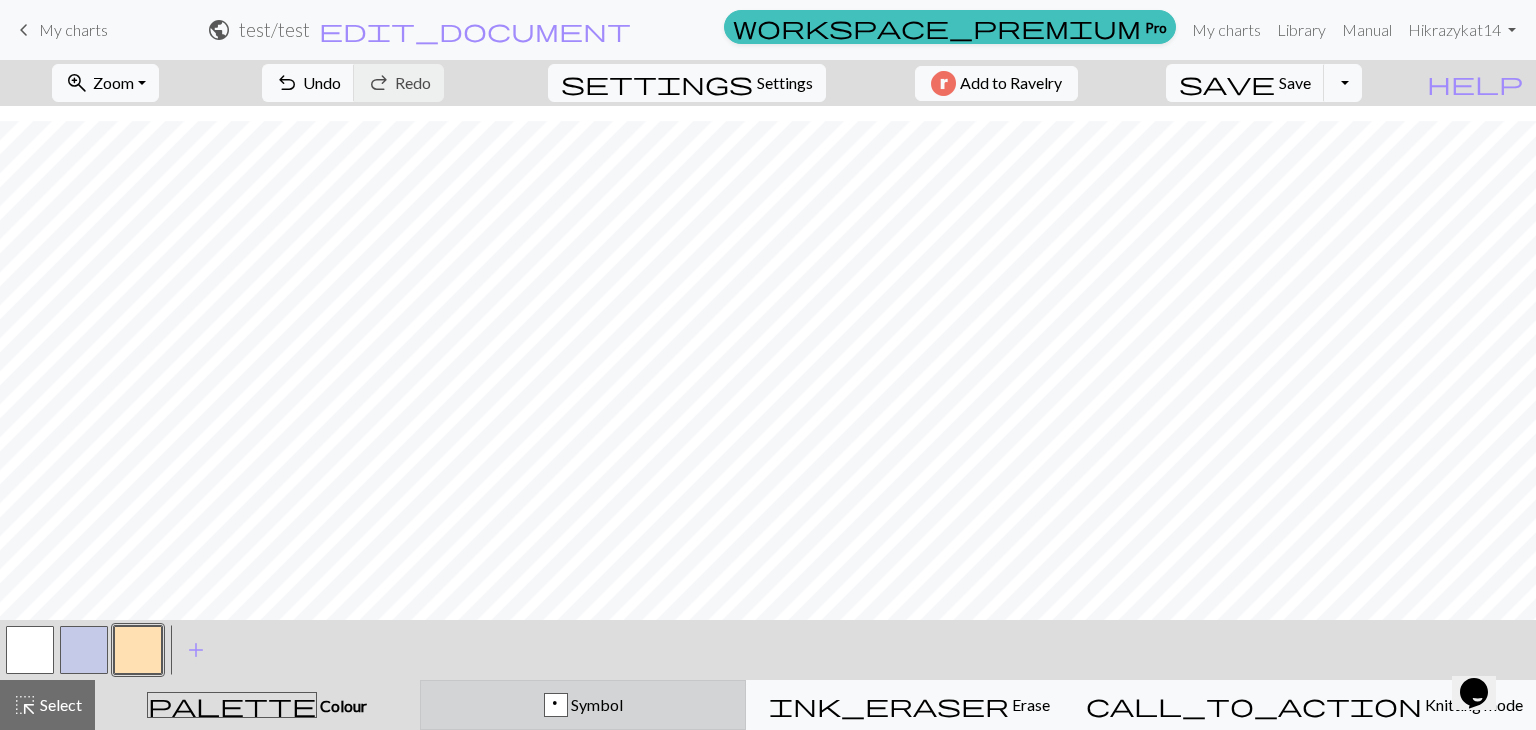 click on "p   Symbol" at bounding box center (583, 705) 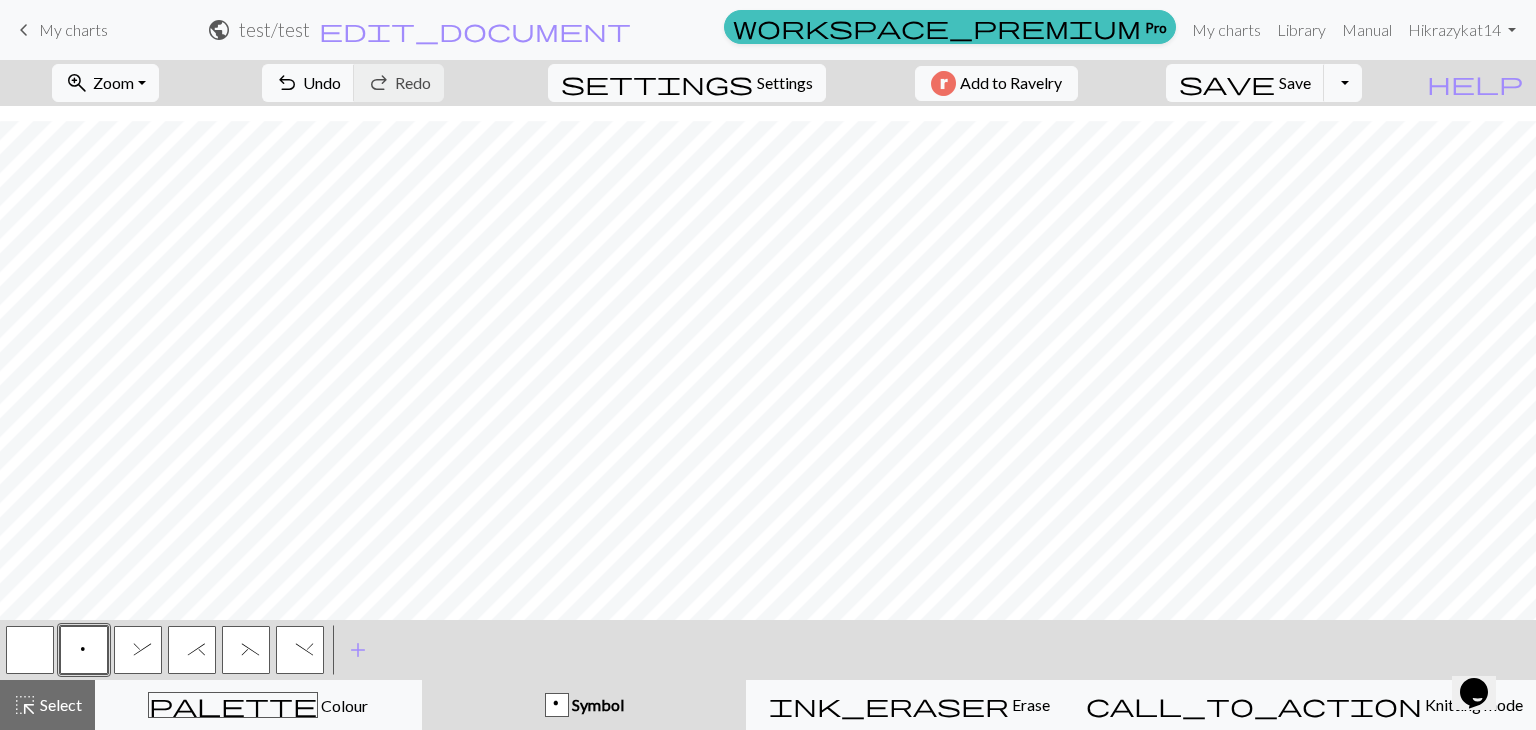 click on "p" at bounding box center (84, 652) 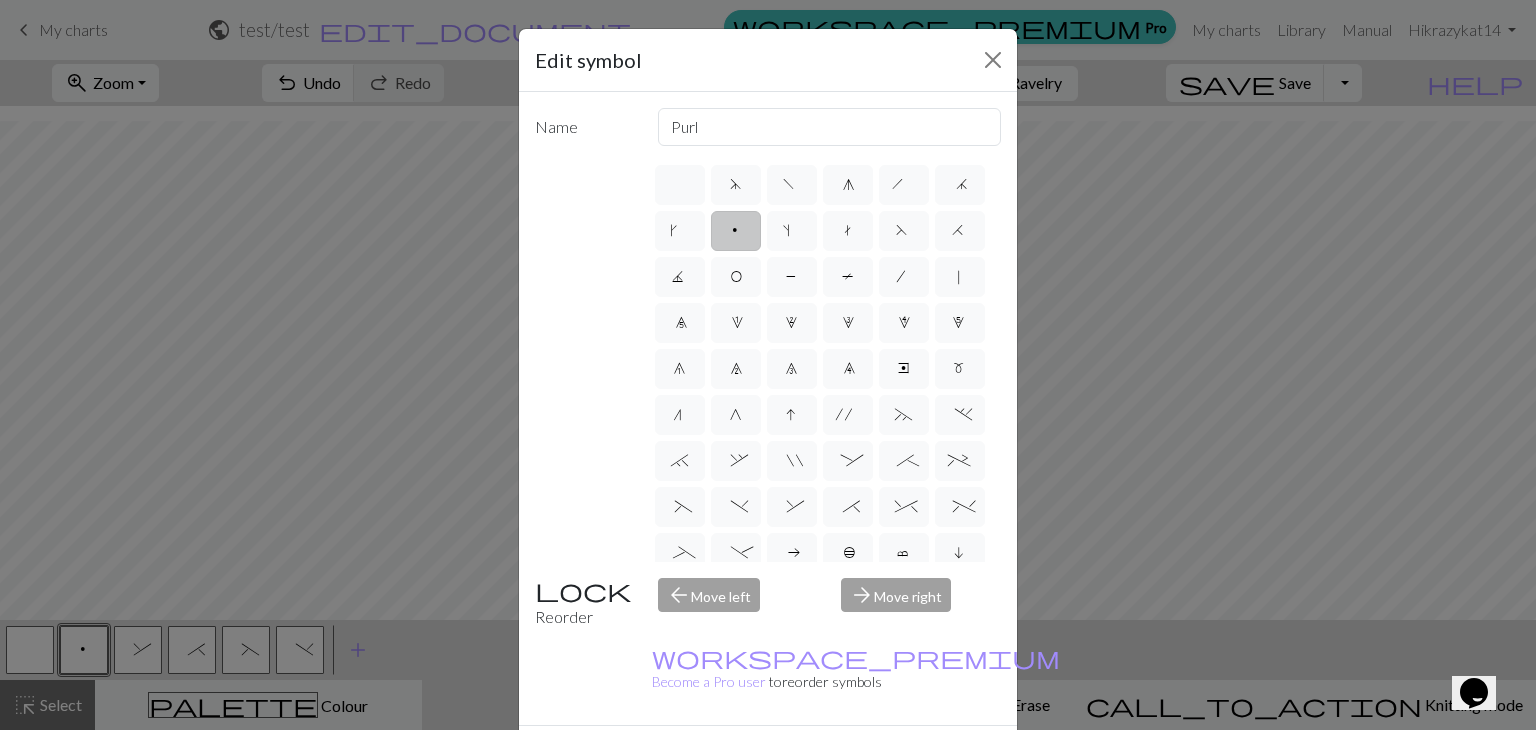 click on "Done" at bounding box center [888, 761] 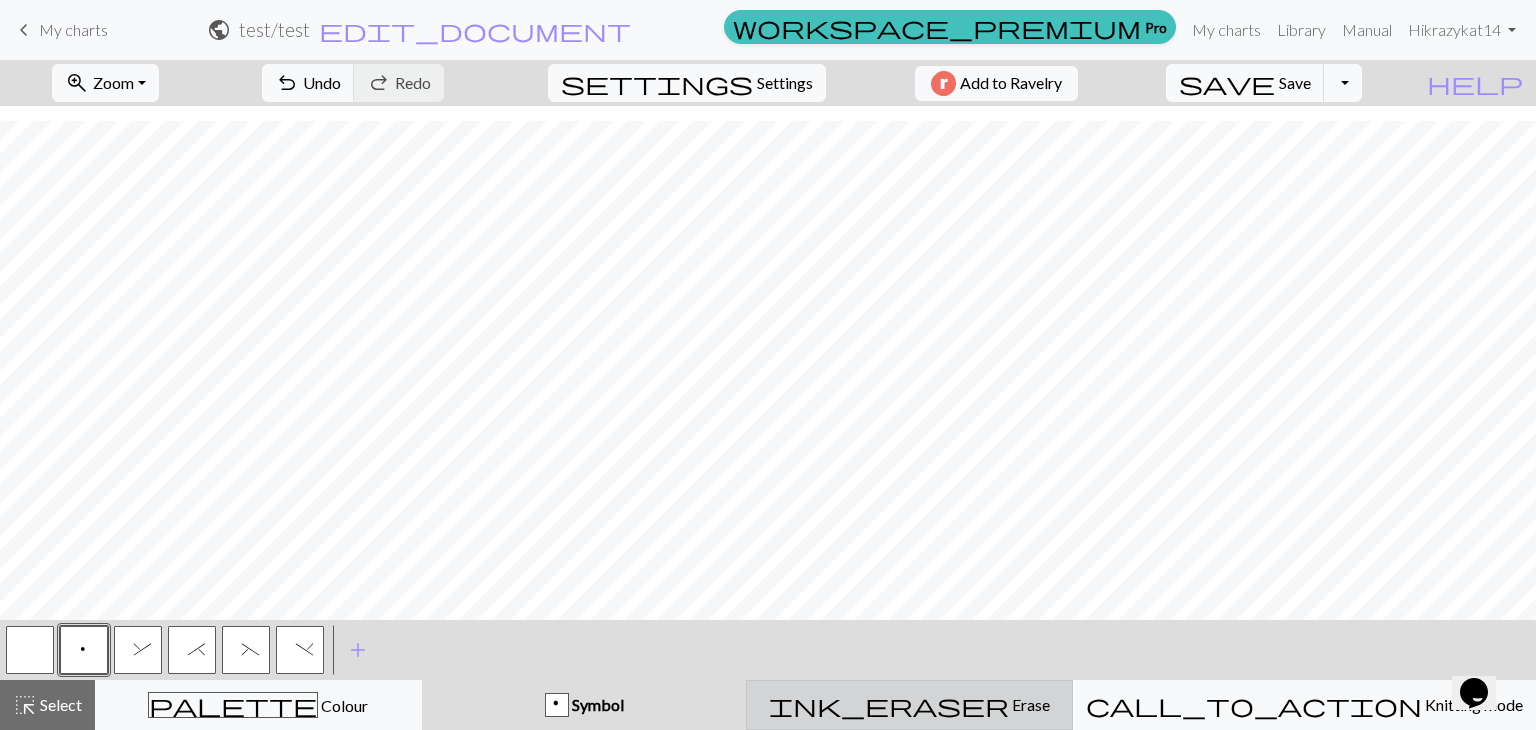 click on "ink_eraser" at bounding box center [889, 705] 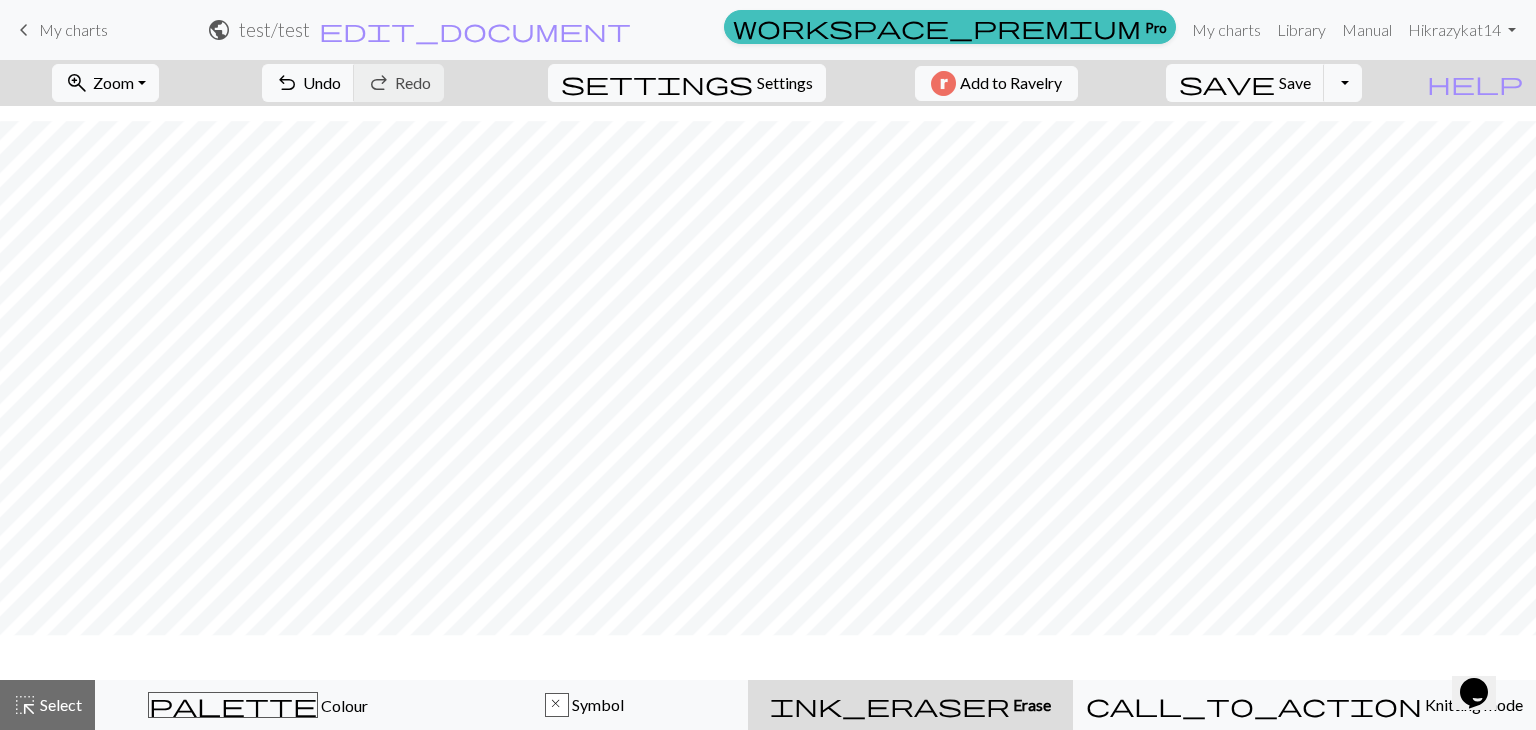 scroll, scrollTop: 131, scrollLeft: 0, axis: vertical 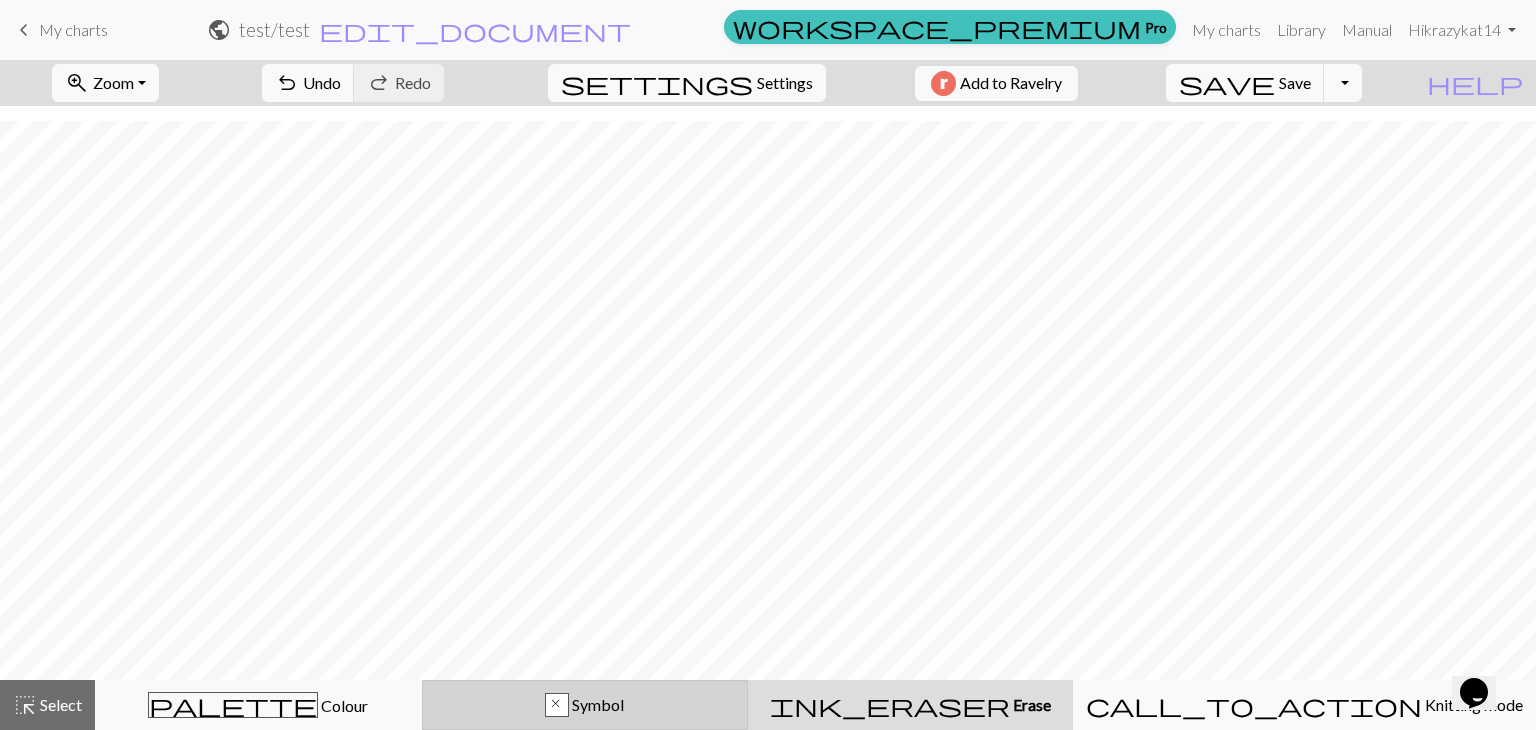 click on "Symbol" at bounding box center (596, 704) 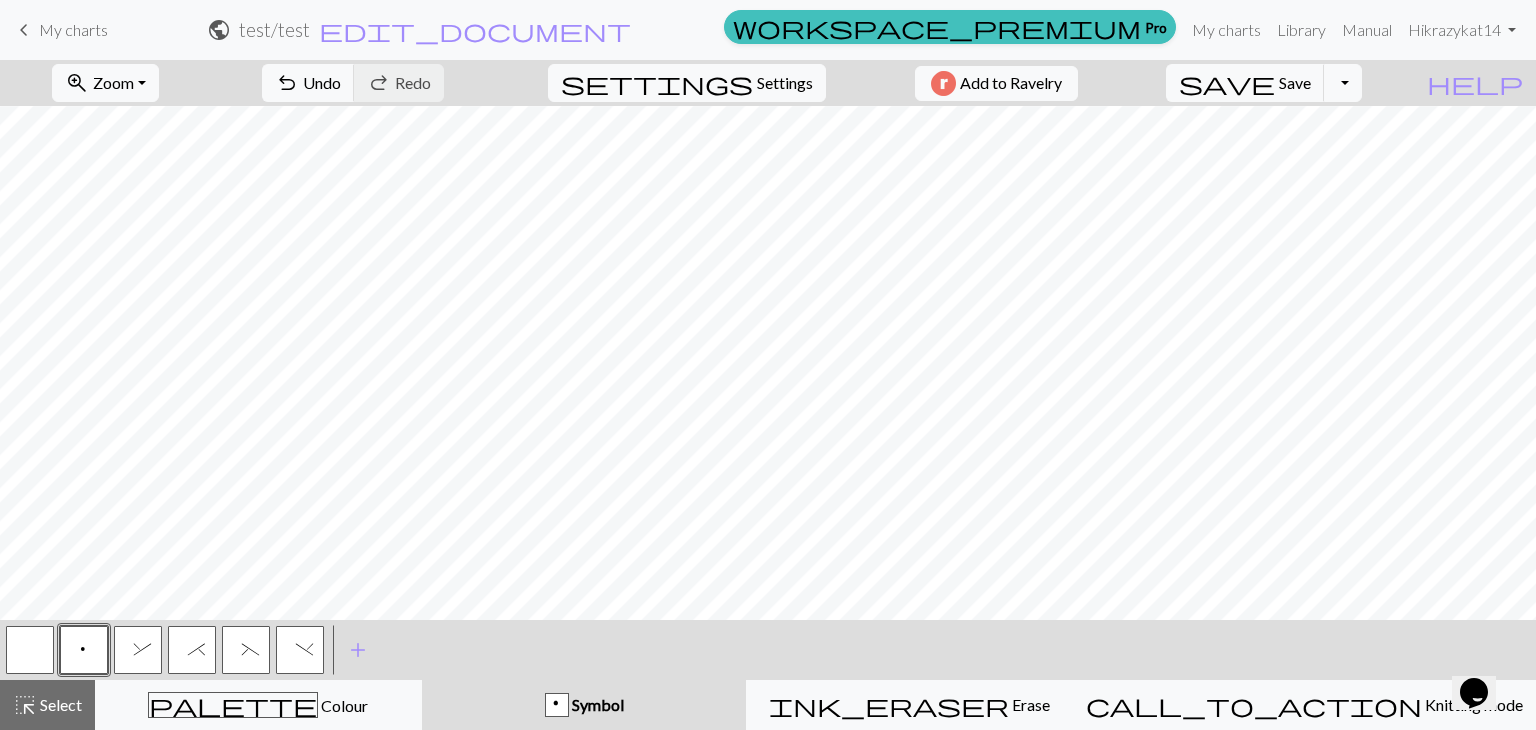 click at bounding box center (30, 650) 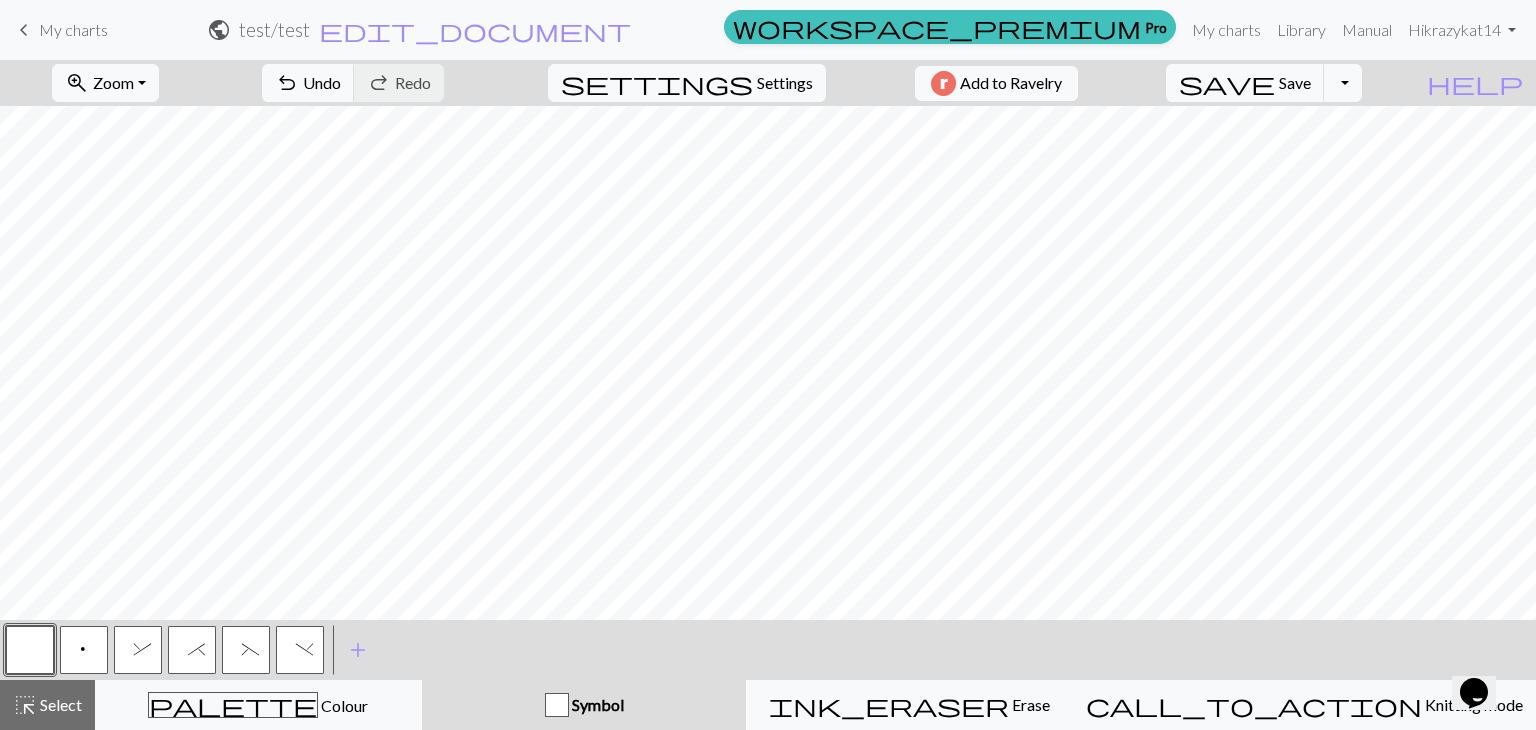 click on "p" at bounding box center (84, 652) 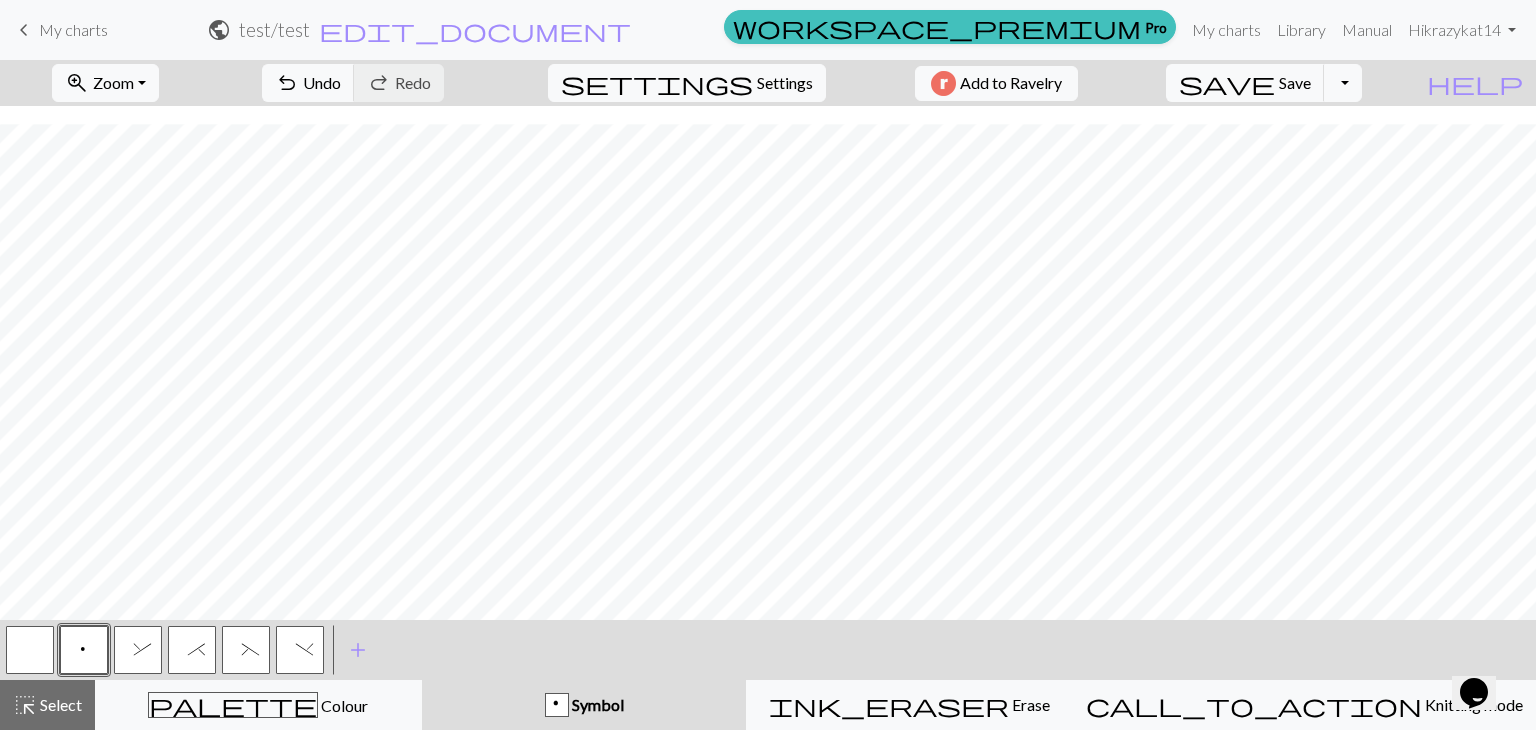 scroll, scrollTop: 191, scrollLeft: 0, axis: vertical 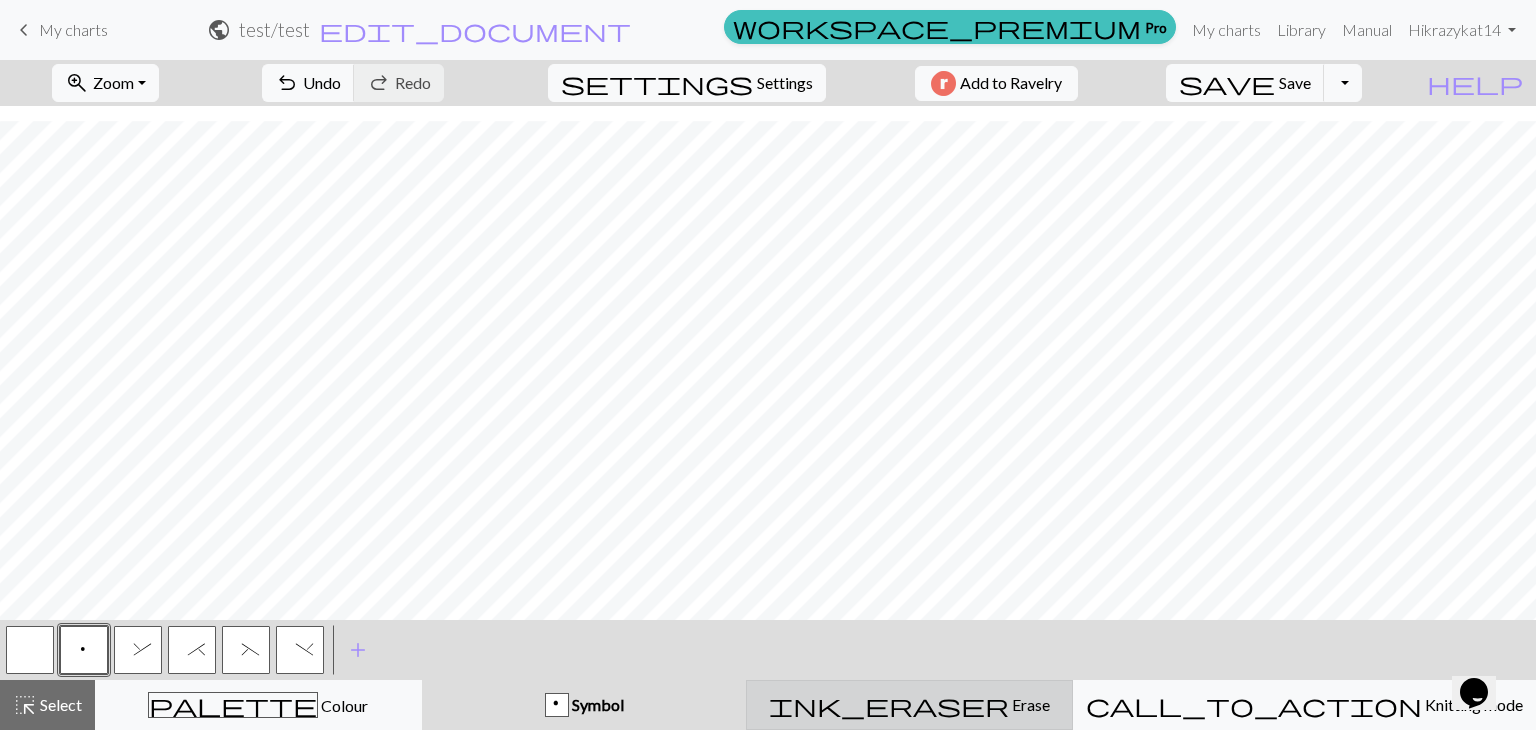 click on "Erase" at bounding box center (1029, 704) 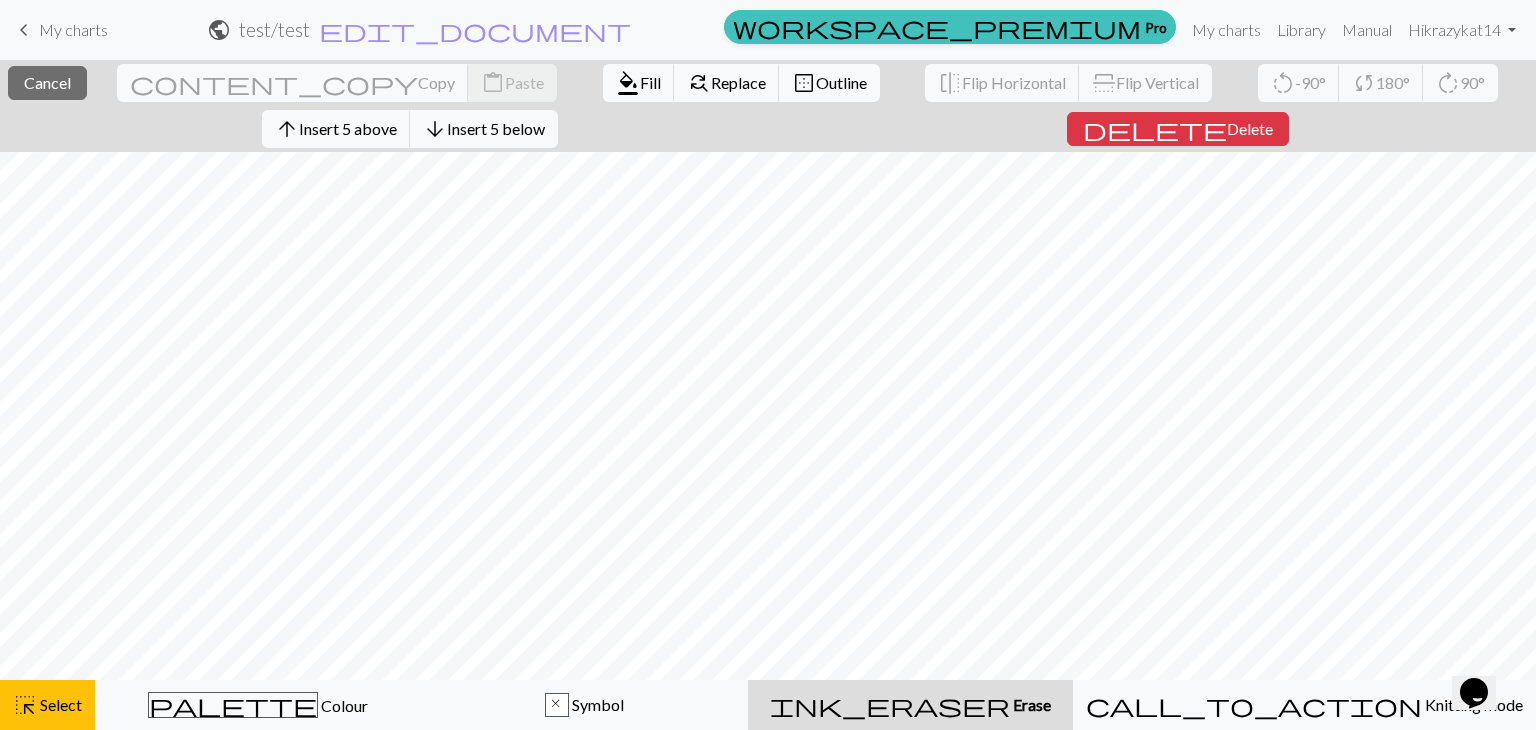 click on "Erase" at bounding box center (1030, 704) 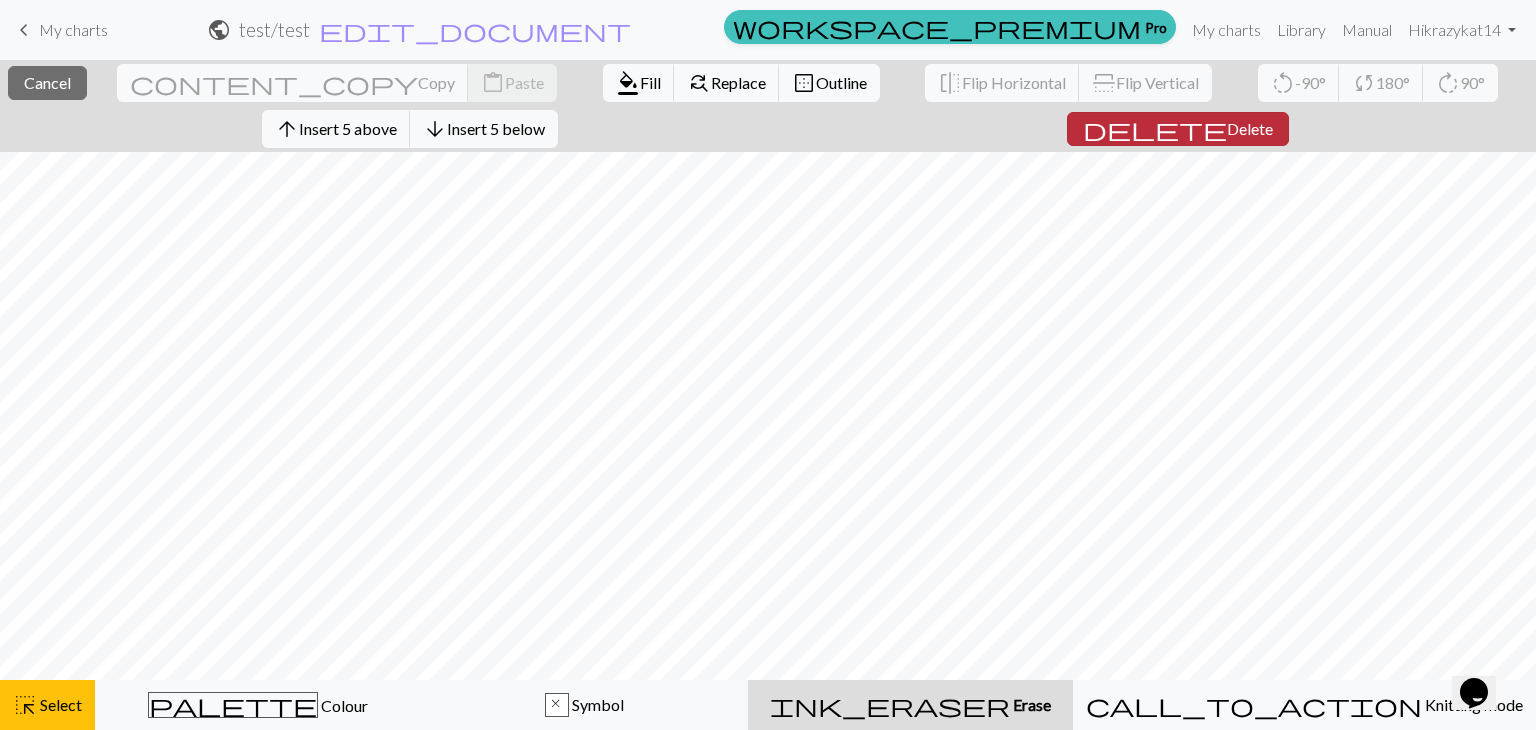 click on "delete  Delete" at bounding box center (1178, 129) 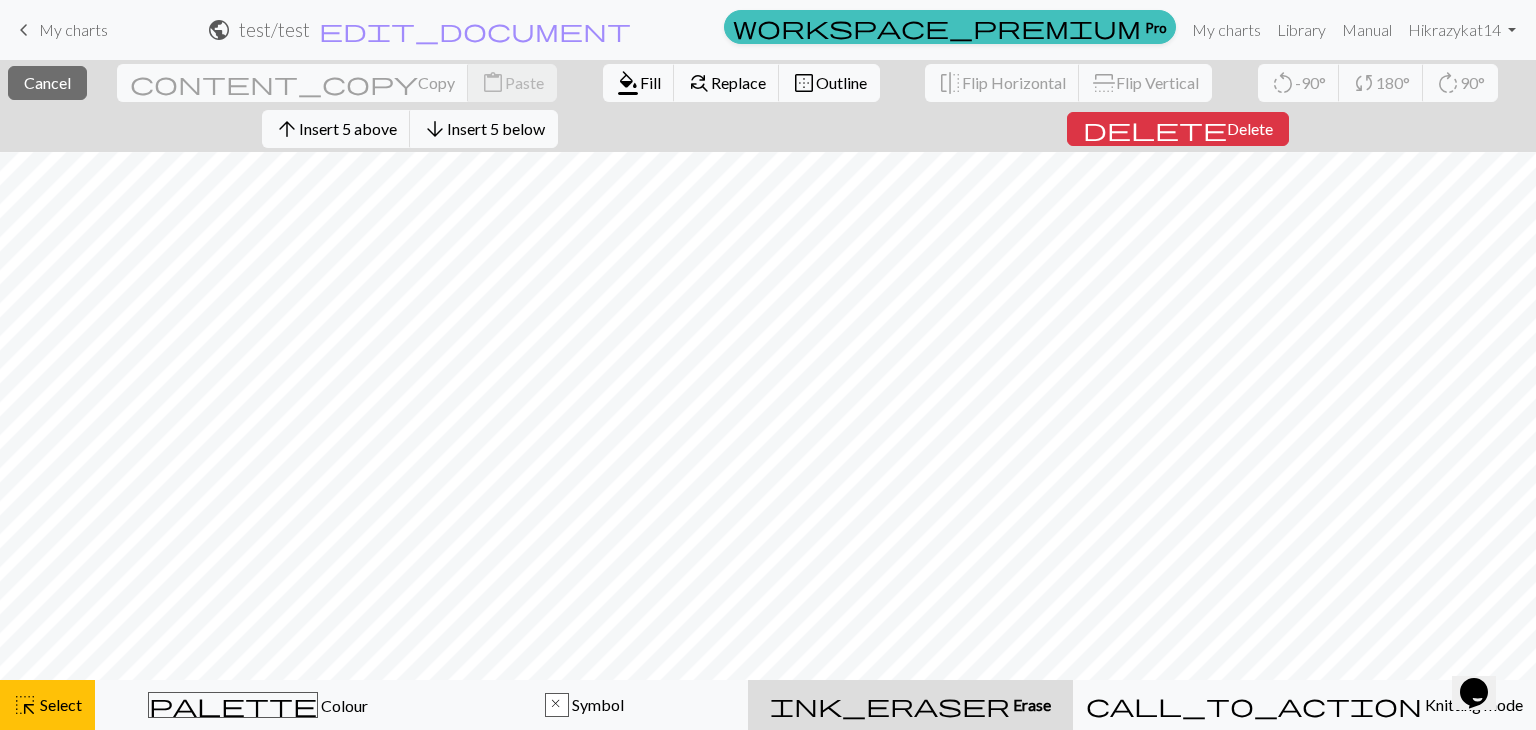 scroll, scrollTop: 31, scrollLeft: 0, axis: vertical 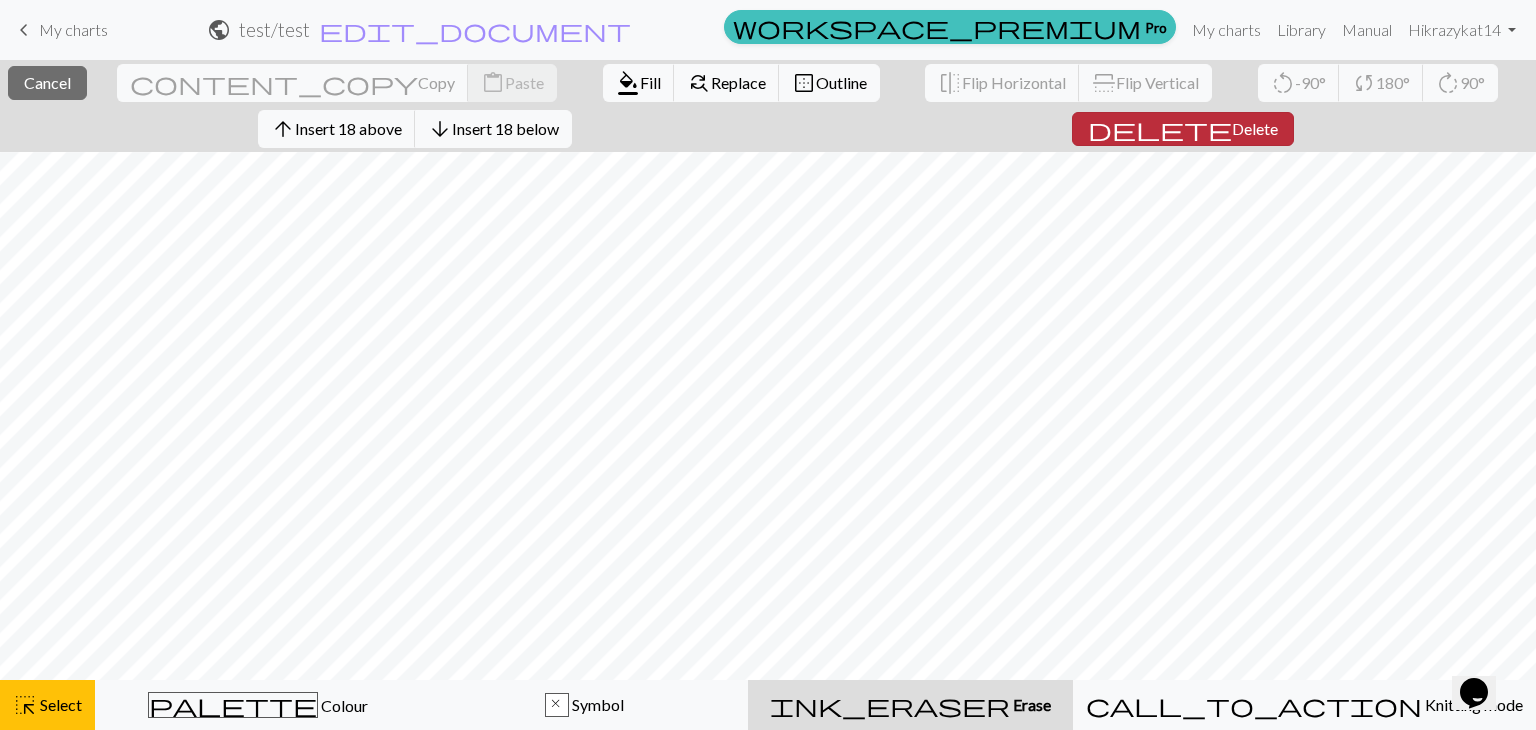 click on "delete" at bounding box center [1160, 129] 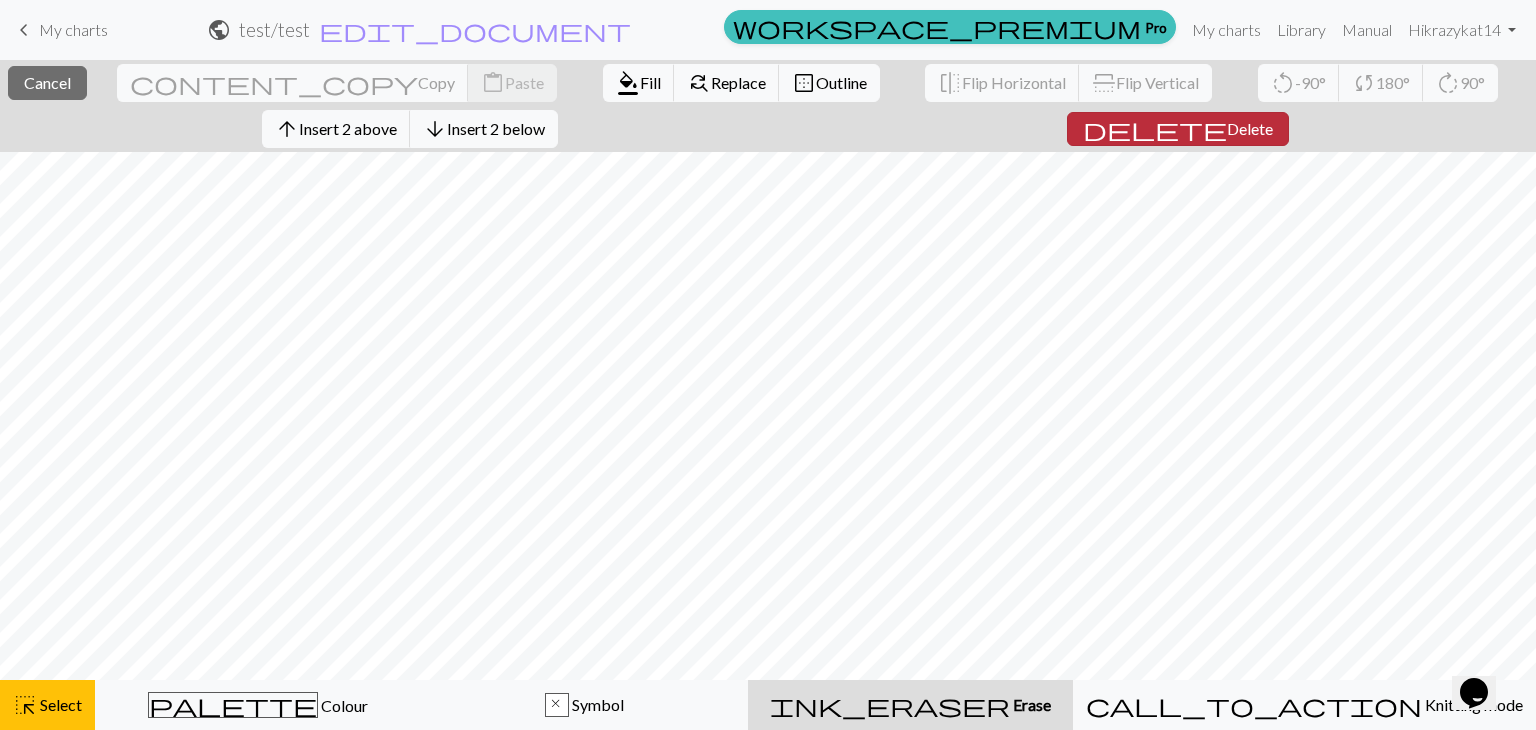 click on "Delete" at bounding box center [1250, 128] 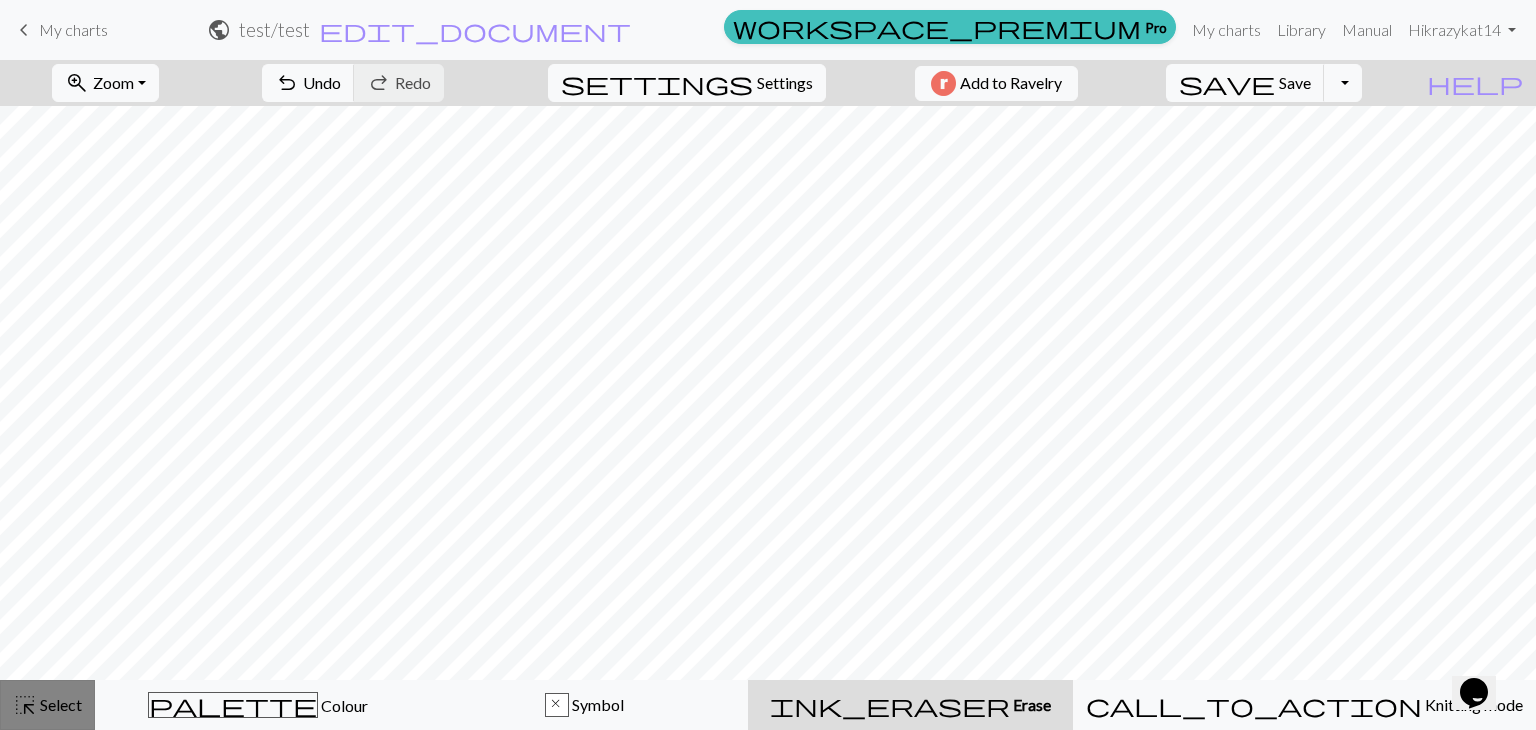 click on "Select" at bounding box center [59, 704] 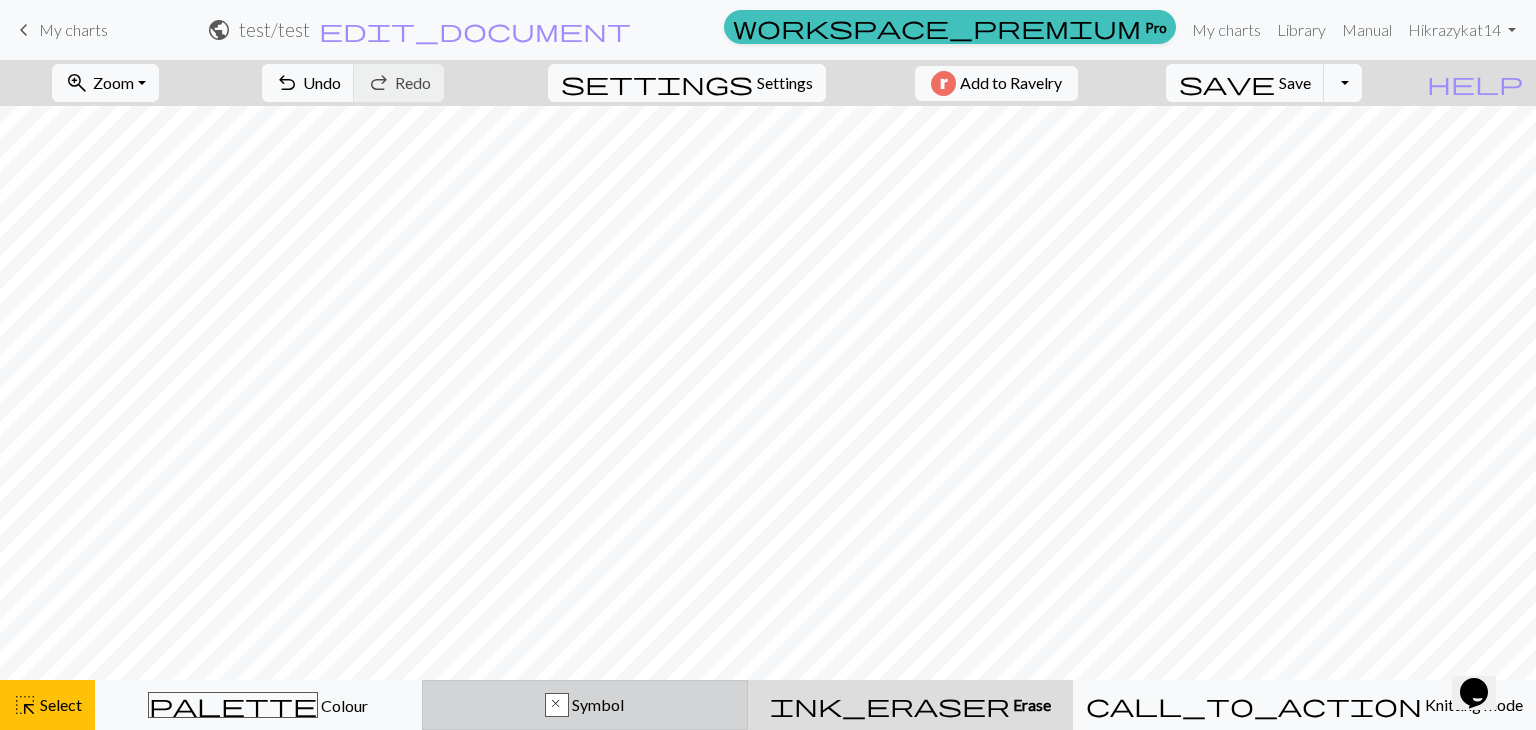 click on "x" at bounding box center [557, 706] 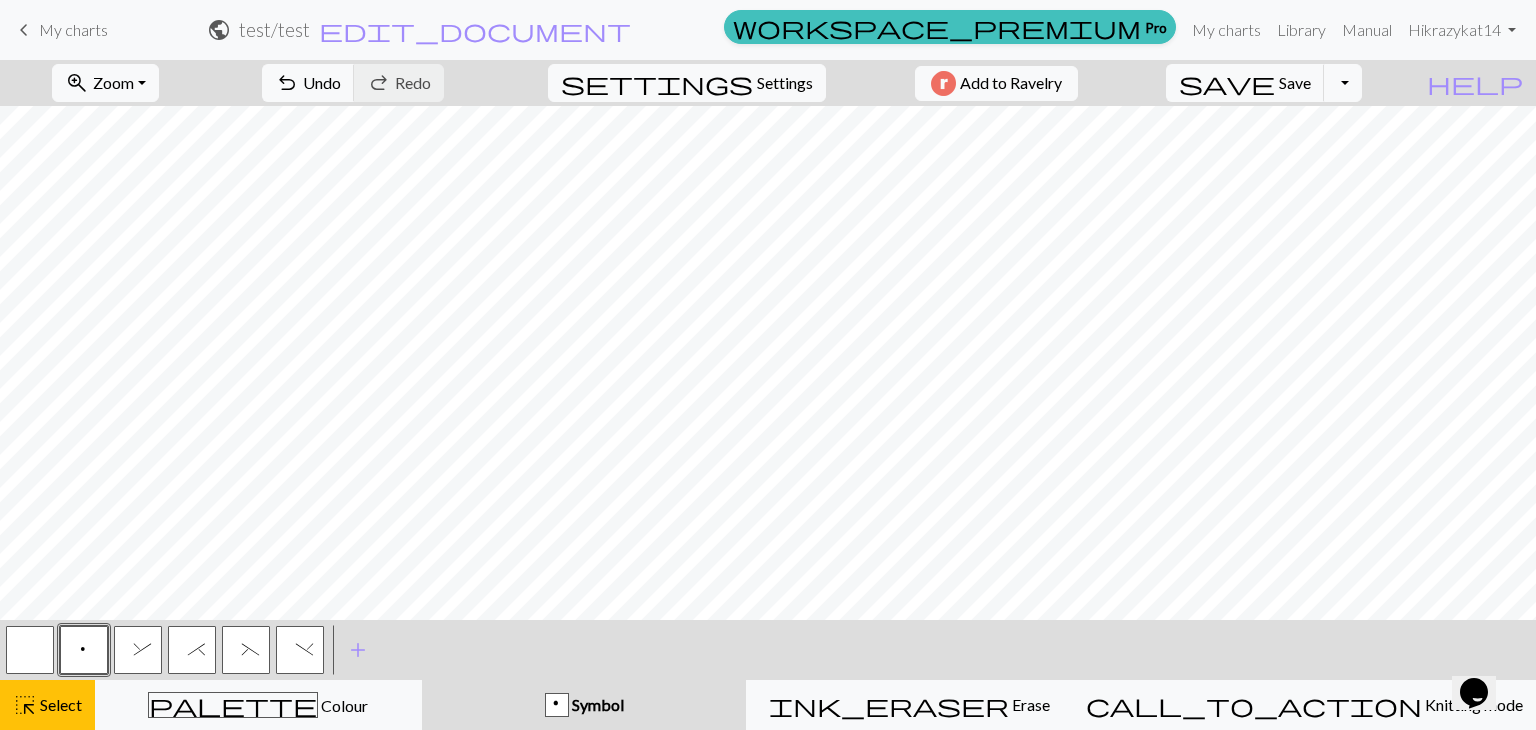 click on "< p & * ( ) > add Add a  symbol" at bounding box center [768, 650] 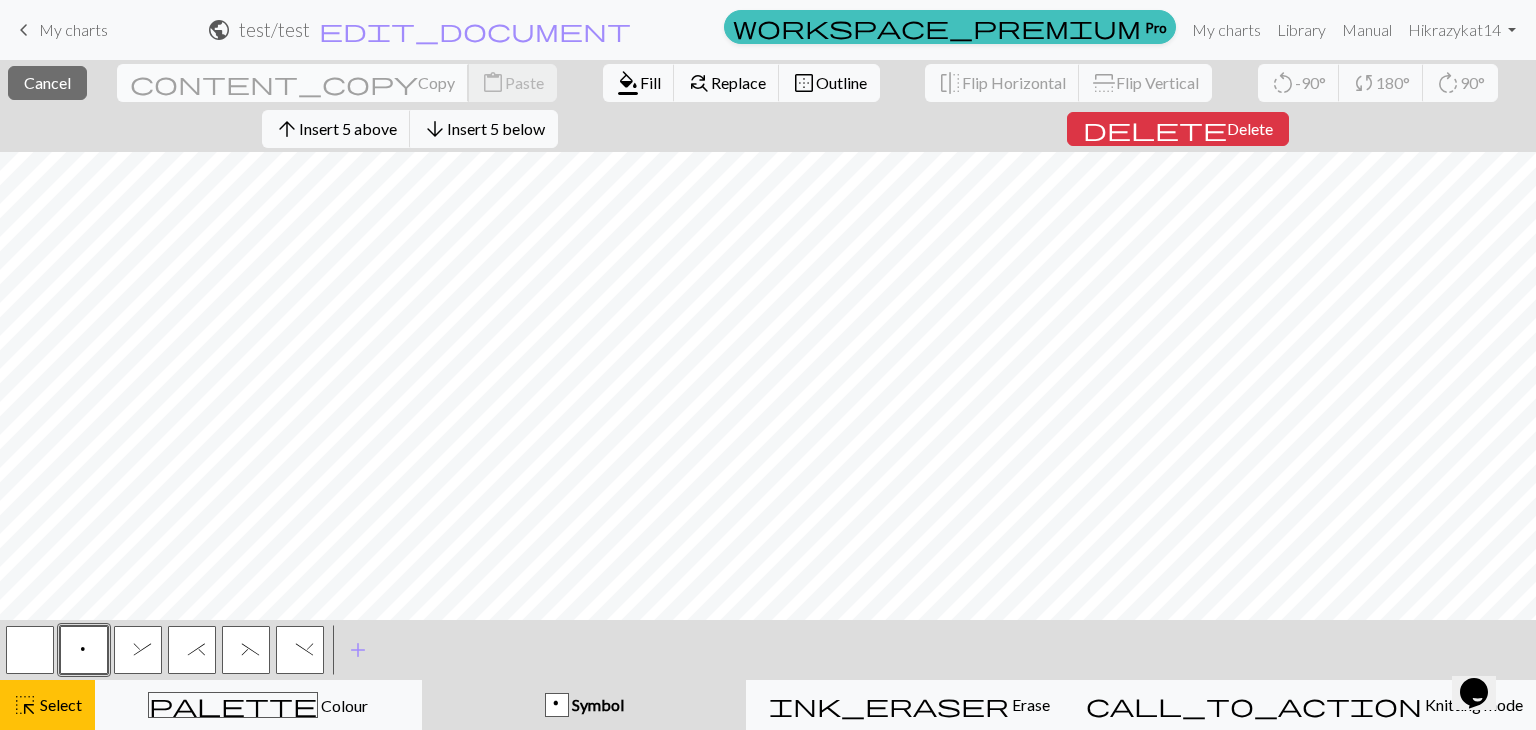 click on "Copy" at bounding box center [436, 82] 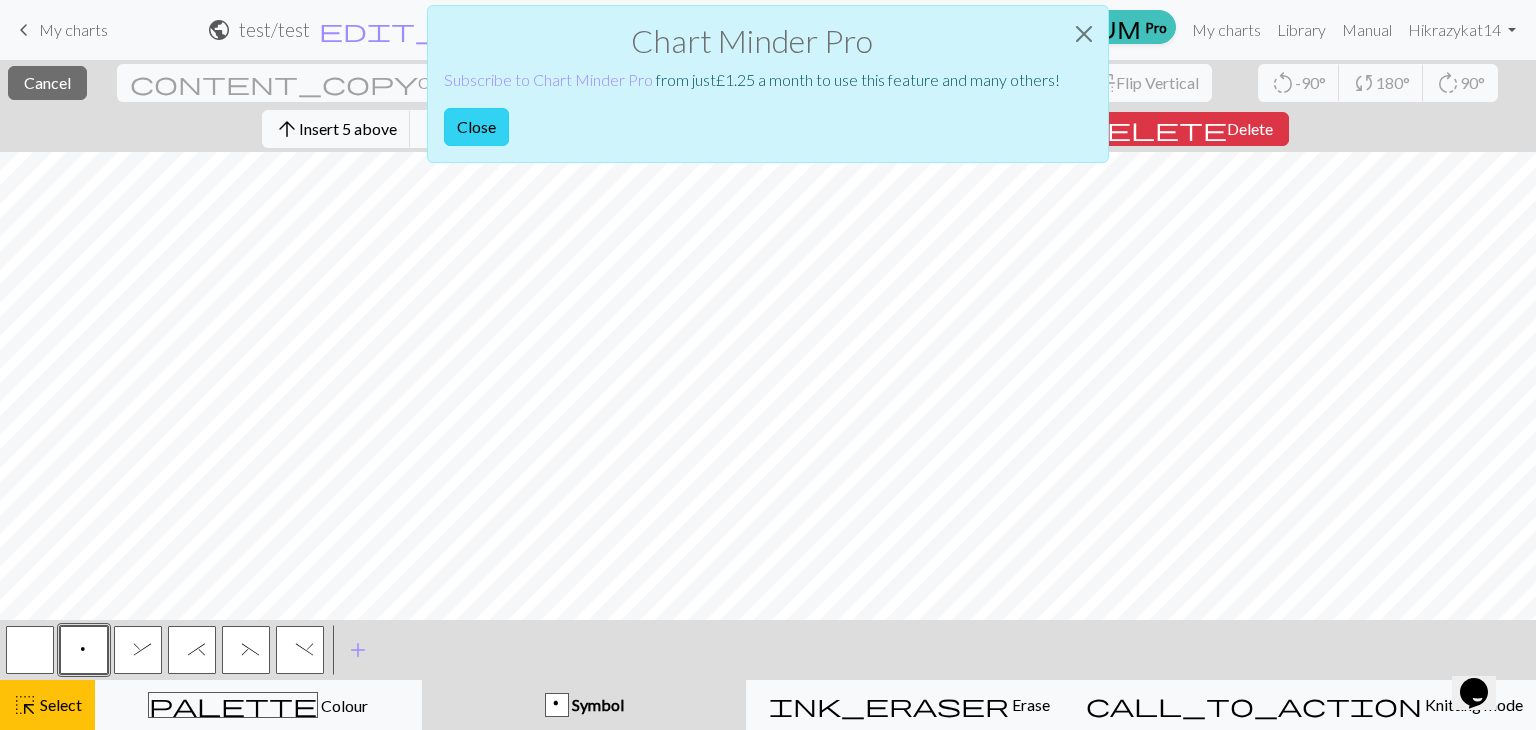 click on "Close" at bounding box center [476, 127] 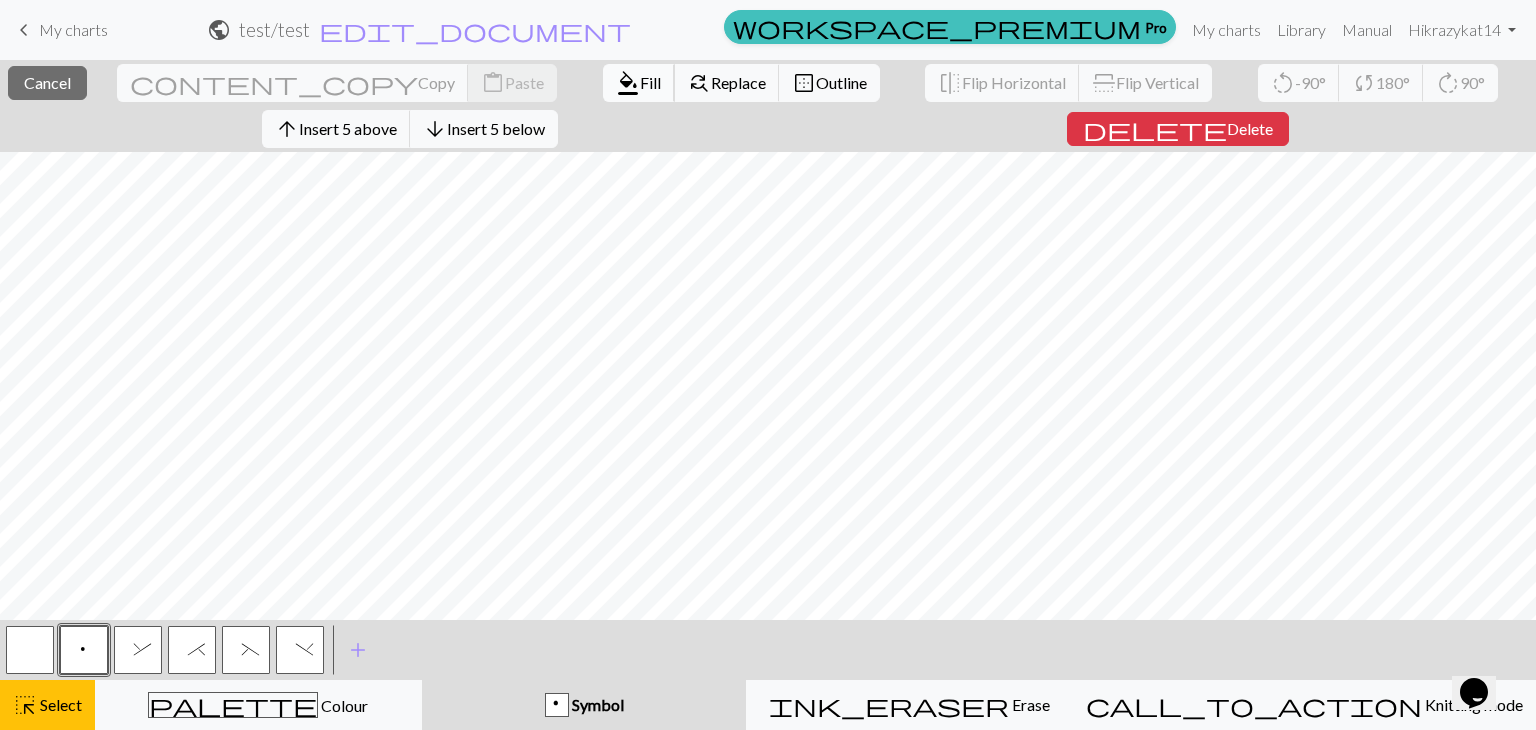 click on "format_color_fill" at bounding box center (628, 83) 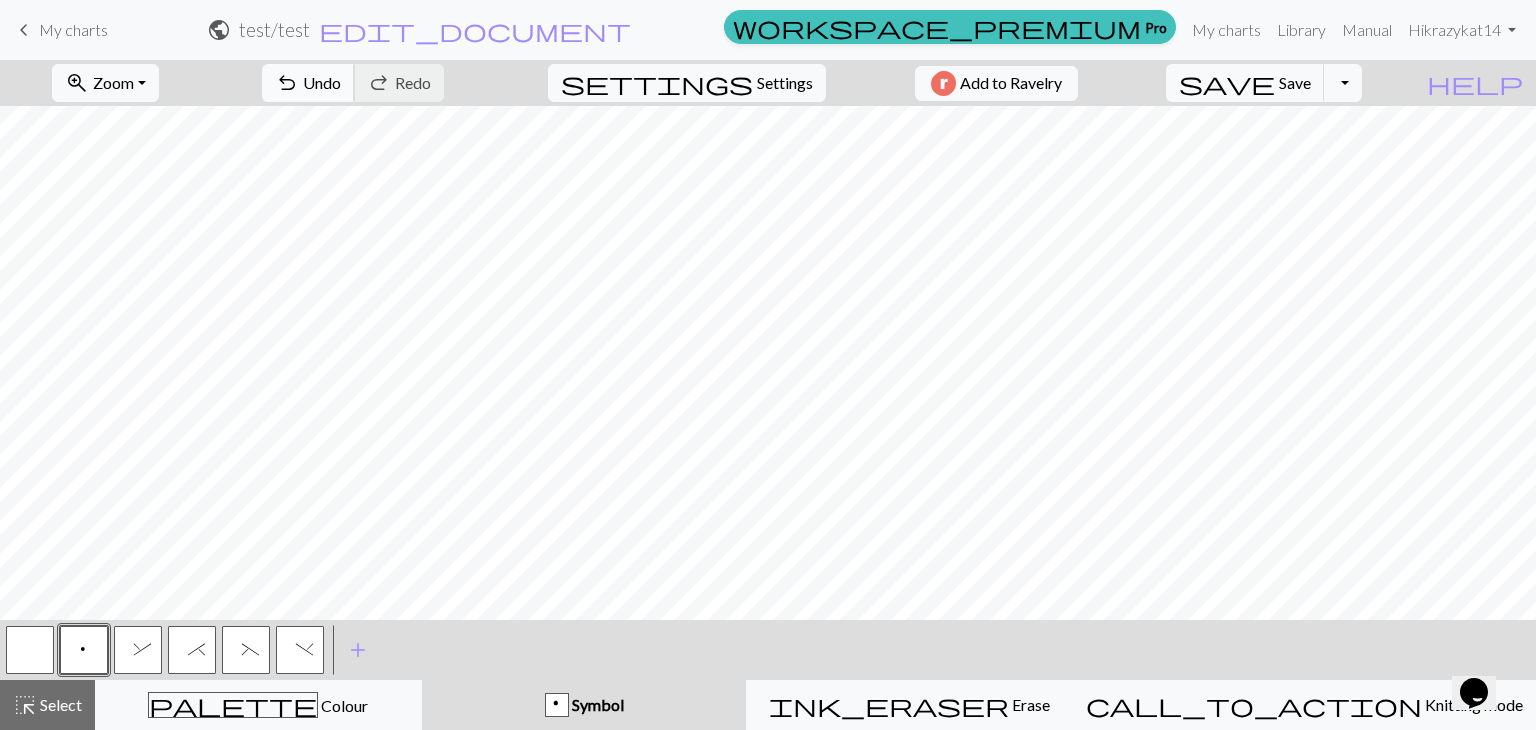 click on "undo" at bounding box center [287, 83] 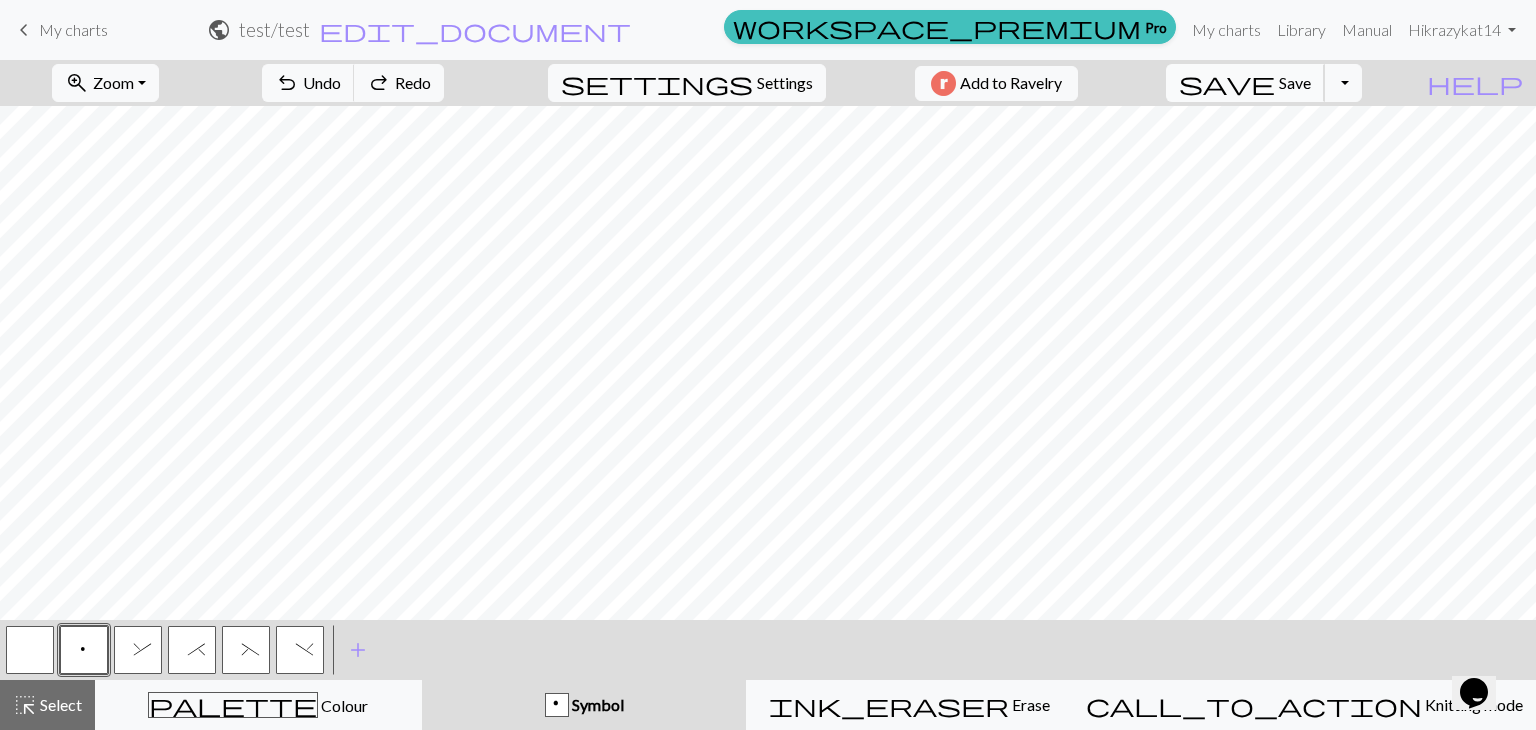 click on "save" at bounding box center (1227, 83) 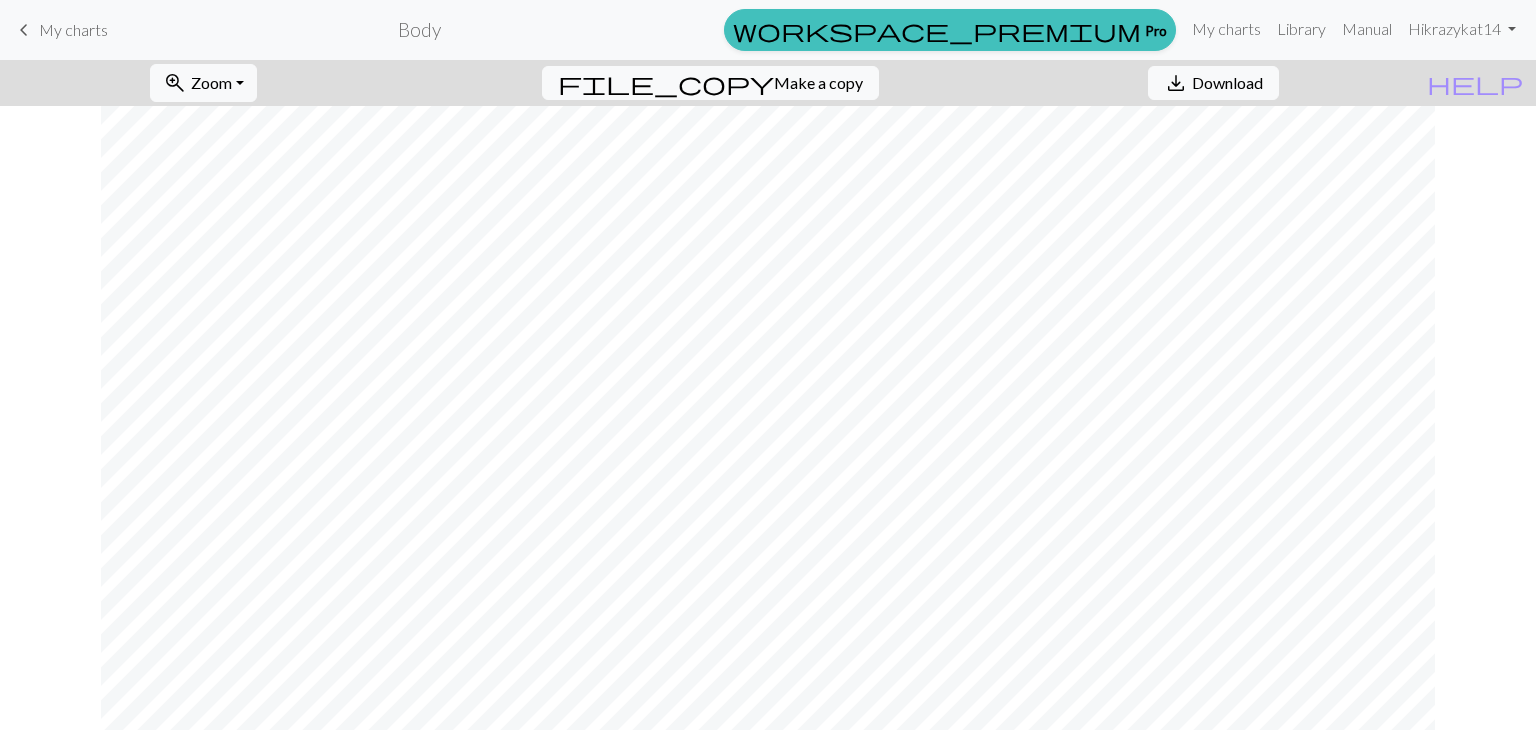 scroll, scrollTop: 0, scrollLeft: 0, axis: both 